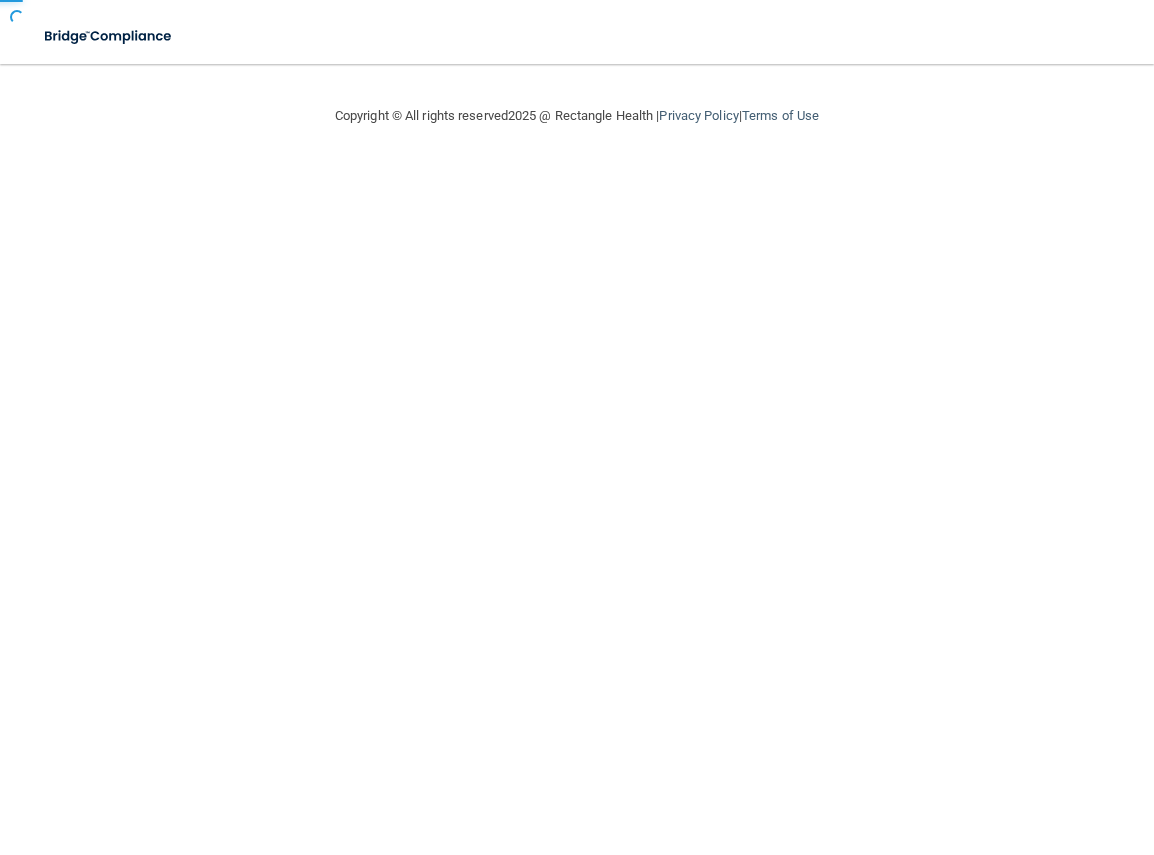 scroll, scrollTop: 0, scrollLeft: 0, axis: both 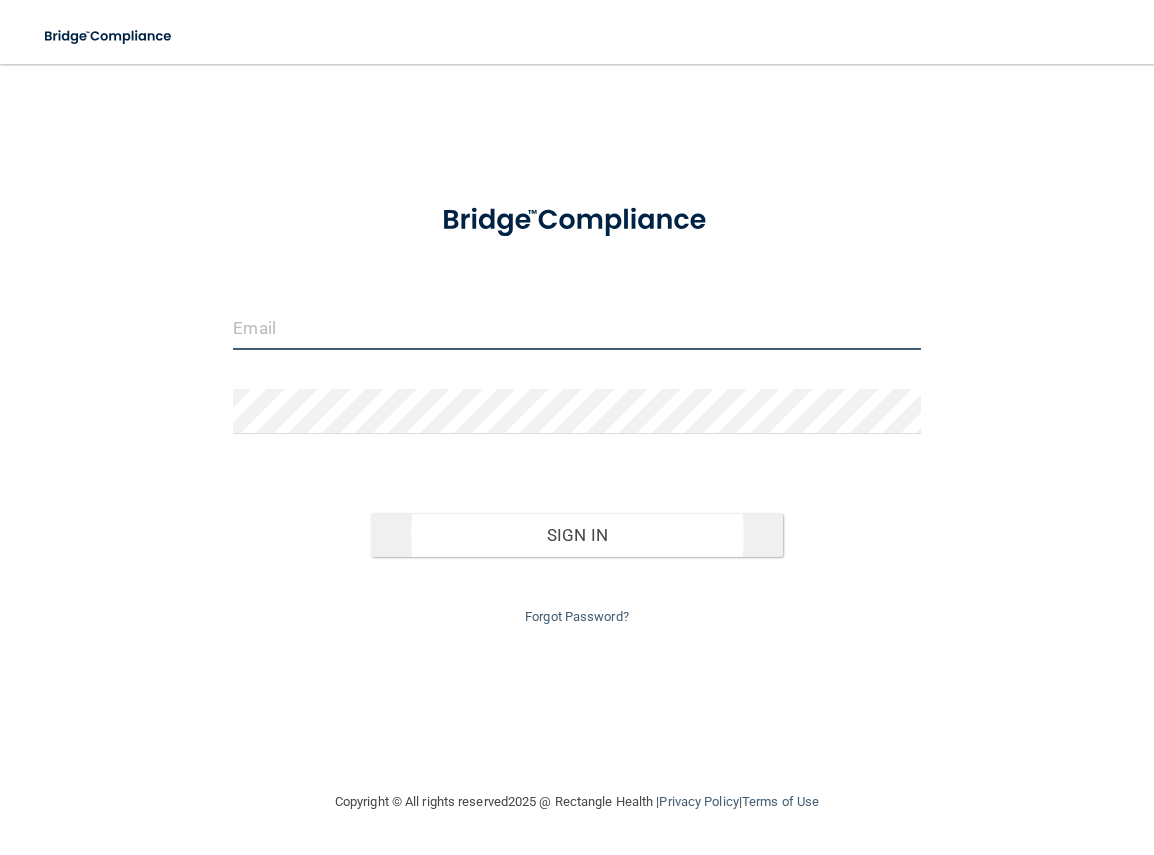 type on "[EMAIL]" 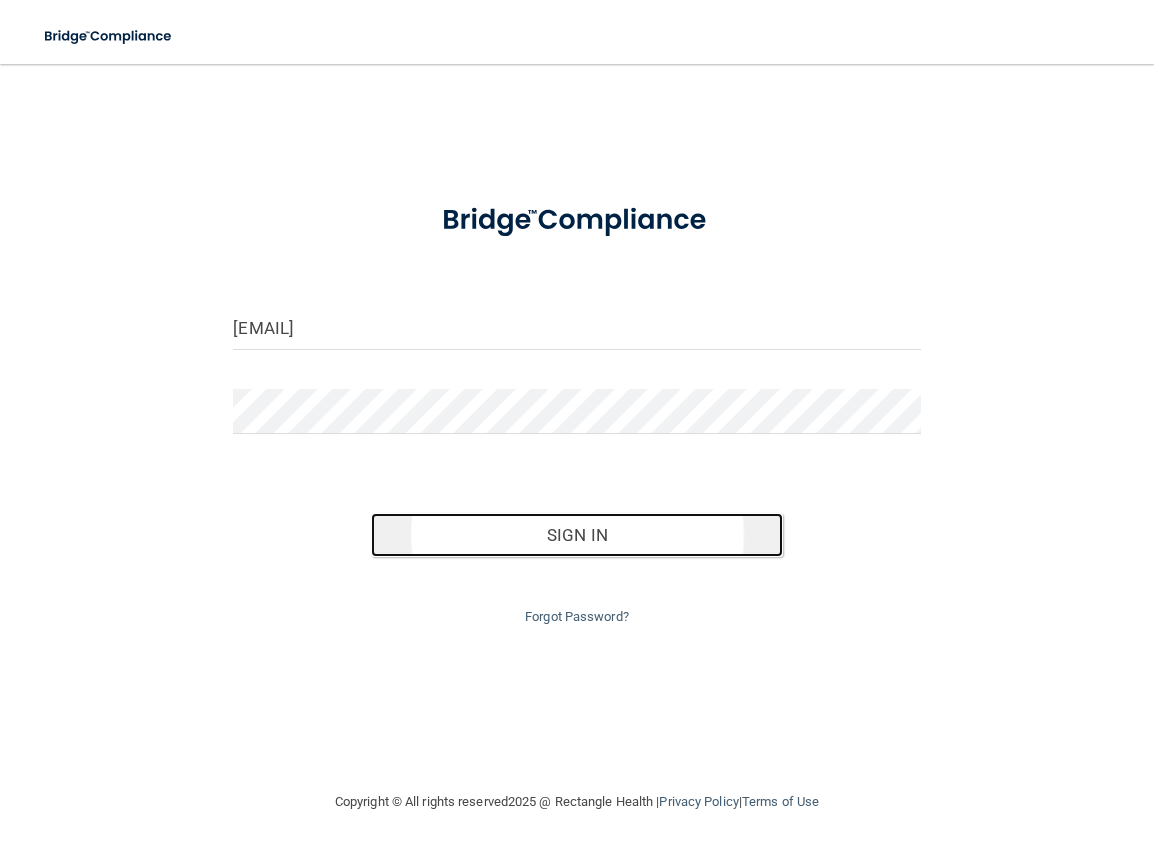 click on "Sign In" at bounding box center [577, 535] 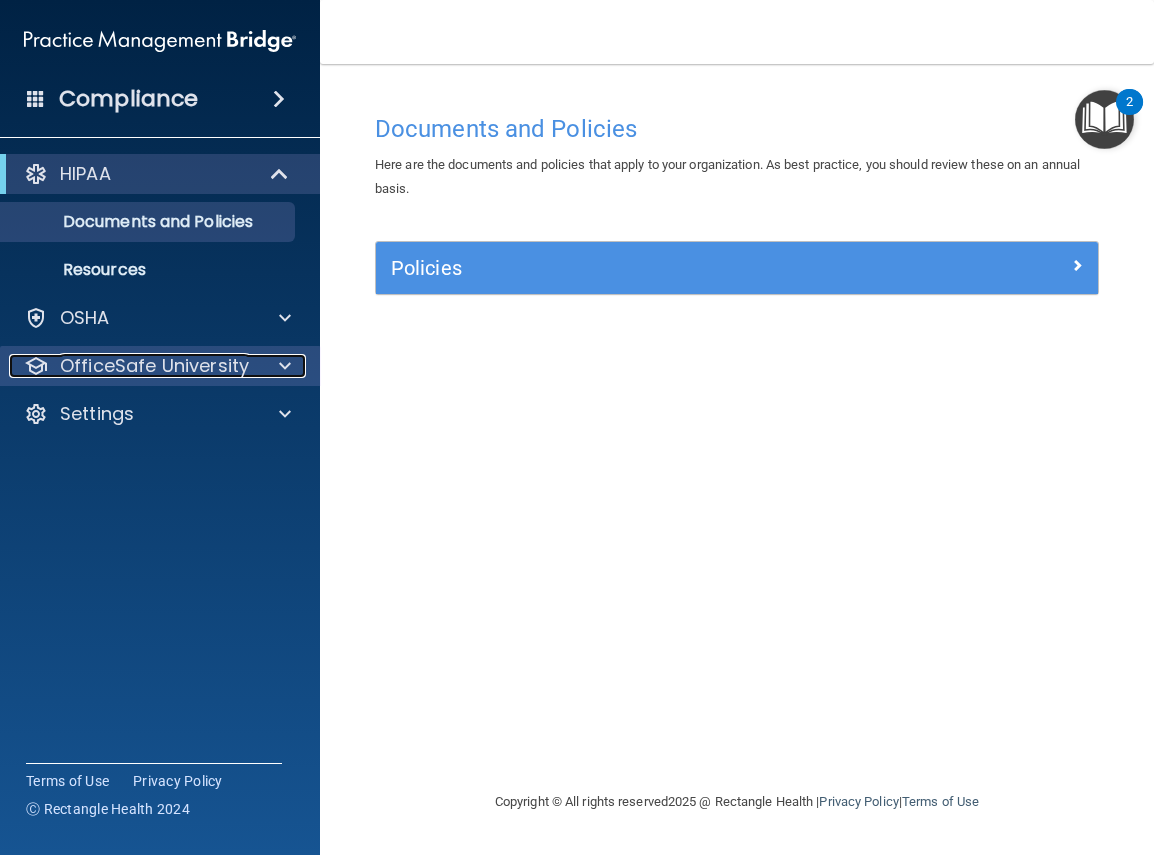 click on "OfficeSafe University" at bounding box center [154, 366] 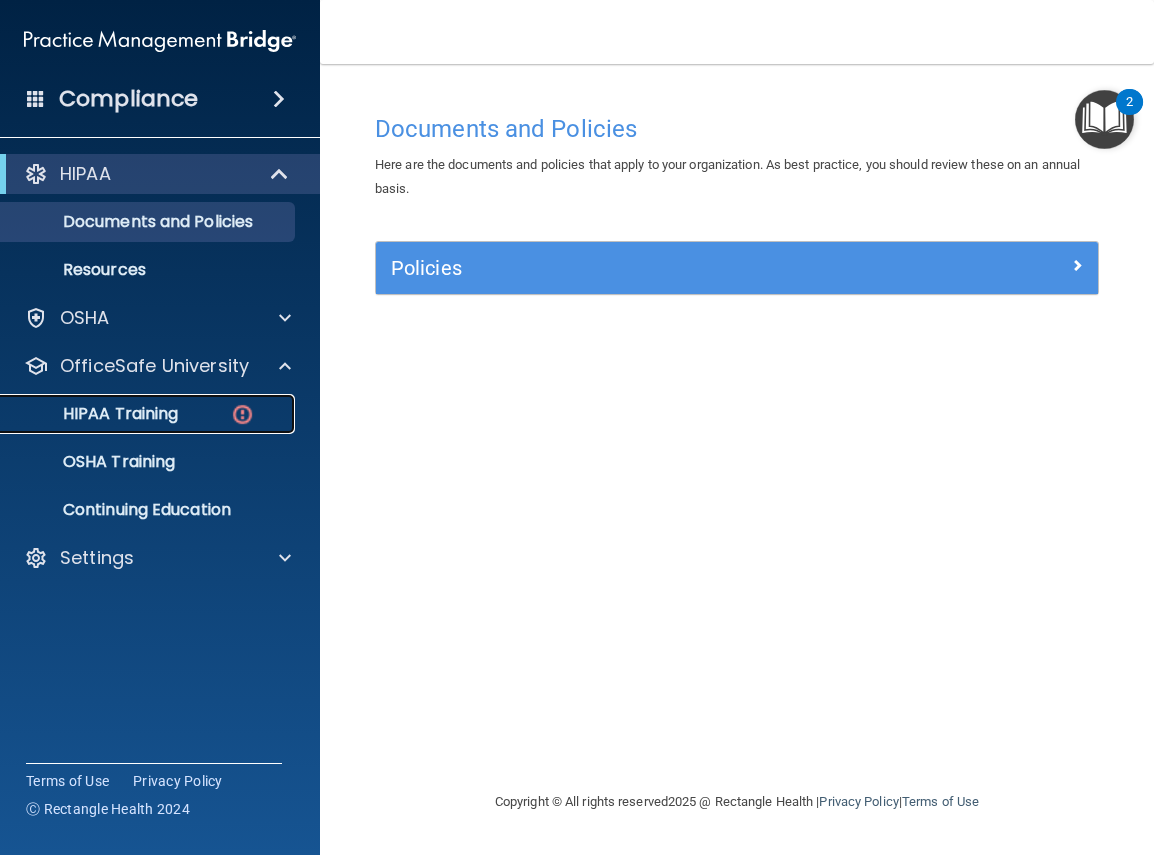 click on "HIPAA Training" at bounding box center (149, 414) 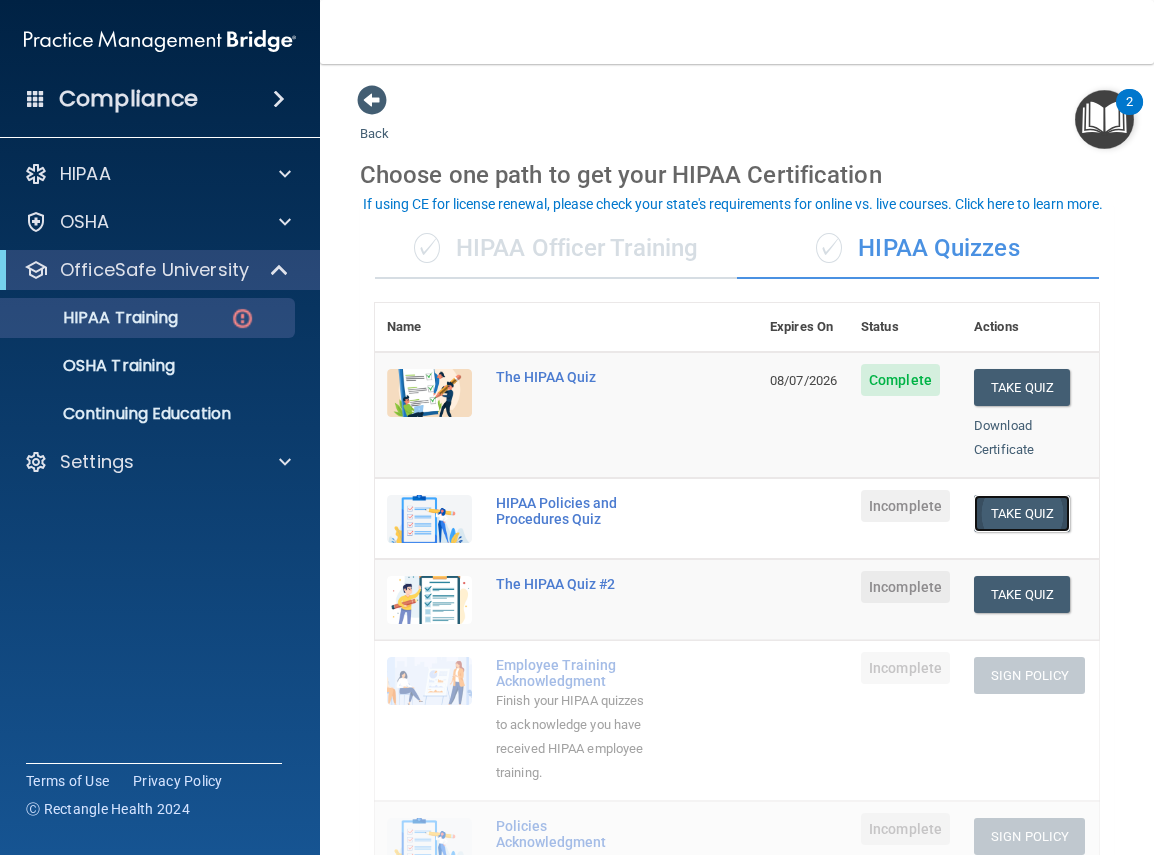 click on "Take Quiz" at bounding box center [1022, 513] 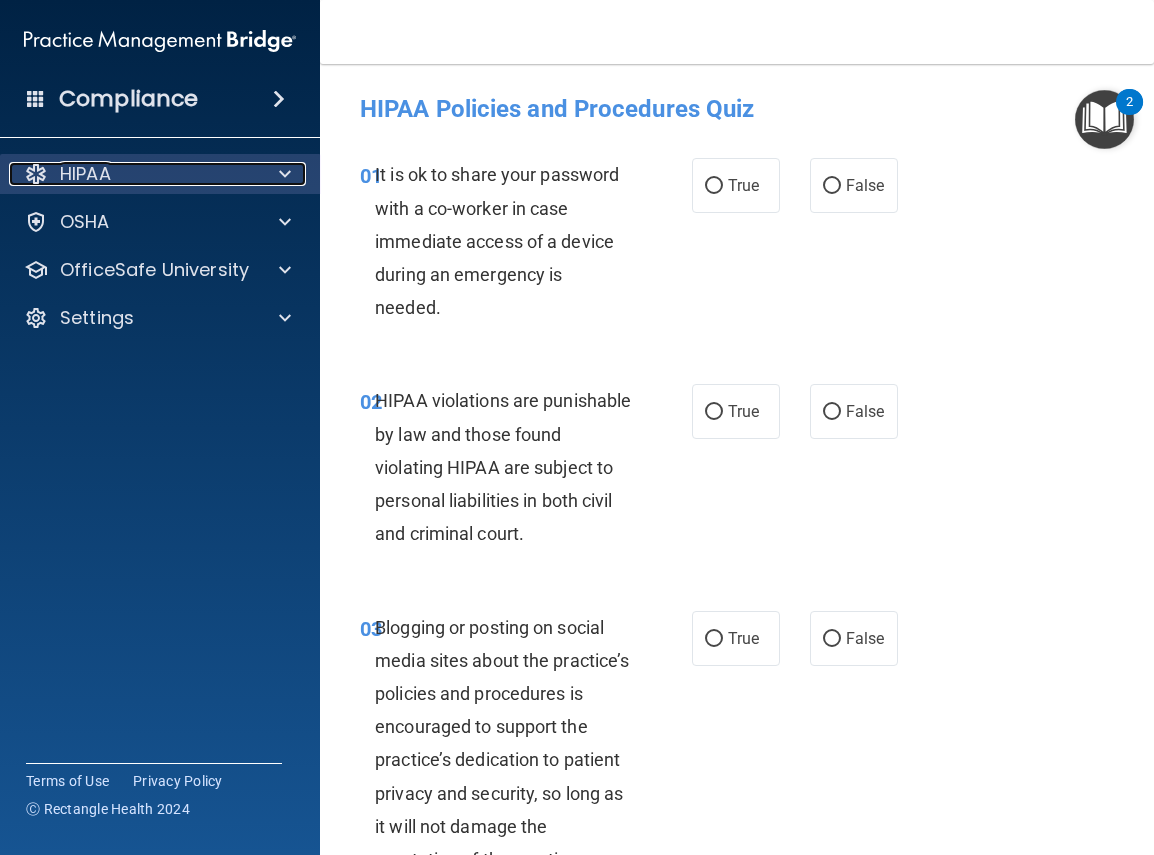 click on "HIPAA" at bounding box center (85, 174) 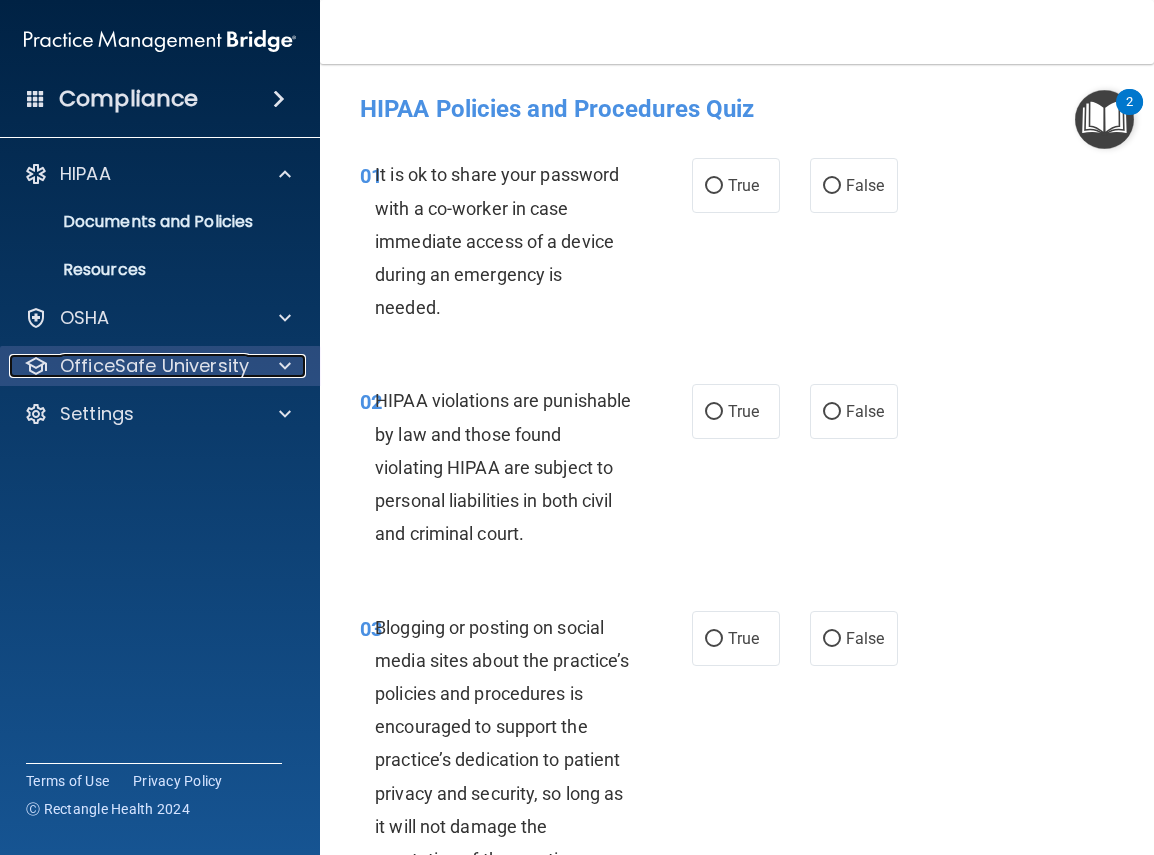 click on "OfficeSafe University" at bounding box center [154, 366] 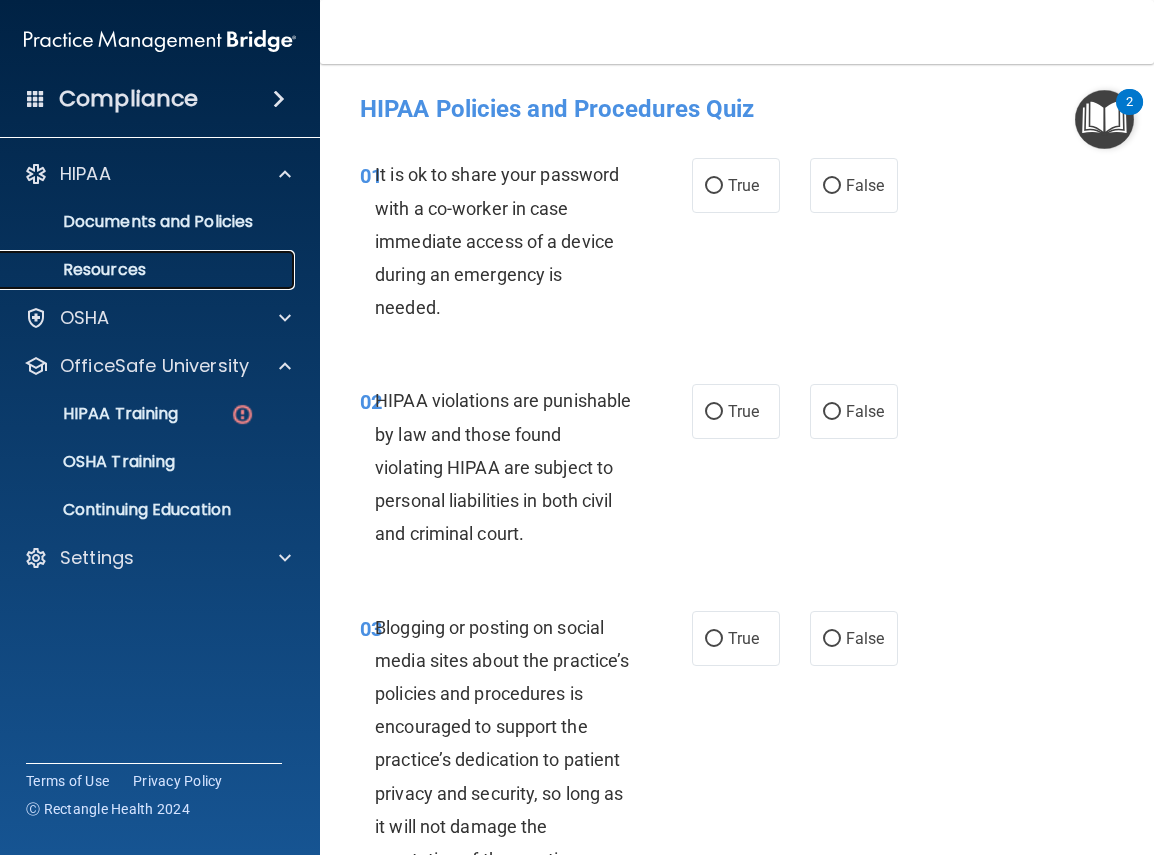 click on "Resources" at bounding box center [149, 270] 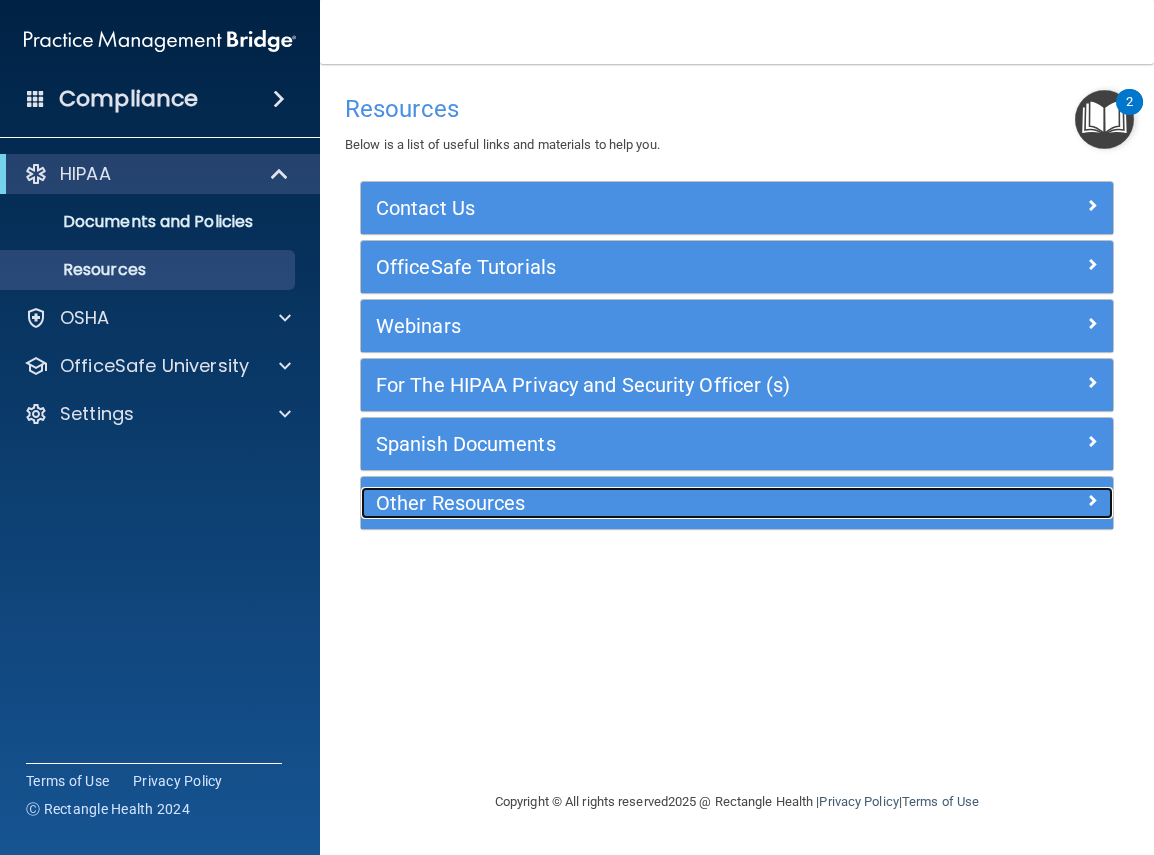 click on "Other Resources" at bounding box center (643, 503) 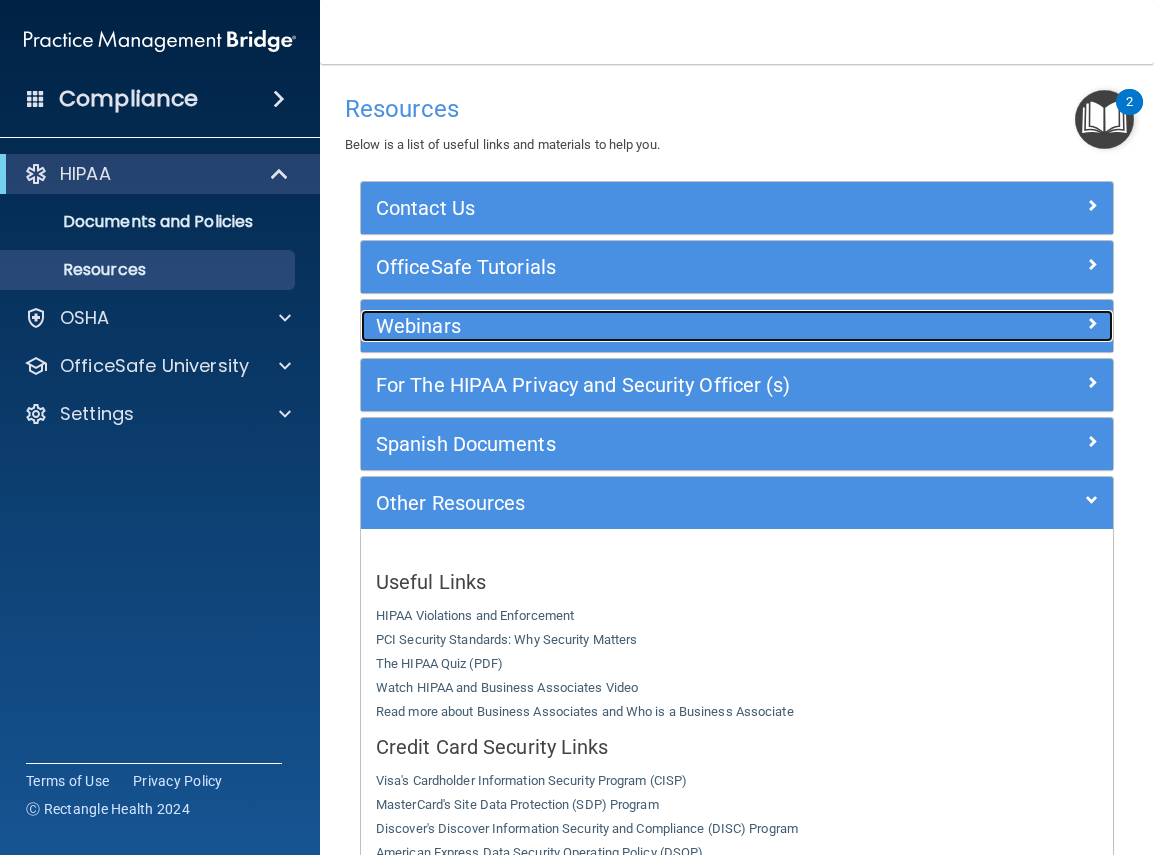 click on "Webinars" at bounding box center (643, 326) 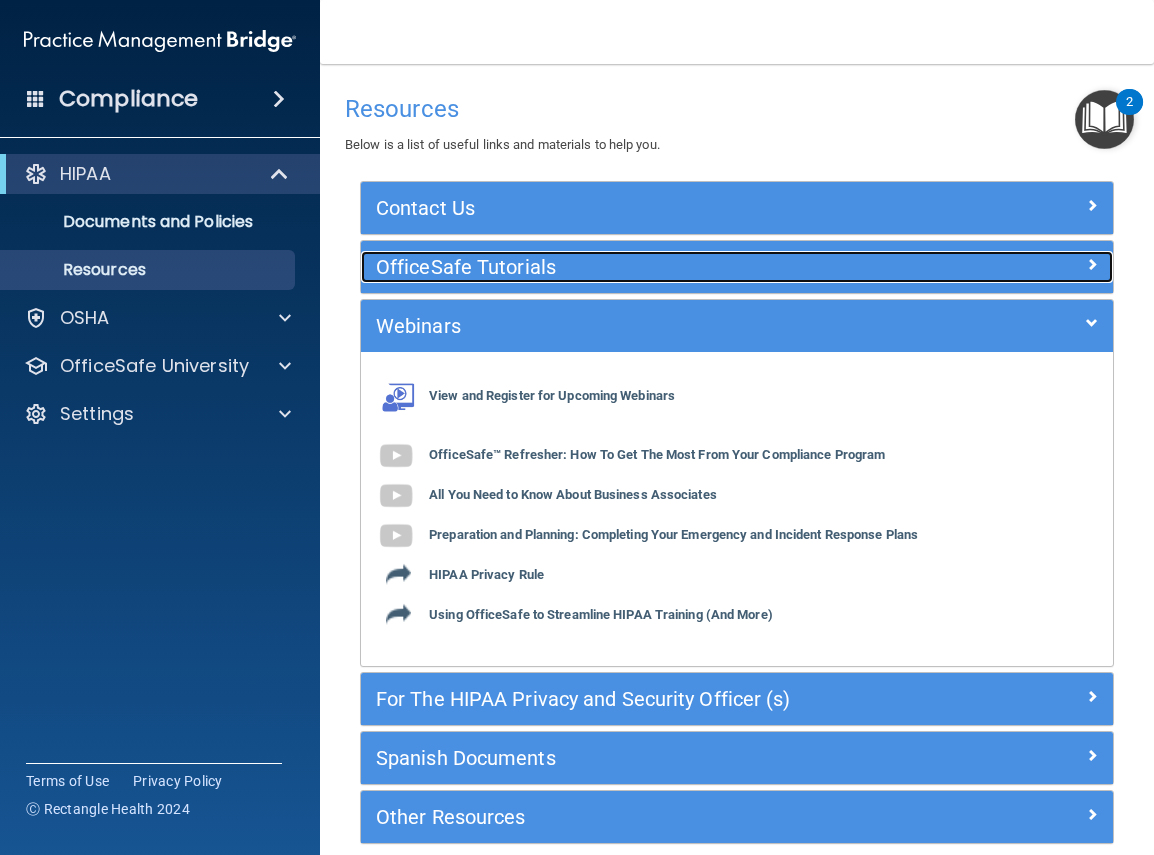 click on "OfficeSafe Tutorials" at bounding box center (643, 267) 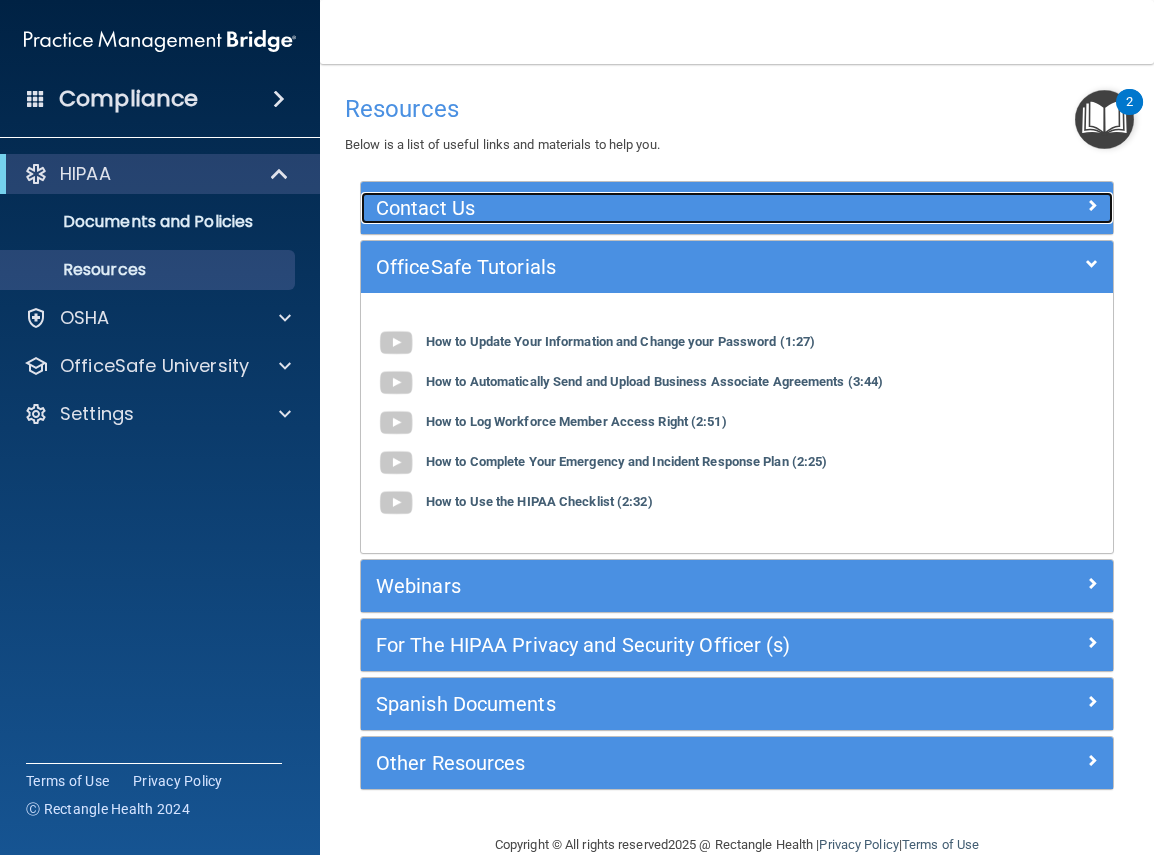 click on "Contact Us" at bounding box center (643, 208) 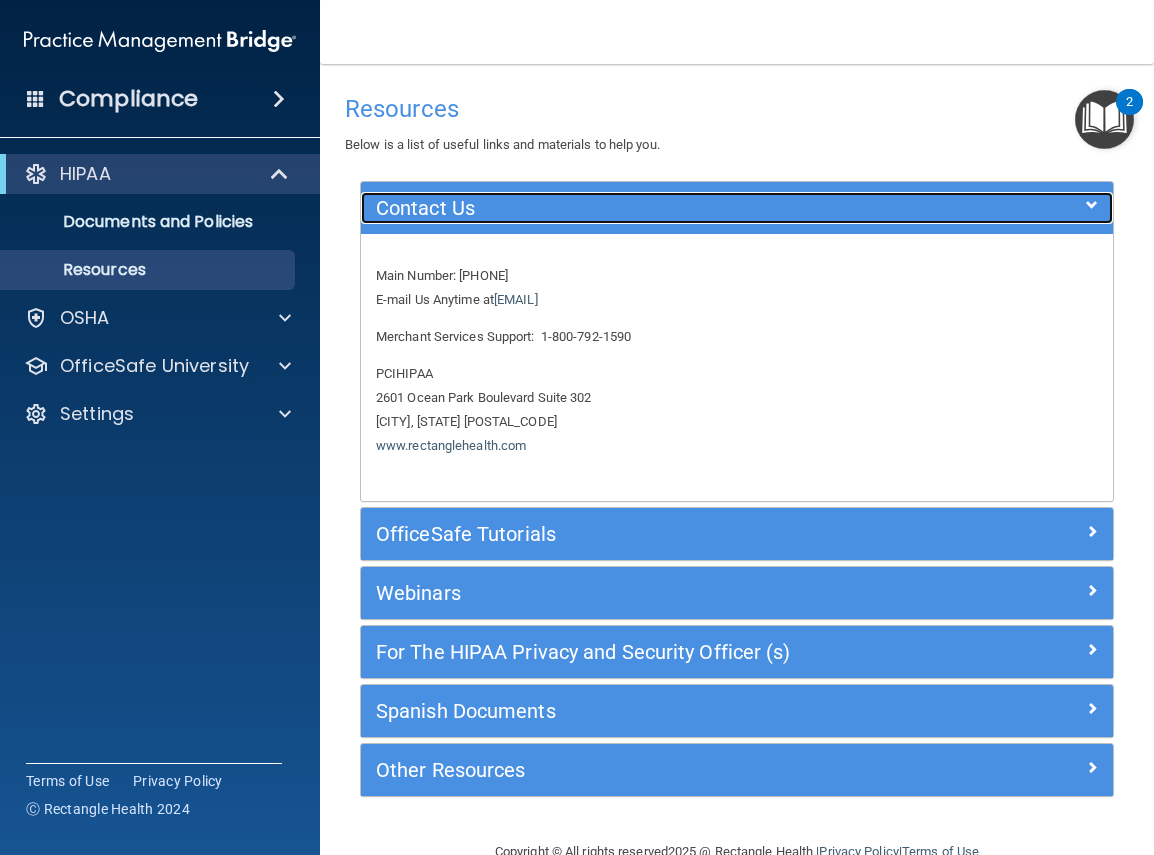 click on "Contact Us" at bounding box center [643, 208] 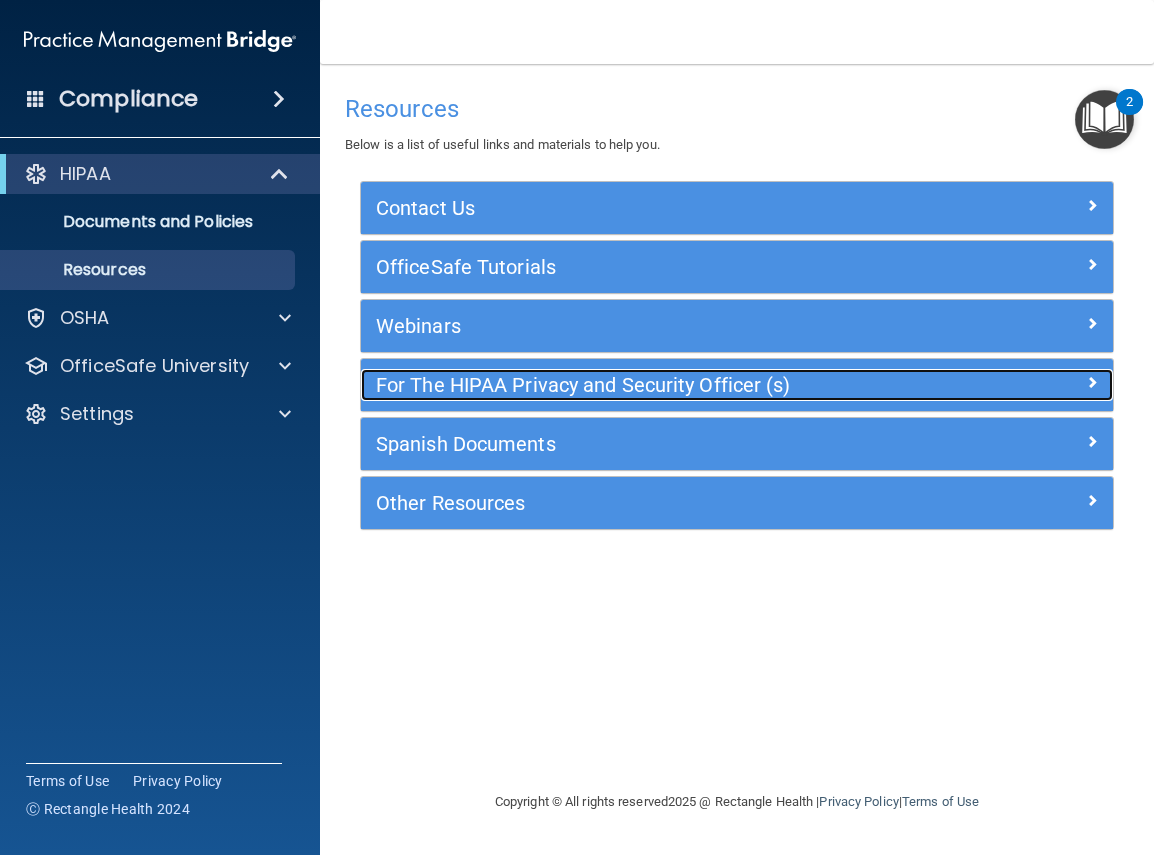 click on "For The HIPAA Privacy and Security Officer (s)" at bounding box center (643, 385) 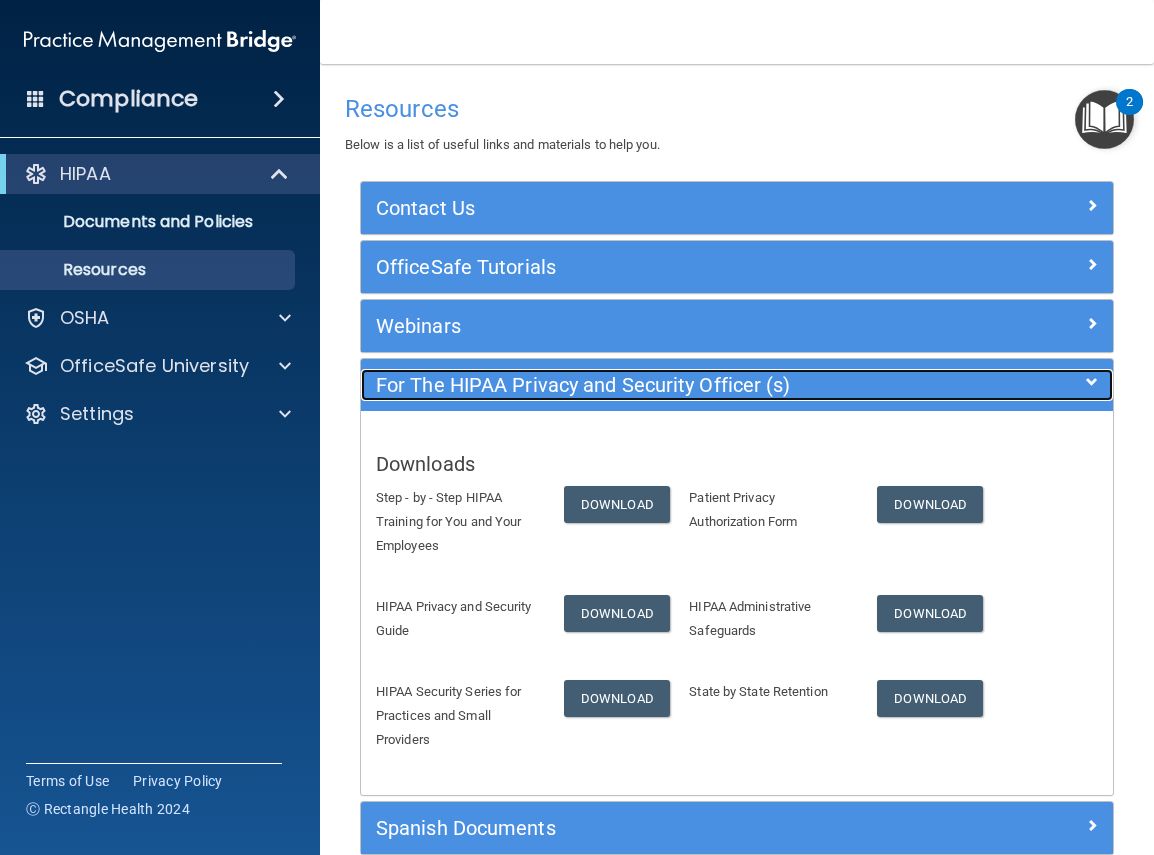click on "For The HIPAA Privacy and Security Officer (s)" at bounding box center [643, 385] 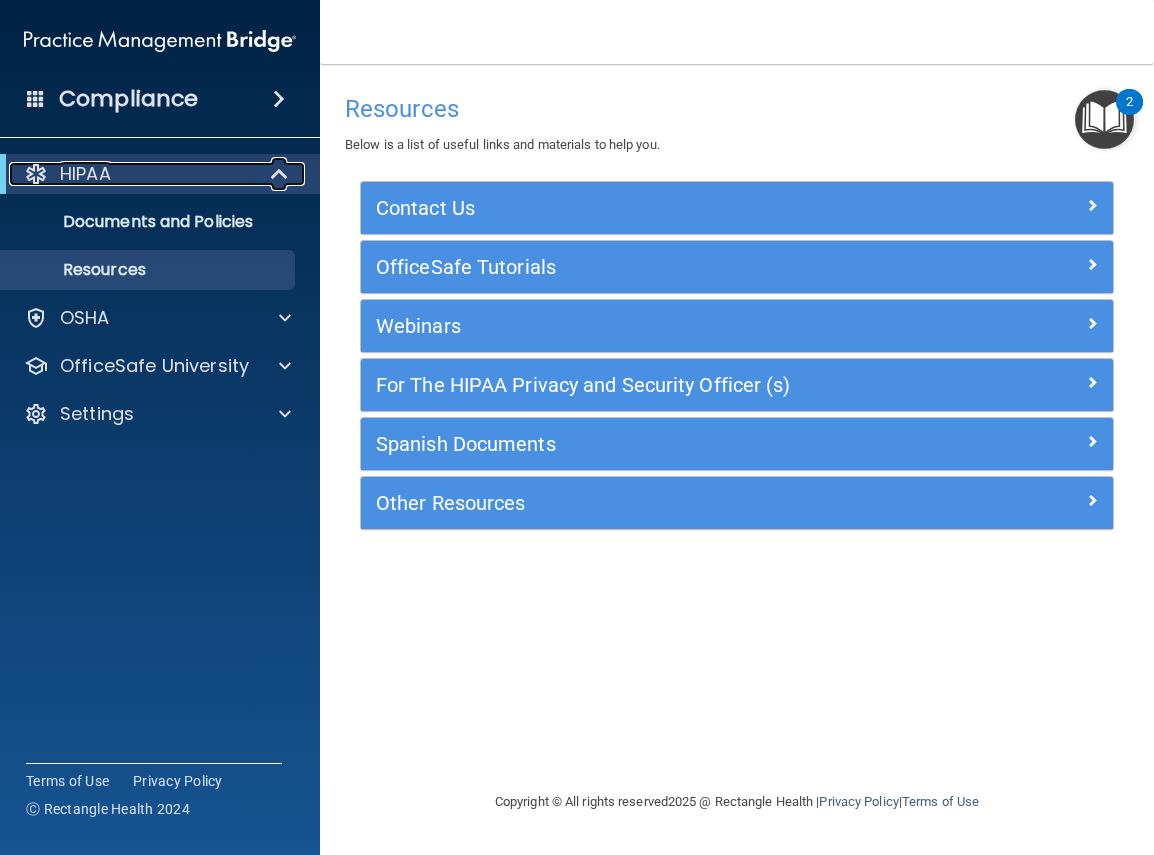 click on "HIPAA" at bounding box center [85, 174] 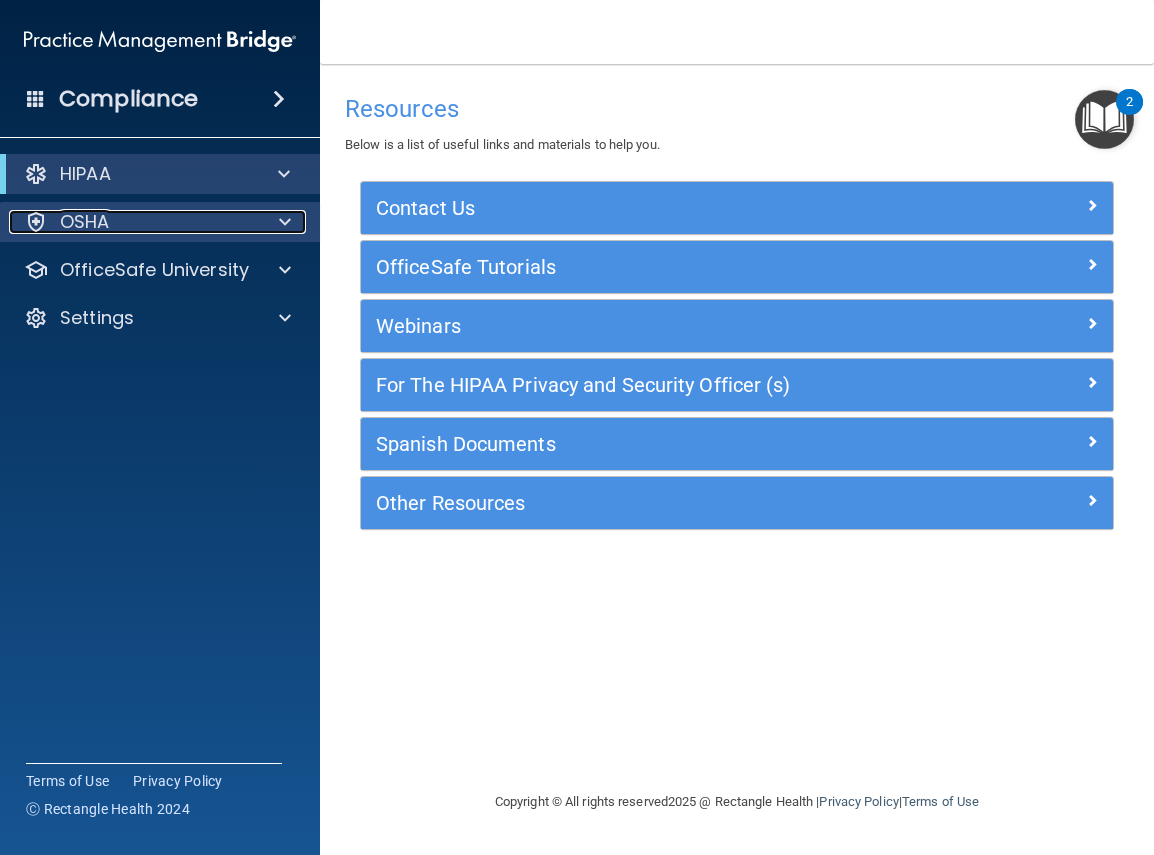 click on "OSHA" at bounding box center (85, 222) 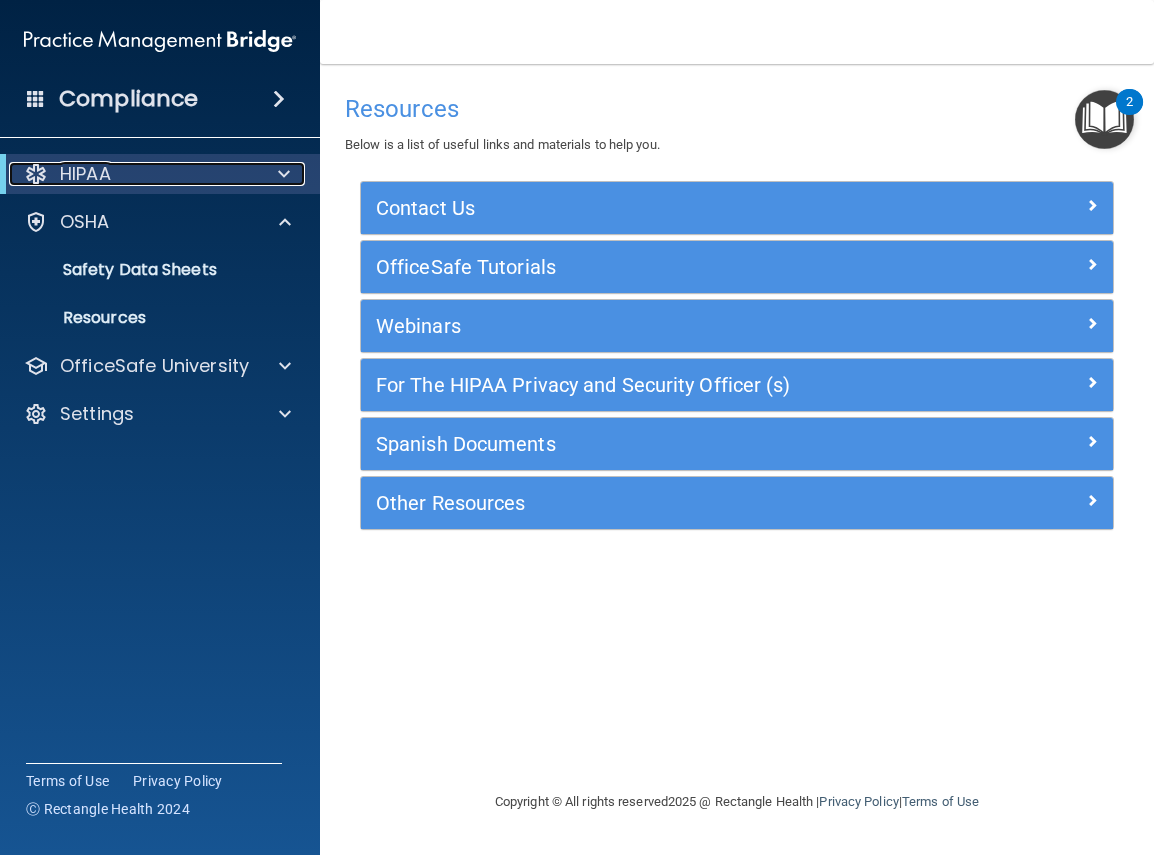 click on "HIPAA" at bounding box center [132, 174] 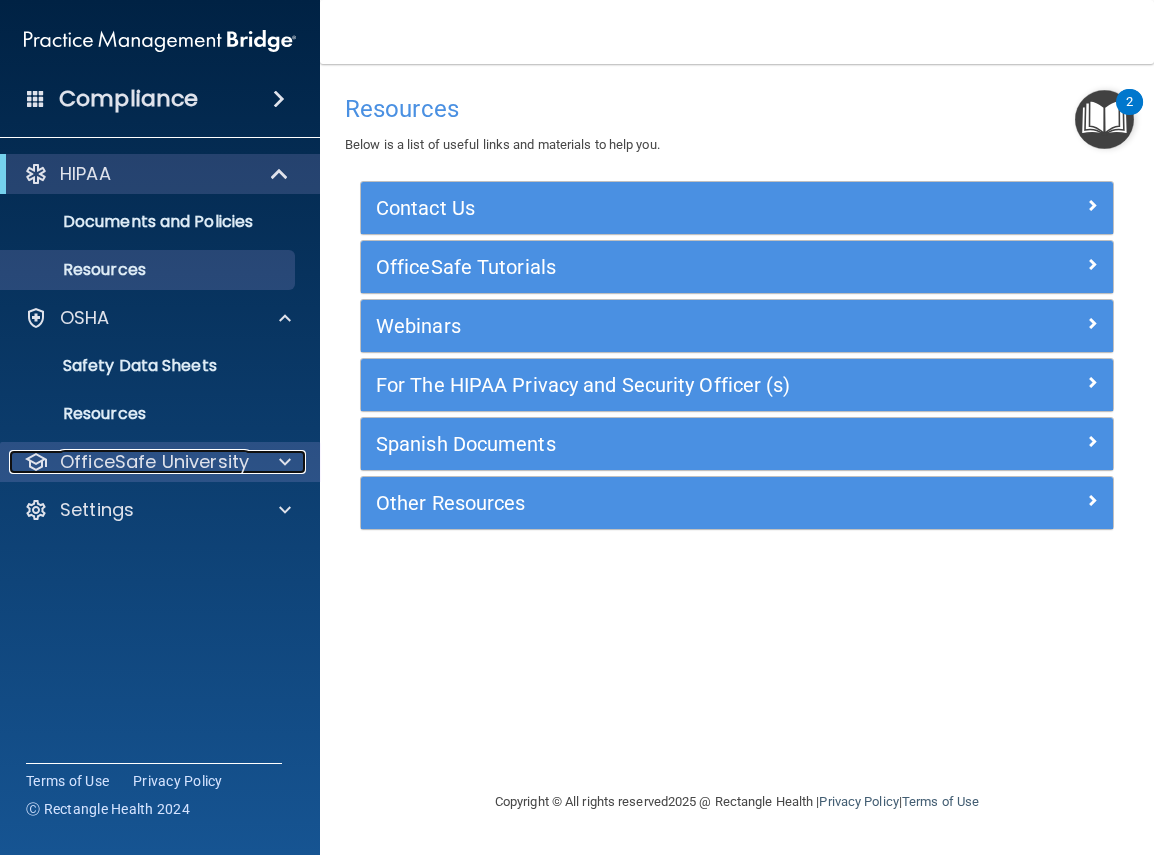 click on "OfficeSafe University" at bounding box center [154, 462] 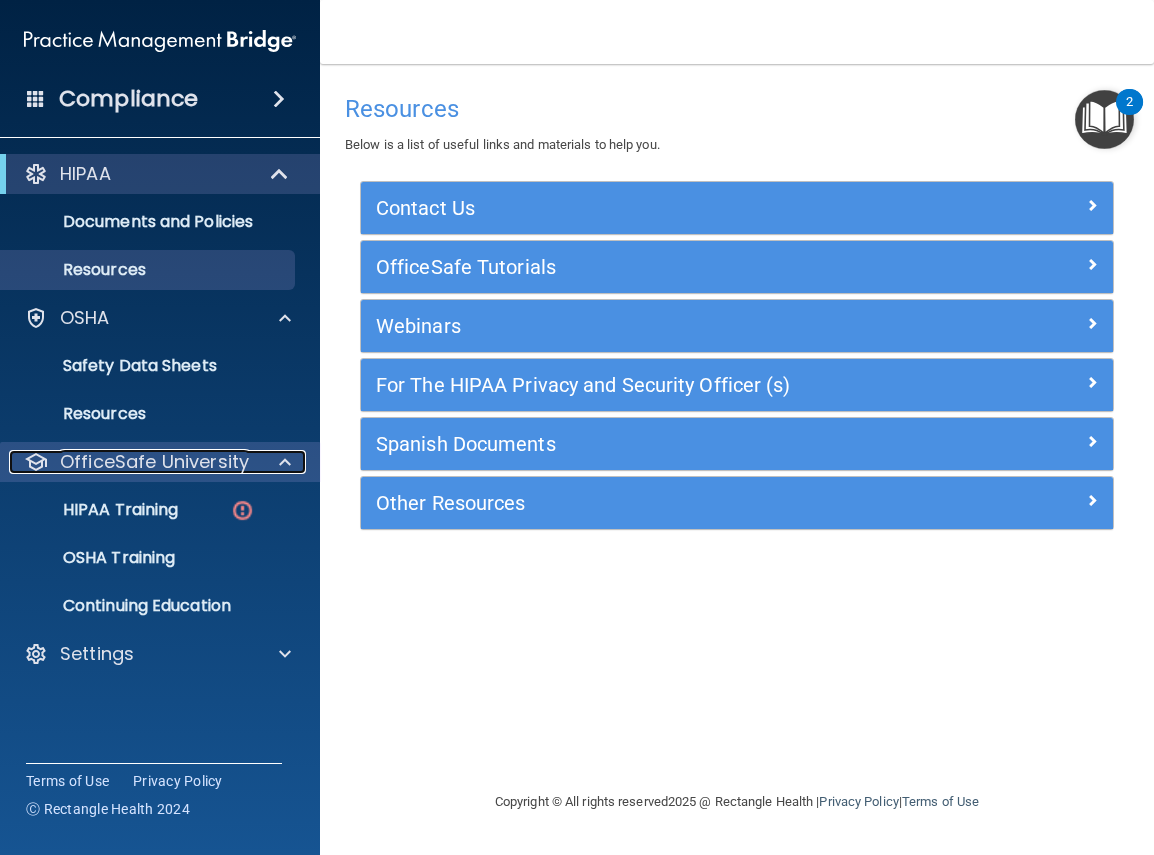 click on "OfficeSafe University" at bounding box center [154, 462] 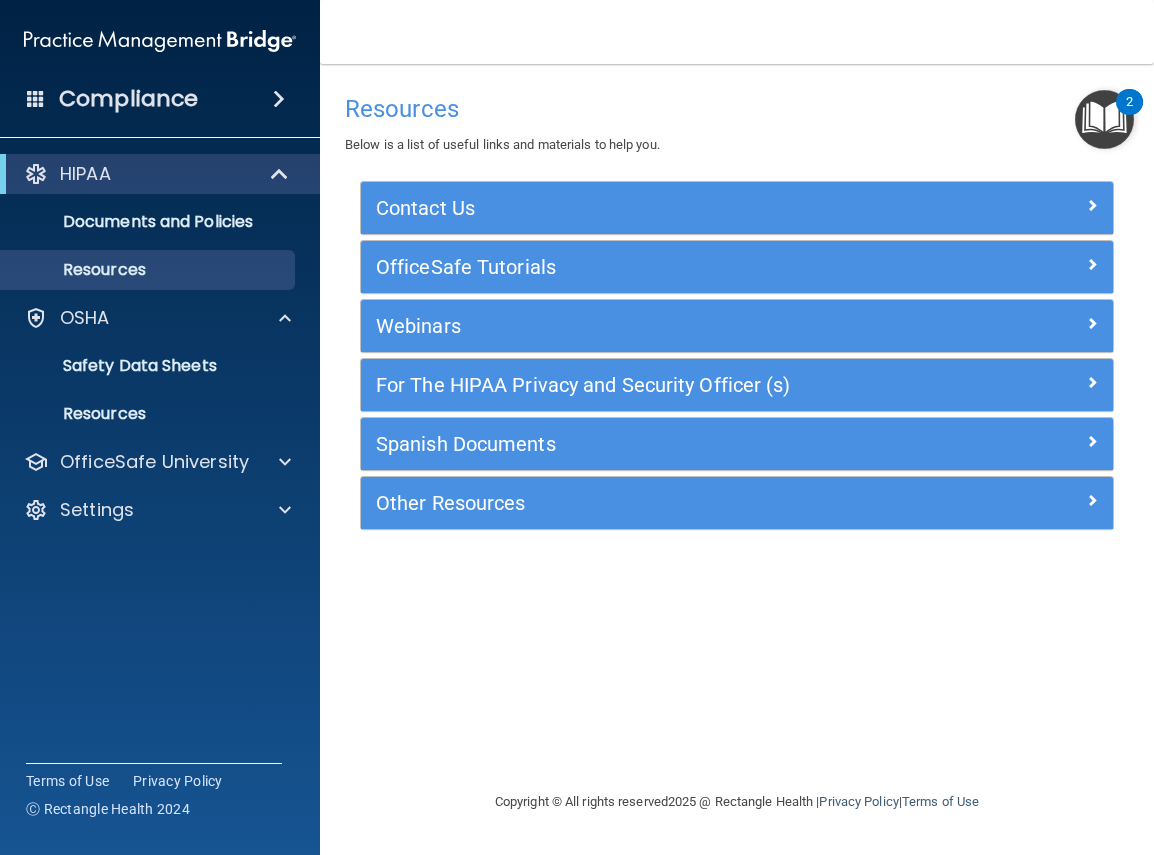 click at bounding box center [1104, 119] 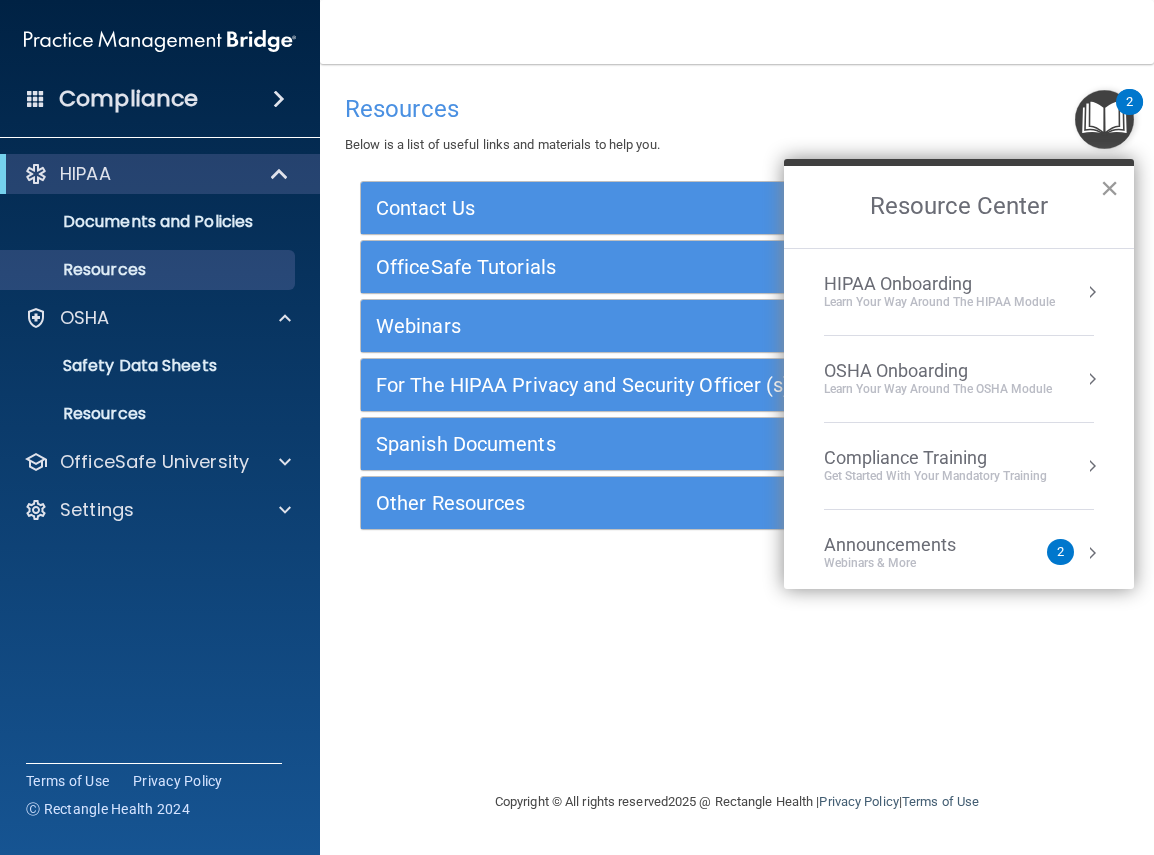 click on "×" at bounding box center (1109, 188) 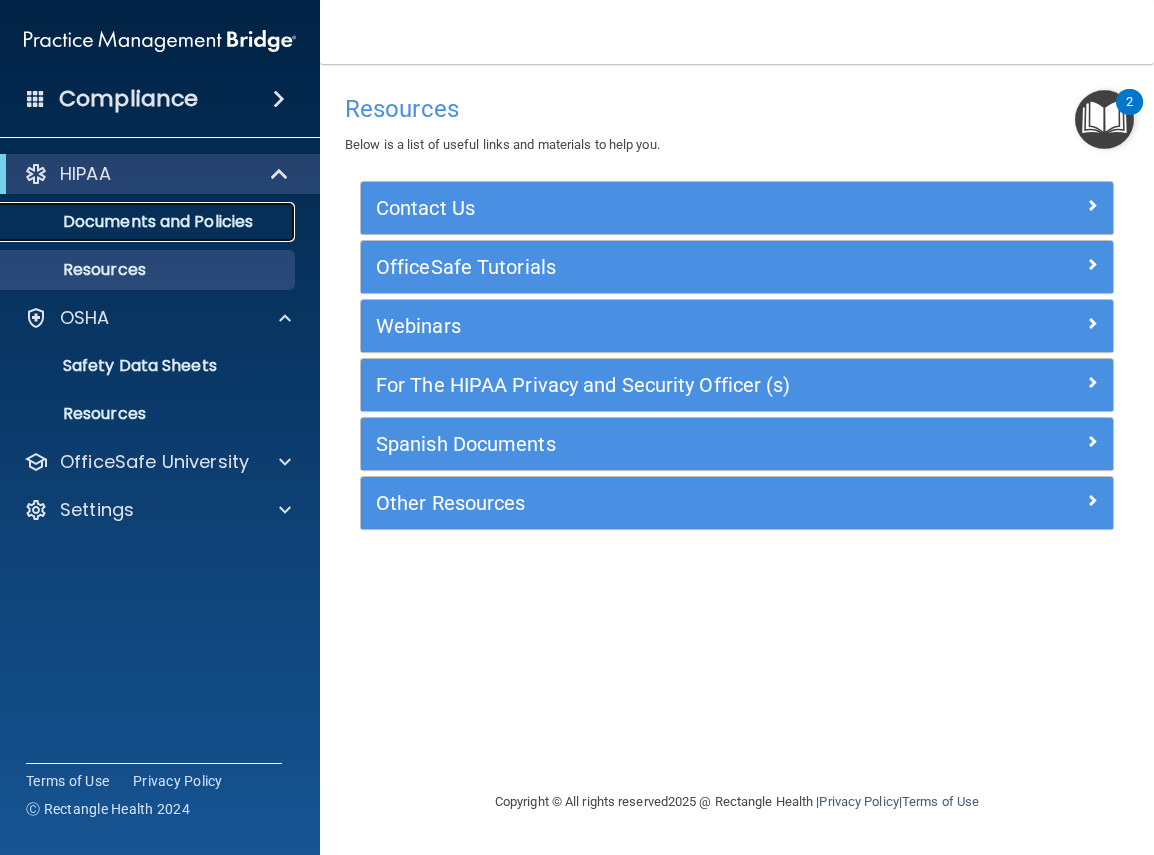 click on "Documents and Policies" at bounding box center (149, 222) 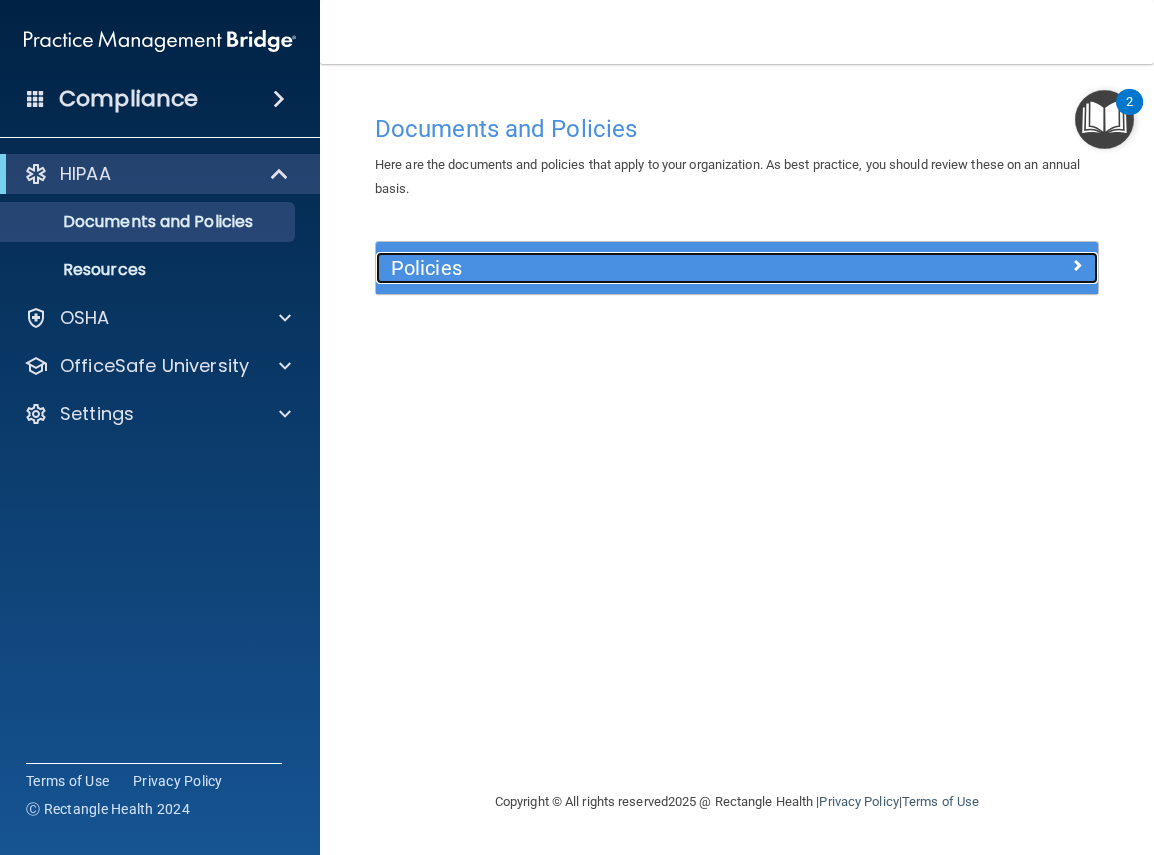 click on "Policies" at bounding box center (647, 268) 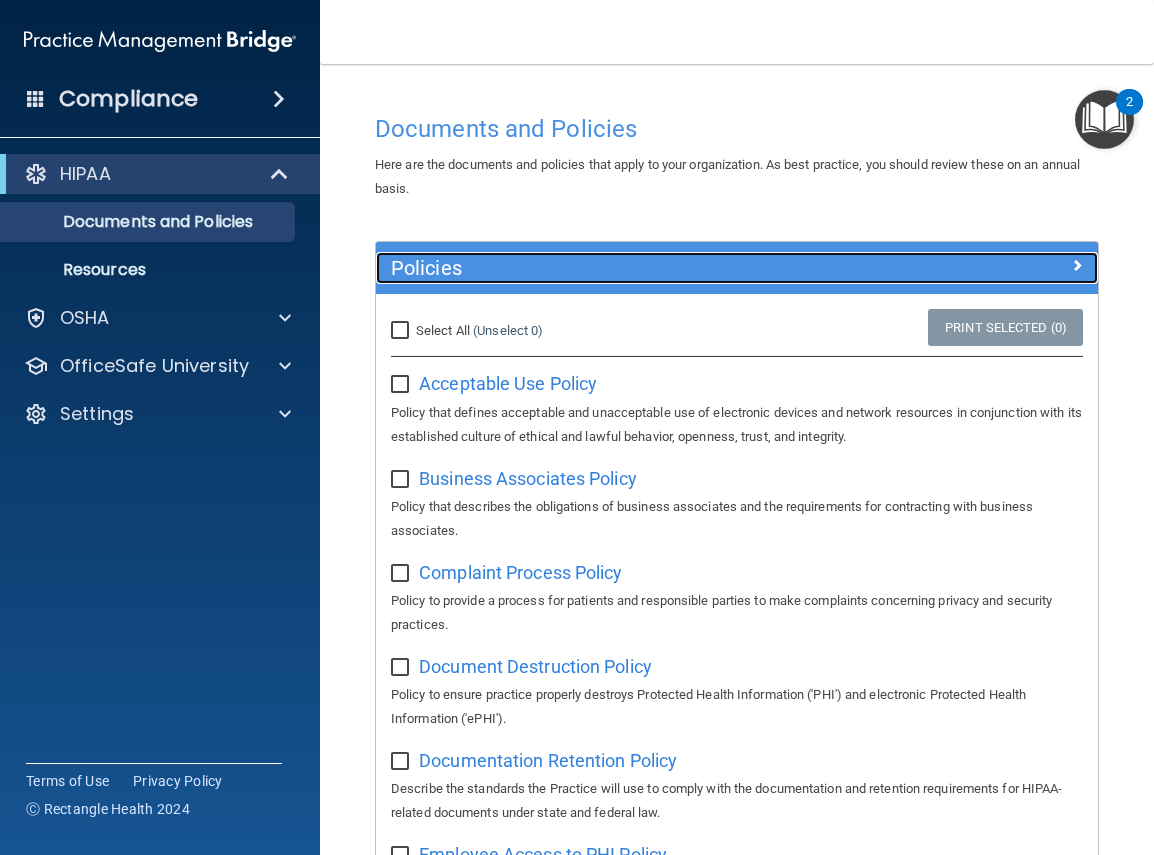 click on "Policies" at bounding box center (647, 268) 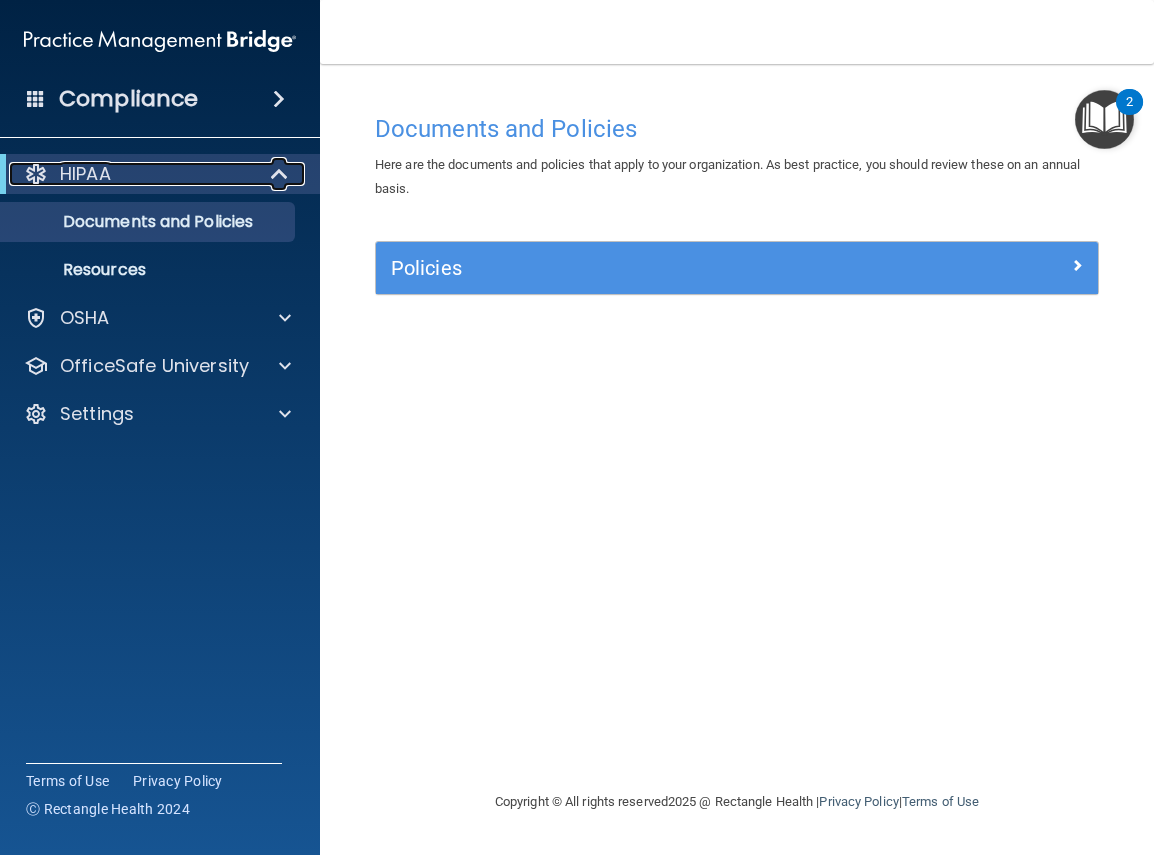 click at bounding box center (36, 174) 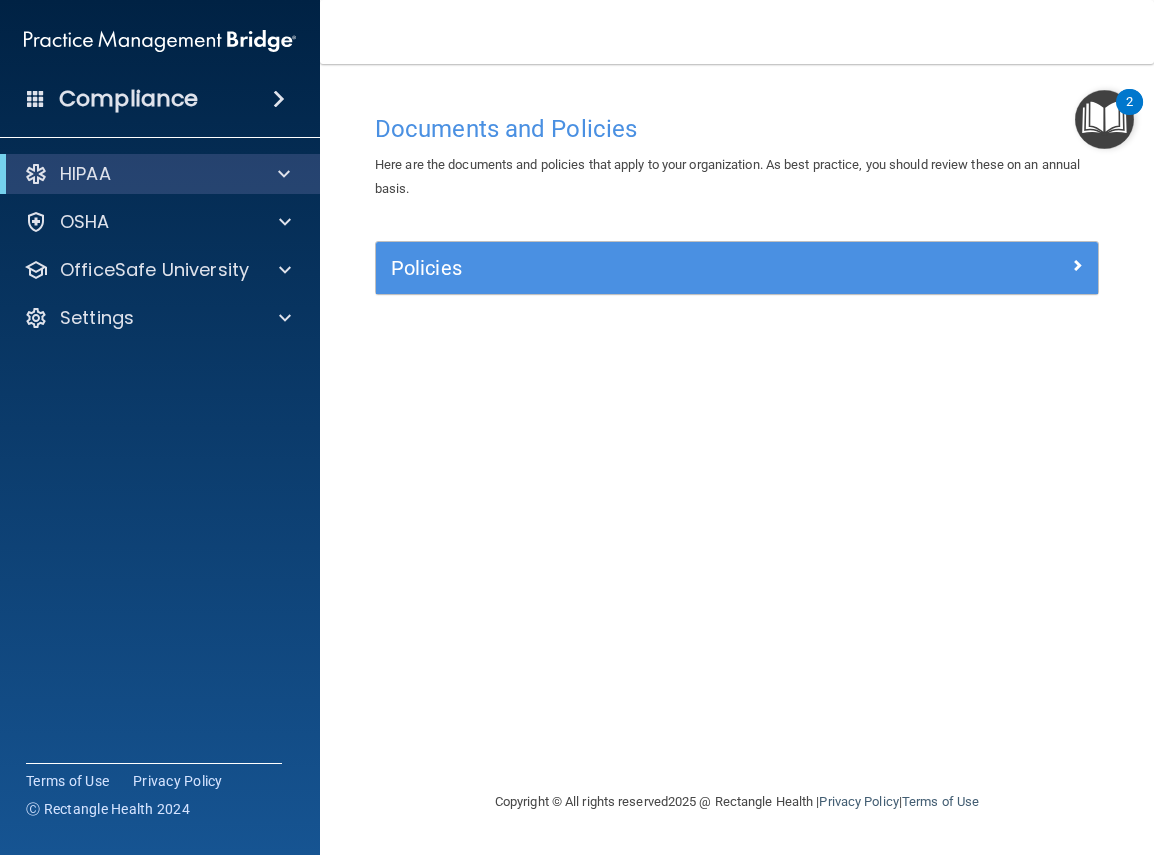 click on "Compliance" at bounding box center [128, 99] 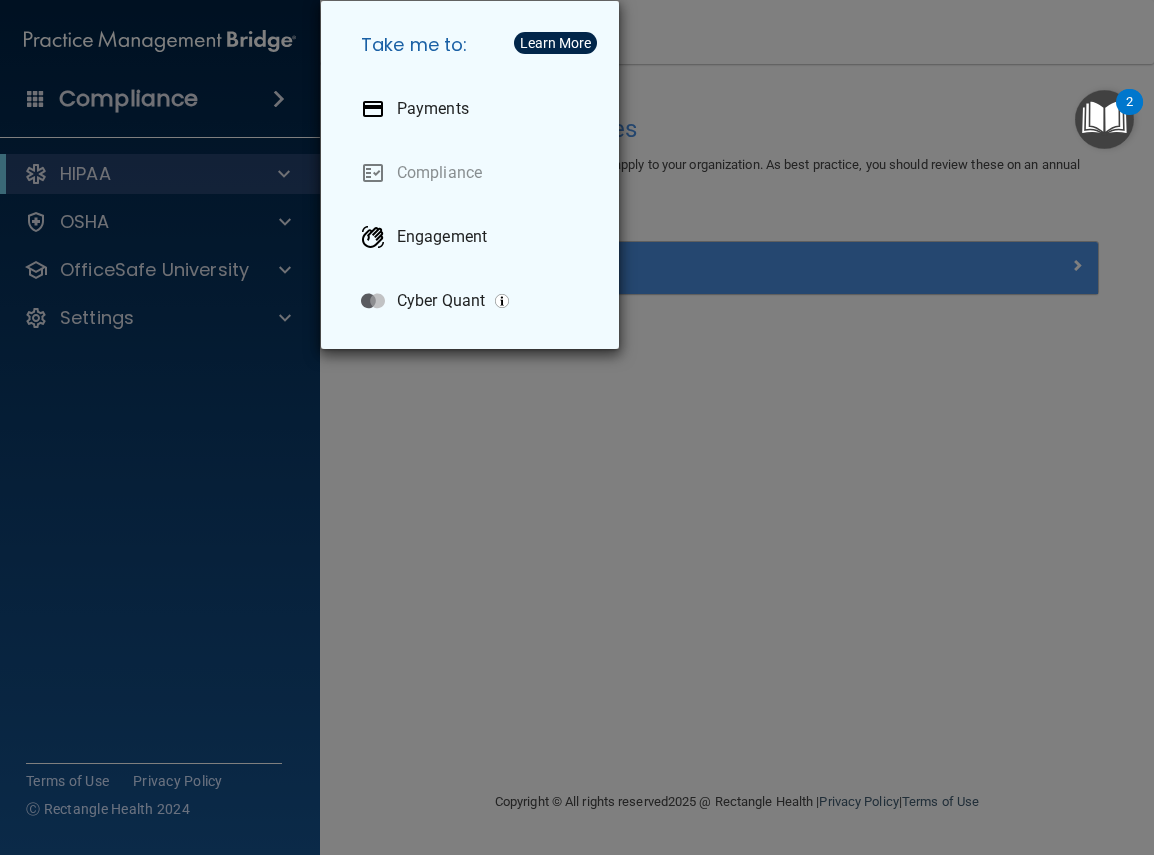 click on "Take me to:             Payments                   Compliance                     Engagement                     Cyber Quant" at bounding box center (577, 427) 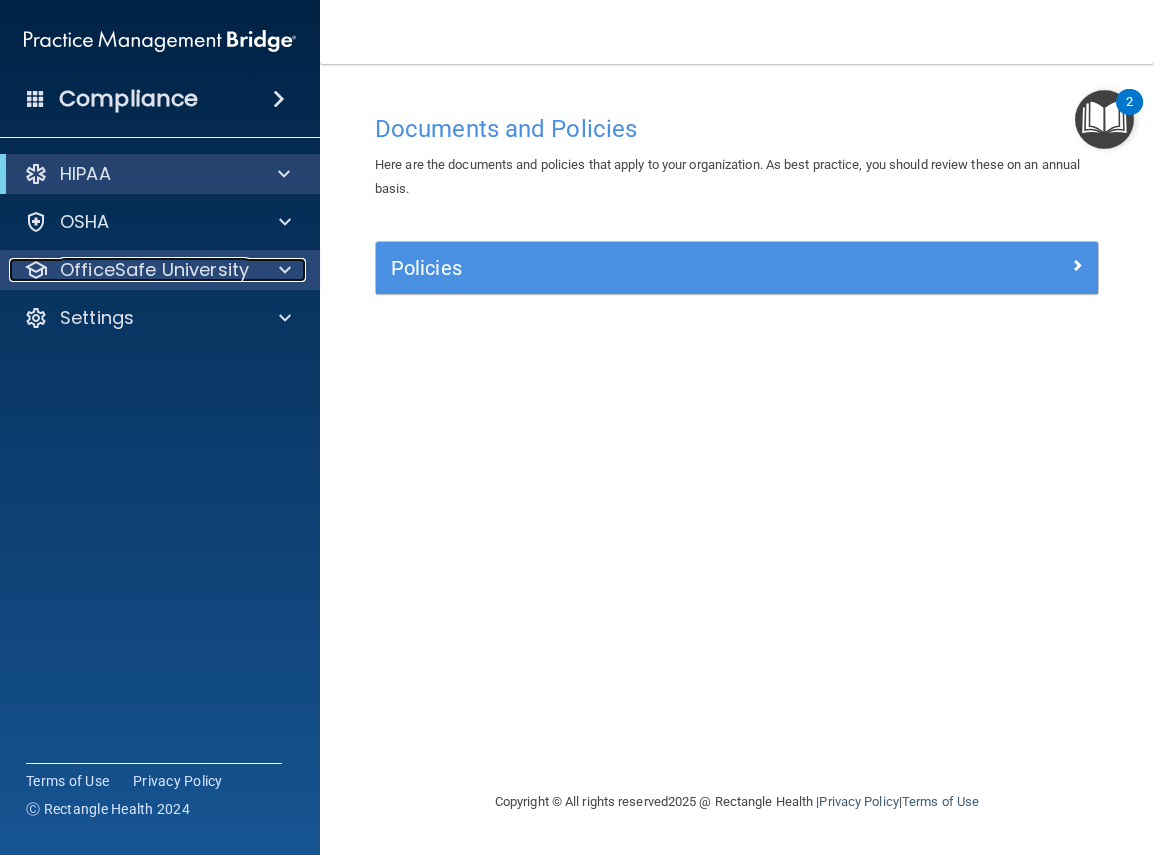 click at bounding box center [282, 270] 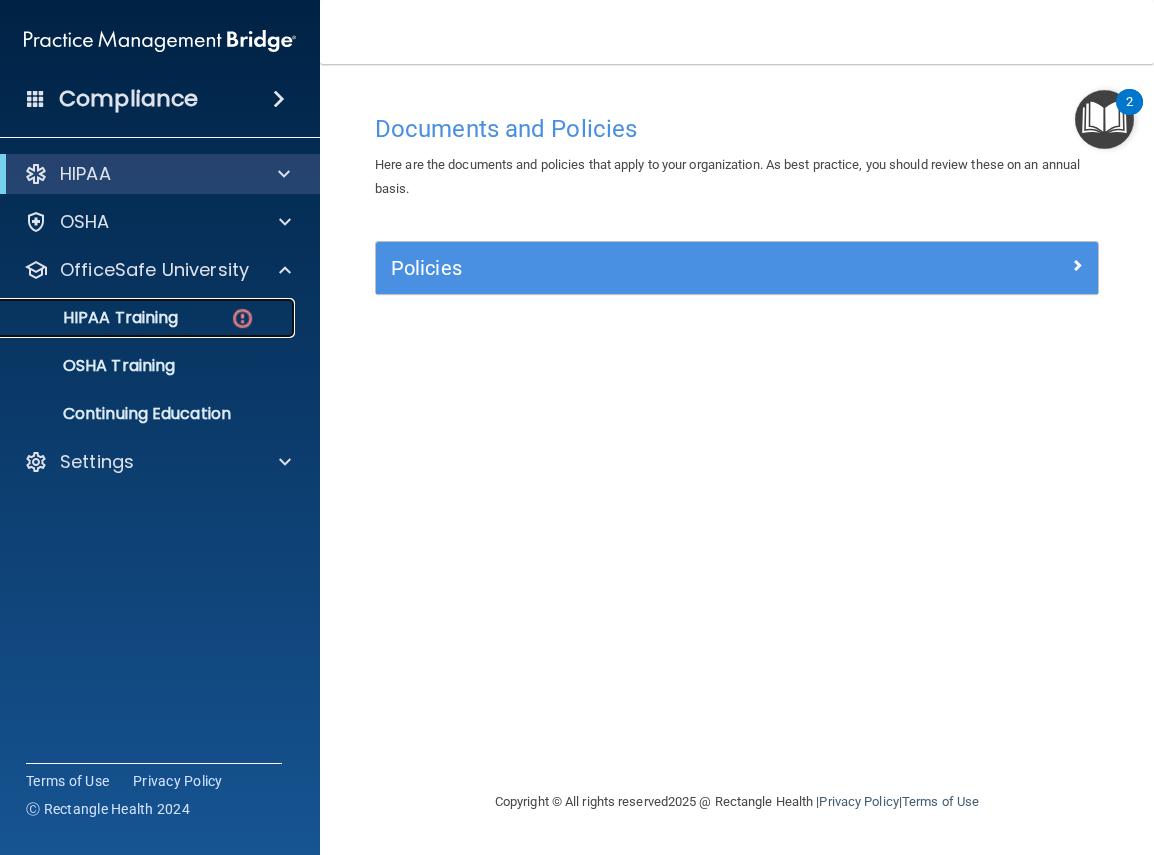 click on "HIPAA Training" at bounding box center (95, 318) 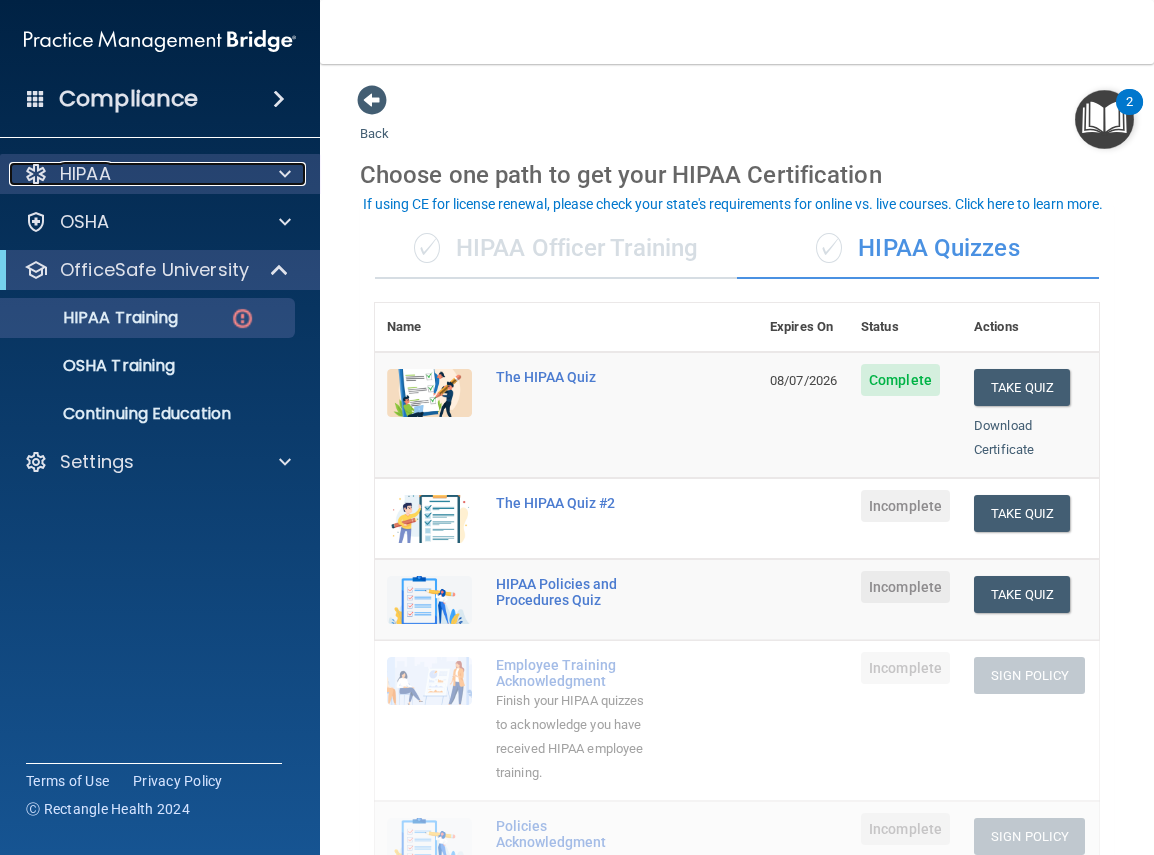 click on "HIPAA" at bounding box center [85, 174] 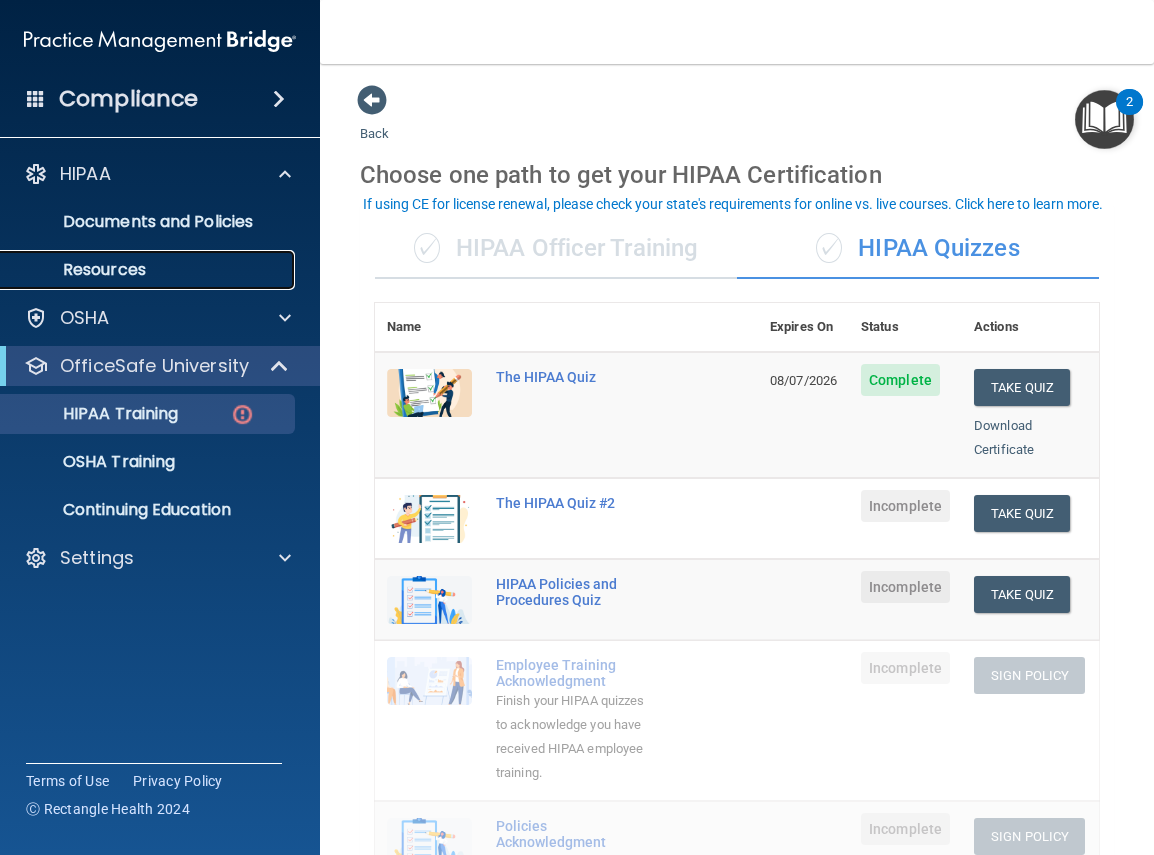click on "Resources" at bounding box center [149, 270] 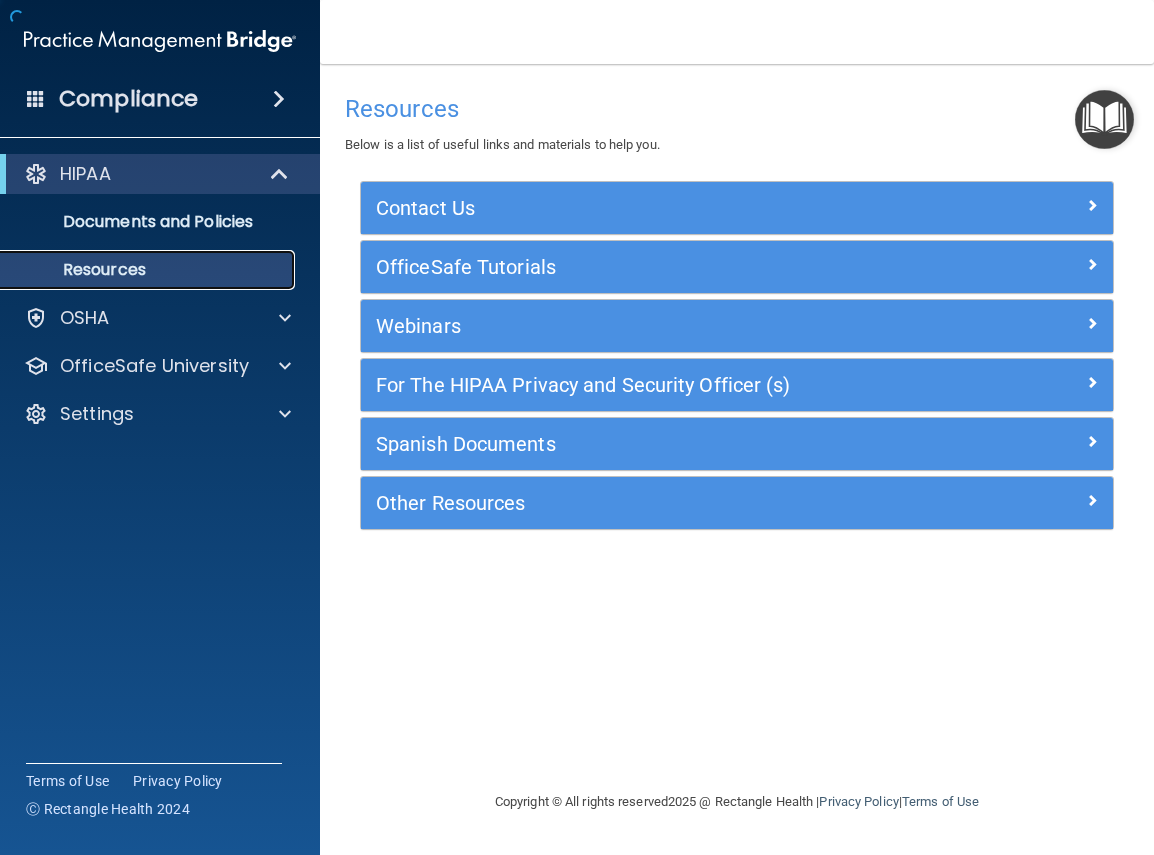 click on "Resources" at bounding box center (149, 270) 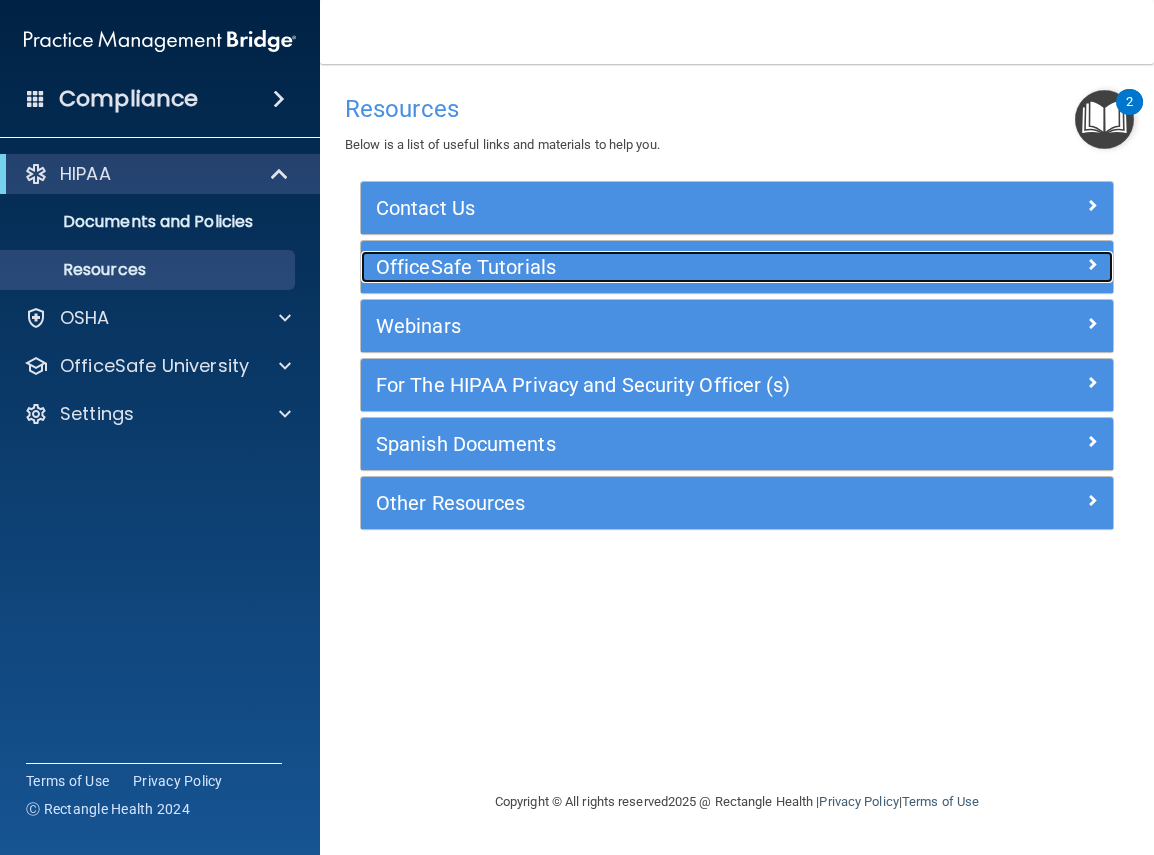 click on "OfficeSafe Tutorials" at bounding box center [643, 267] 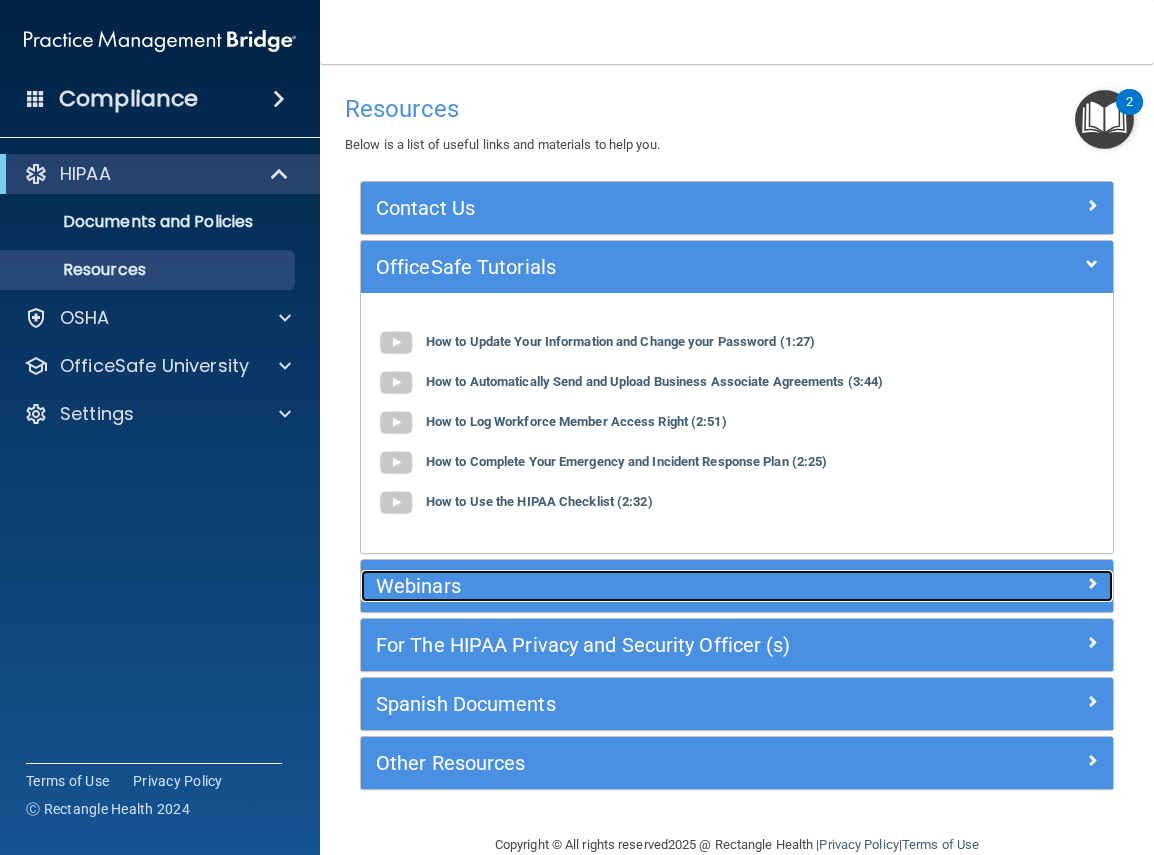 click on "Webinars" at bounding box center (643, 586) 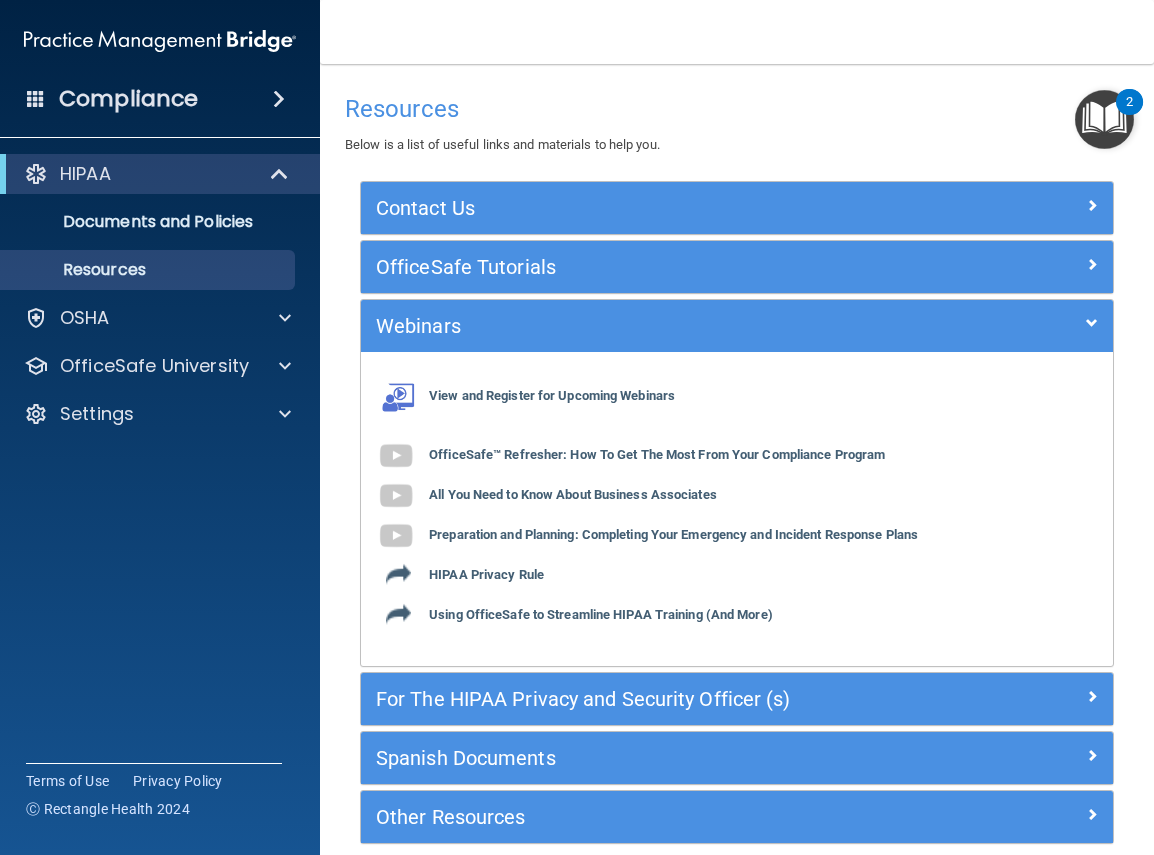 click on "For The HIPAA Privacy and Security Officer (s)" at bounding box center [737, 699] 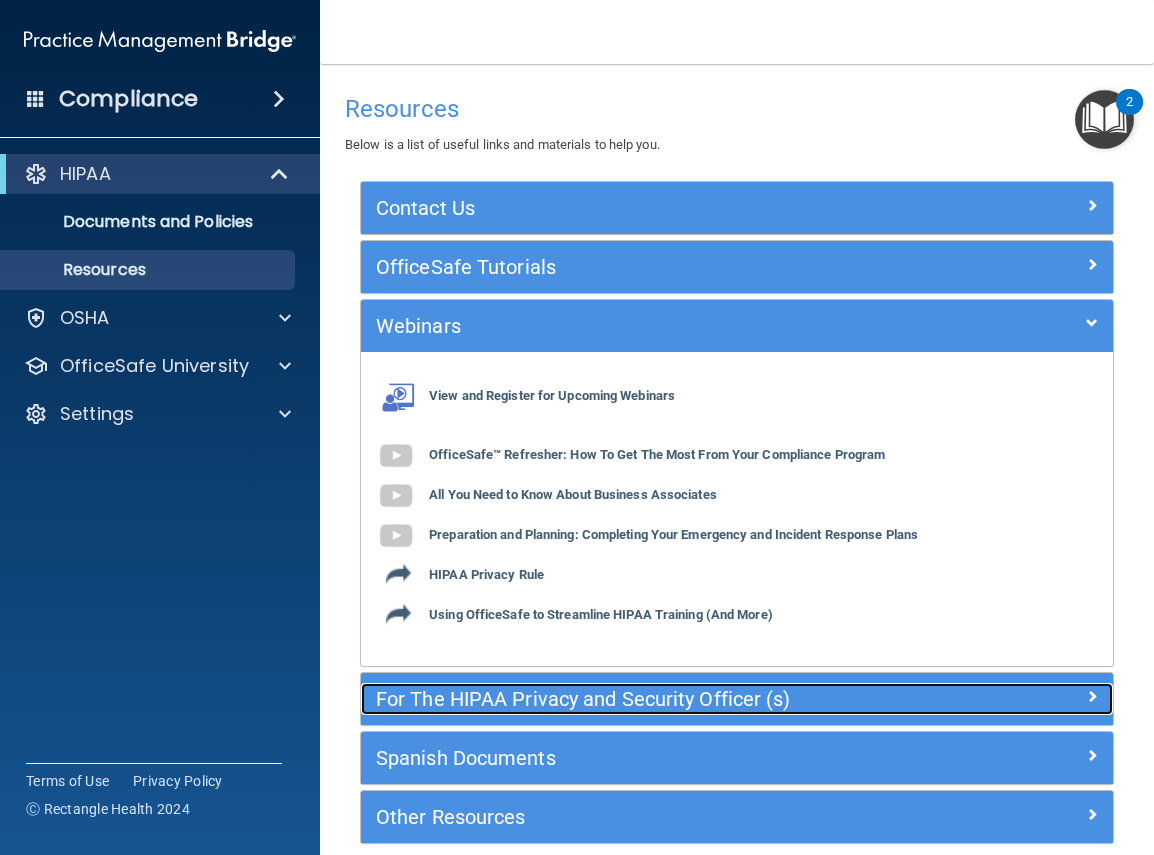 click on "For The HIPAA Privacy and Security Officer (s)" at bounding box center (643, 699) 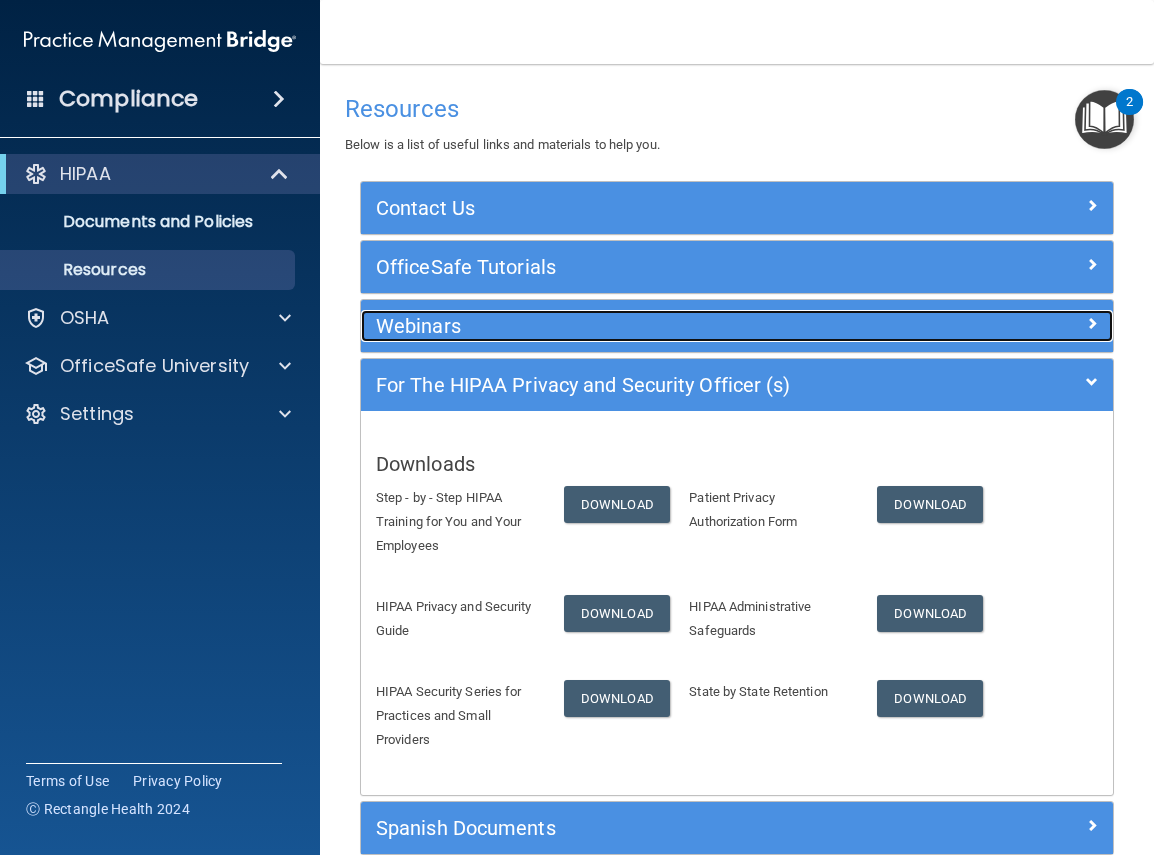 click on "Webinars" at bounding box center (643, 326) 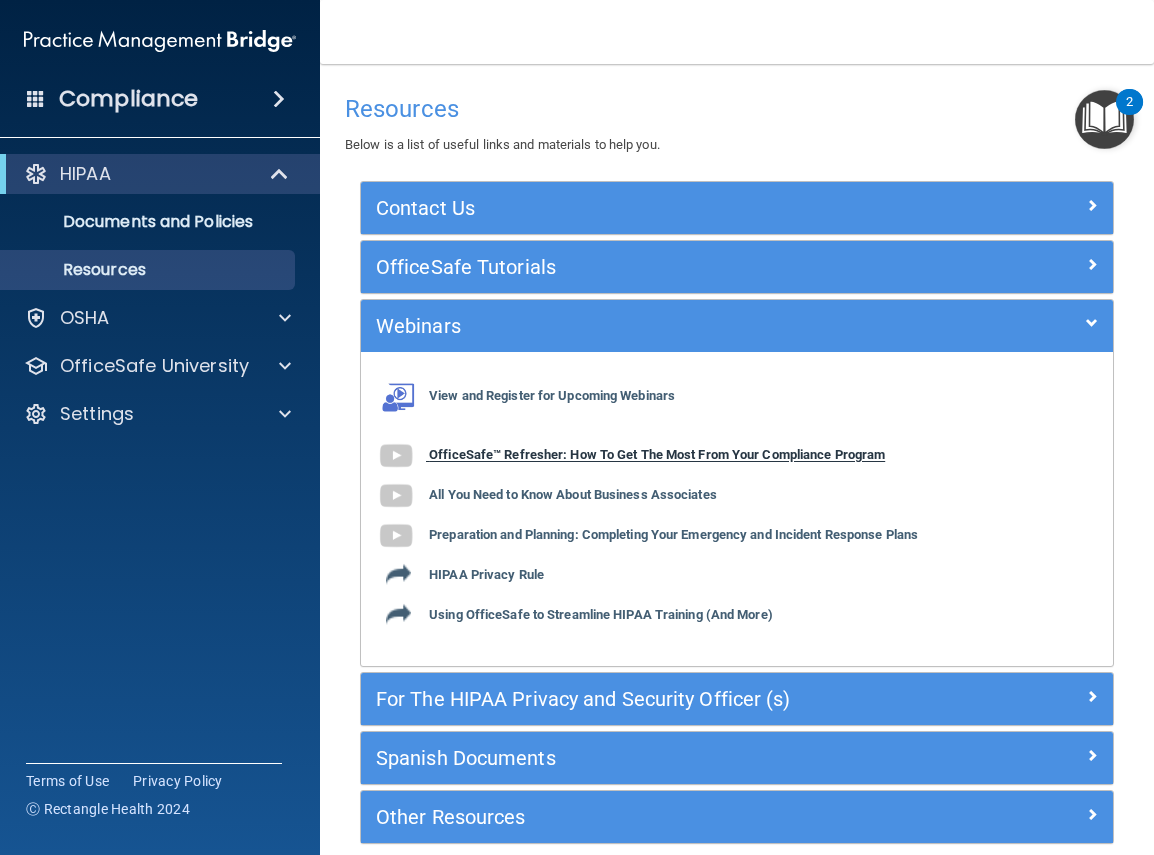 click on "OfficeSafe™ Refresher: How To Get The Most From Your Compliance Program" at bounding box center [657, 455] 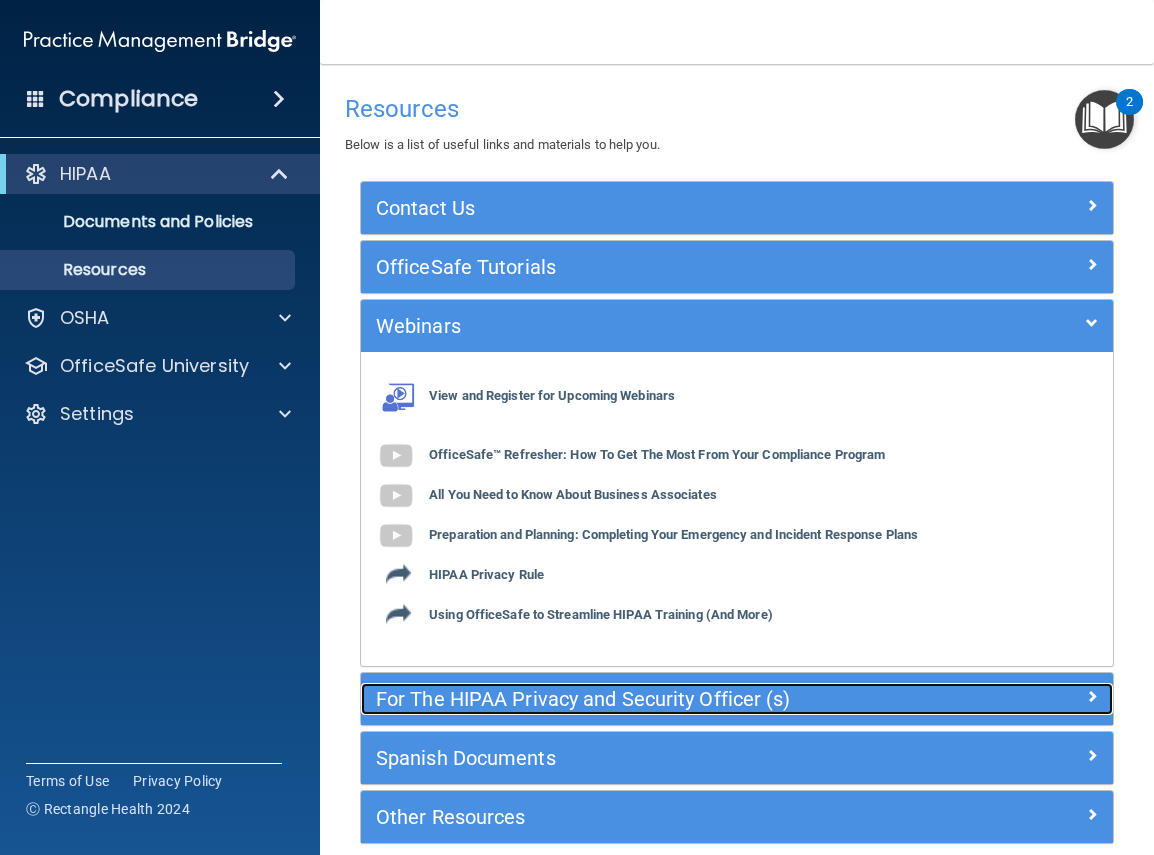 click on "For The HIPAA Privacy and Security Officer (s)" at bounding box center (643, 699) 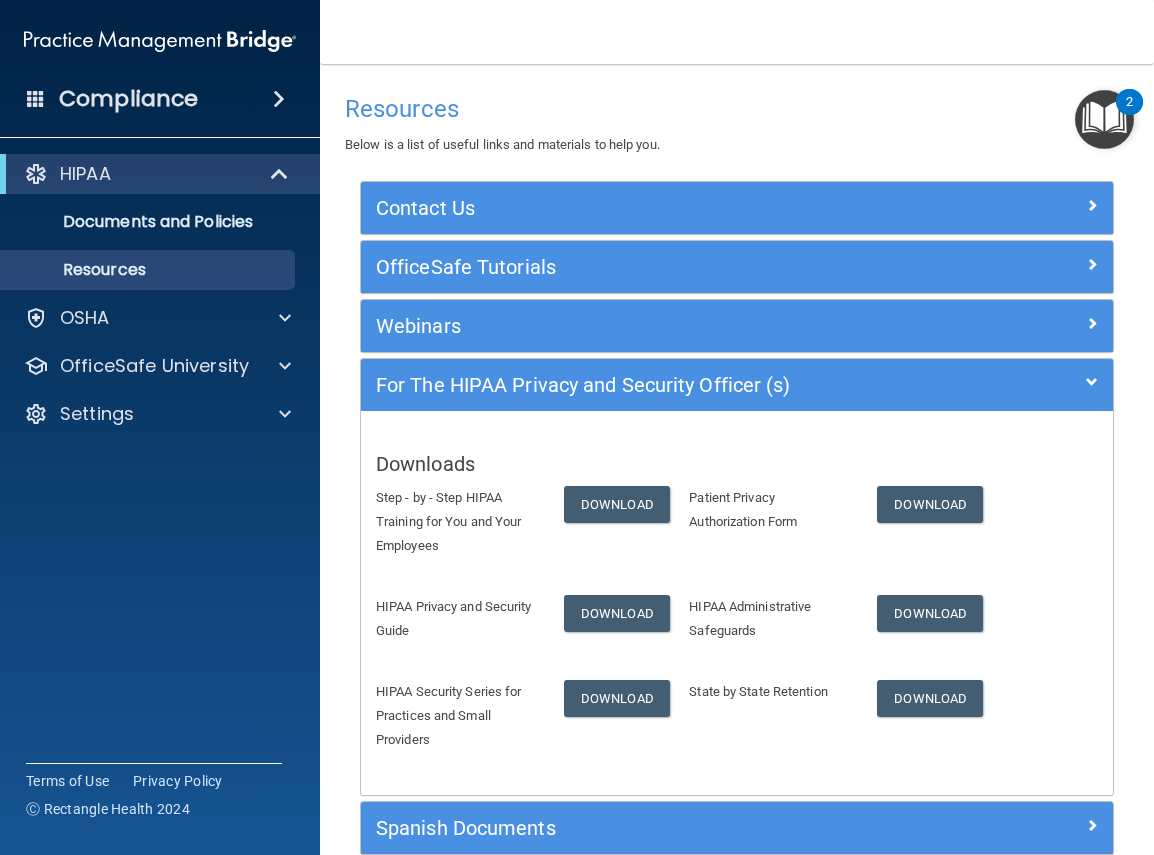 click on "HIPAA Security Series for Practices and Small Providers" at bounding box center [455, 722] 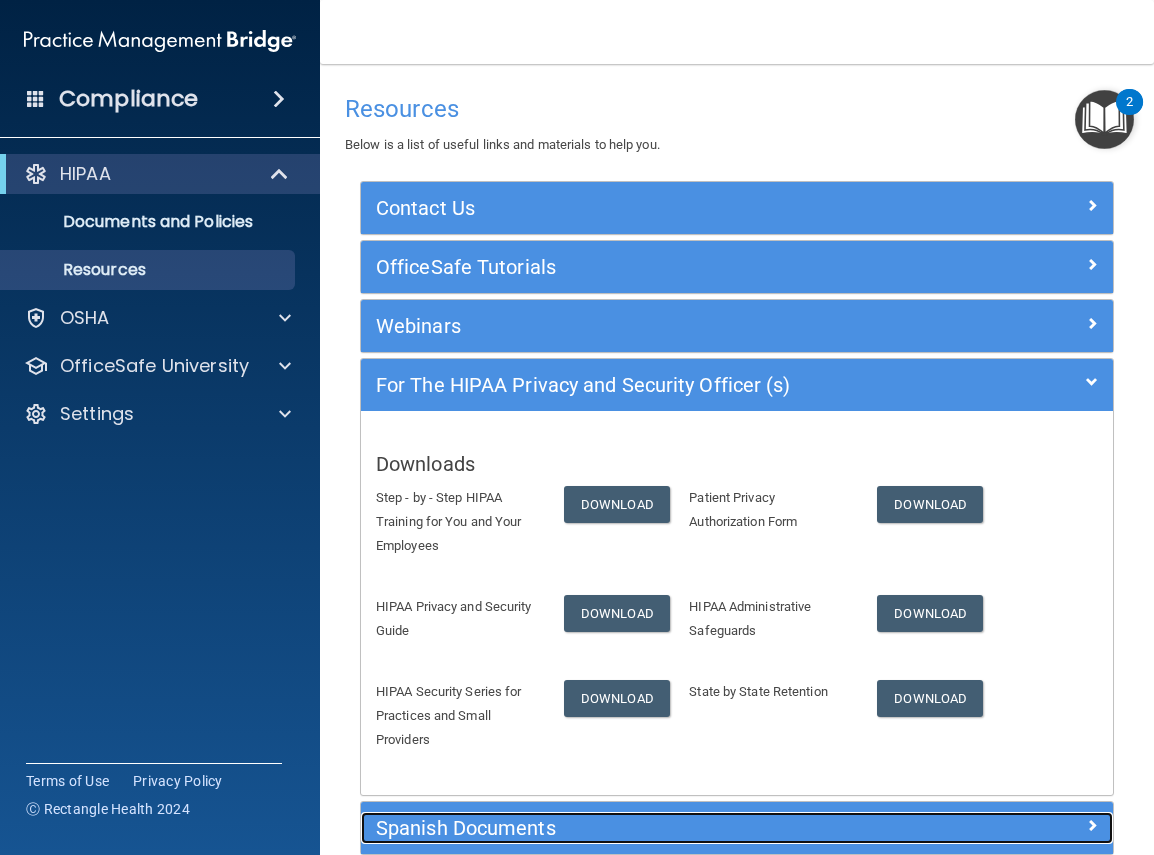 click on "Spanish Documents" at bounding box center [643, 828] 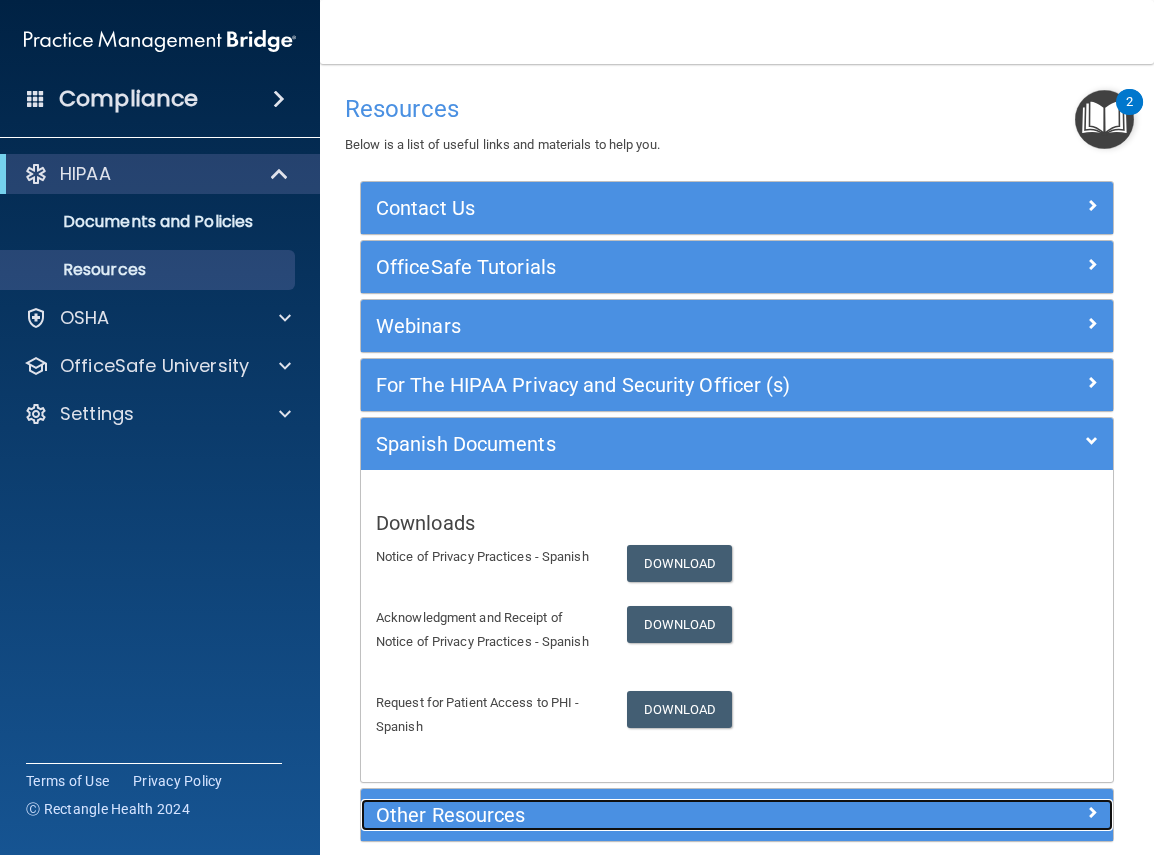 click on "Other Resources" at bounding box center (643, 815) 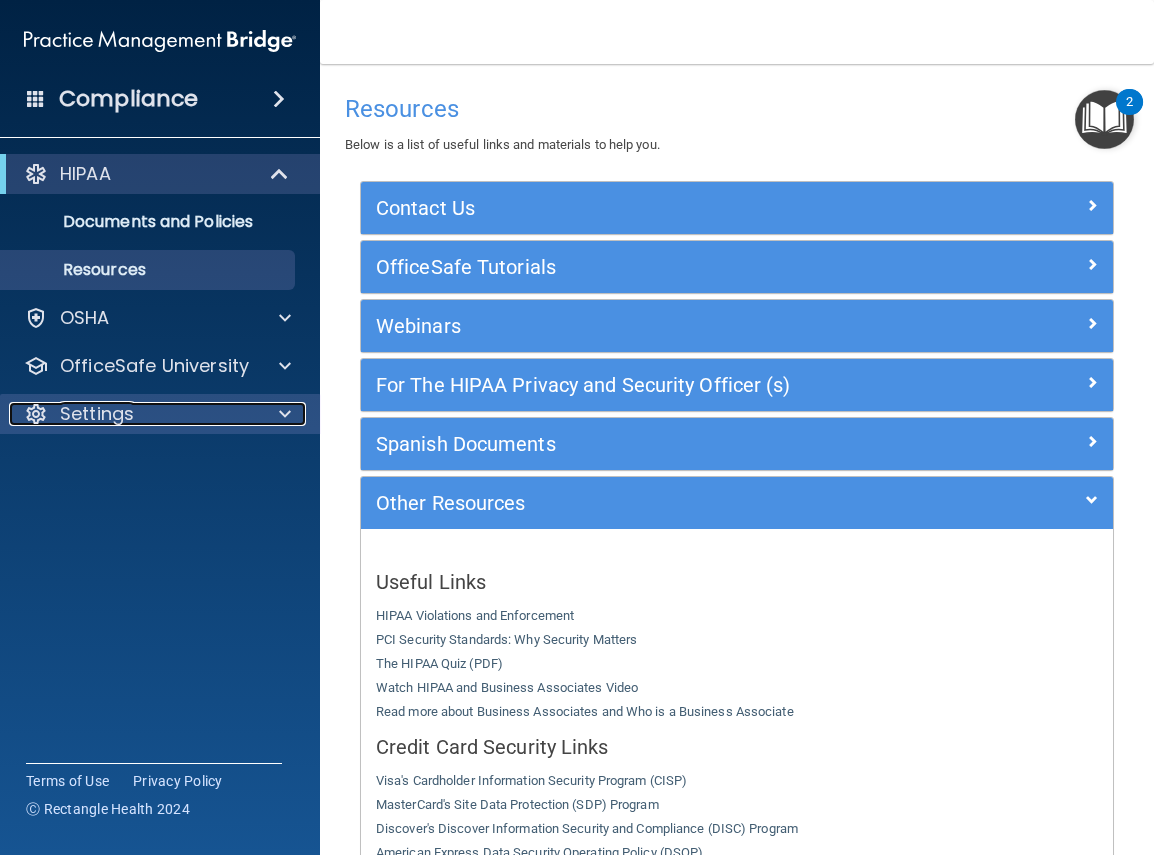 click on "Settings" at bounding box center [97, 414] 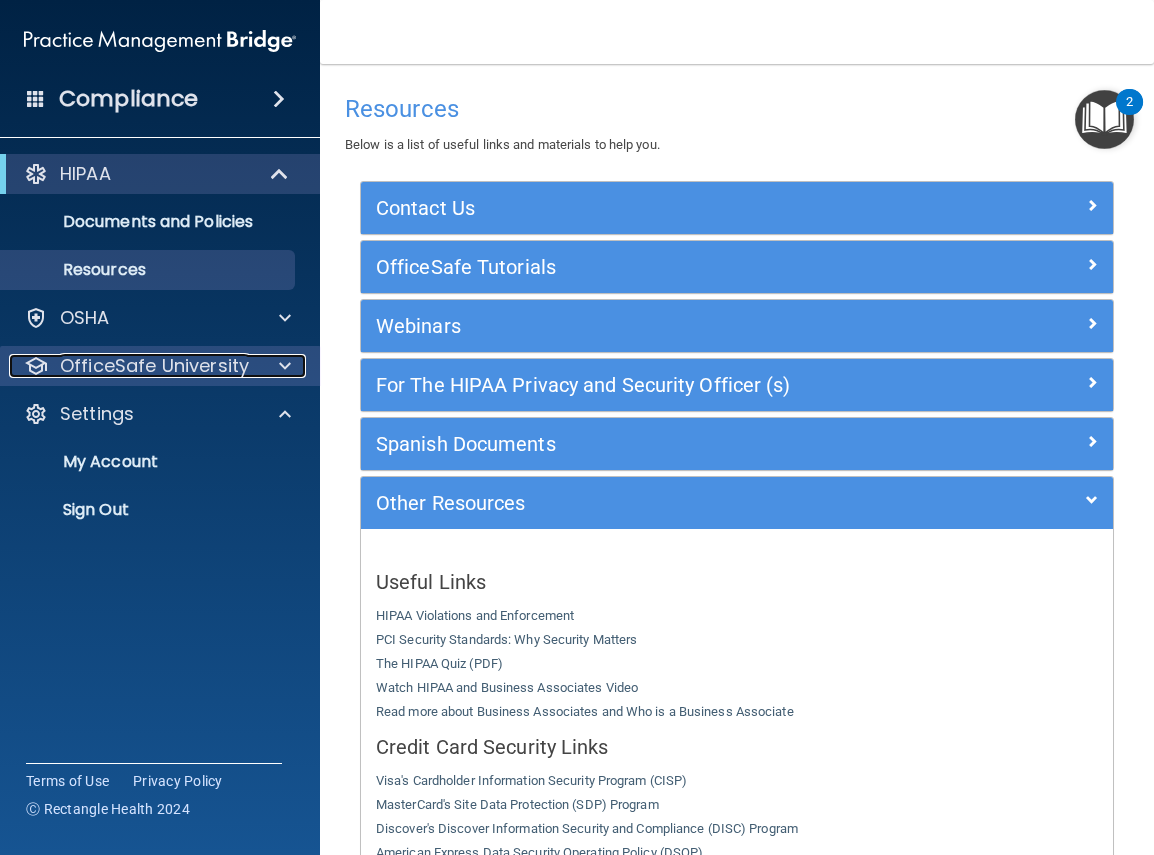click on "OfficeSafe University" at bounding box center [154, 366] 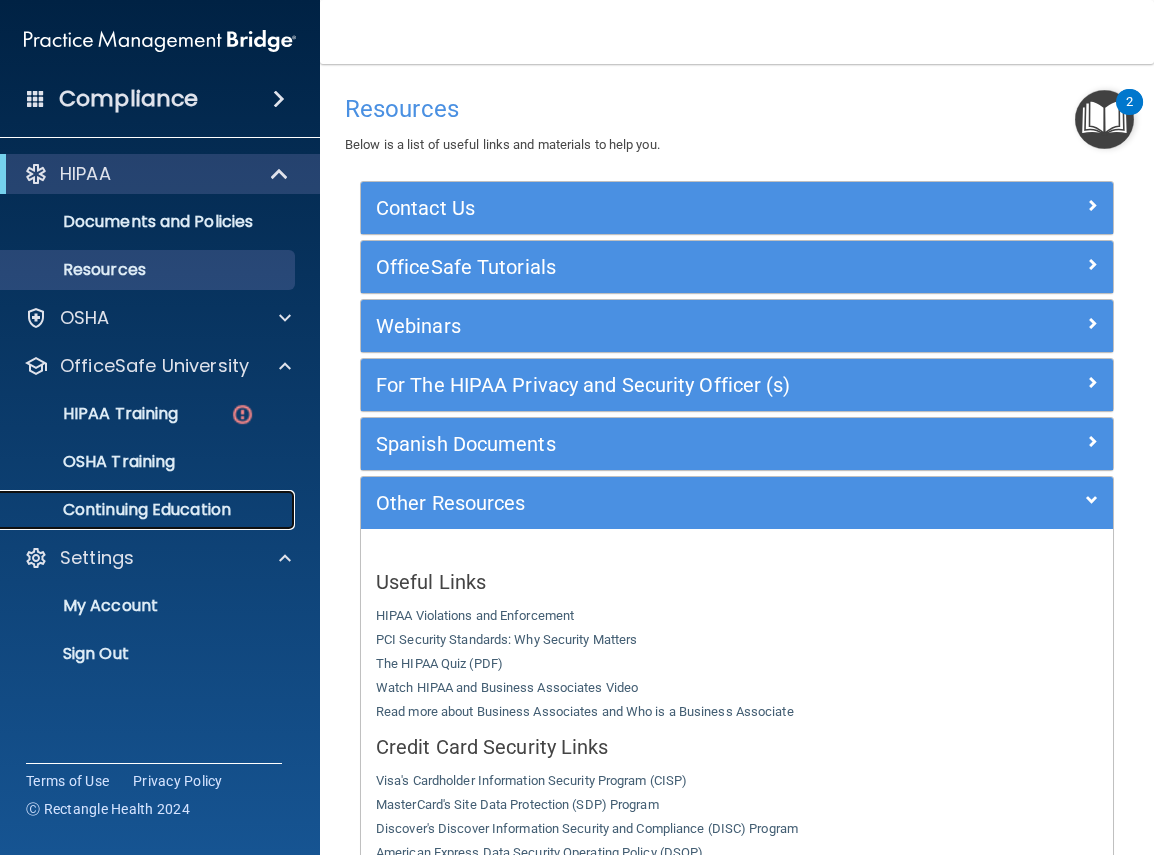 click on "Continuing Education" at bounding box center (149, 510) 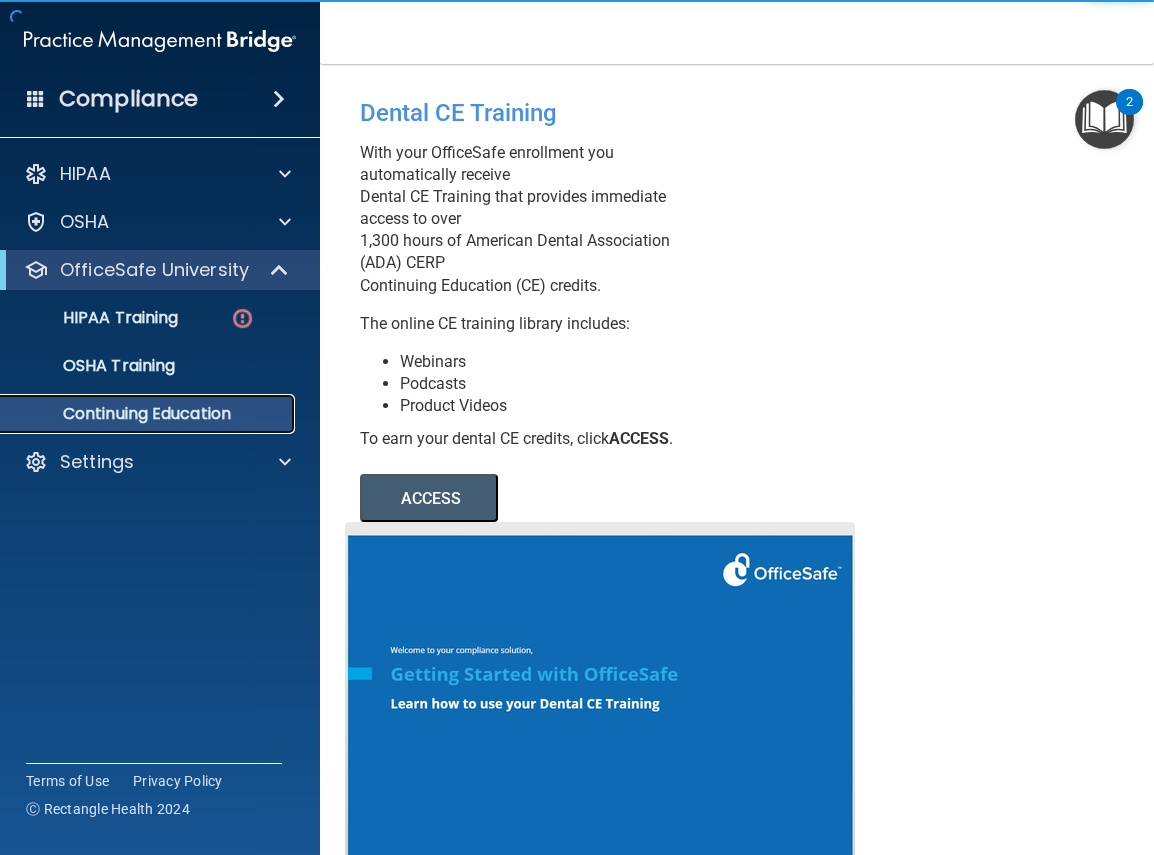 click on "Continuing Education" at bounding box center (149, 414) 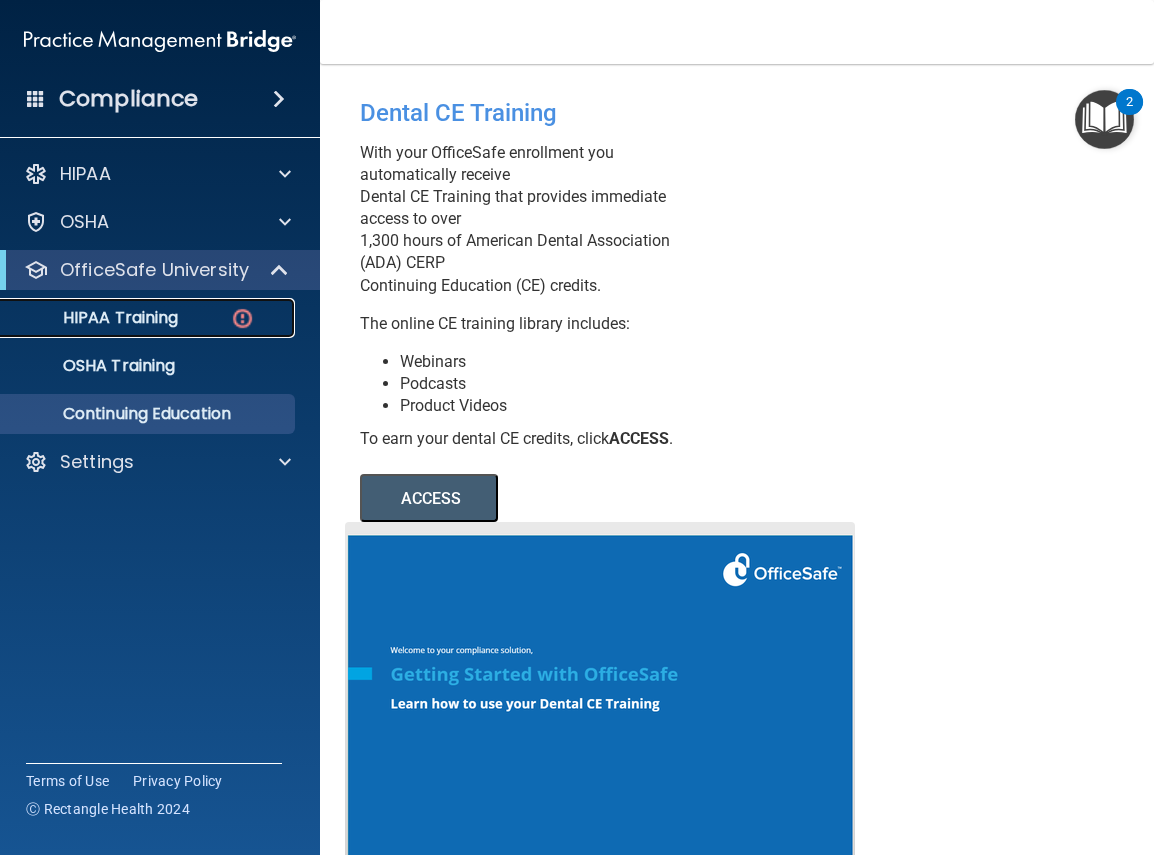 click on "HIPAA Training" at bounding box center [95, 318] 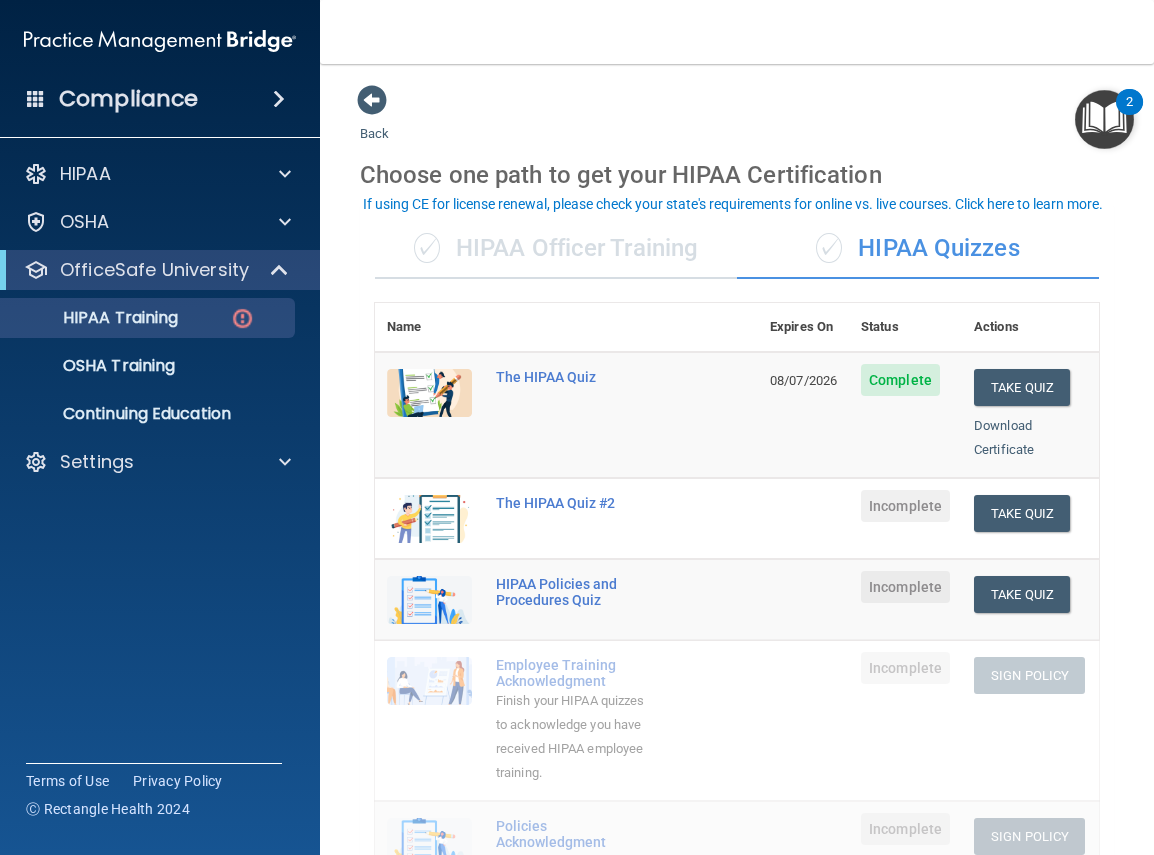 click at bounding box center [429, 393] 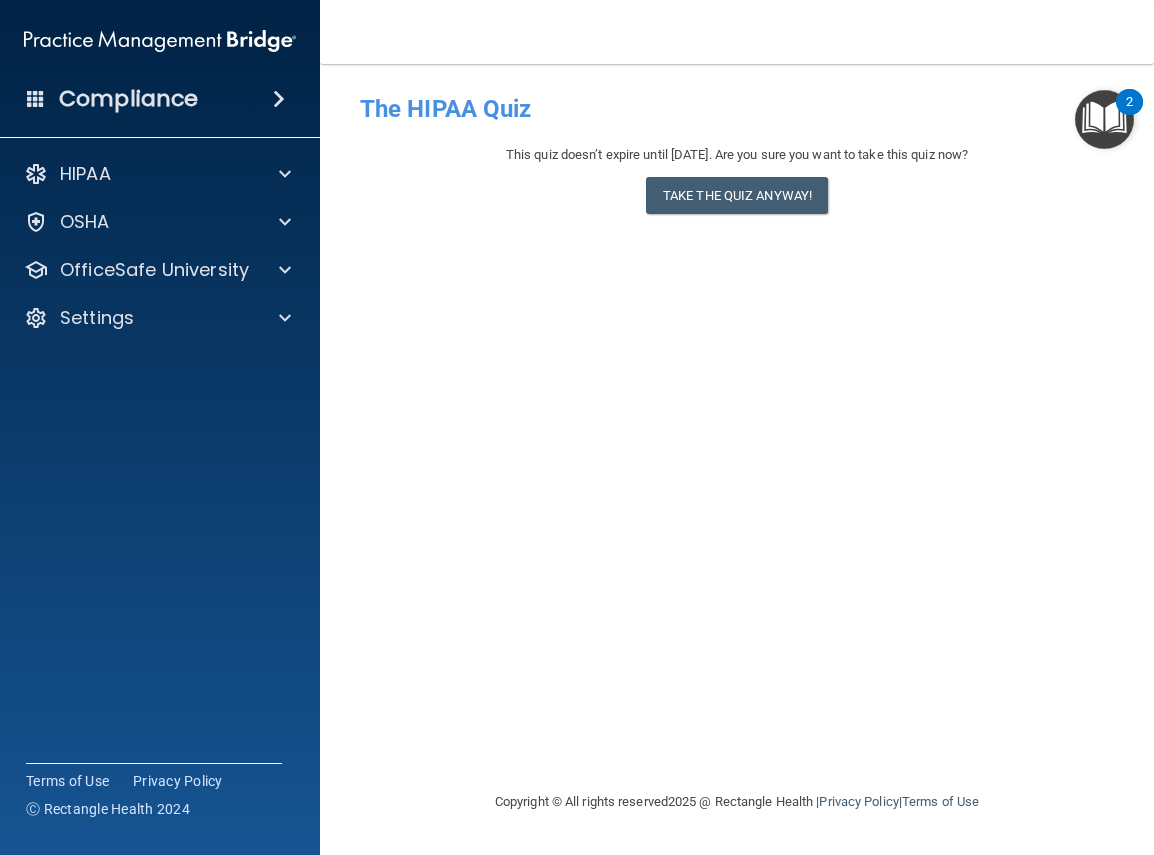 click at bounding box center [1104, 119] 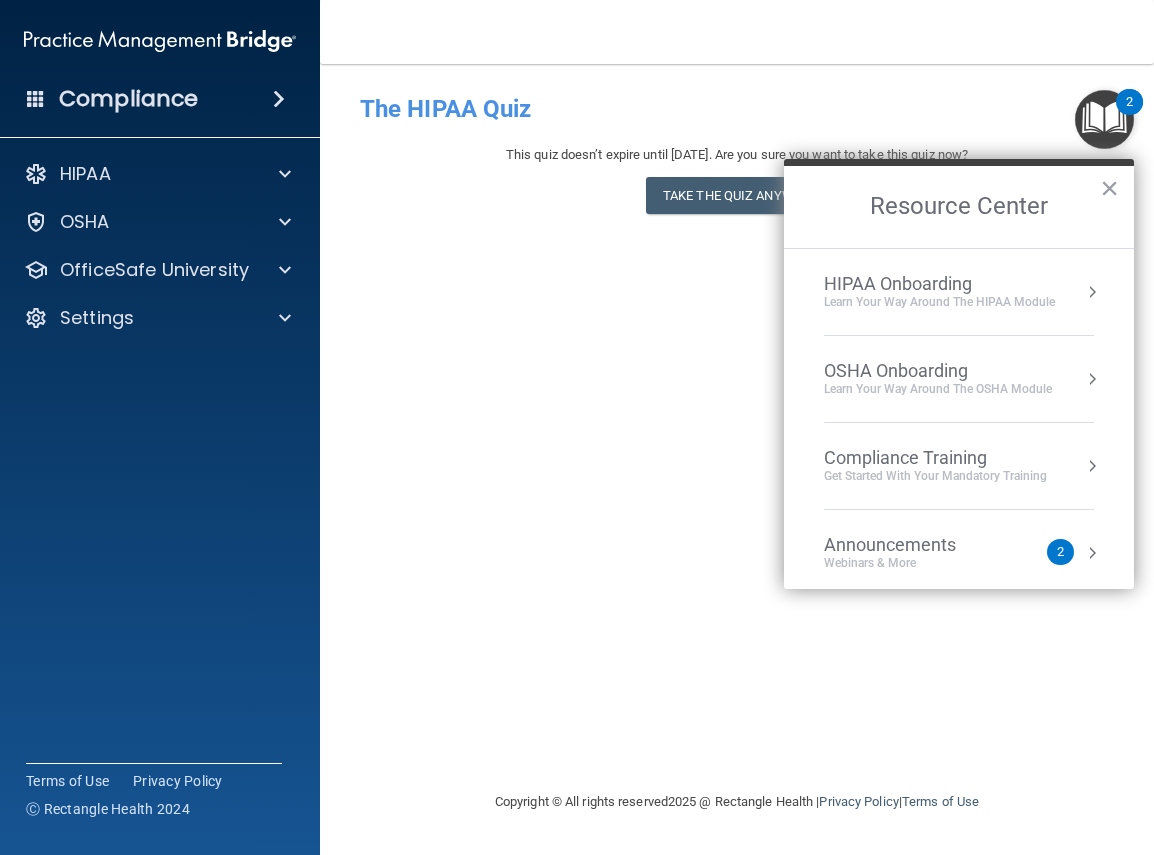 click on "HIPAA Onboarding" at bounding box center [939, 284] 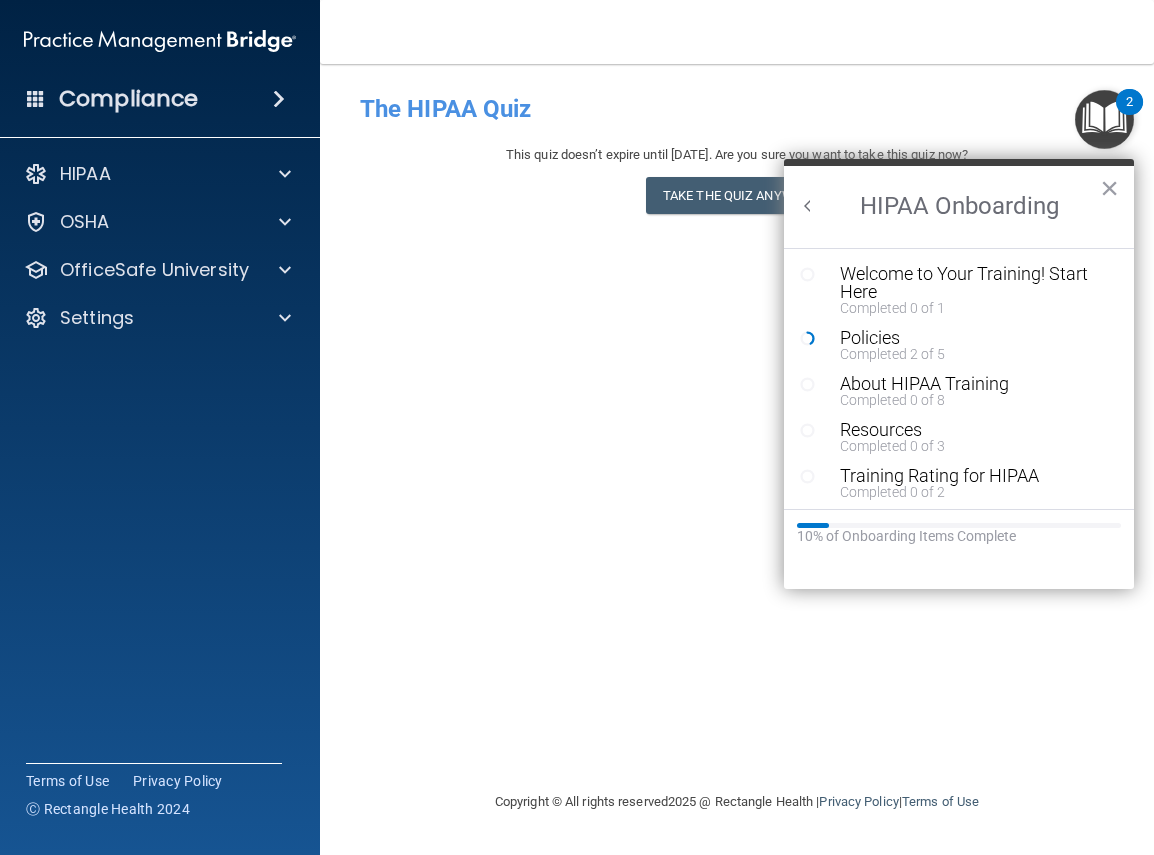 scroll, scrollTop: 0, scrollLeft: 0, axis: both 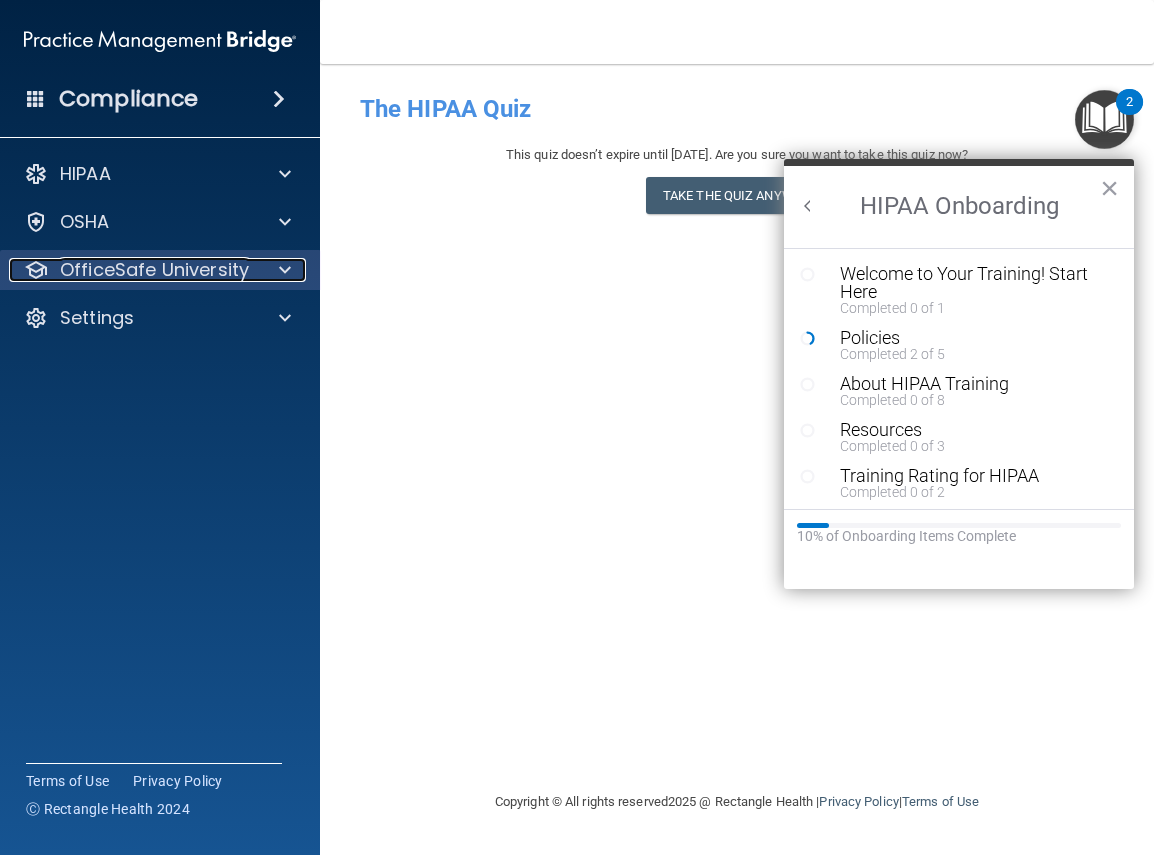 click at bounding box center (36, 270) 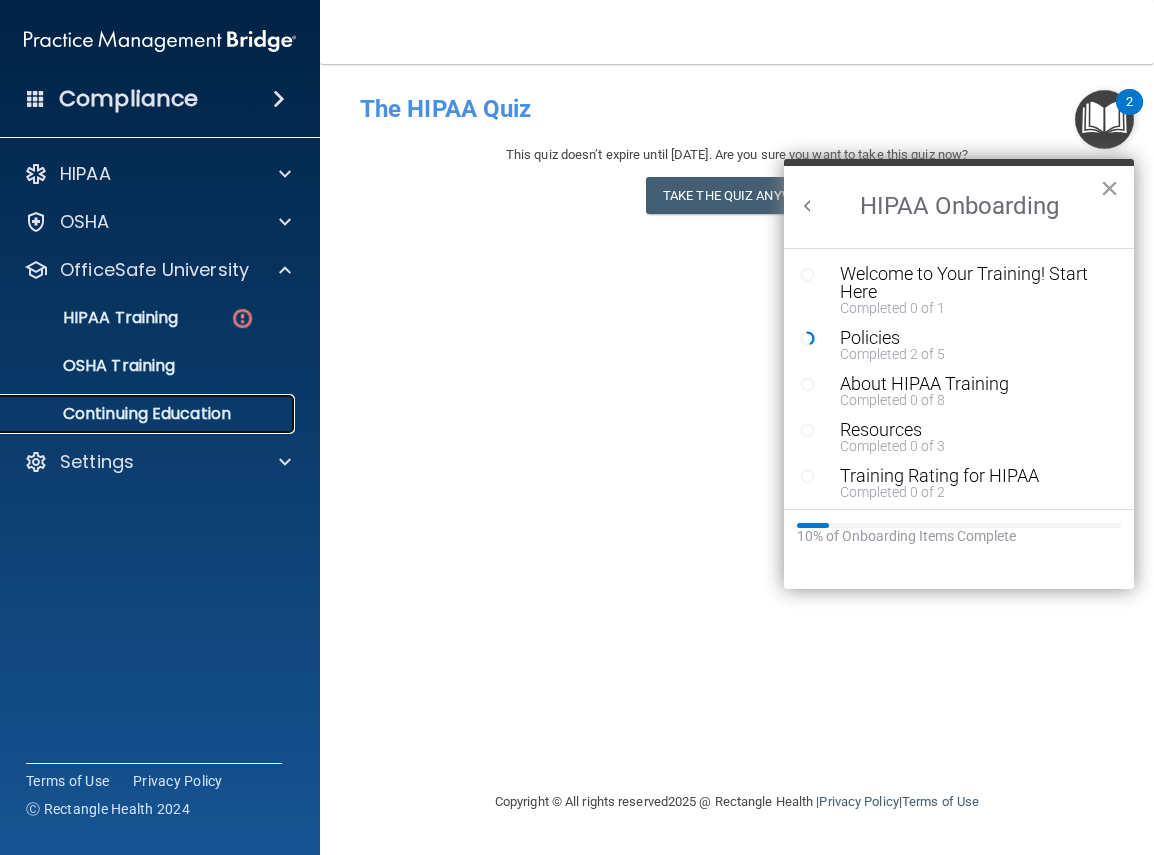 click on "Continuing Education" at bounding box center (149, 414) 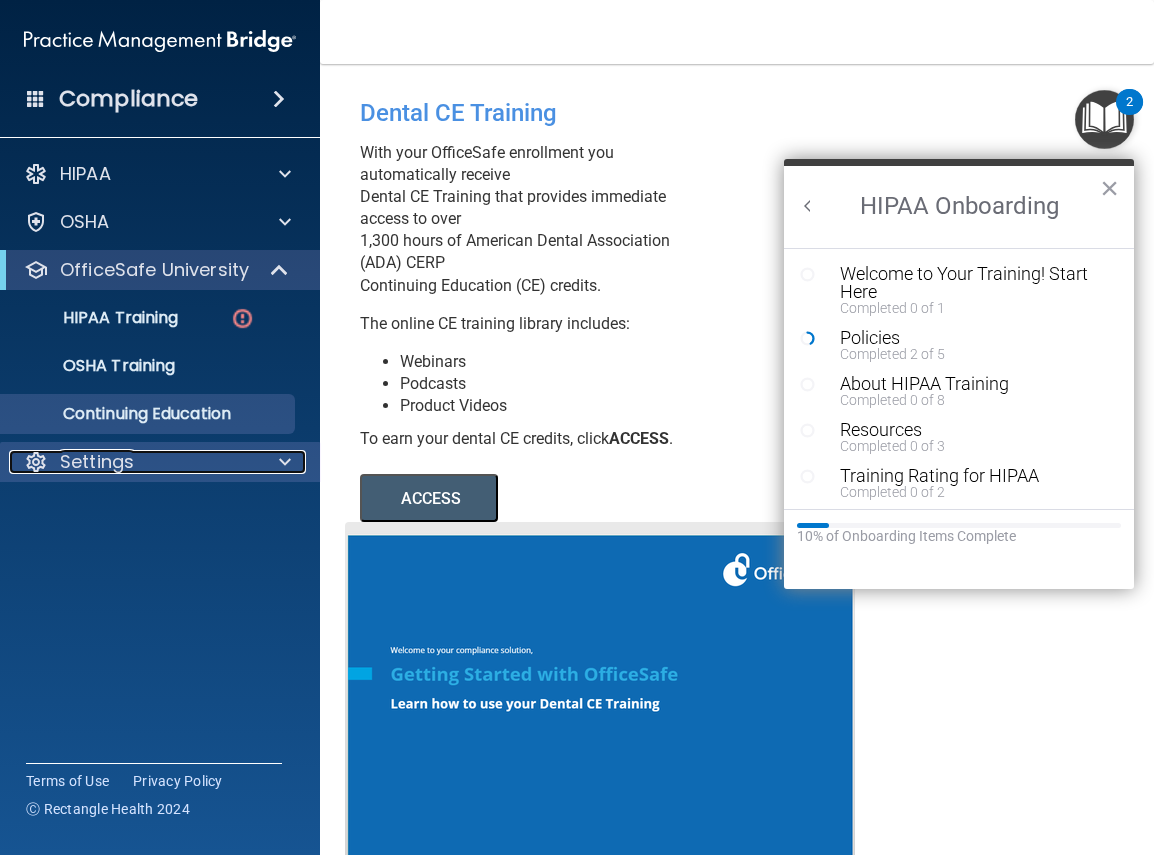 click on "Settings" at bounding box center (133, 462) 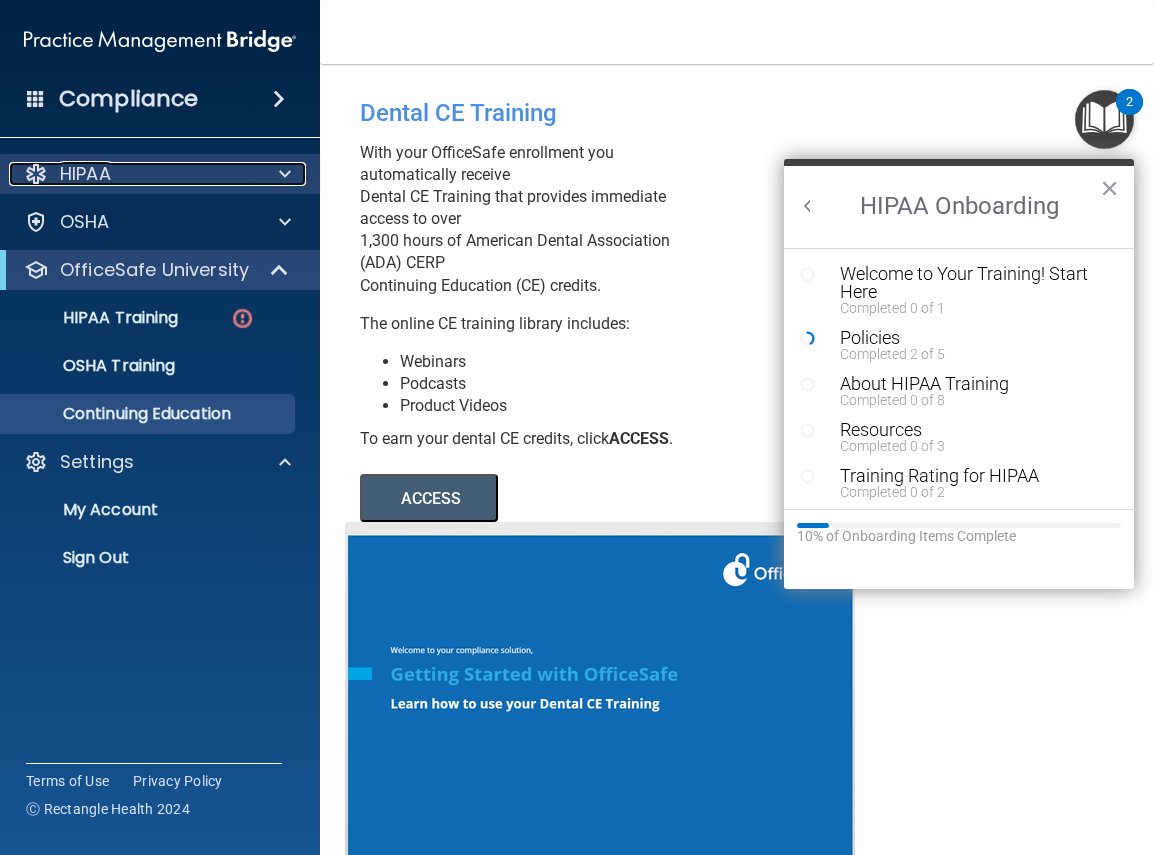 click at bounding box center (36, 174) 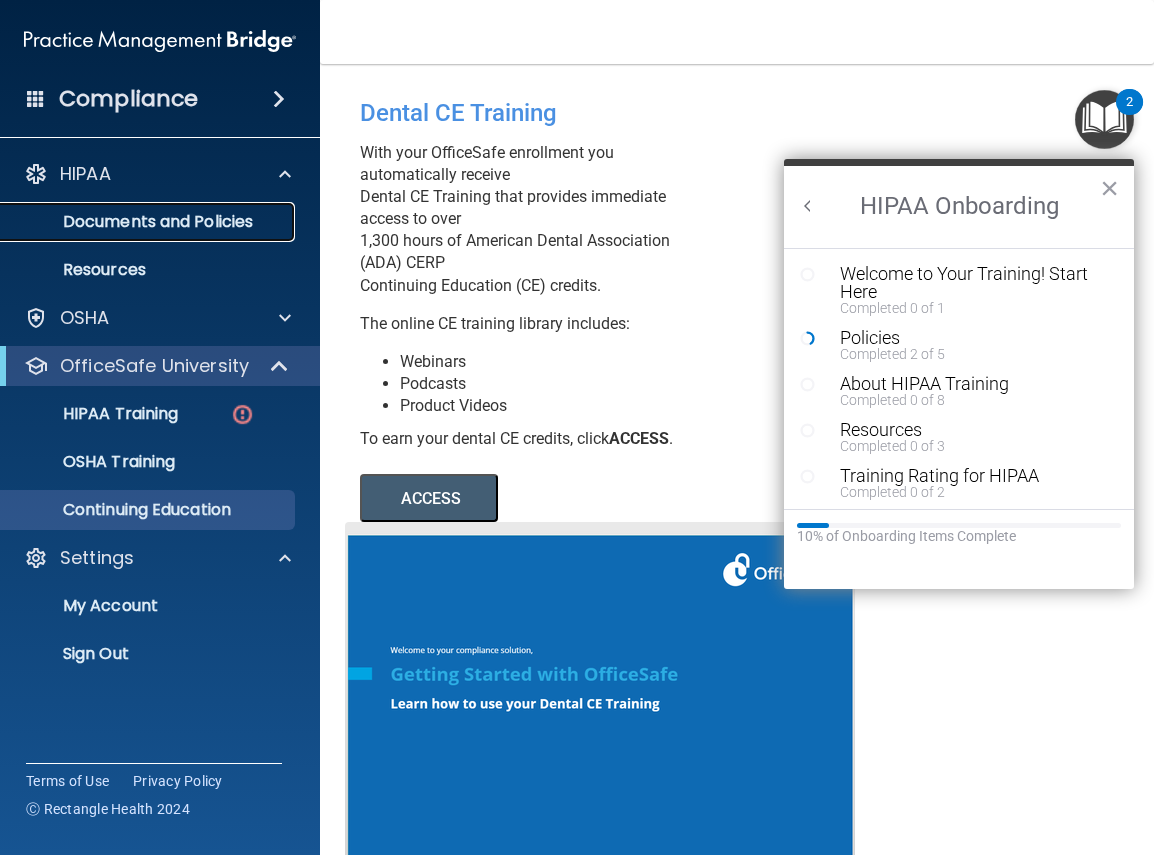 click on "Documents and Policies" at bounding box center [149, 222] 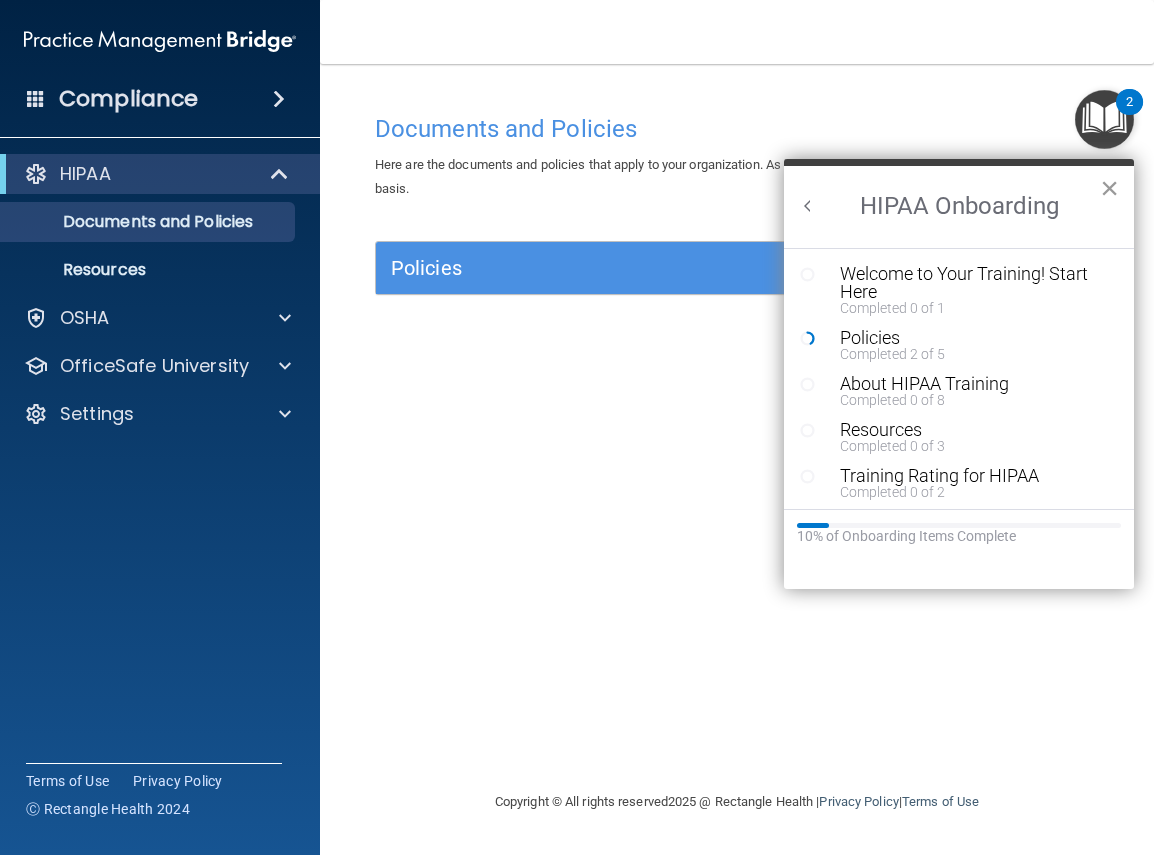 click on "×" at bounding box center [1109, 188] 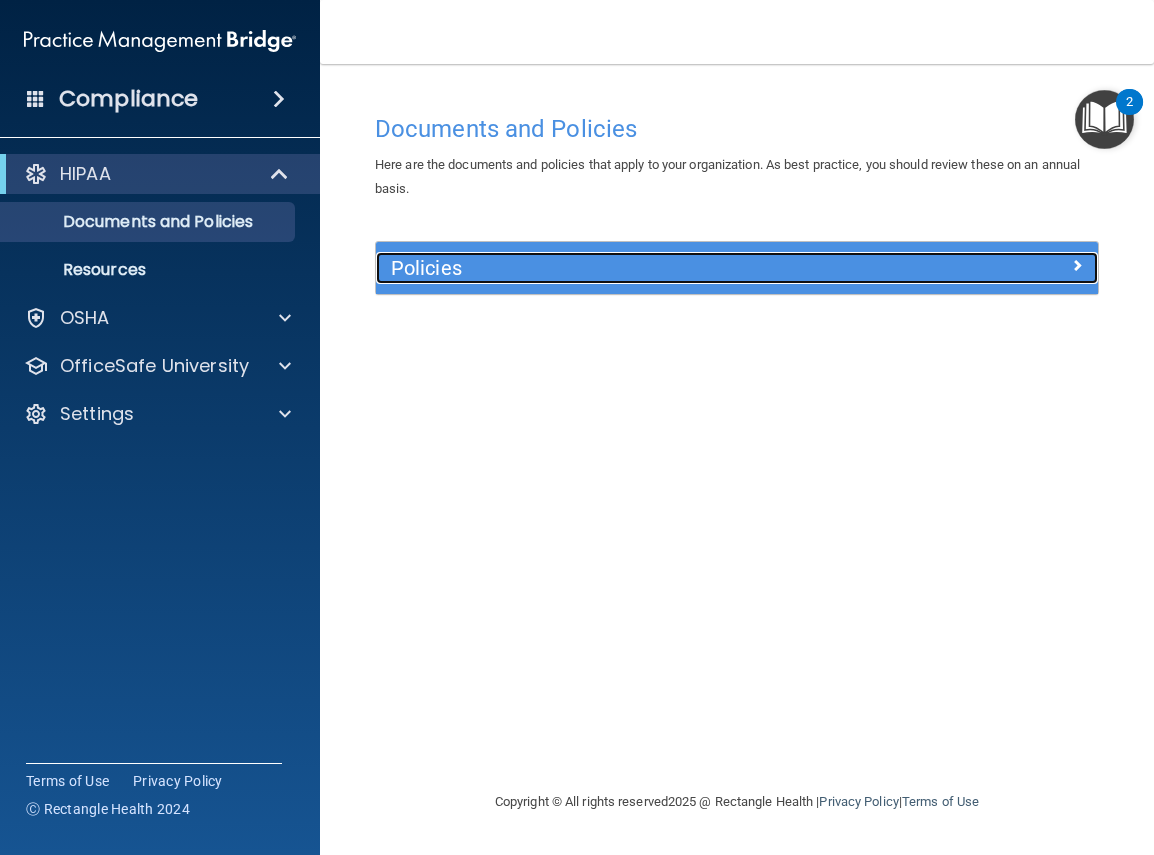 click at bounding box center [1008, 264] 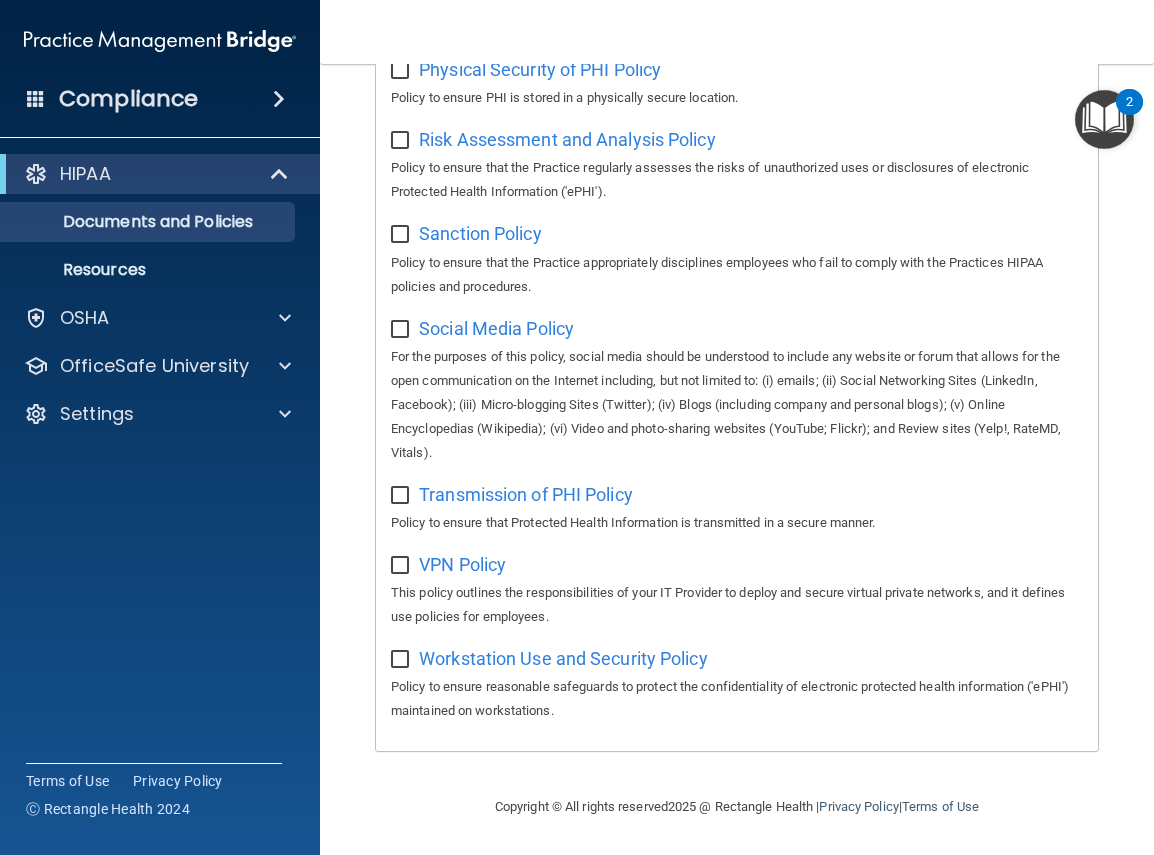 scroll, scrollTop: 0, scrollLeft: 0, axis: both 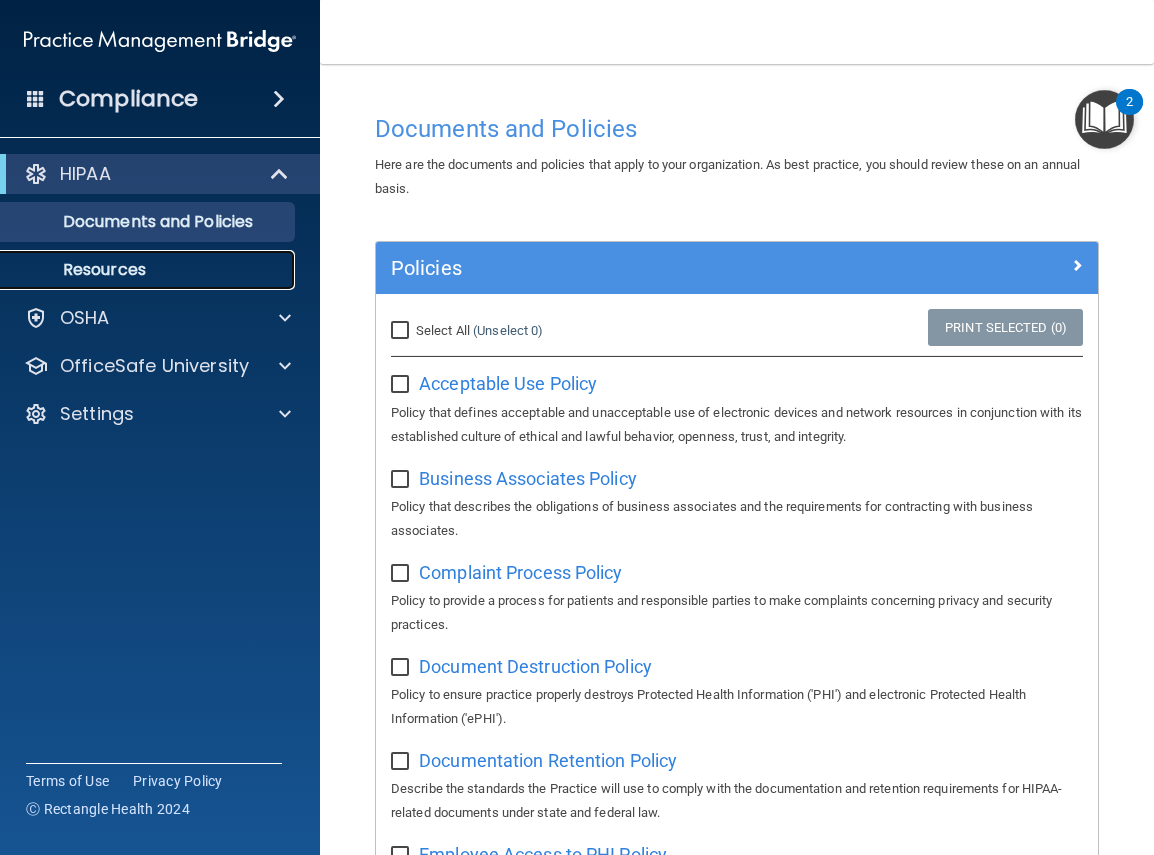 click on "Resources" at bounding box center [149, 270] 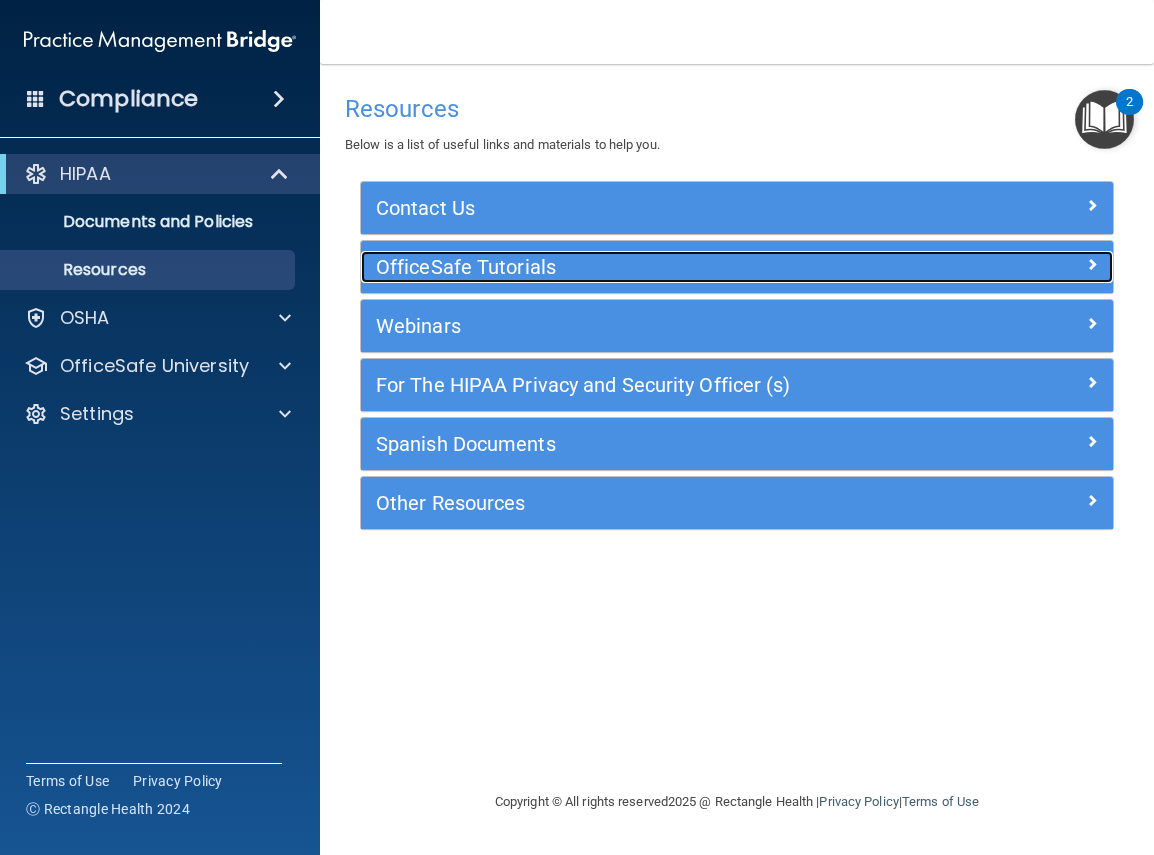 click on "OfficeSafe Tutorials" at bounding box center [643, 267] 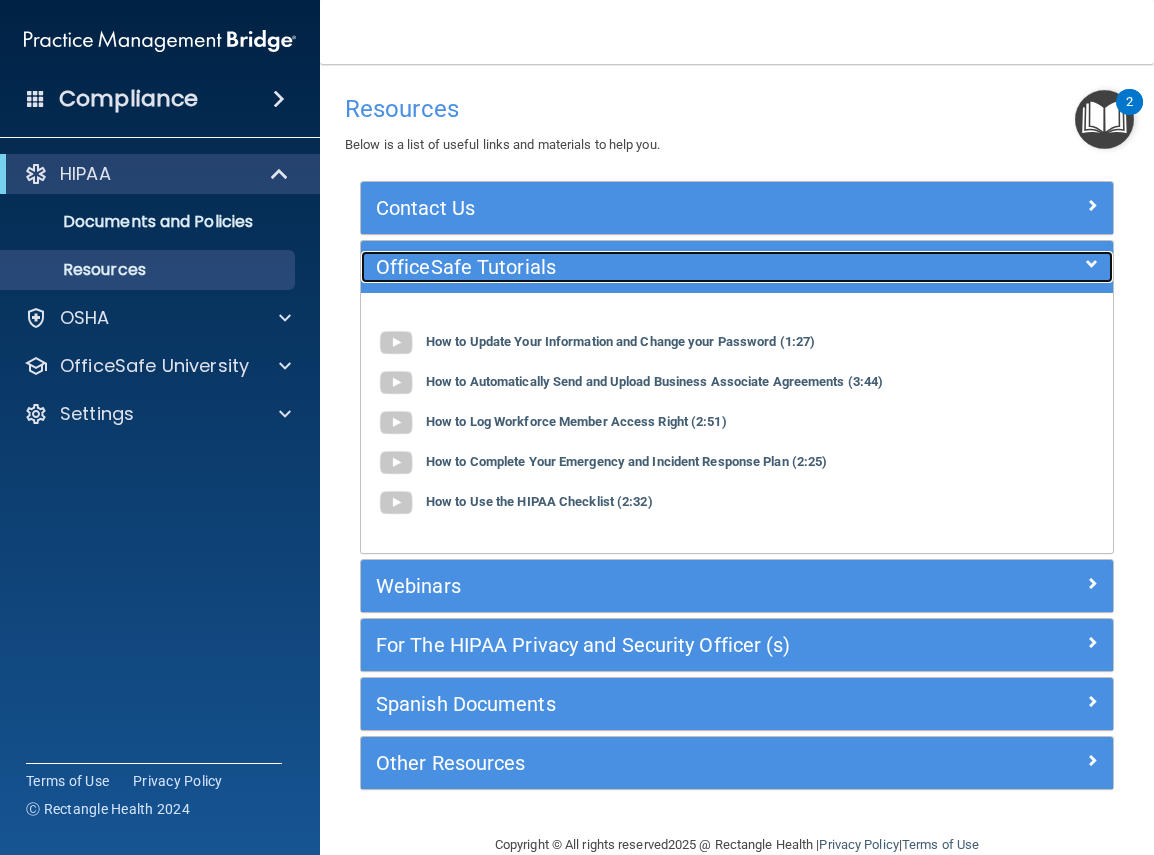 click at bounding box center (1019, 263) 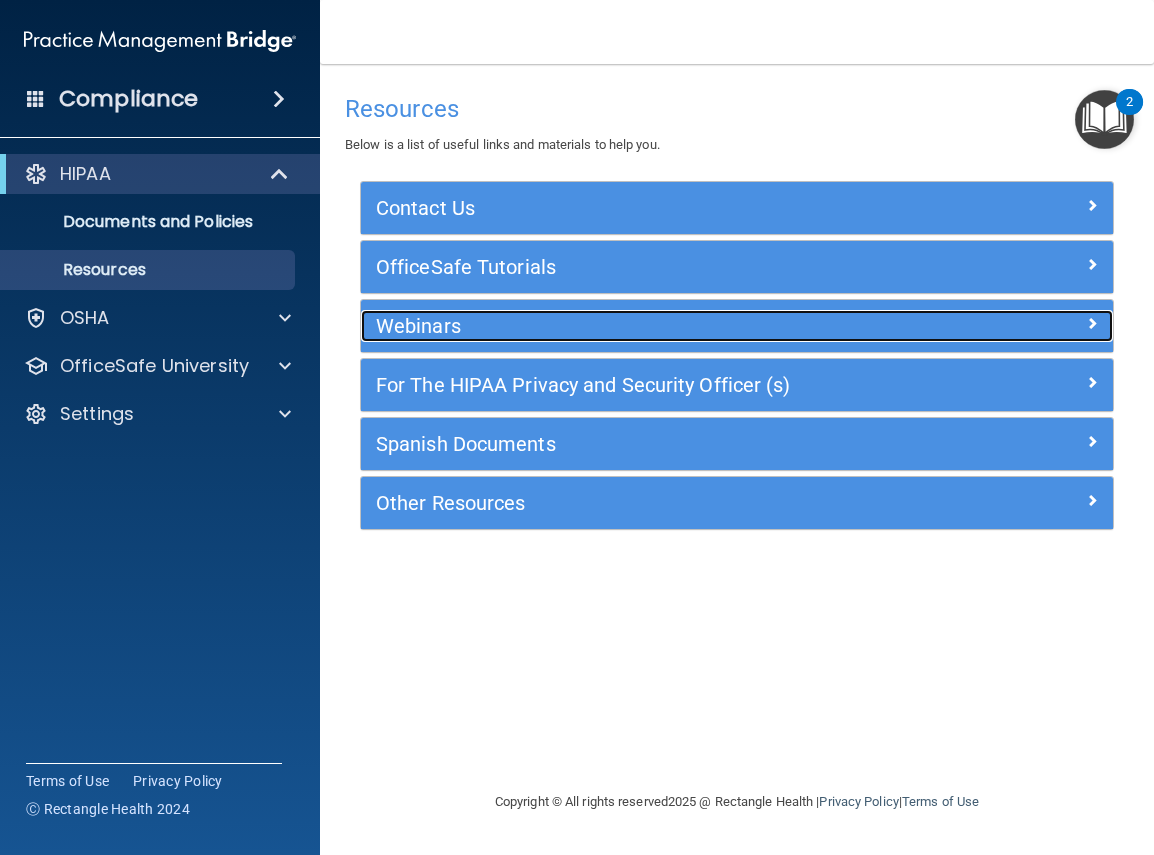 click at bounding box center [1092, 323] 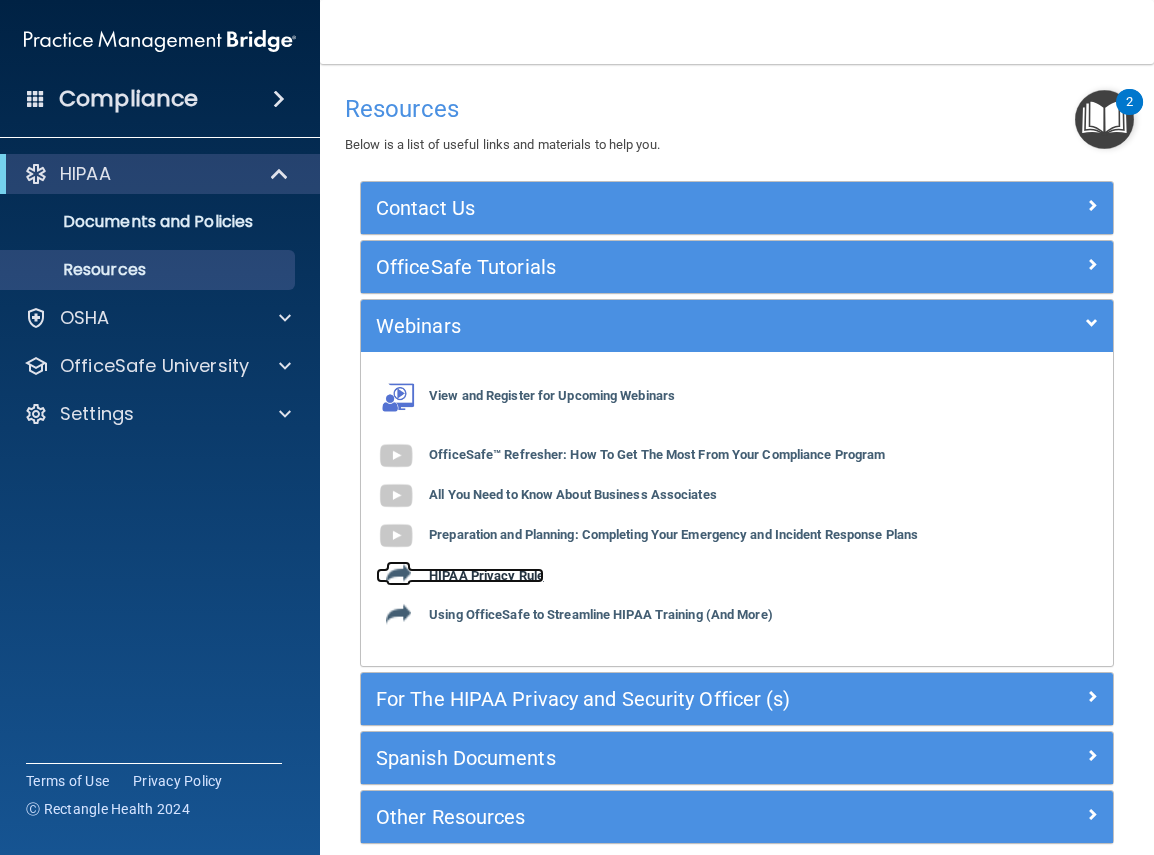 click on "HIPAA Privacy Rule" at bounding box center (486, 575) 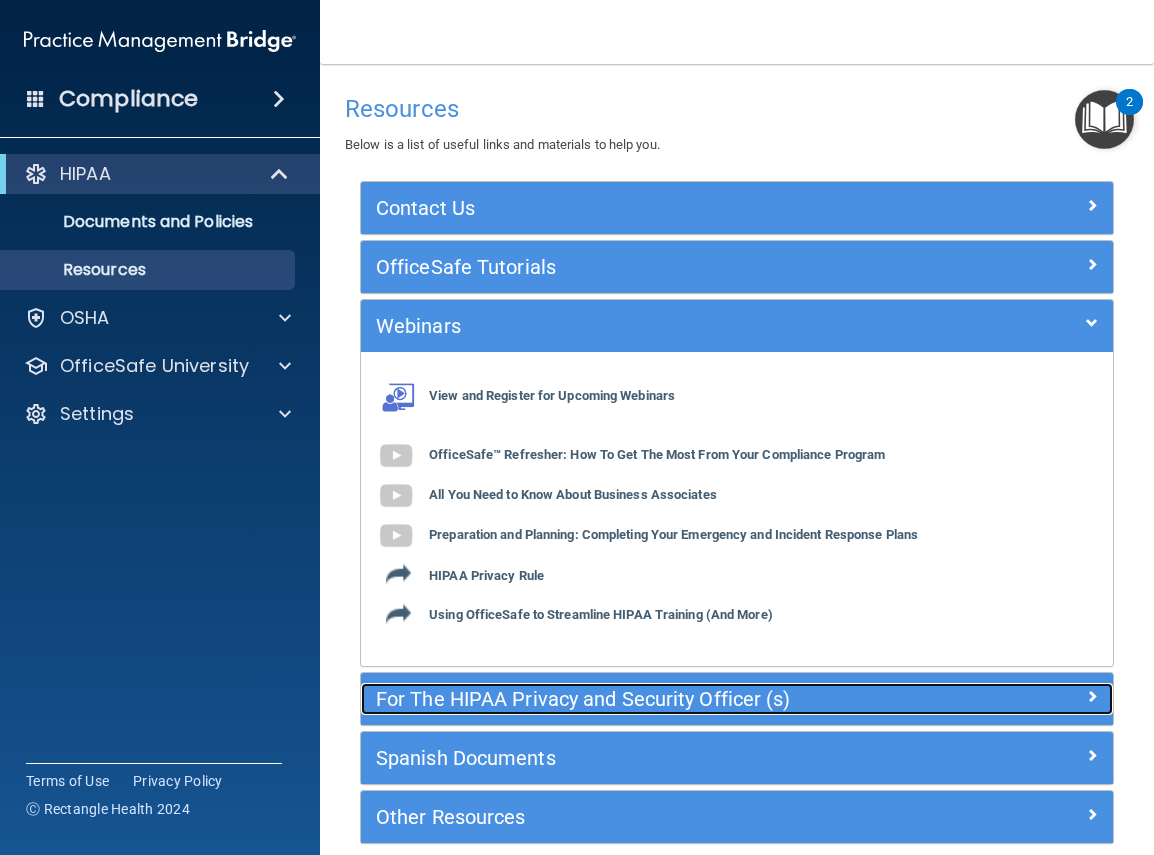 click on "For The HIPAA Privacy and Security Officer (s)" at bounding box center [643, 699] 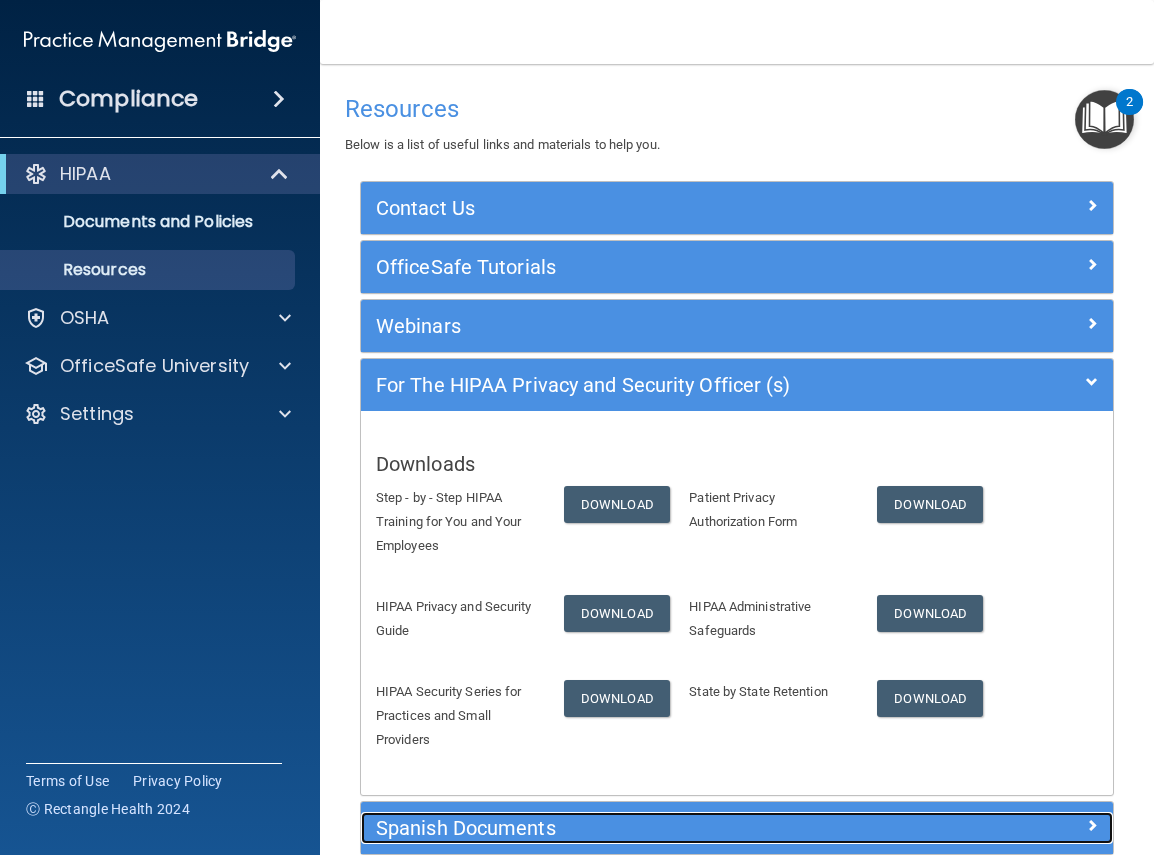 click on "Spanish Documents" at bounding box center (643, 828) 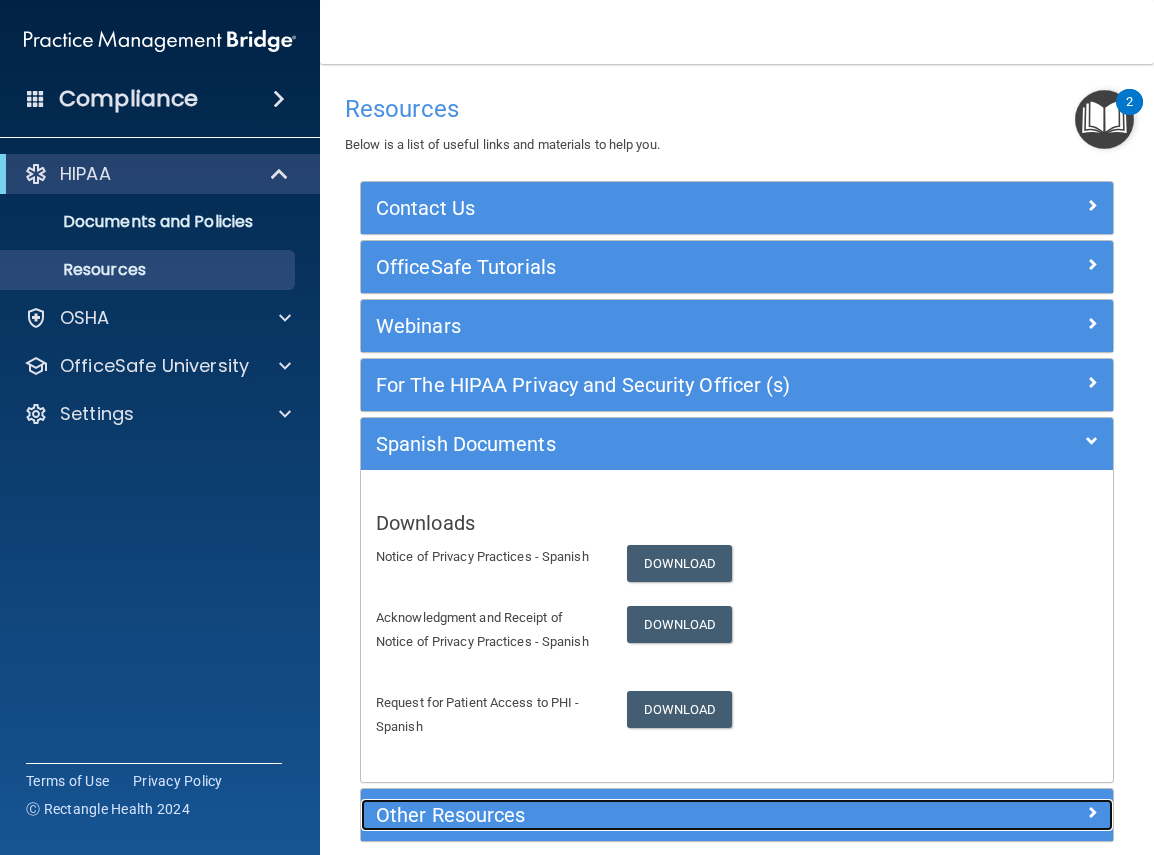 click on "Other Resources" at bounding box center [643, 815] 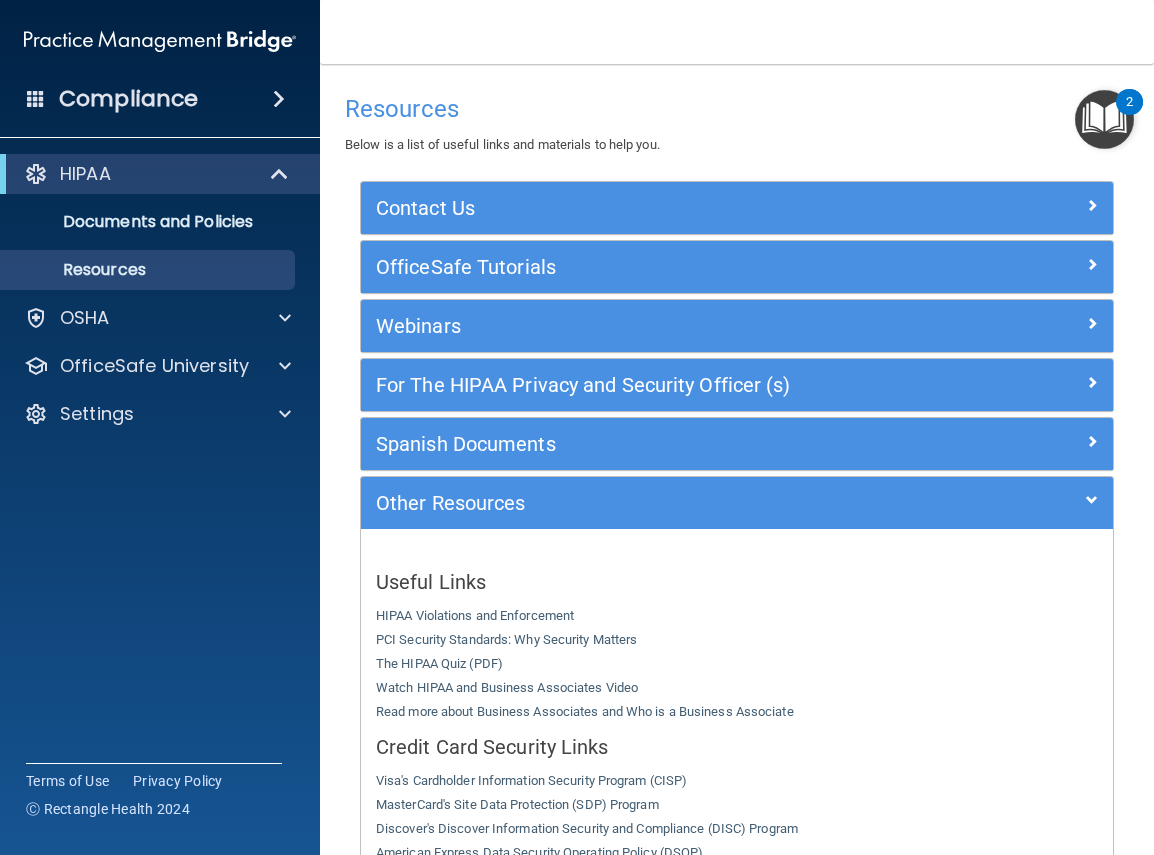 click on "Resources   Below is a list of useful links and materials to help you.
Contact Us
Main Number: 800-588-0254   E-mail Us Anytime at  support@pcihipaa.com   Merchant Services Support:  1-800-792-1590   PCIHIPAA   2601 Ocean Park Boulevard Suite 302   Santa Monica, California 90405    www.rectanglehealth.com
OfficeSafe Tutorials
How to Update Your Information and Change your Password  (1:27)              How to Automatically Send and Upload Business Associate Agreements  (3:44)              How to Log Workforce Member Access Right  (2:51)              How to Complete Your Emergency and Incident Response Plan  (2:25)              How to Use the HIPAA Checklist   (2:32)
Webinars" at bounding box center [737, 459] 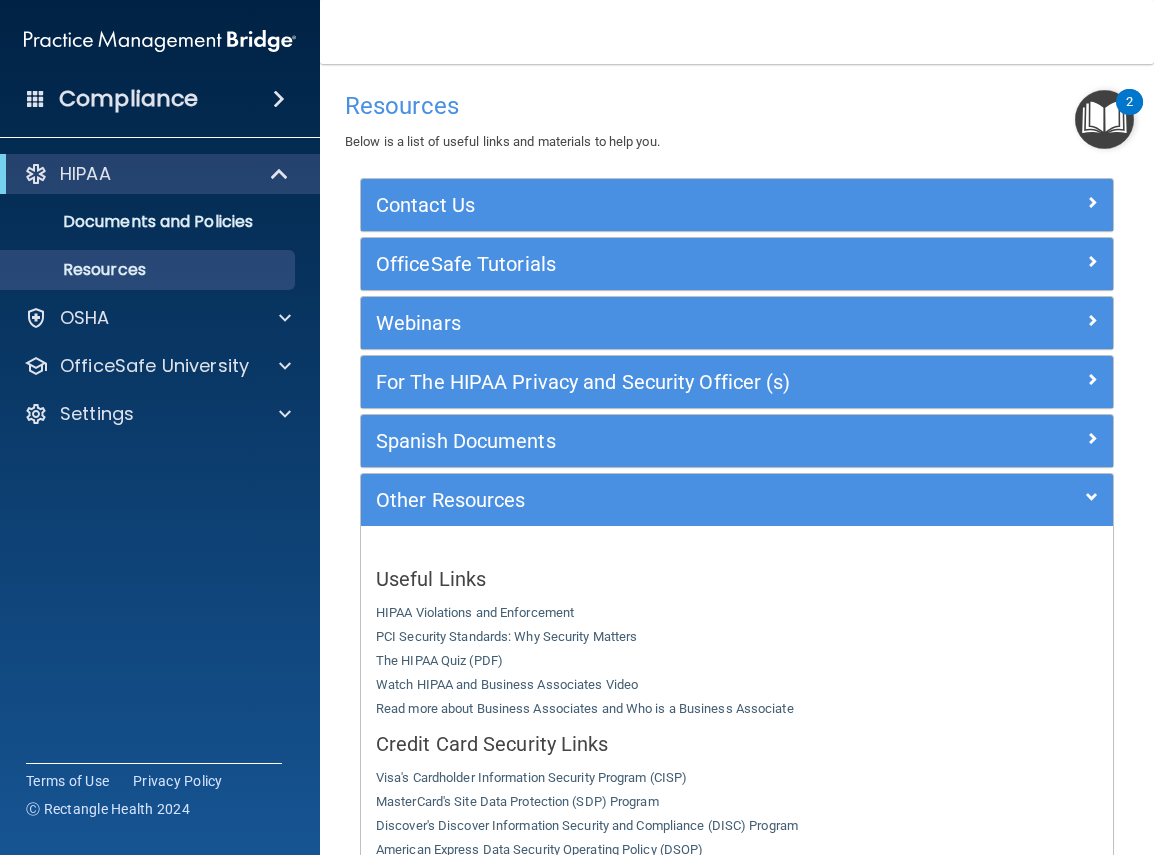 scroll, scrollTop: 468, scrollLeft: 0, axis: vertical 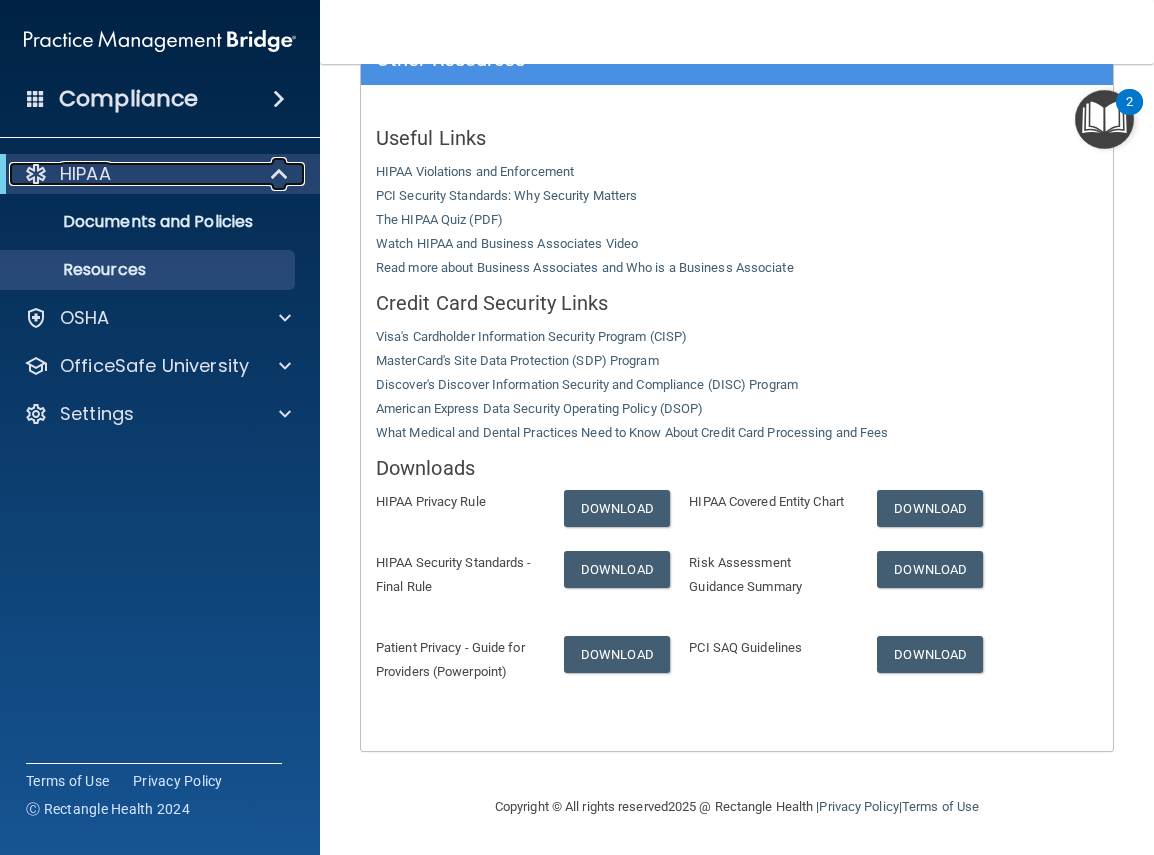 click on "HIPAA" at bounding box center [132, 174] 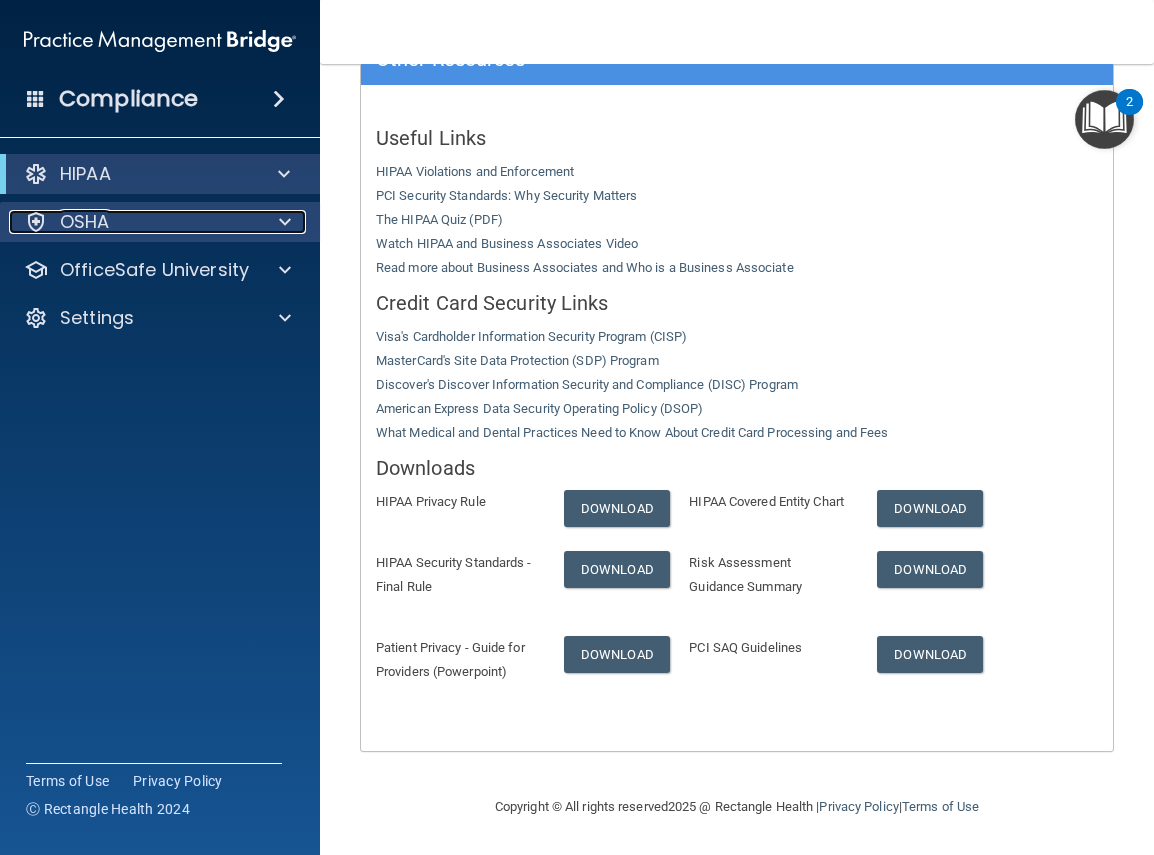 click on "OSHA" at bounding box center (133, 222) 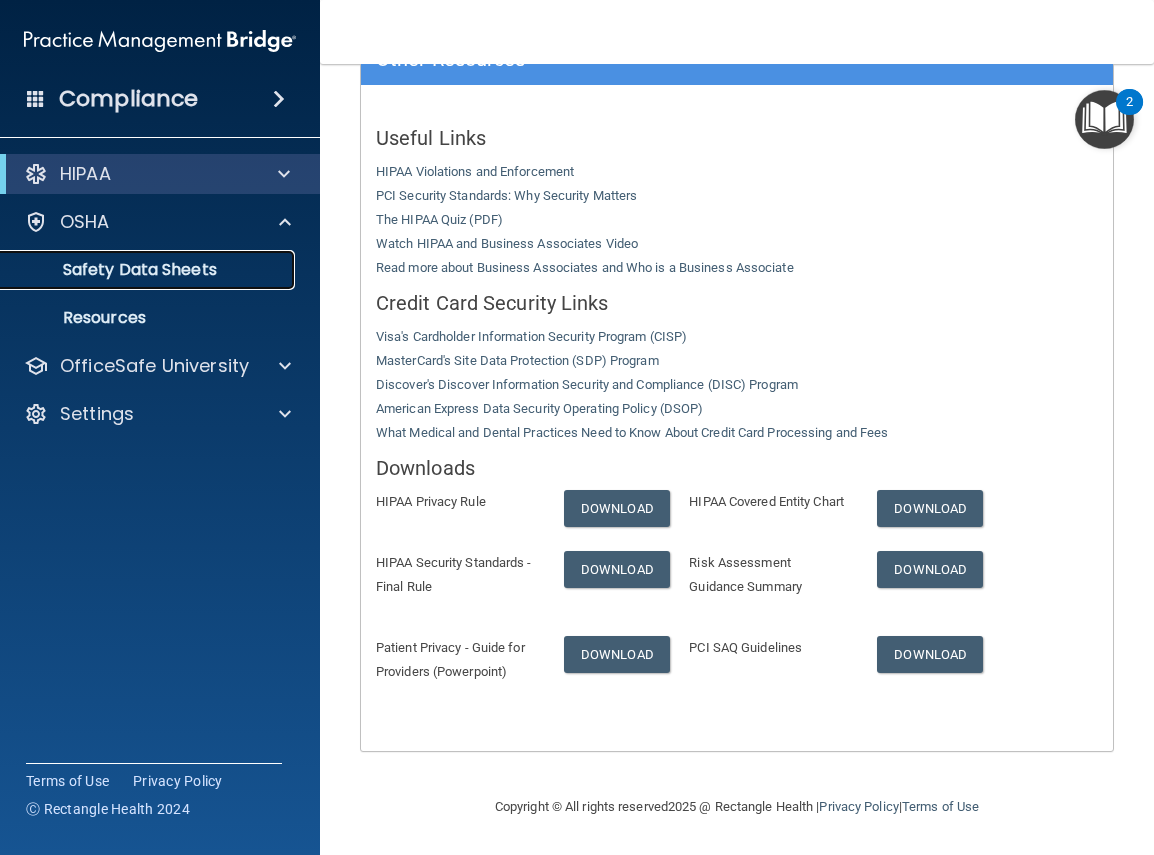click on "Safety Data Sheets" at bounding box center [149, 270] 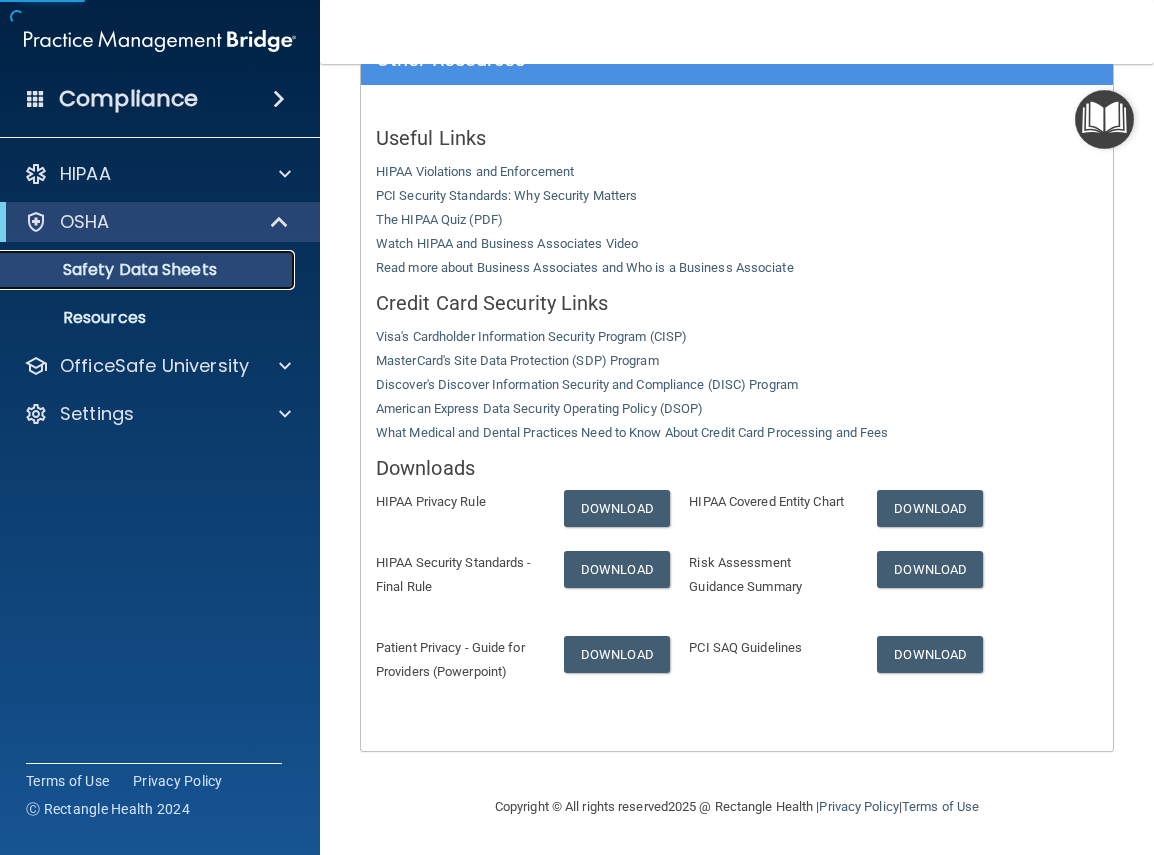 scroll, scrollTop: 0, scrollLeft: 0, axis: both 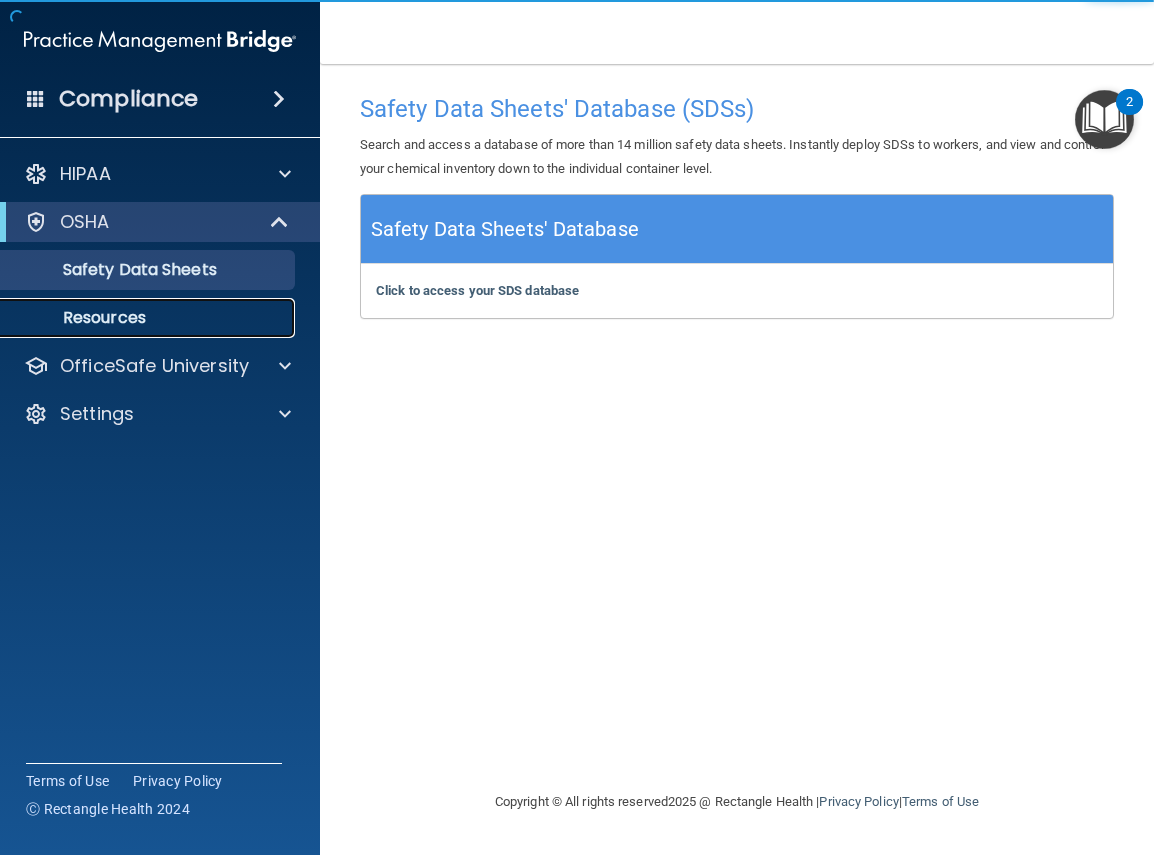 click on "Resources" at bounding box center (149, 318) 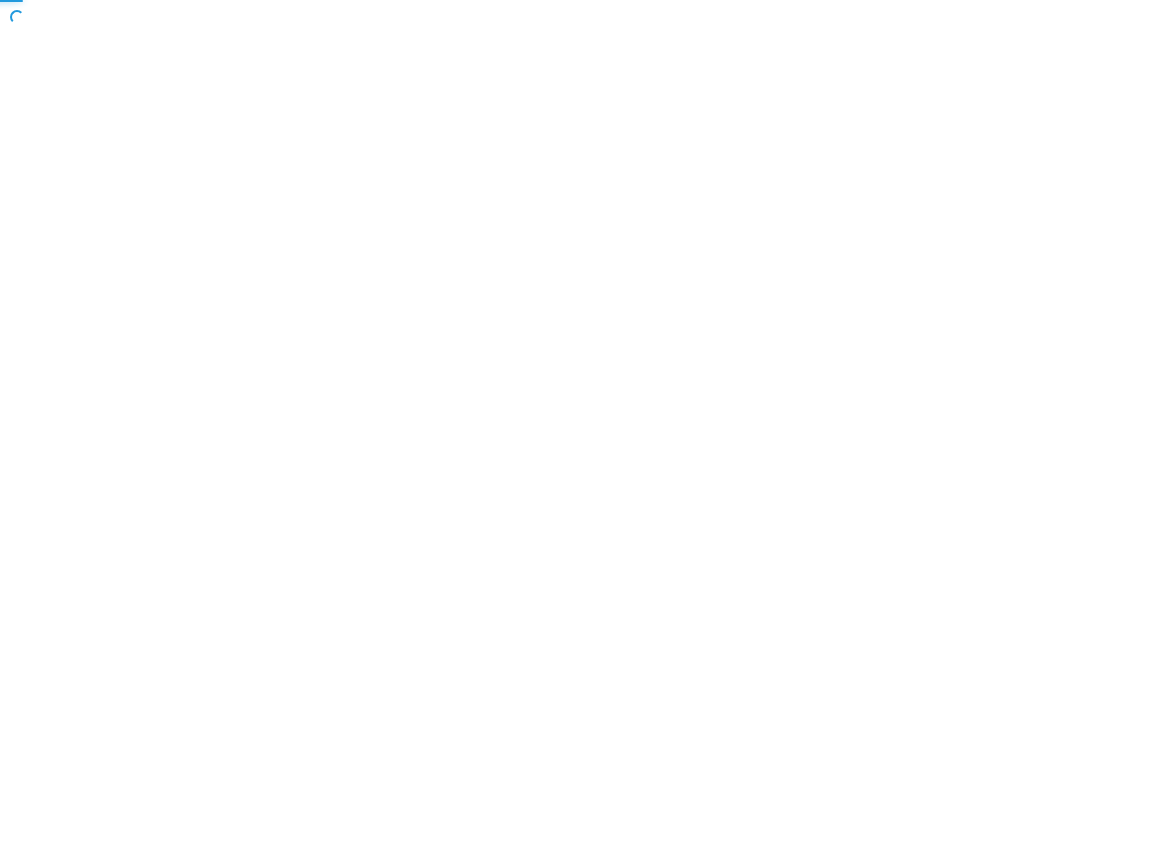 scroll, scrollTop: 0, scrollLeft: 0, axis: both 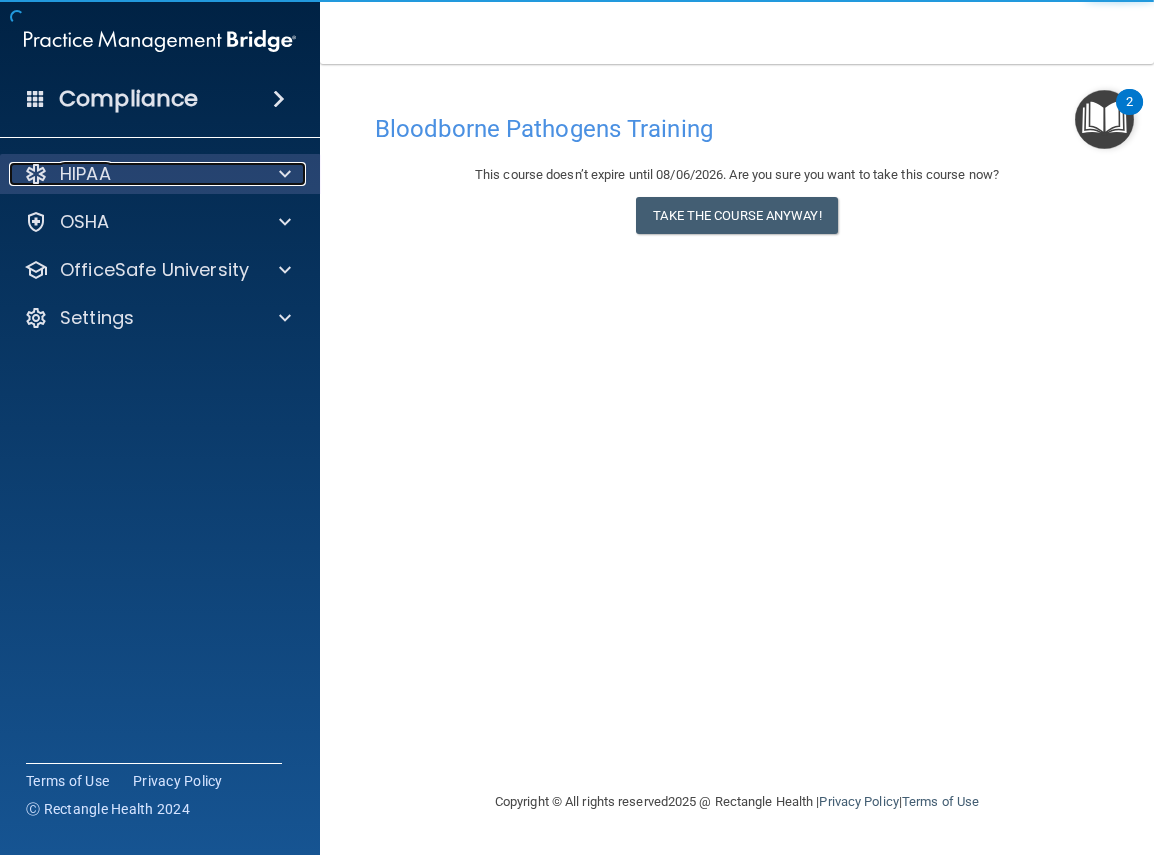 click on "HIPAA" at bounding box center [133, 174] 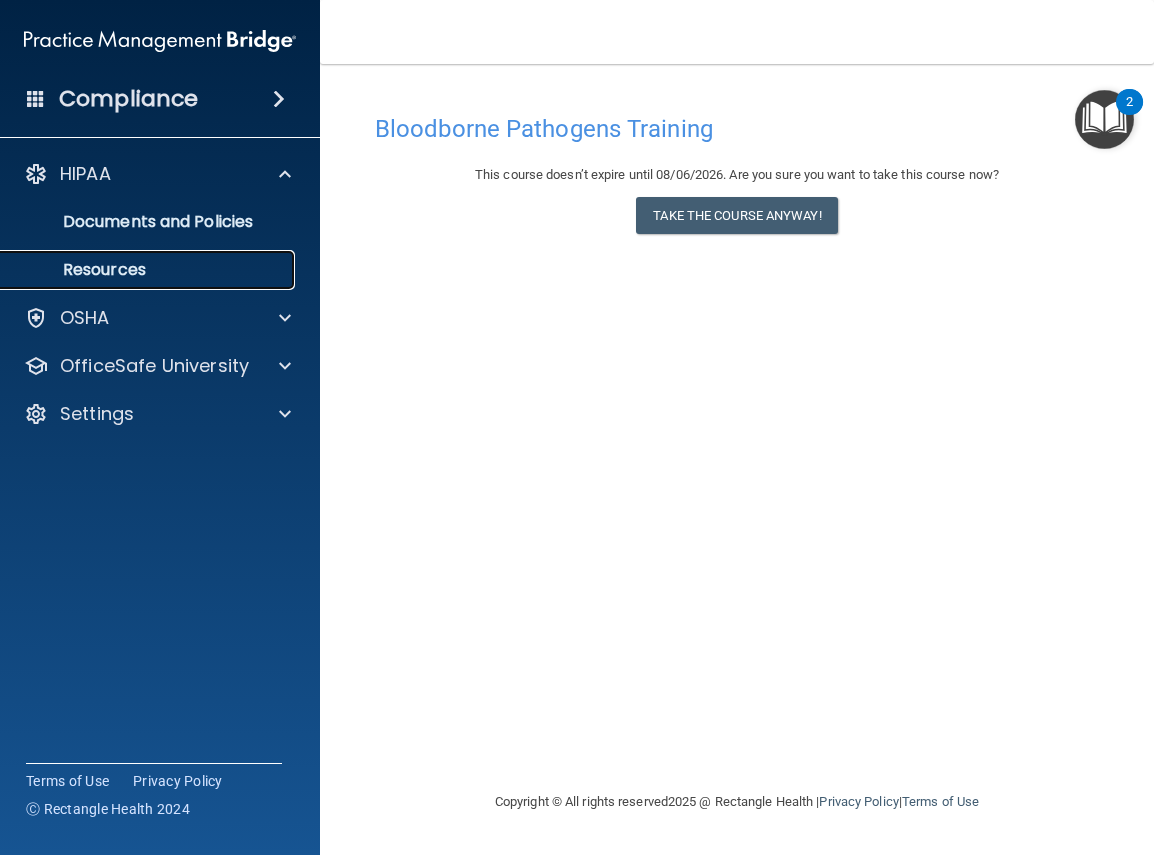 click on "Resources" at bounding box center (149, 270) 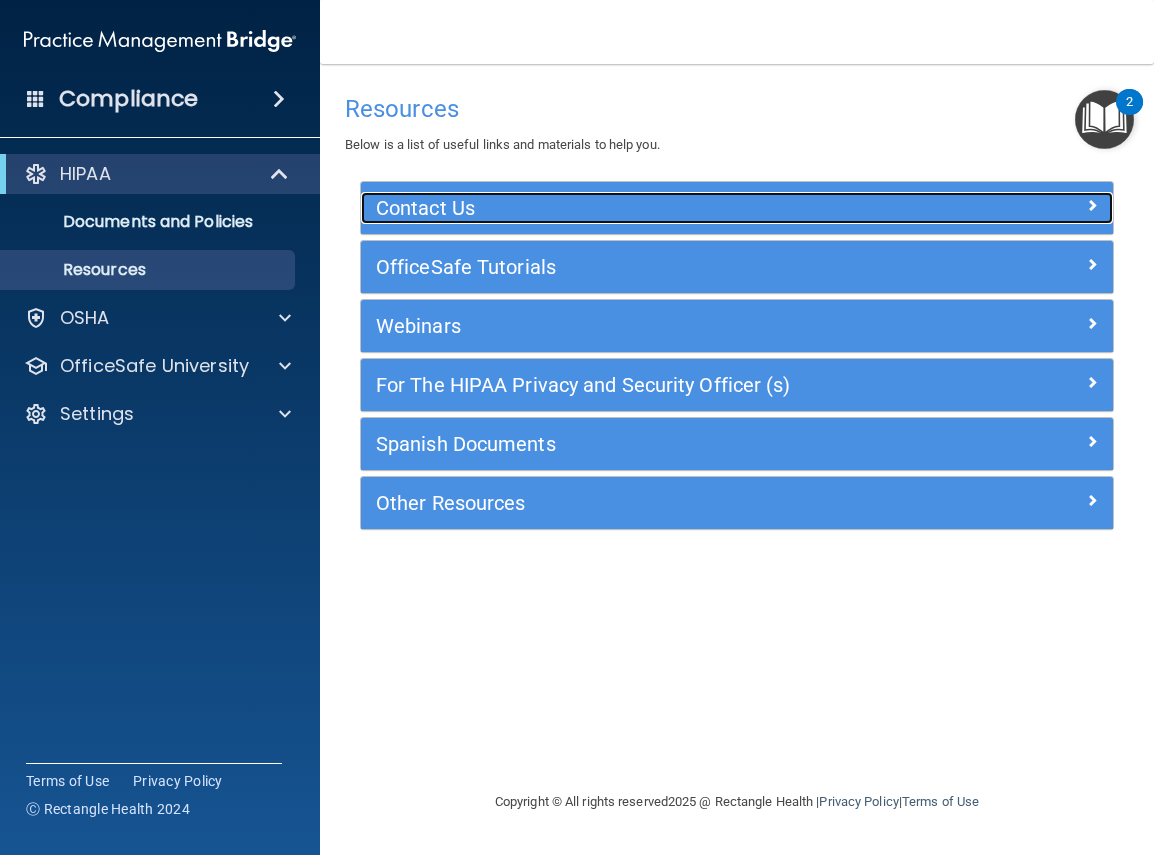 click on "Contact Us" at bounding box center (643, 208) 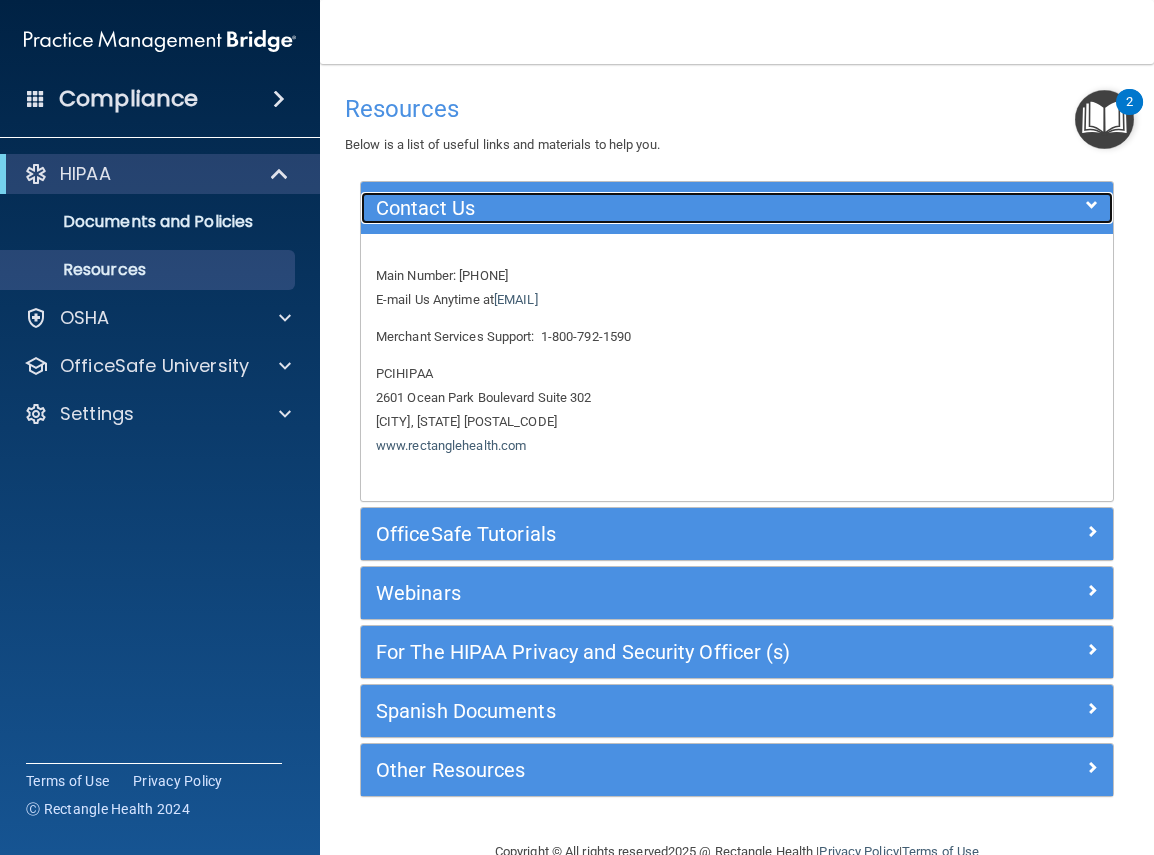 click on "Contact Us" at bounding box center (643, 208) 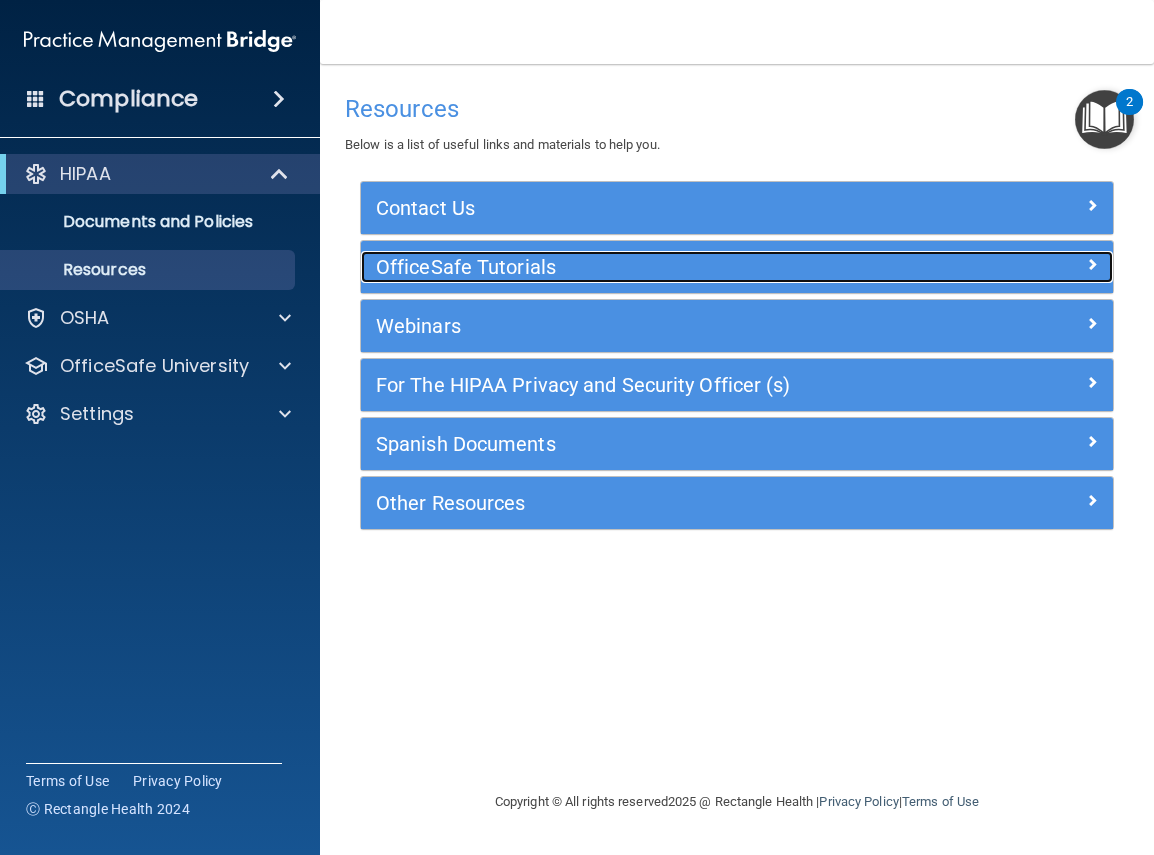 click on "OfficeSafe Tutorials" at bounding box center (643, 267) 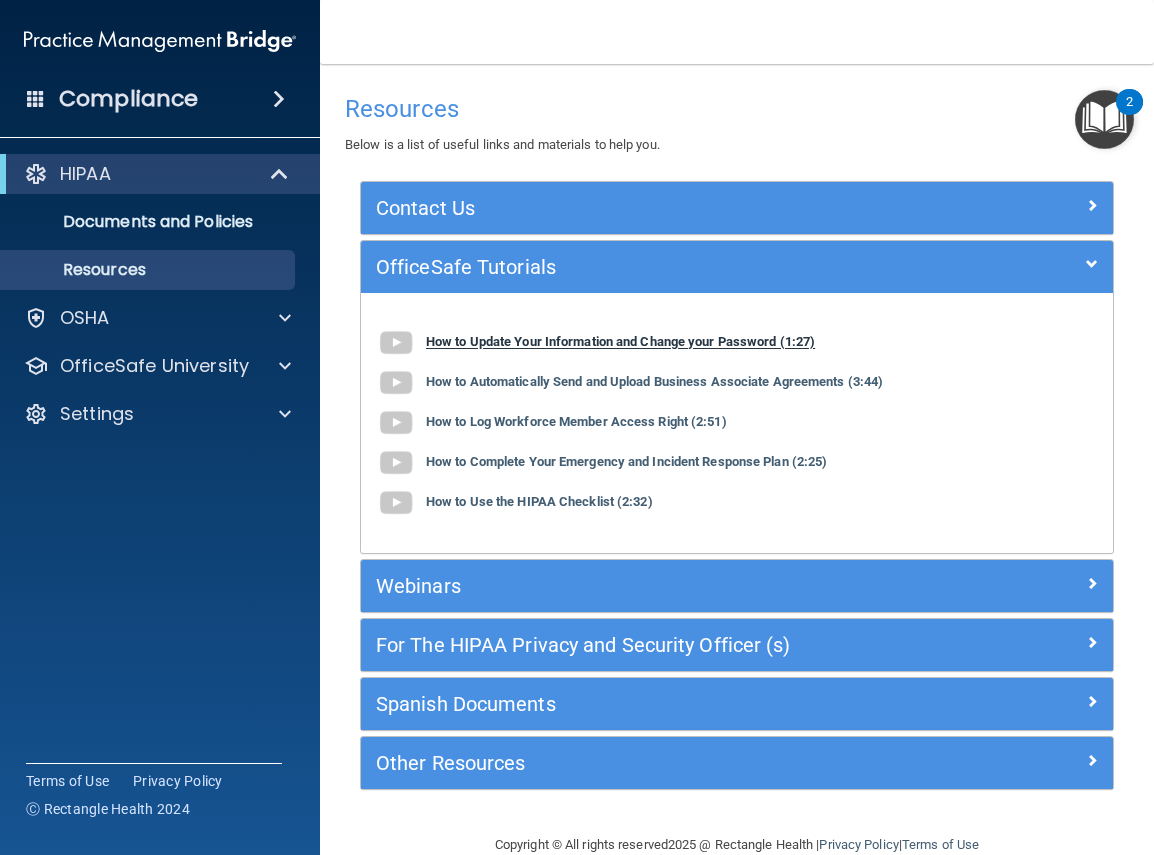 click on "How to Update Your Information and Change your Password  (1:27)" at bounding box center (620, 342) 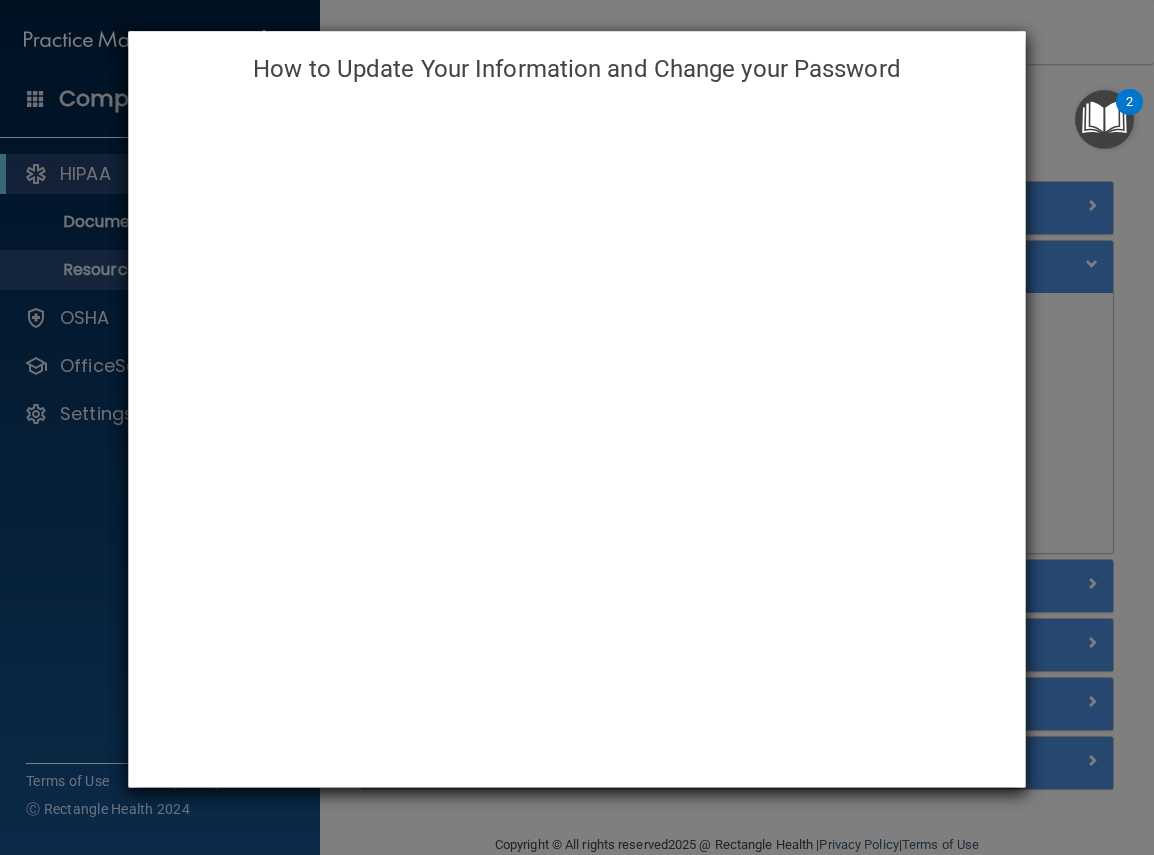 click on "How to Update Your Information and Change your Password" at bounding box center [577, 427] 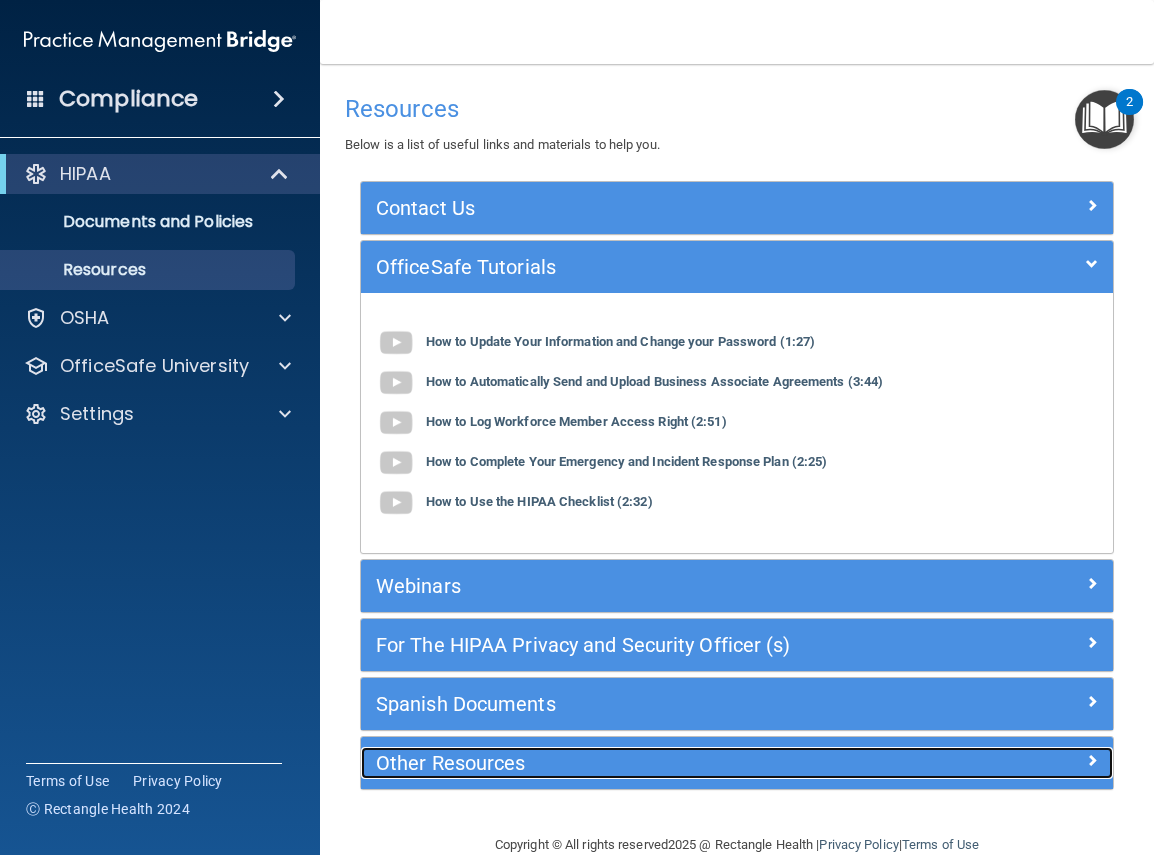 click on "Other Resources" at bounding box center (643, 763) 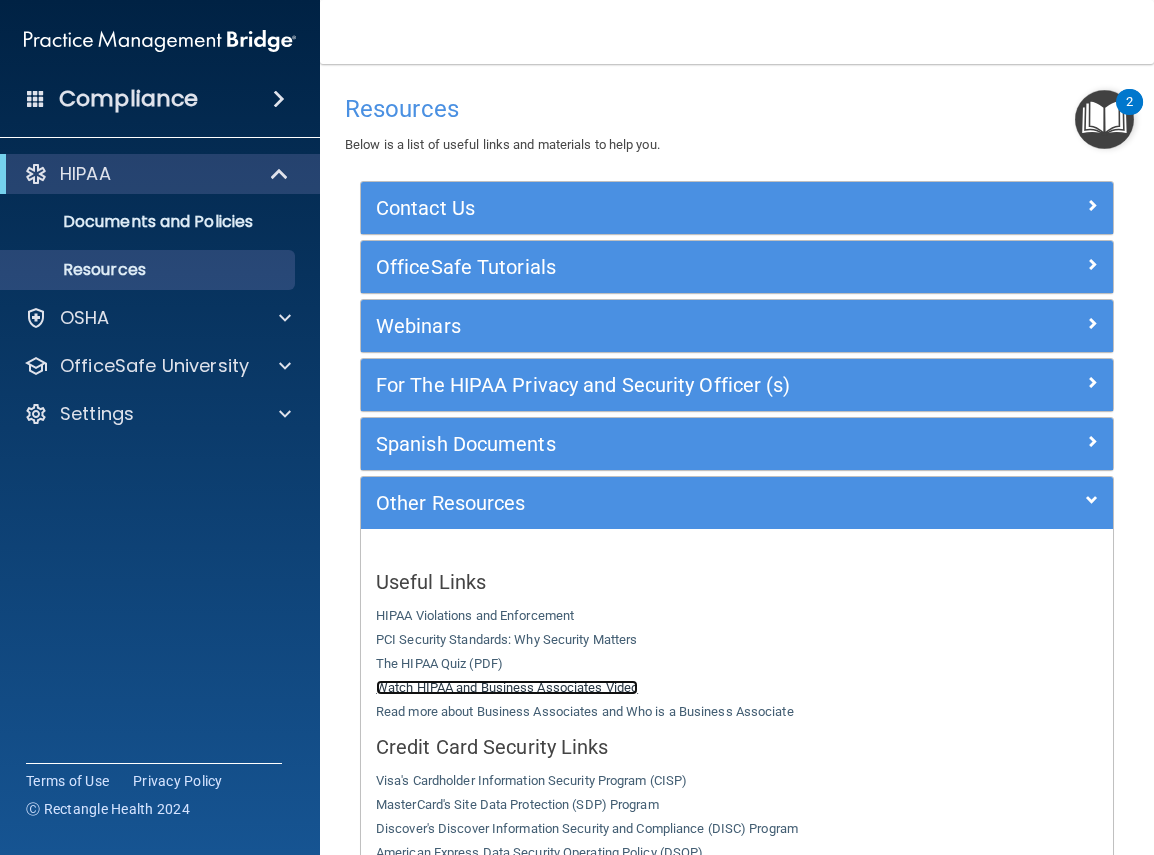 click on "Watch HIPAA and Business Associates Video" at bounding box center [507, 687] 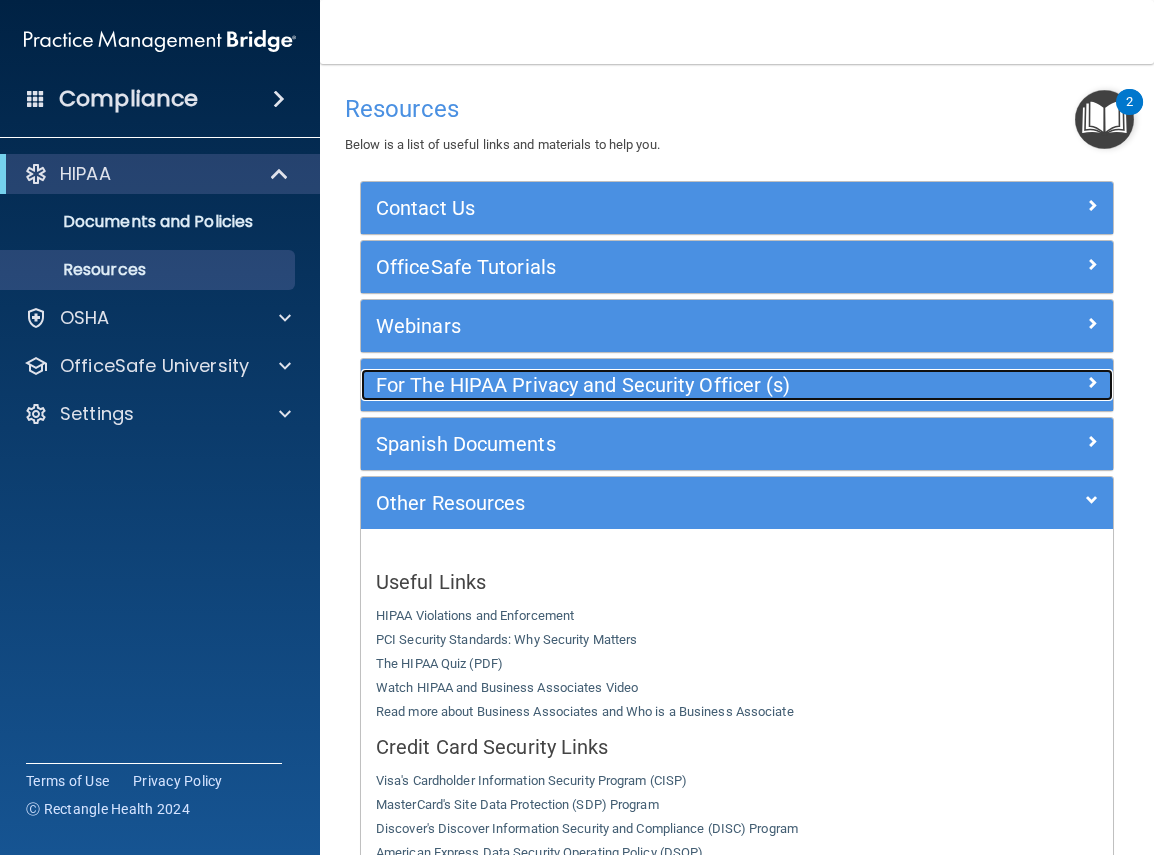 click on "For The HIPAA Privacy and Security Officer (s)" at bounding box center (643, 385) 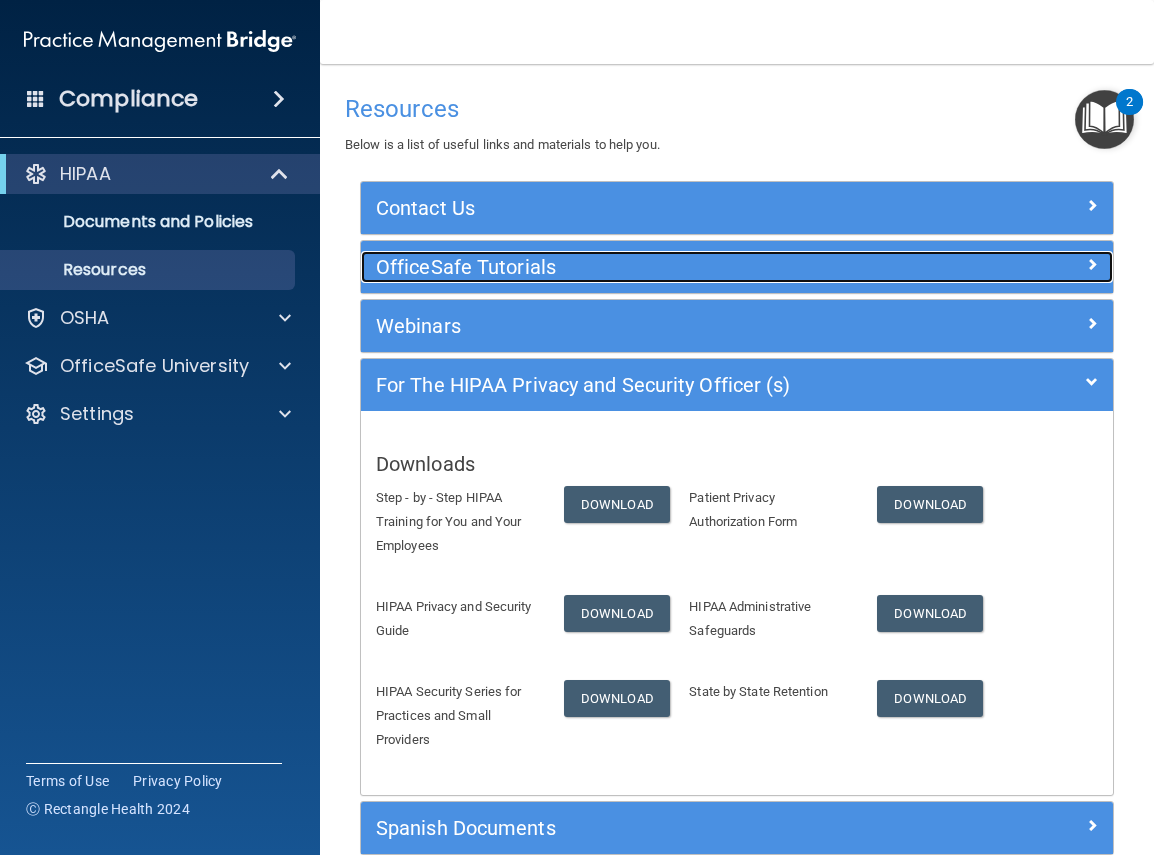 click on "OfficeSafe Tutorials" at bounding box center (643, 267) 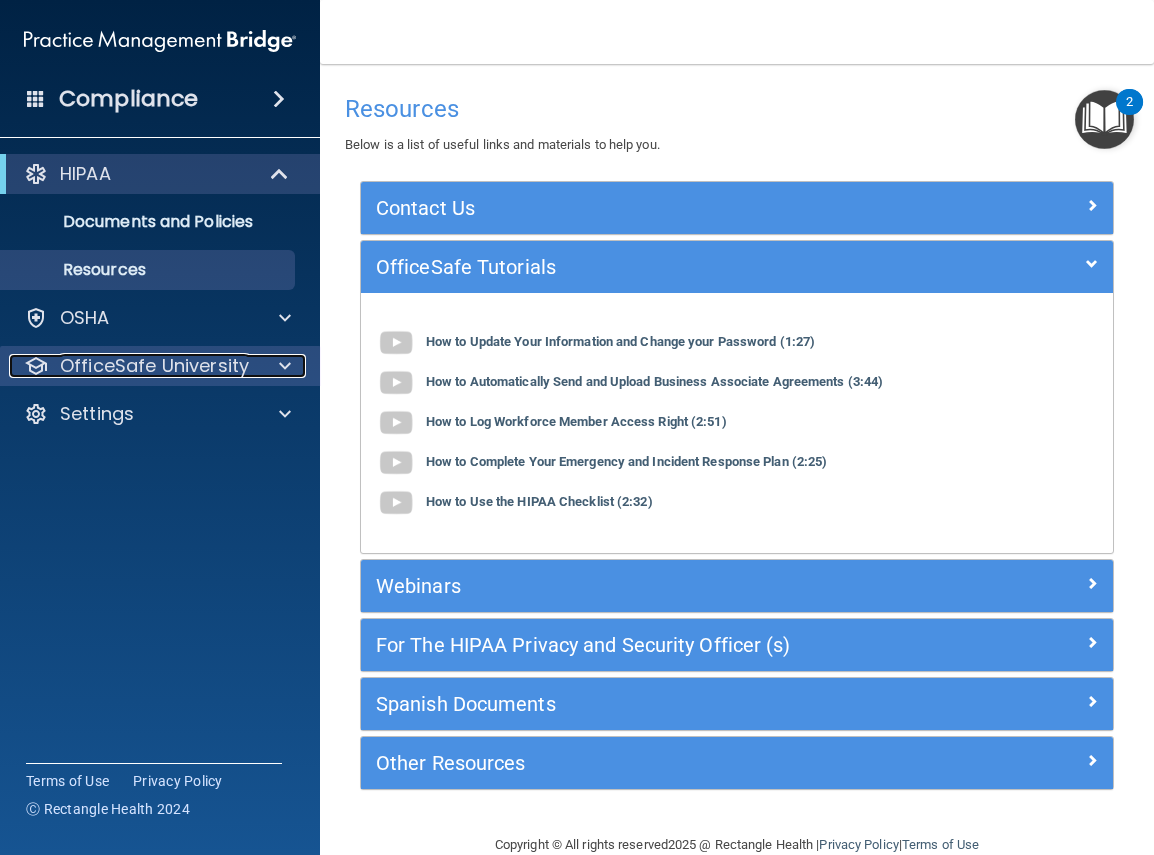 click on "OfficeSafe University" at bounding box center (154, 366) 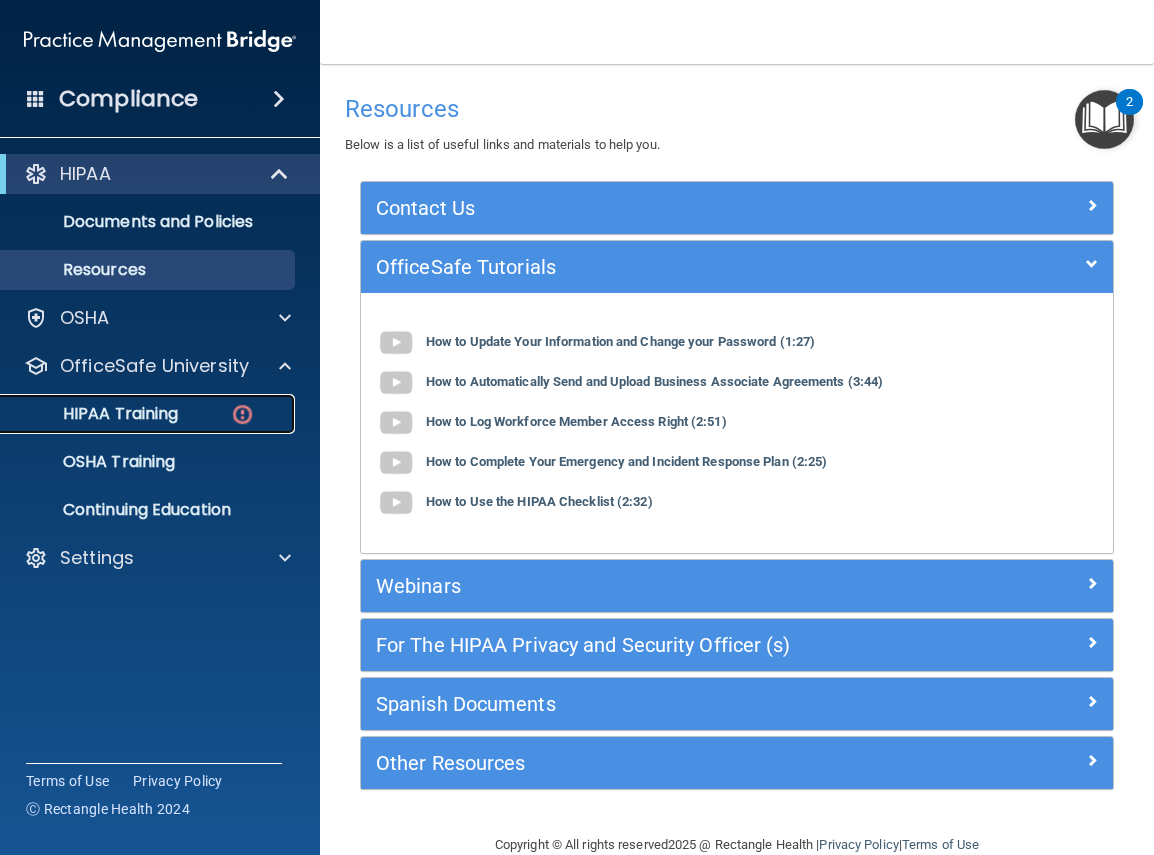 click on "HIPAA Training" at bounding box center (95, 414) 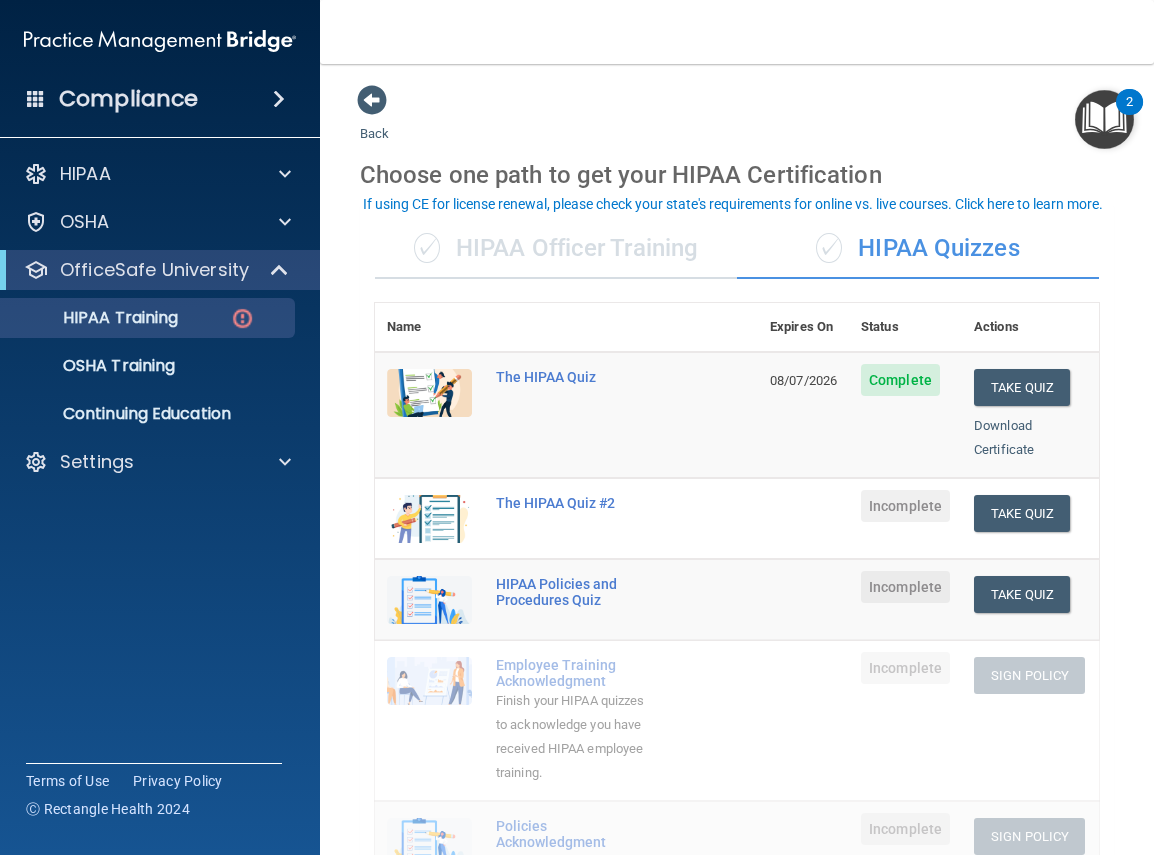 click on "✓   HIPAA Officer Training" at bounding box center (556, 249) 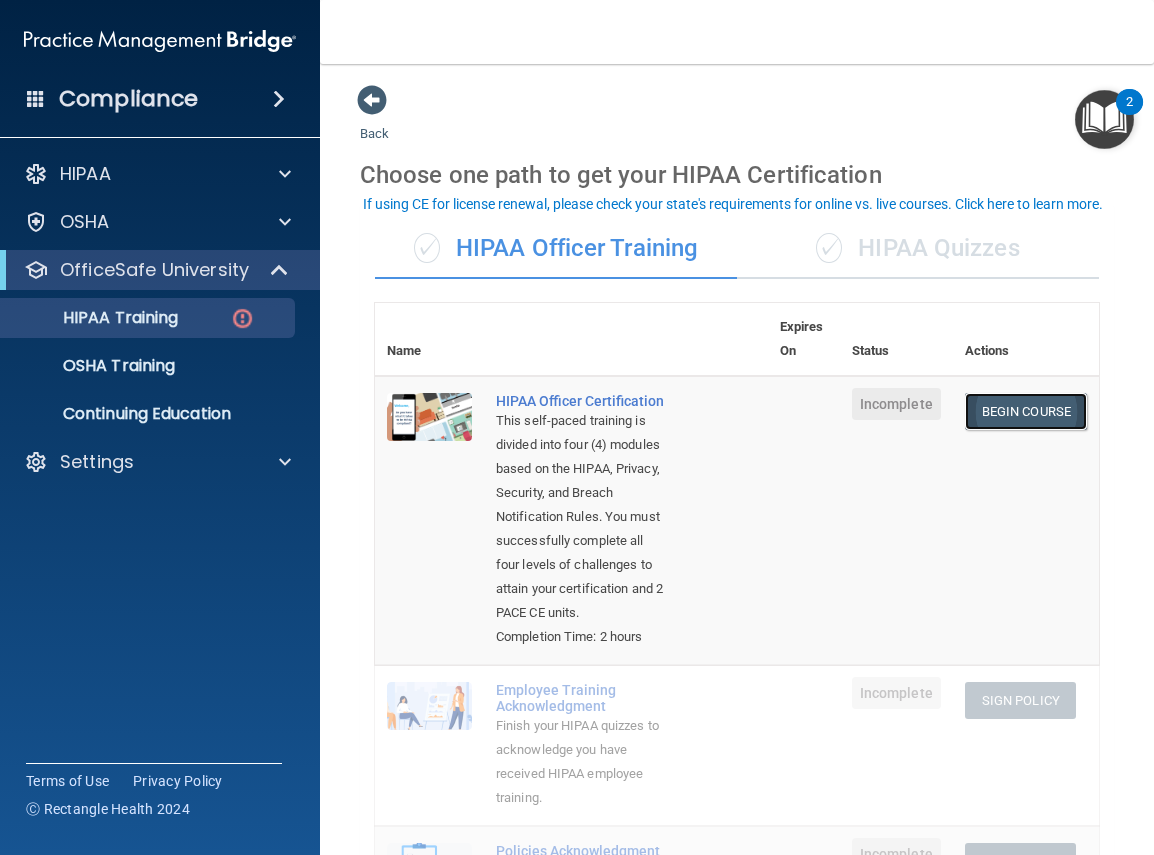 click on "Begin Course" at bounding box center (1026, 411) 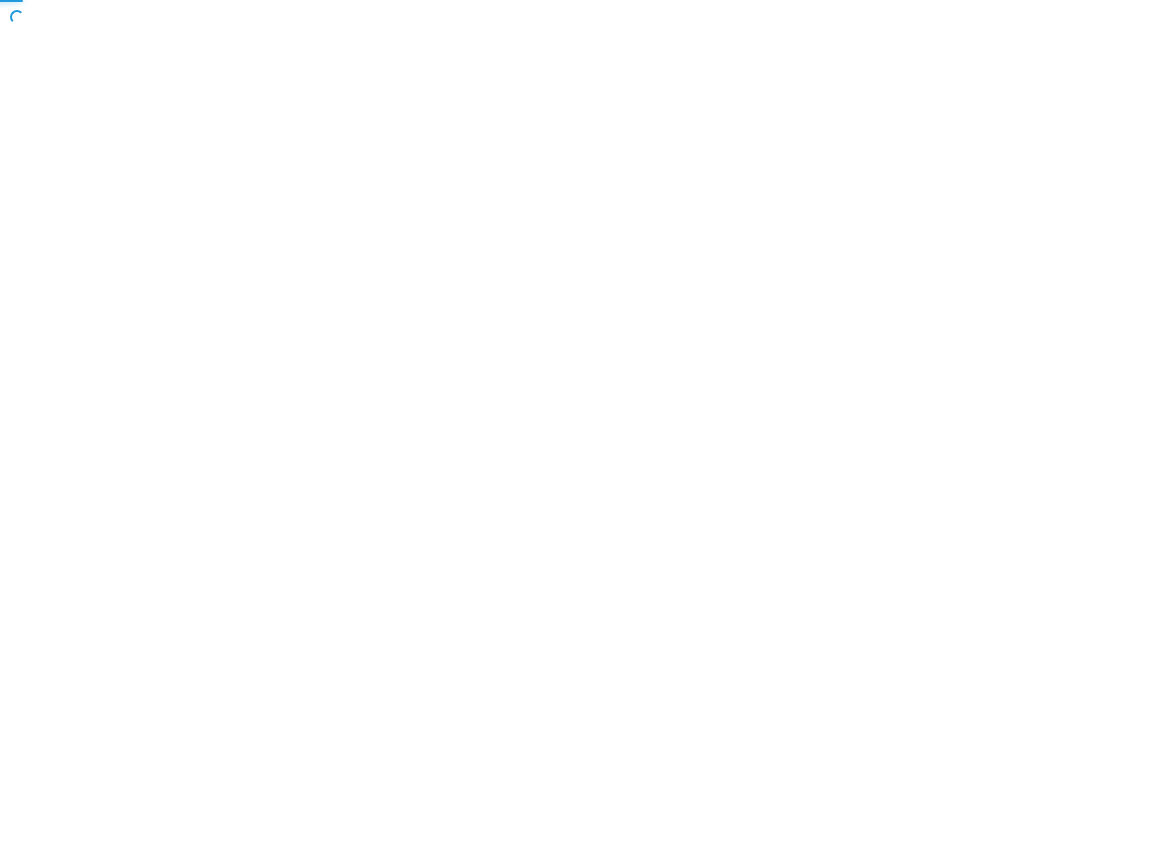 scroll, scrollTop: 0, scrollLeft: 0, axis: both 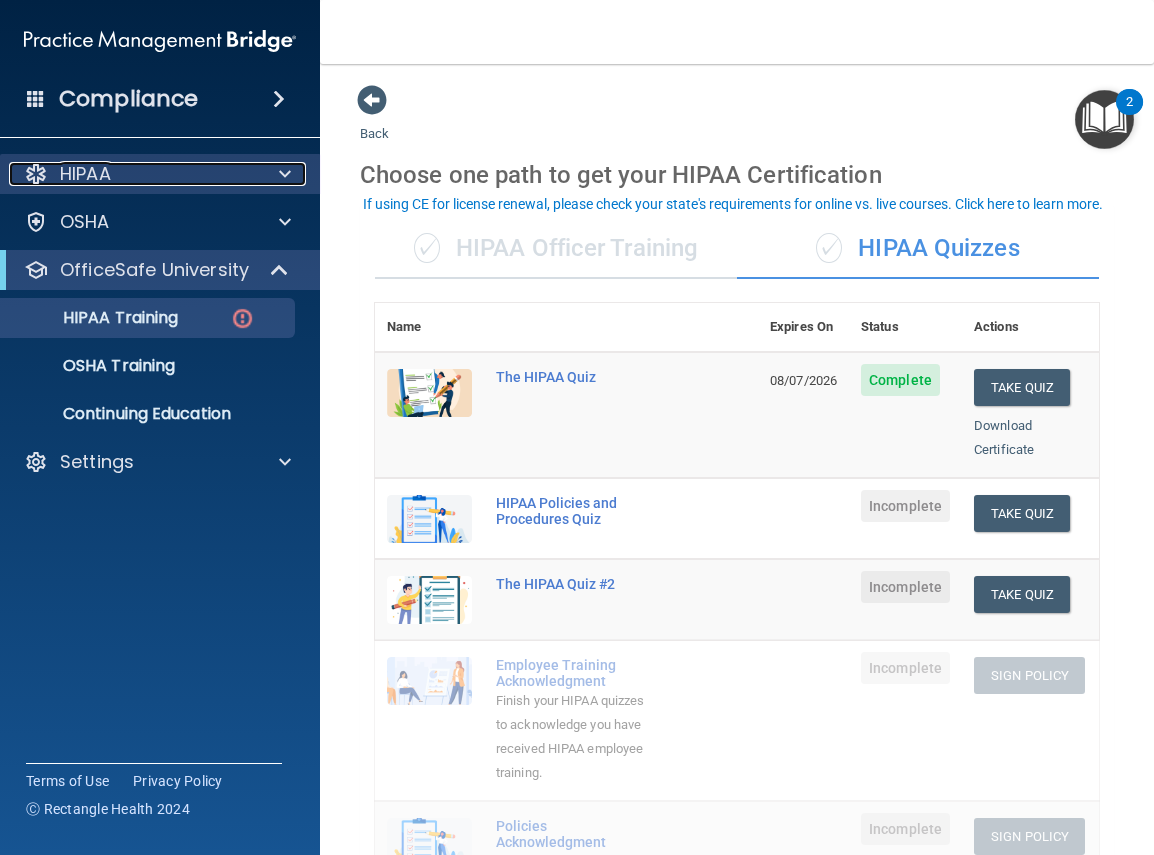click on "HIPAA" at bounding box center (133, 174) 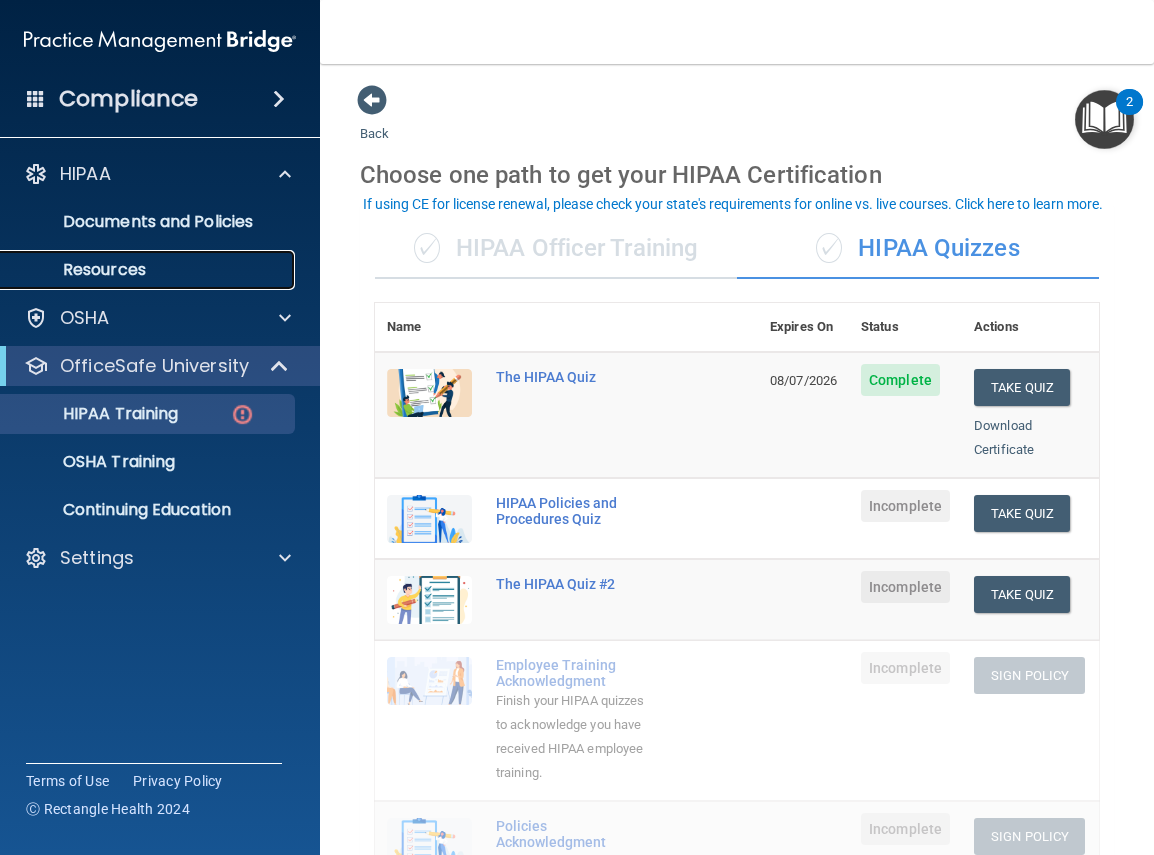 click on "Resources" at bounding box center [149, 270] 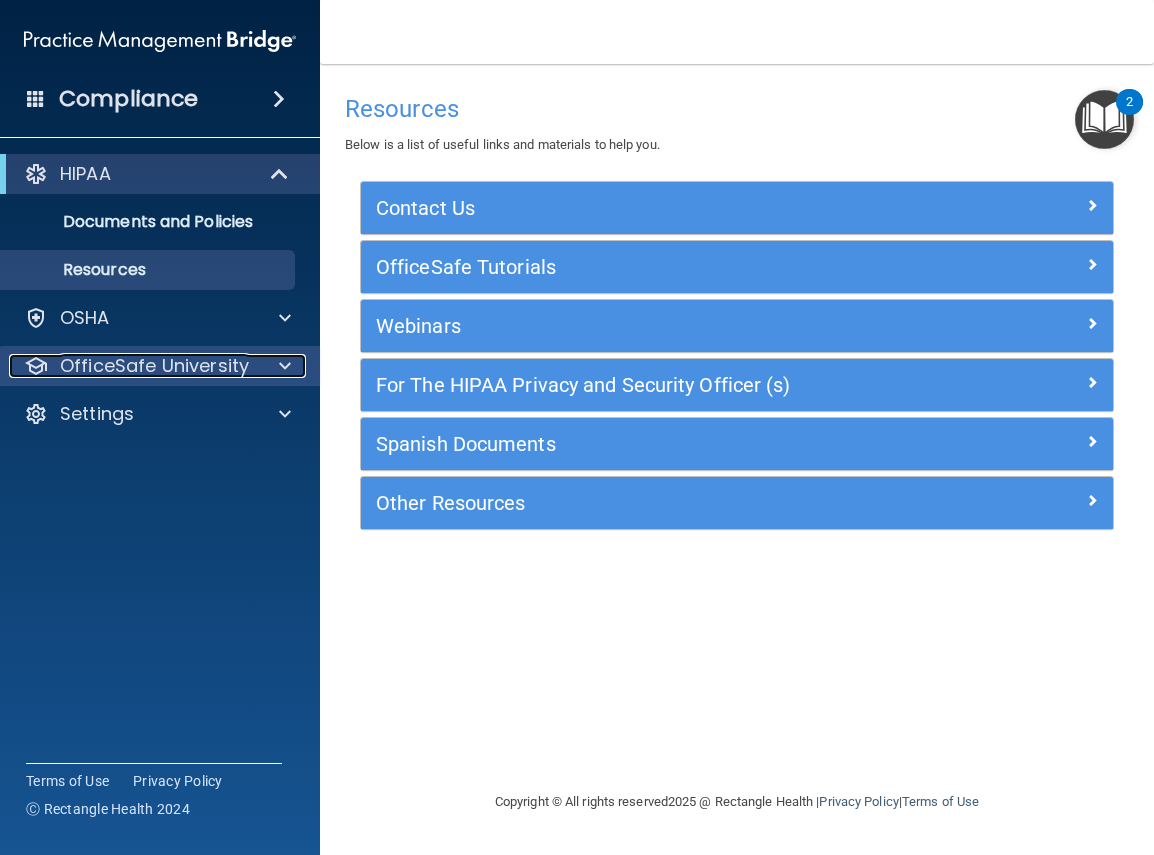 click on "OfficeSafe University" at bounding box center [154, 366] 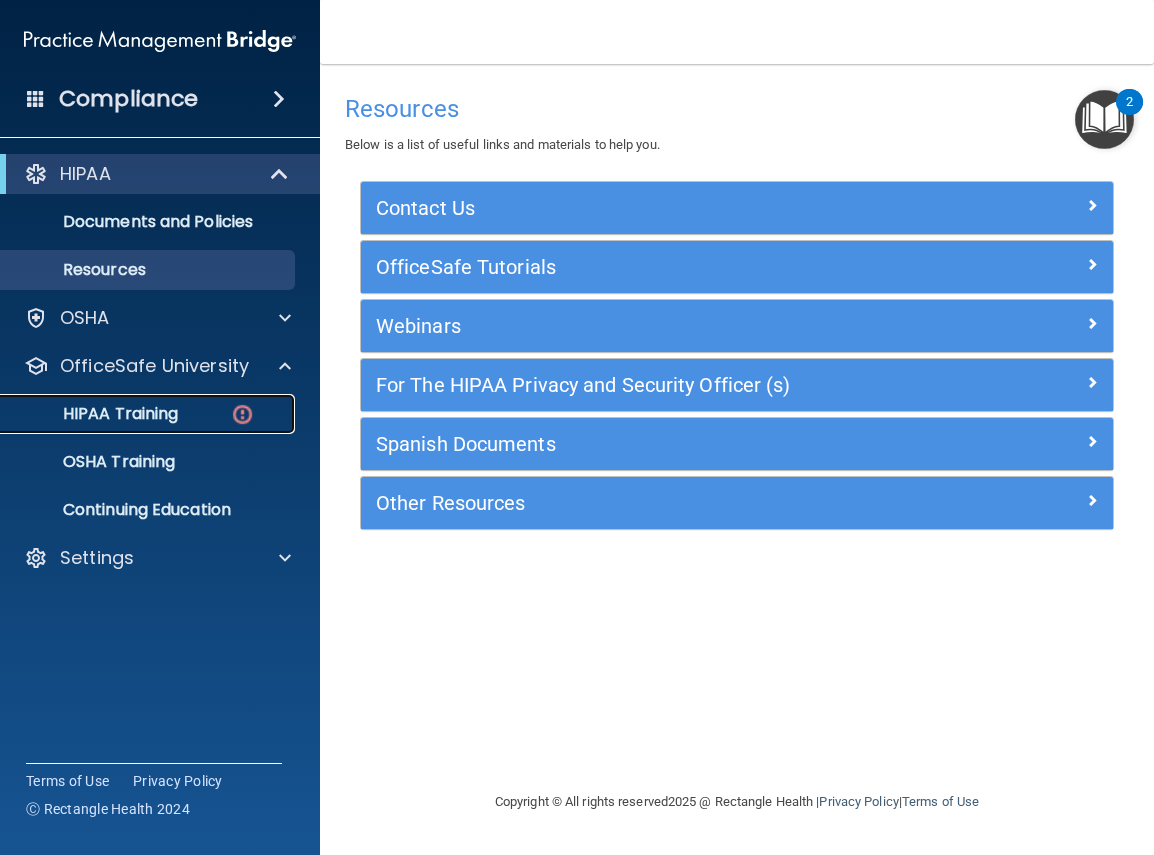 click on "HIPAA Training" at bounding box center (95, 414) 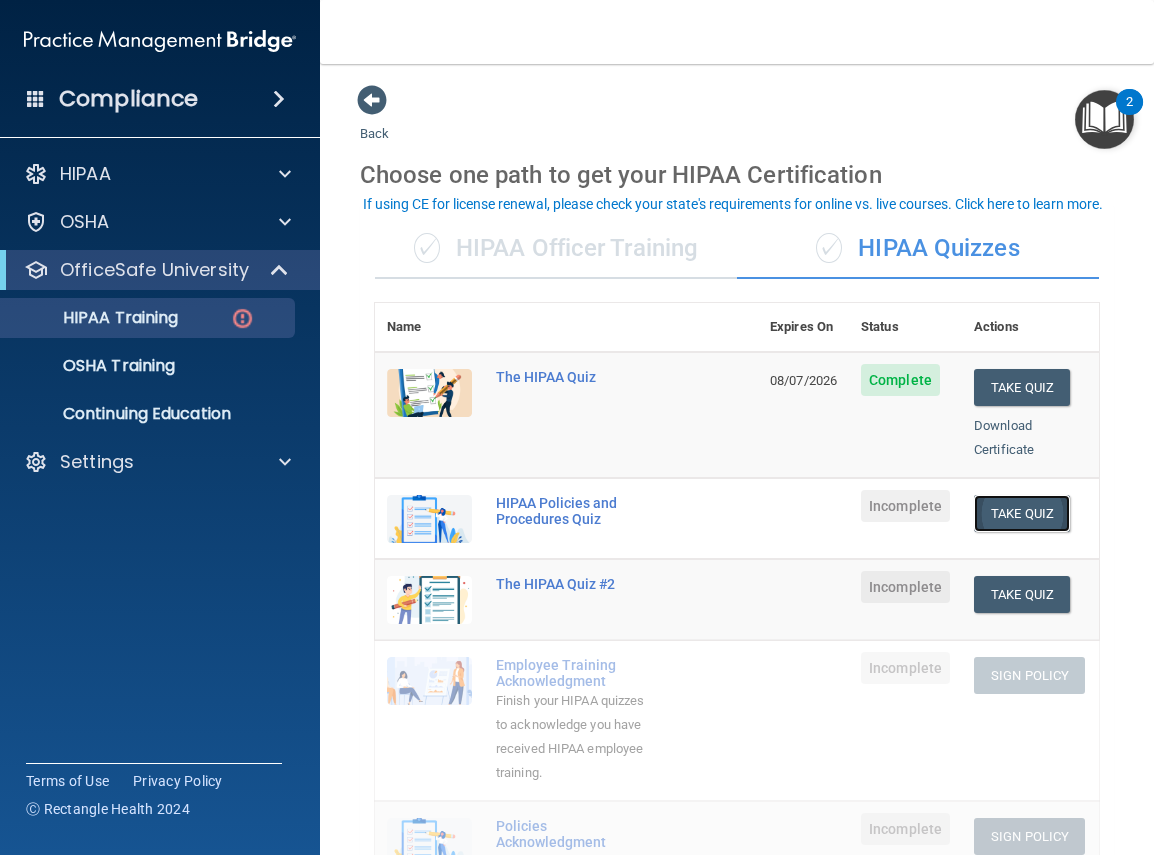 click on "Take Quiz" at bounding box center (1022, 513) 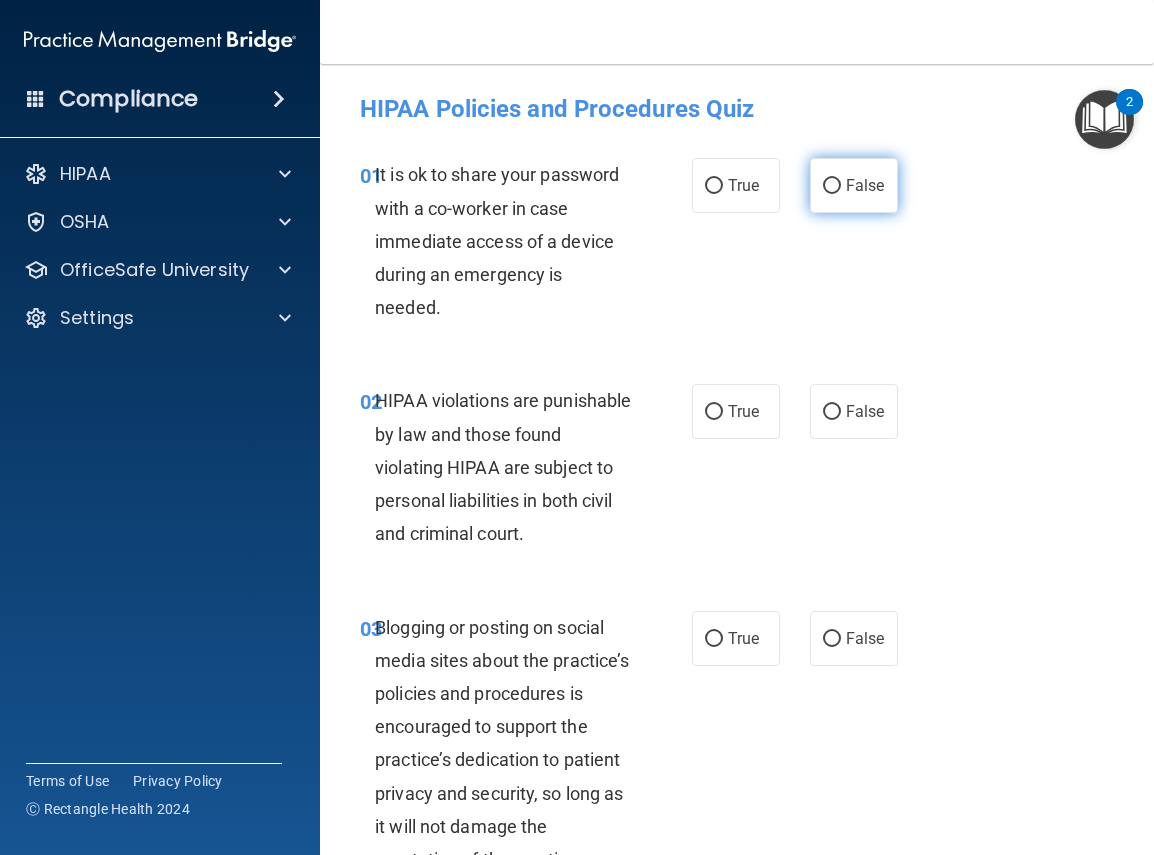 click on "False" at bounding box center [832, 186] 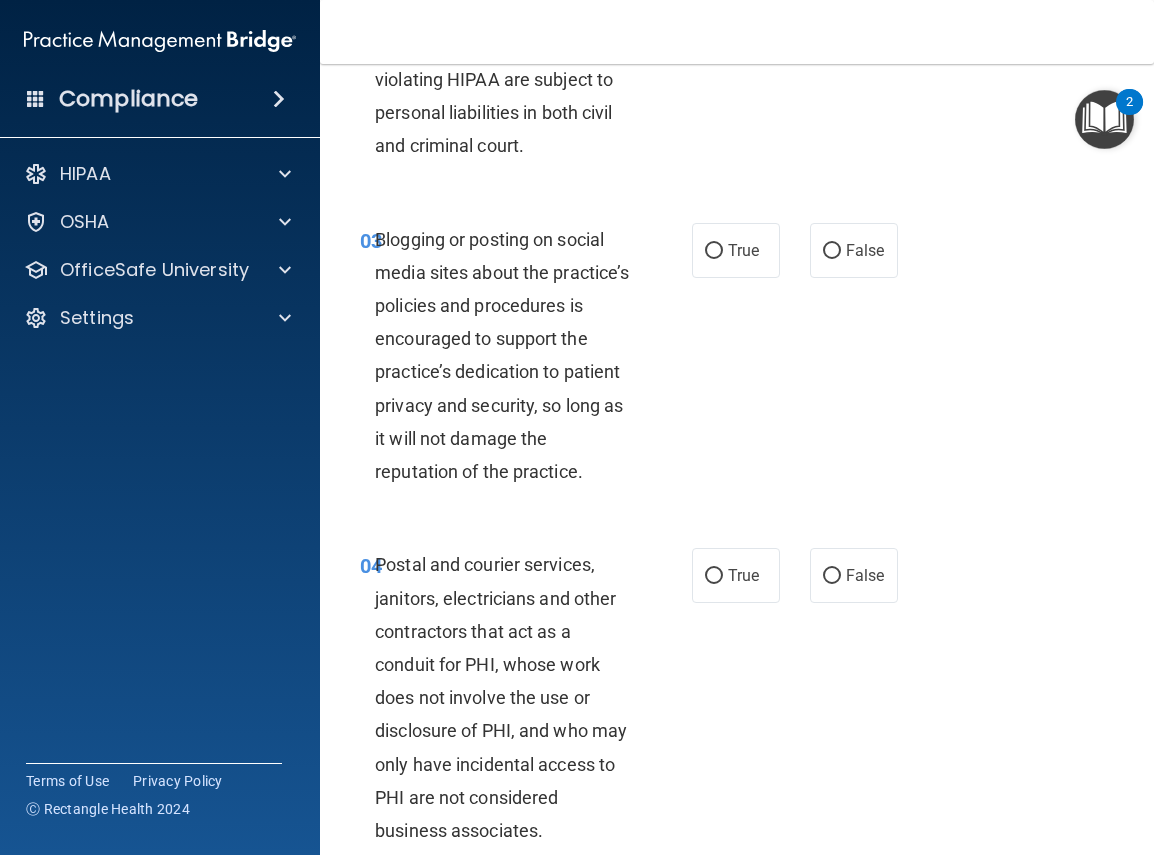 scroll, scrollTop: 400, scrollLeft: 0, axis: vertical 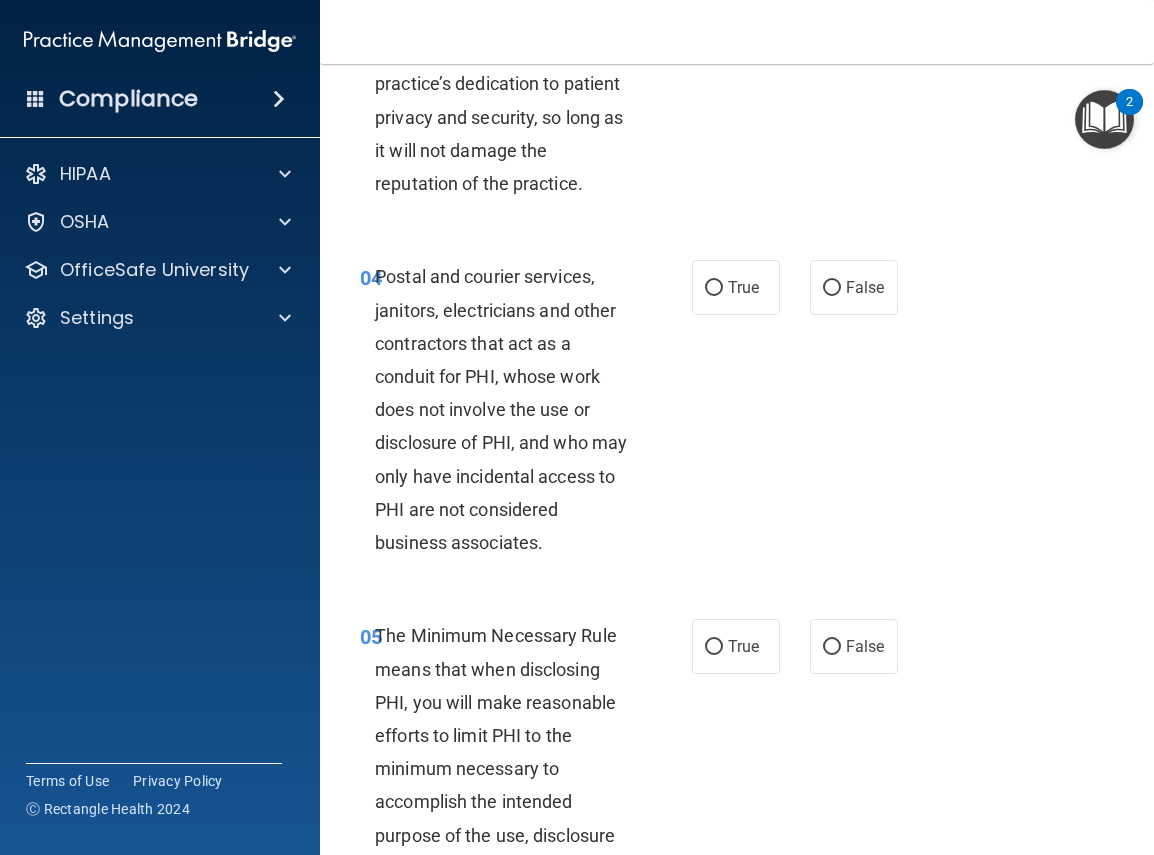 click on "-                HIPAA Policies and Procedures Quiz         This quiz doesn’t expire until . Are you sure you want to take this quiz now?   Take the quiz anyway!                       01       It is ok to share your password with a co-worker in case immediate access of a device during an emergency is needed.                 True           False                       02       HIPAA violations are punishable by law and those found violating HIPAA are subject to personal liabilities in both civil and criminal court.                  True           False                       03       Blogging or posting on social media sites about the practice’s policies and procedures is encouraged to support the practice’s dedication to patient privacy and security, so long as it will not damage the reputation of the practice.                  True           False                       04                       True           False                       05                       True           False" at bounding box center (737, 459) 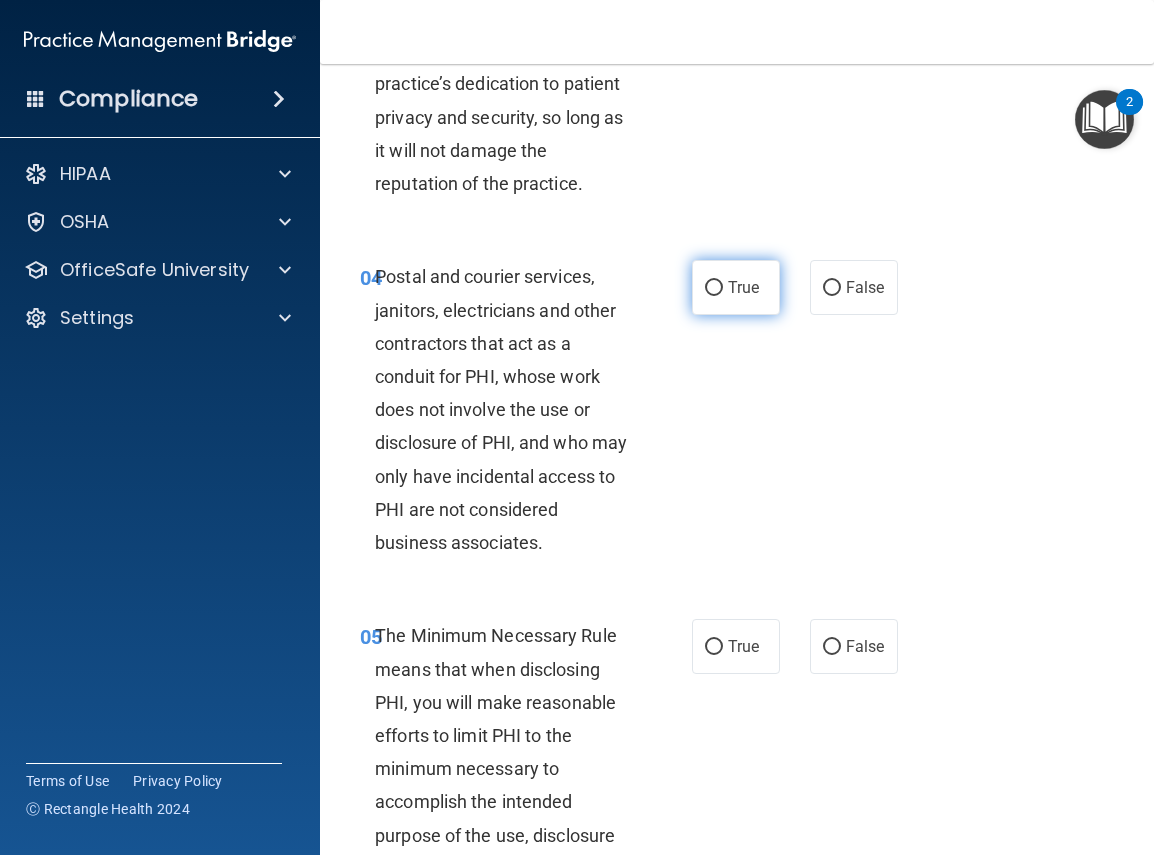 click on "True" at bounding box center (714, 288) 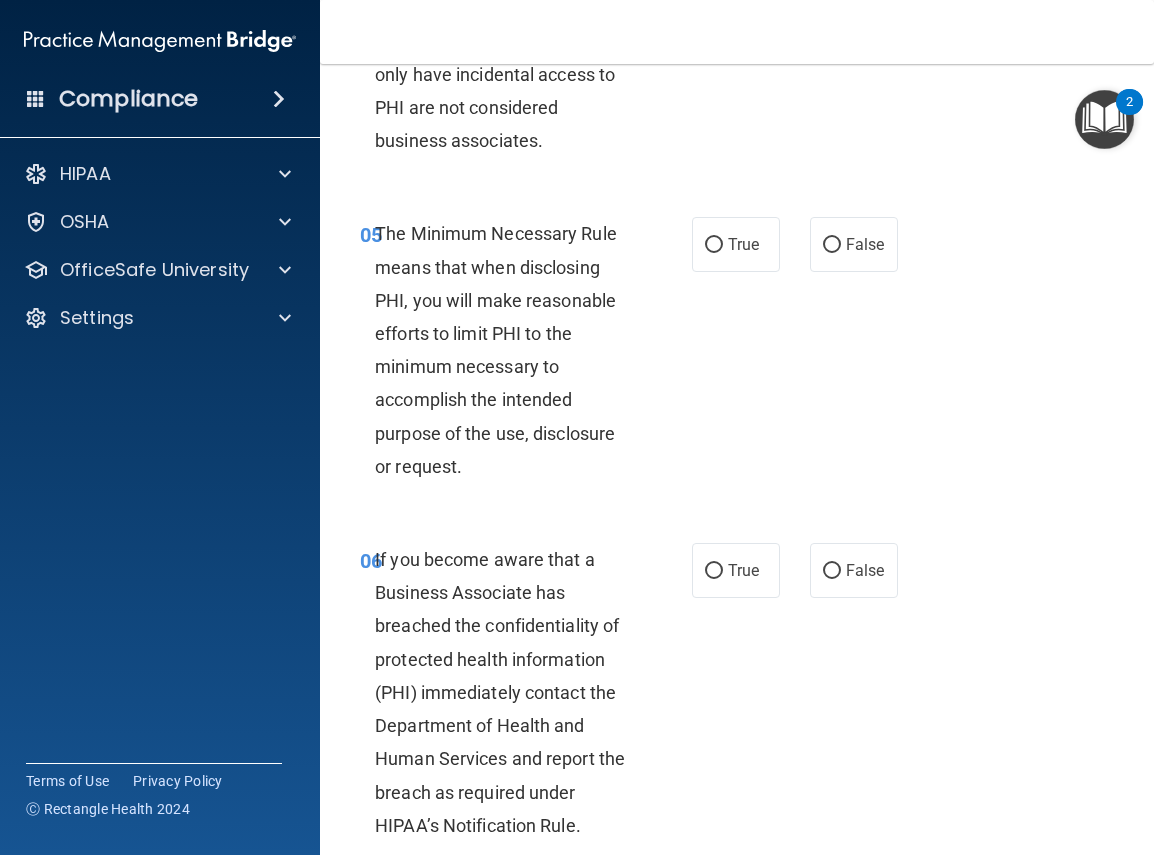 scroll, scrollTop: 1116, scrollLeft: 0, axis: vertical 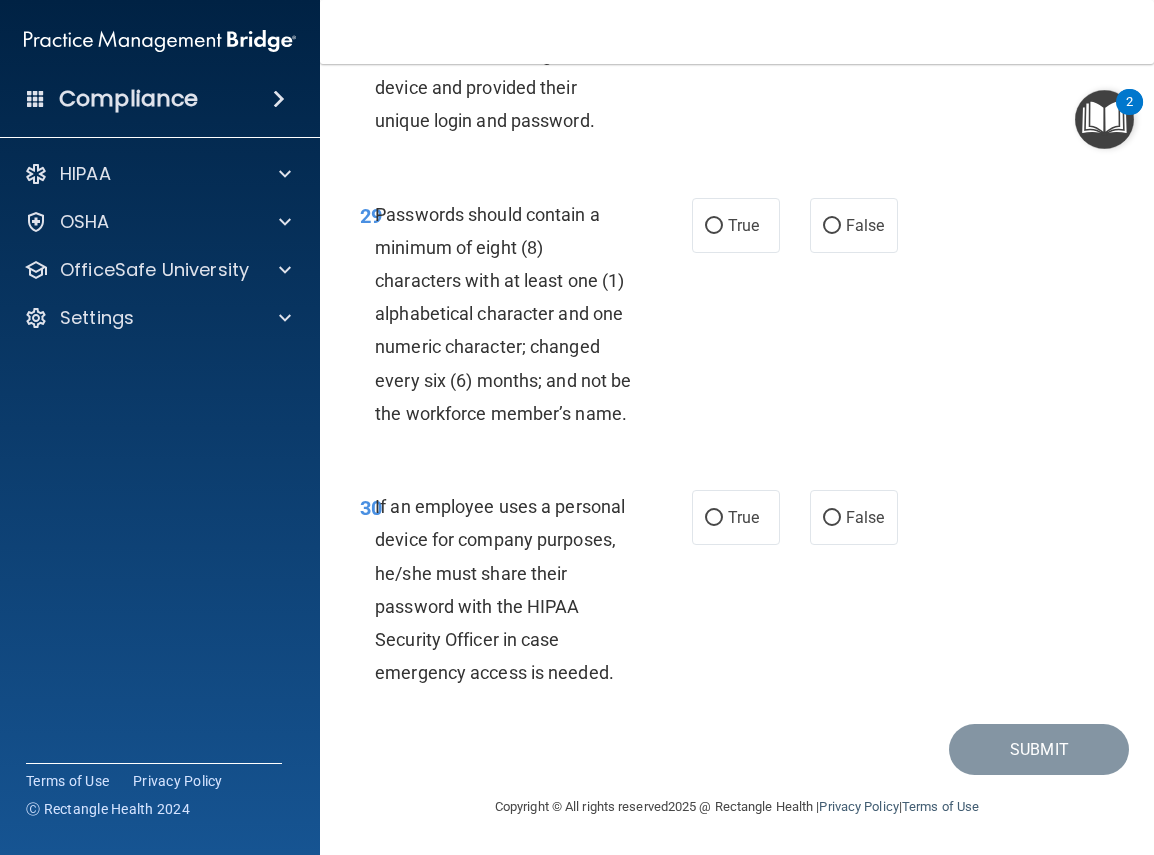 click on "False" at bounding box center (832, 0) 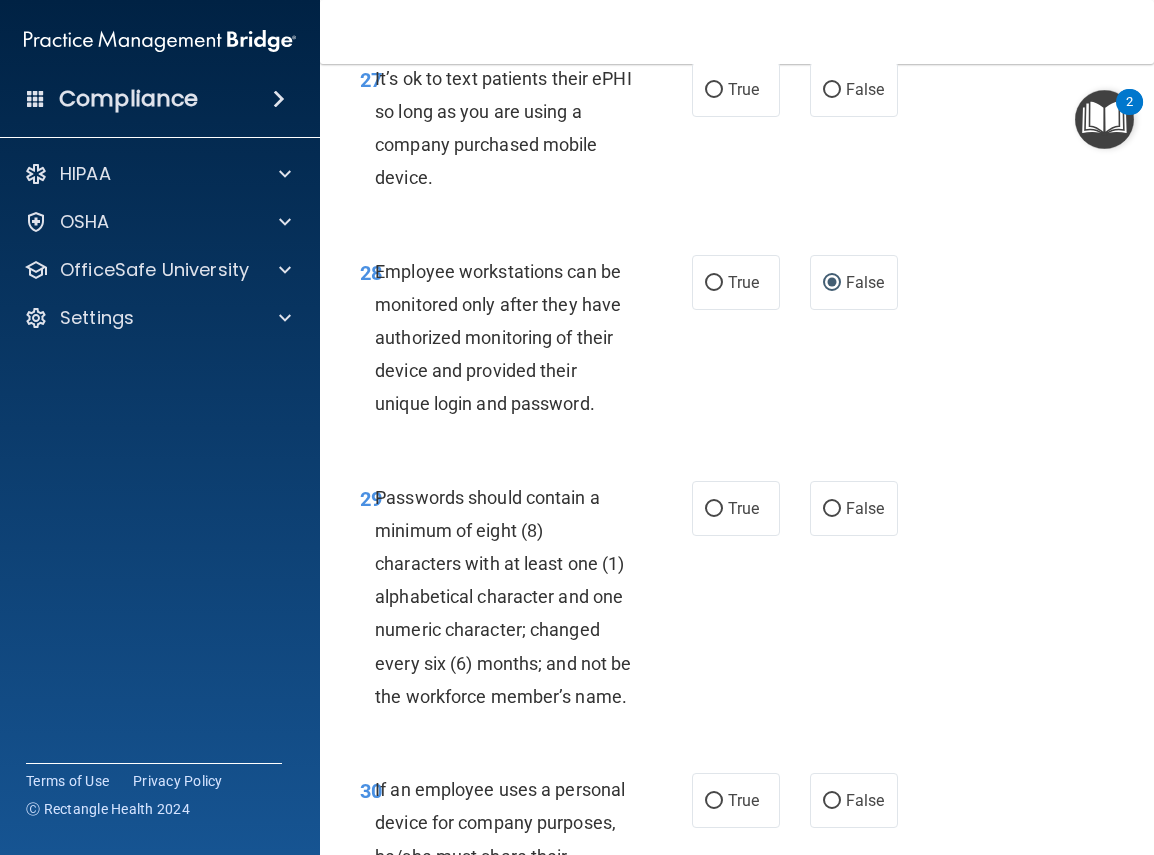 scroll, scrollTop: 6698, scrollLeft: 0, axis: vertical 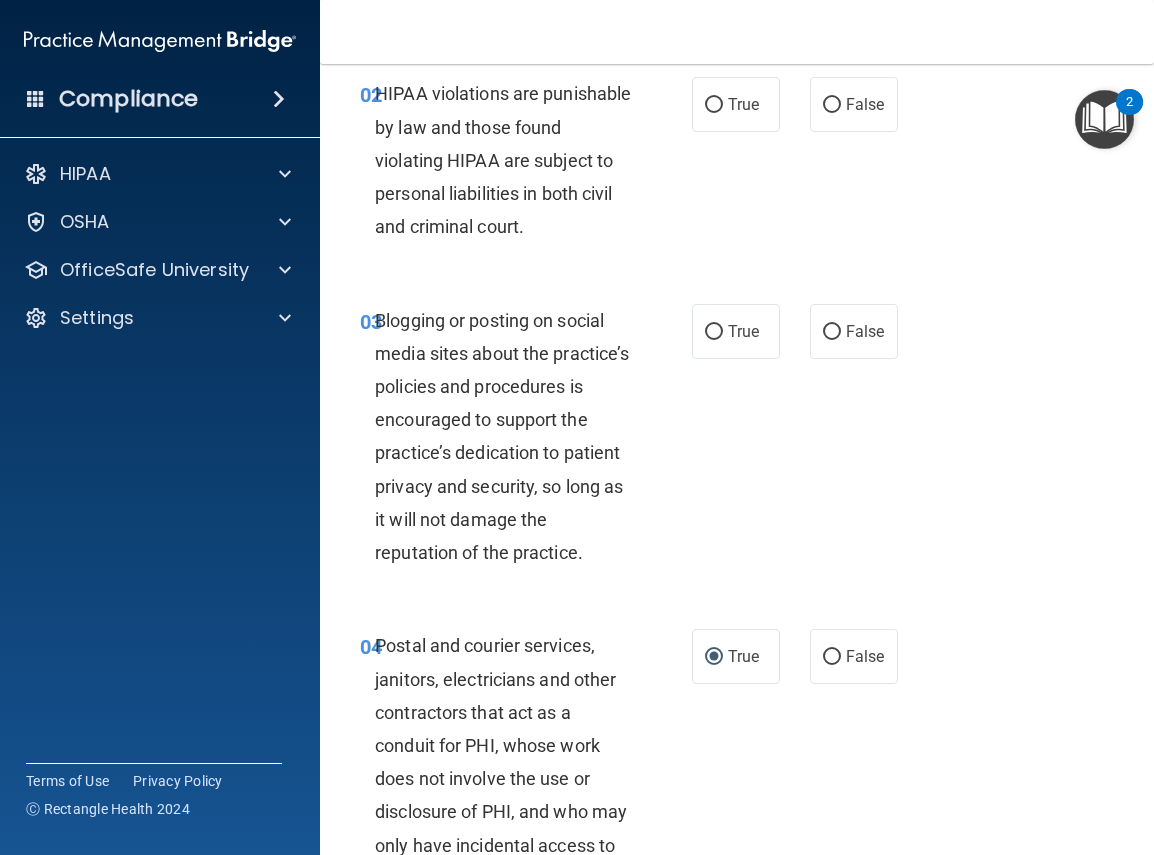 click on "Toggle navigation                                                                                                     Gladys Lopez   gladysgarcia214@gmail.com                            Manage My Enterprise              Institute for Hormonal Balance     Manage My Location" at bounding box center (737, 32) 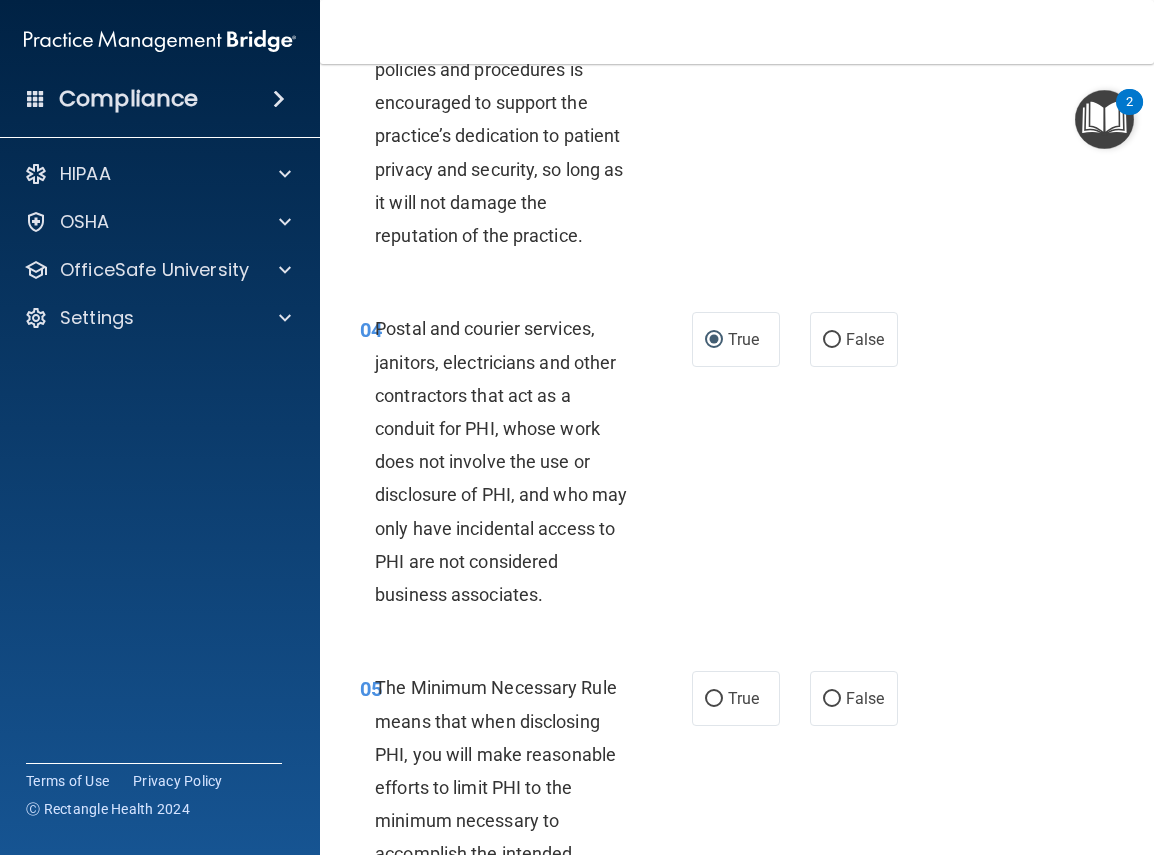 scroll, scrollTop: 0, scrollLeft: 0, axis: both 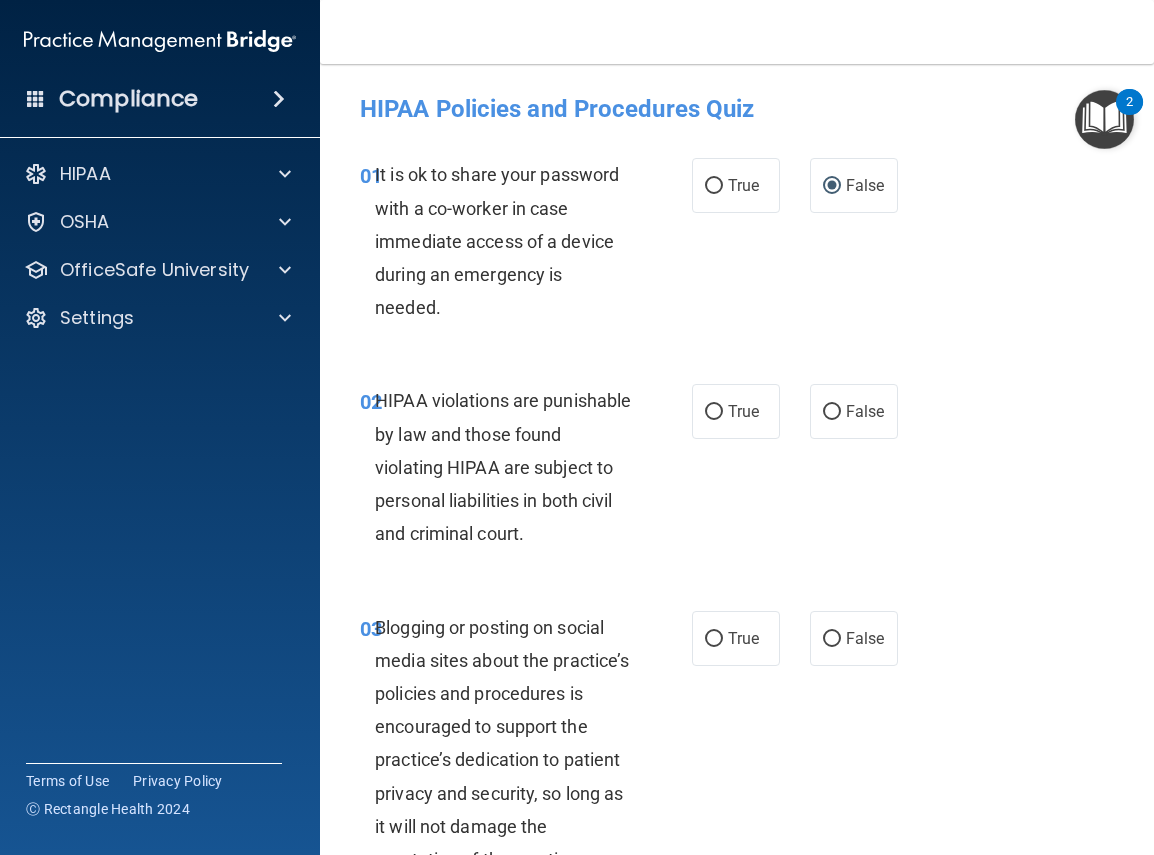 click on "01       It is ok to share your password with a co-worker in case immediate access of a device during an emergency is needed." at bounding box center (526, 246) 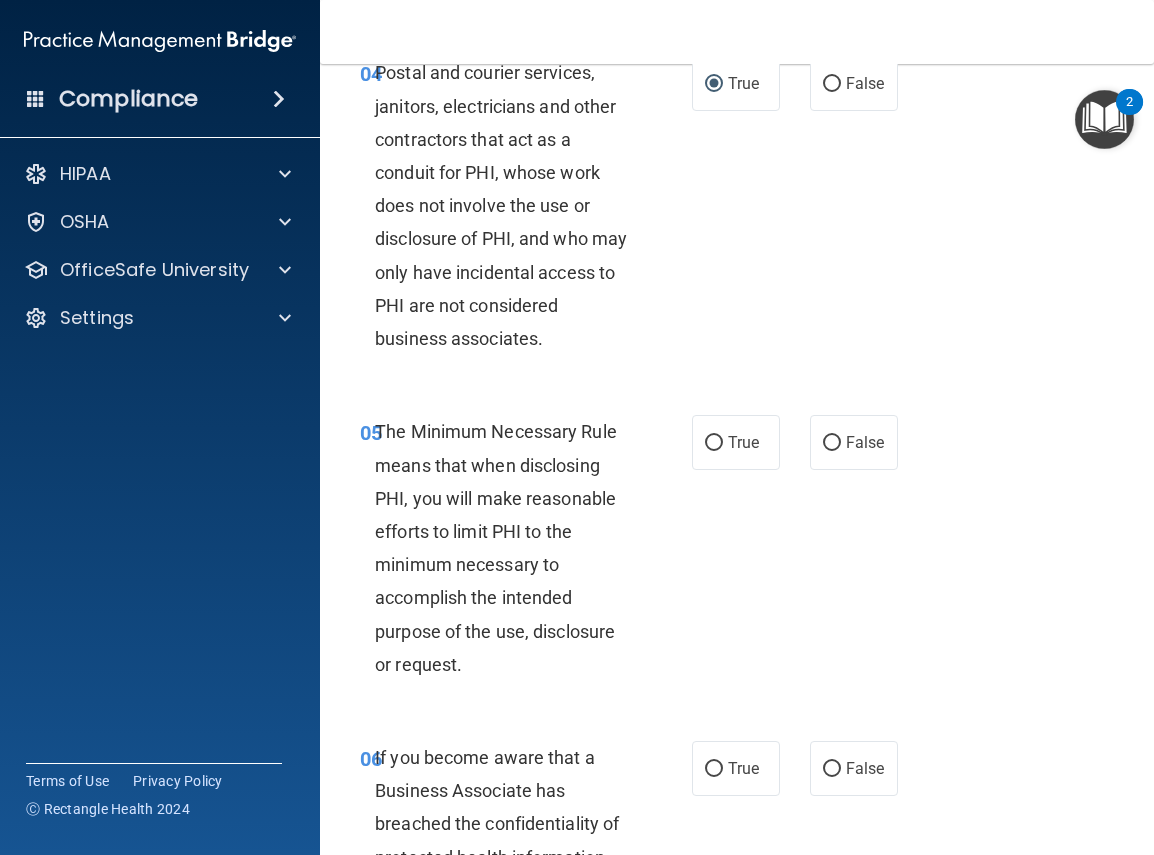 scroll, scrollTop: 893, scrollLeft: 0, axis: vertical 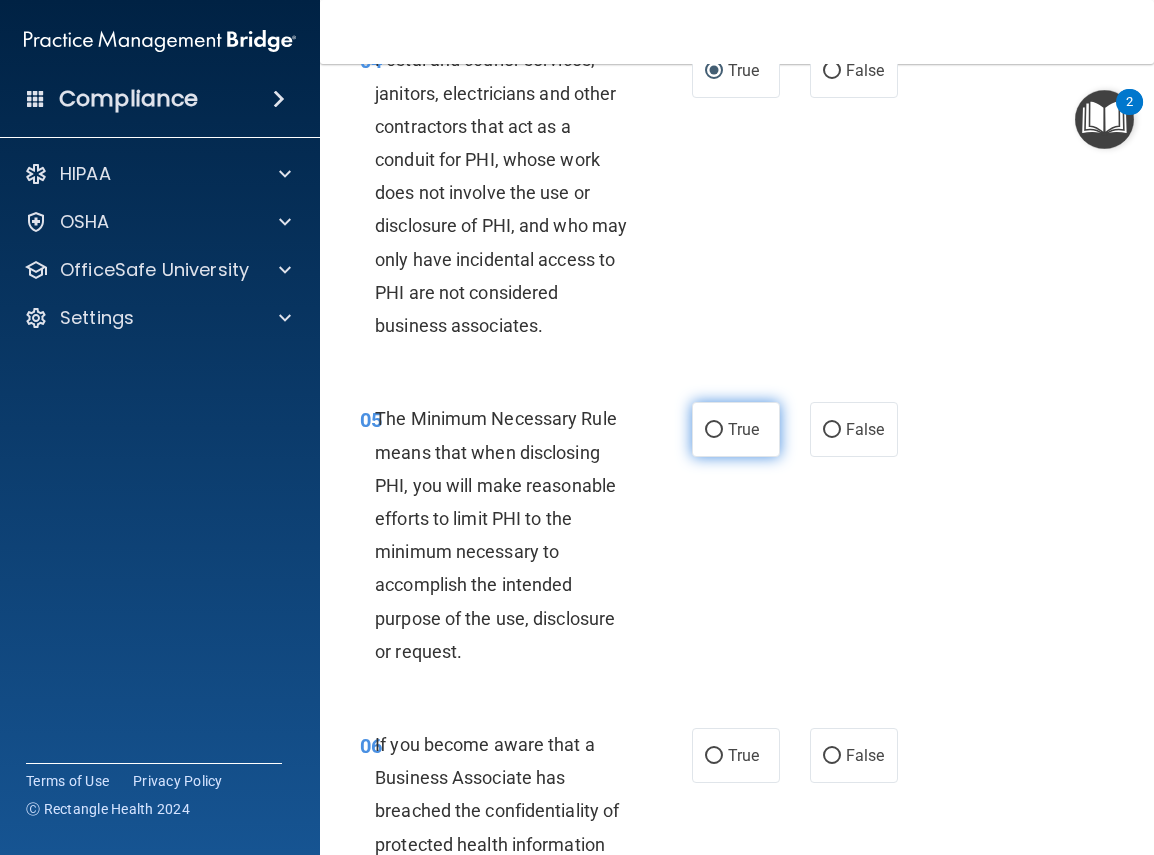 click on "True" at bounding box center (714, 430) 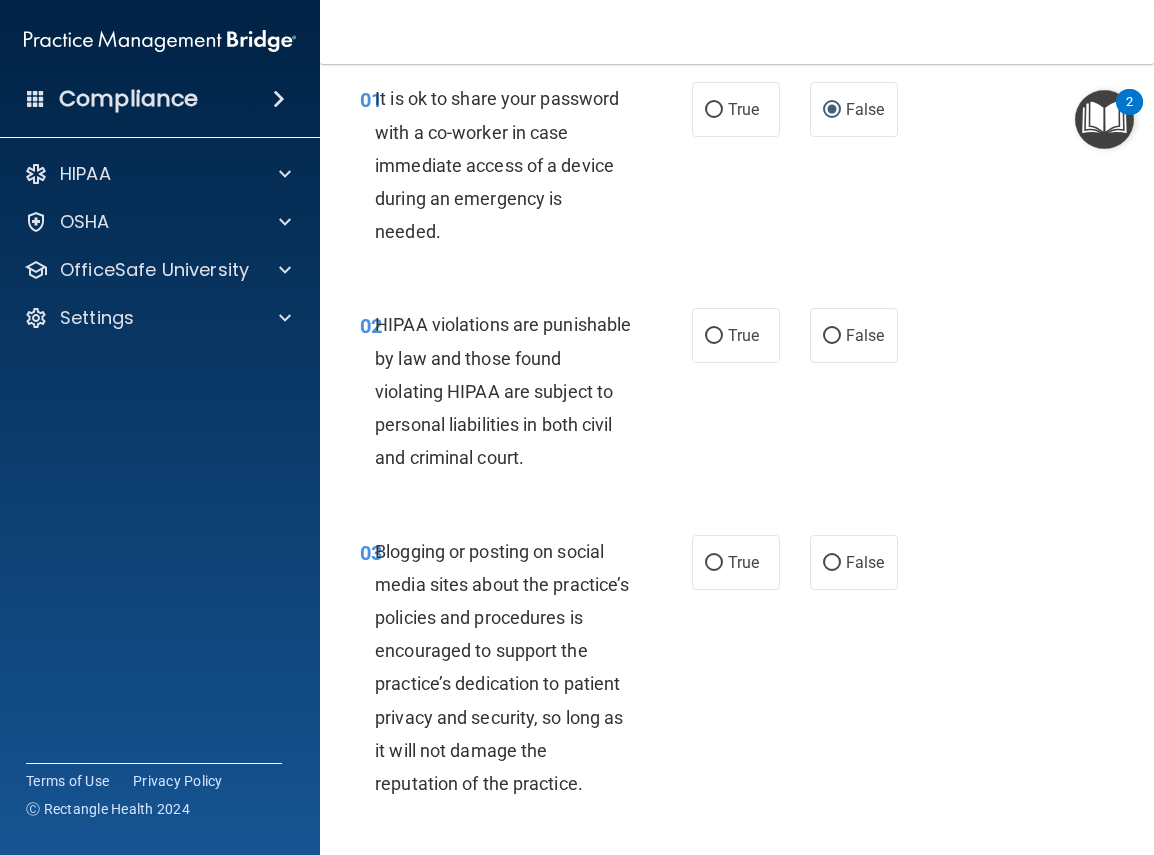 scroll, scrollTop: 0, scrollLeft: 0, axis: both 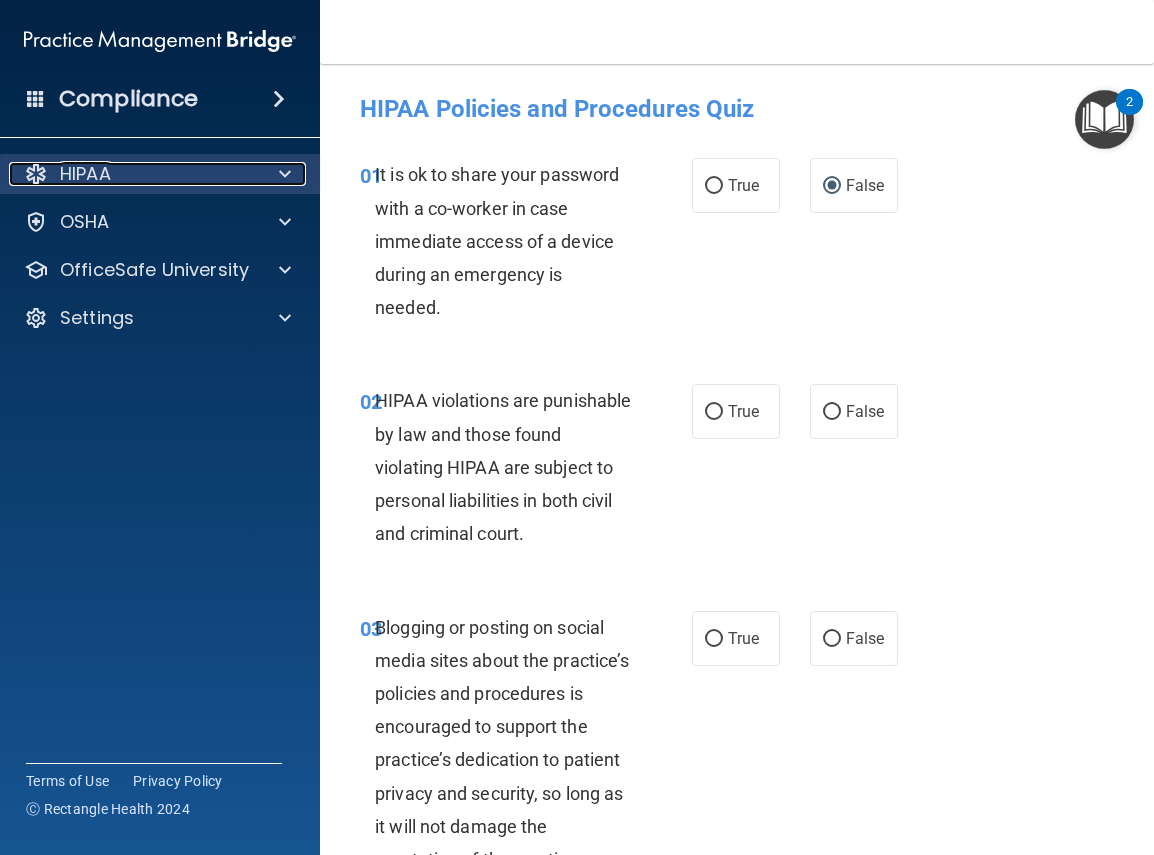 click at bounding box center (36, 174) 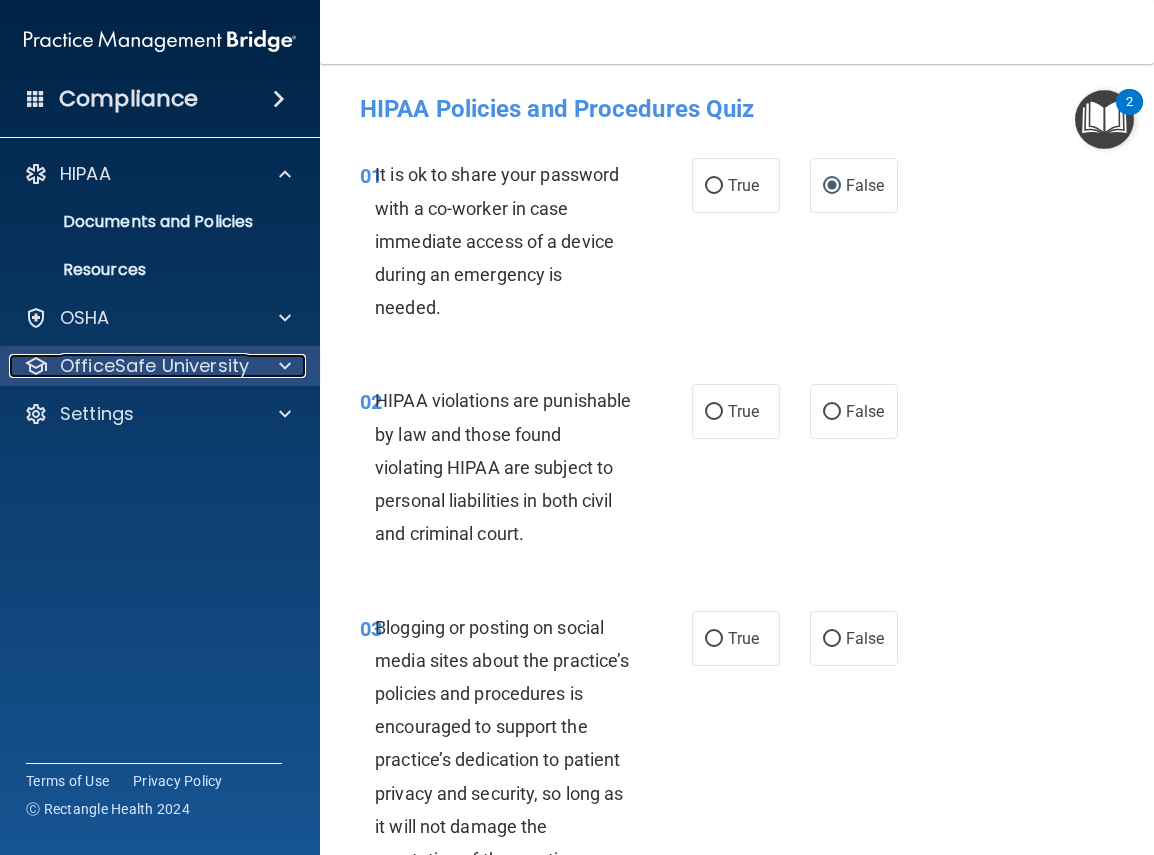 click on "OfficeSafe University" at bounding box center (154, 366) 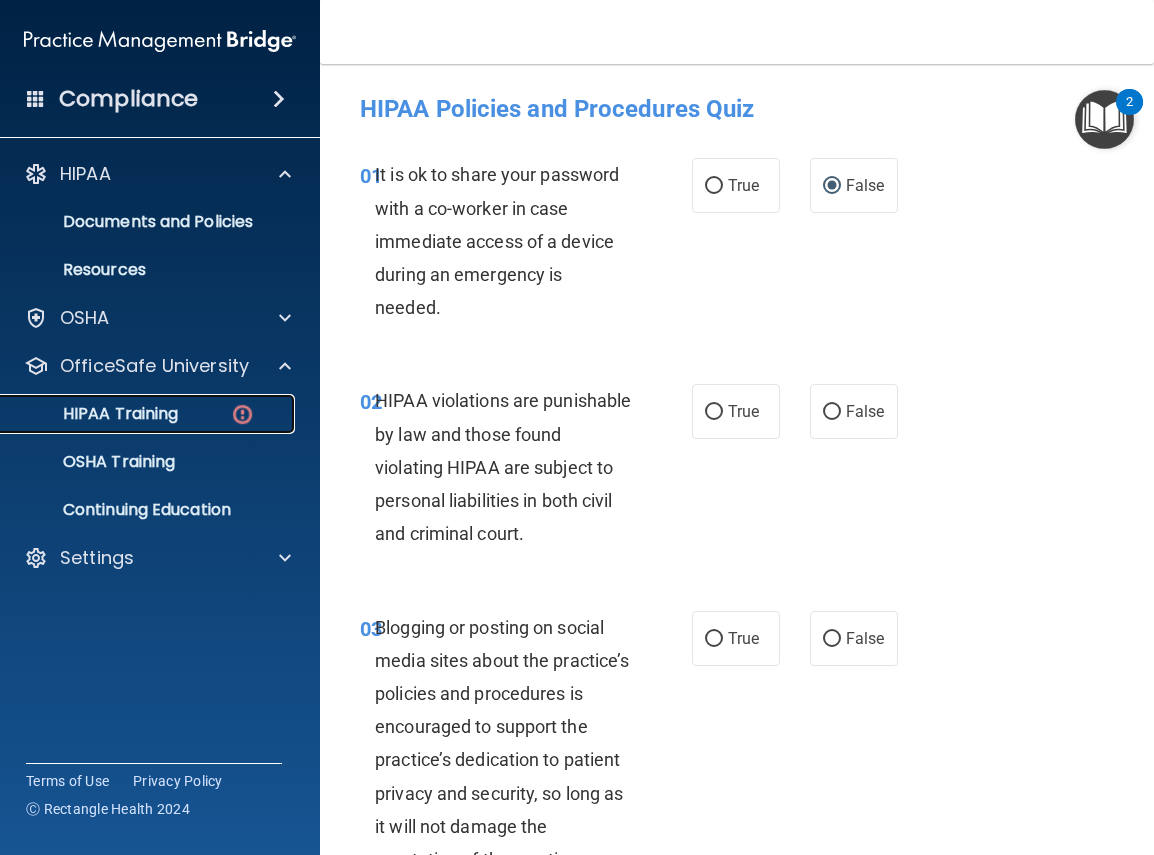 click on "HIPAA Training" at bounding box center [95, 414] 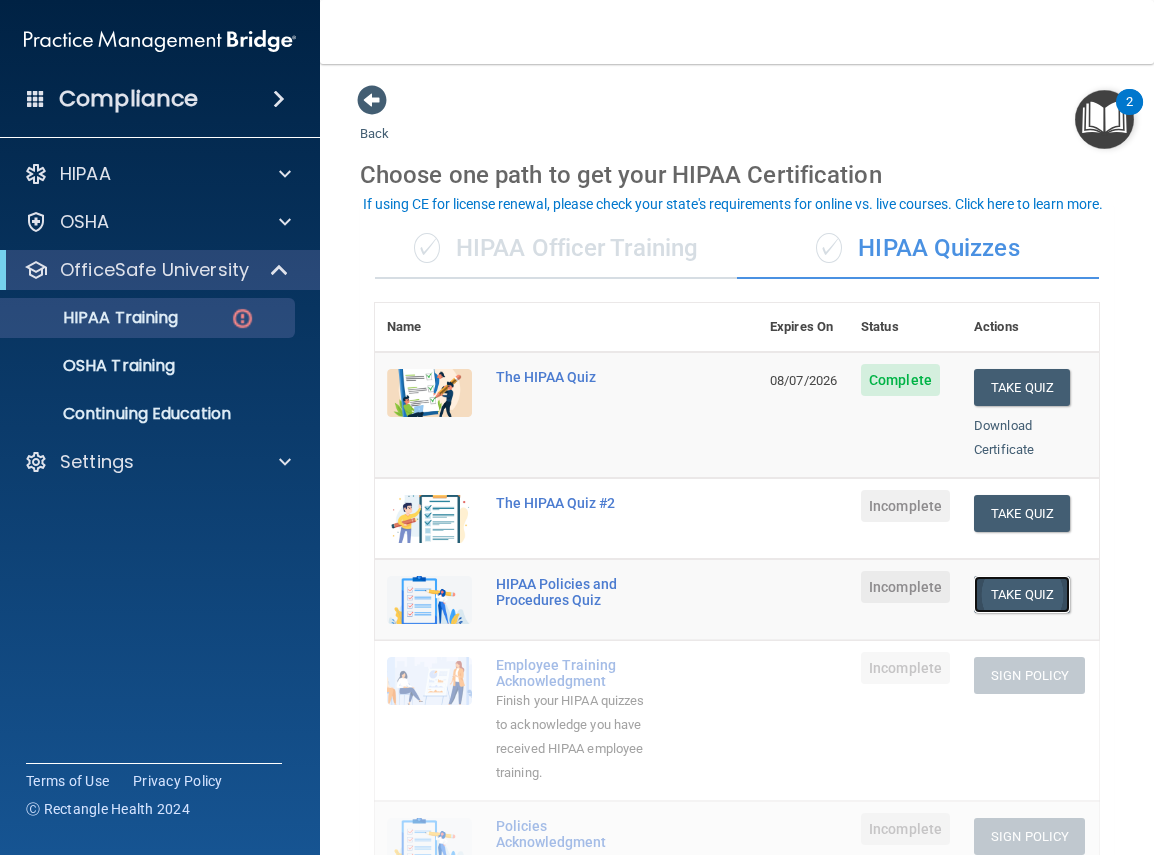 click on "Take Quiz" at bounding box center [1022, 594] 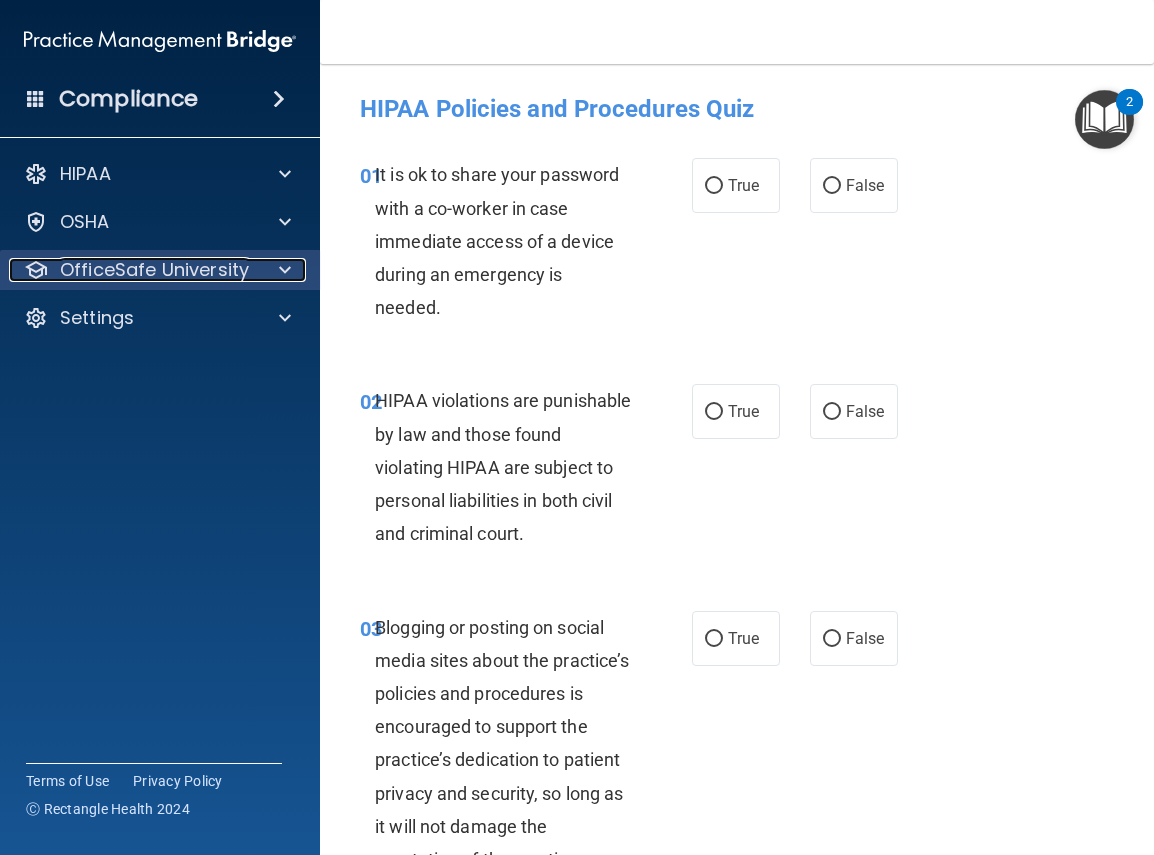 click on "OfficeSafe University" at bounding box center (154, 270) 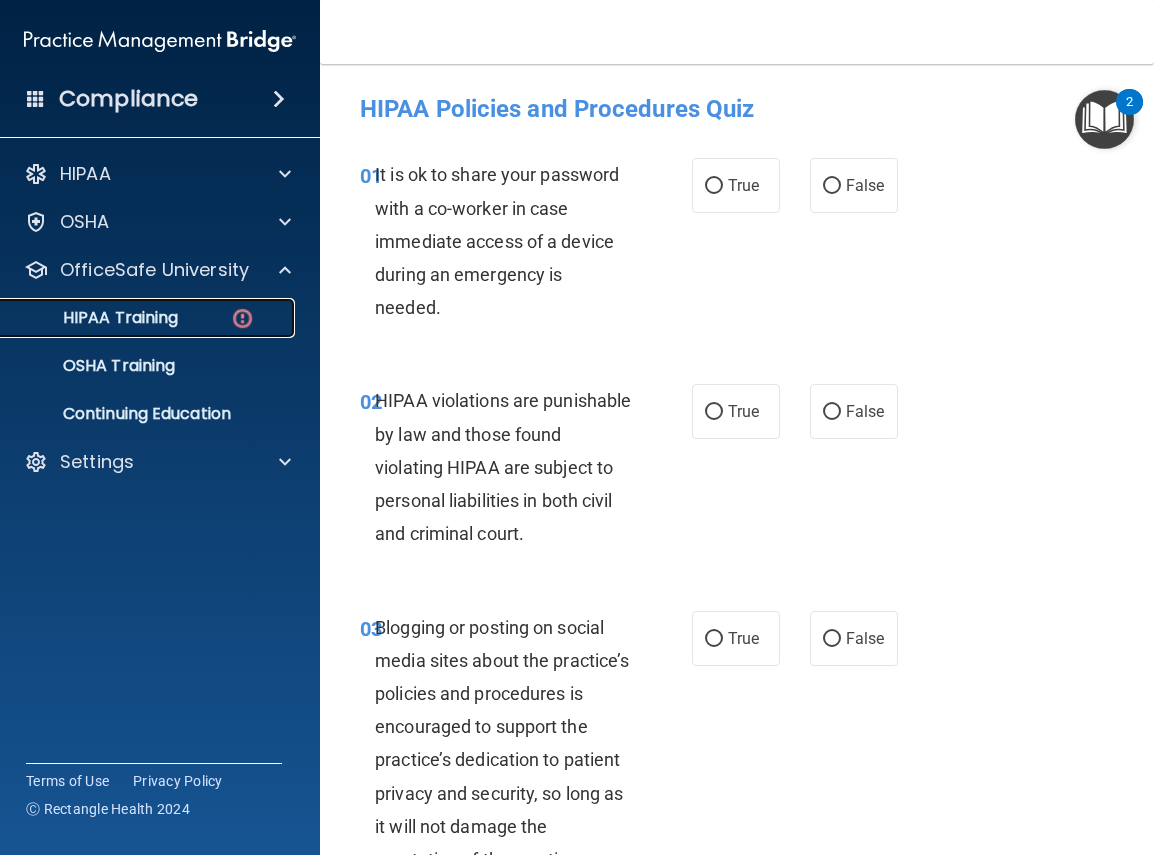 click on "HIPAA Training" at bounding box center (149, 318) 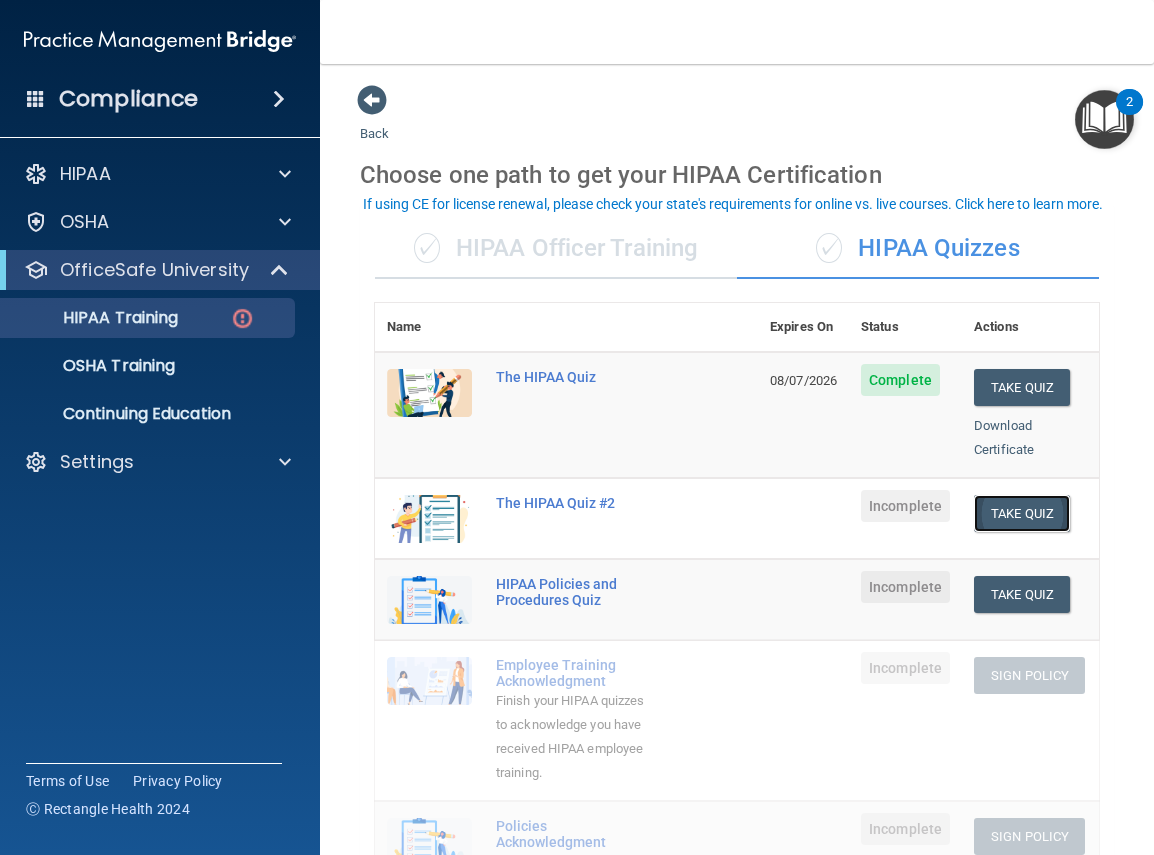 click on "Take Quiz" at bounding box center [1022, 513] 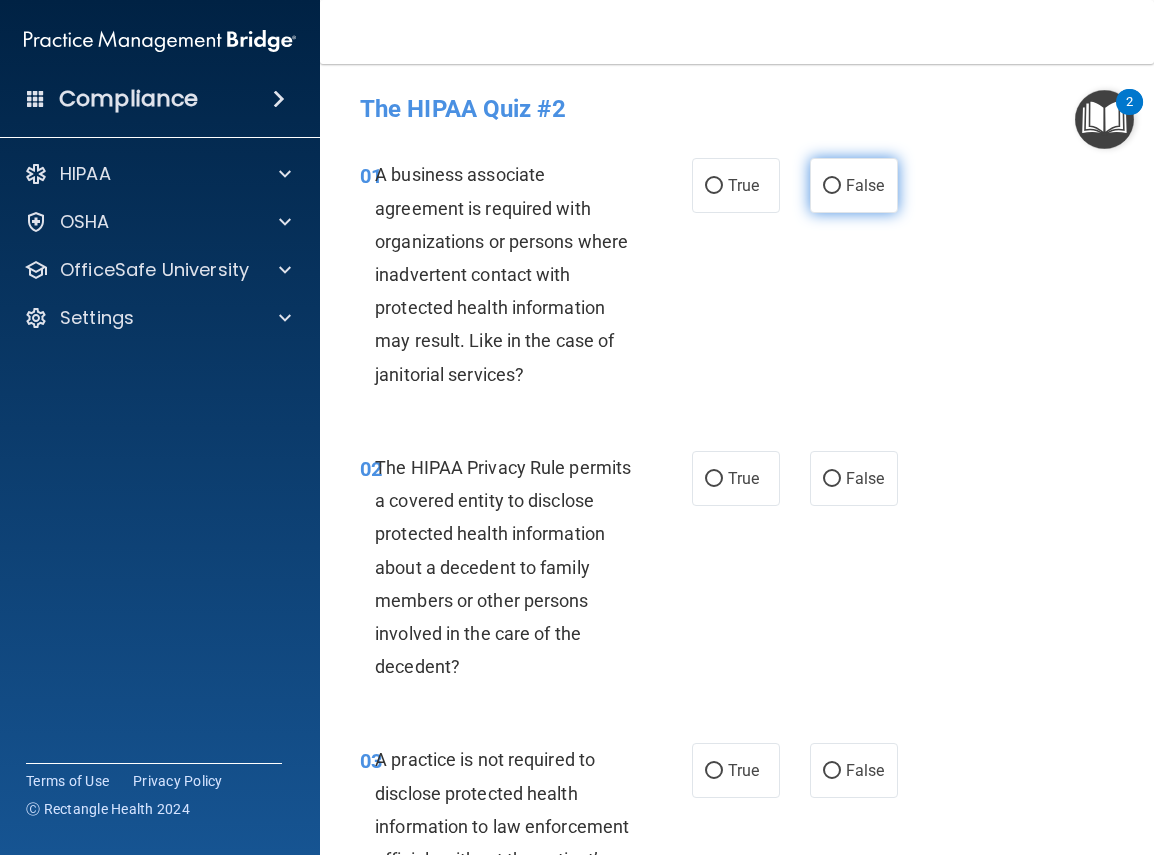 click on "False" at bounding box center (832, 186) 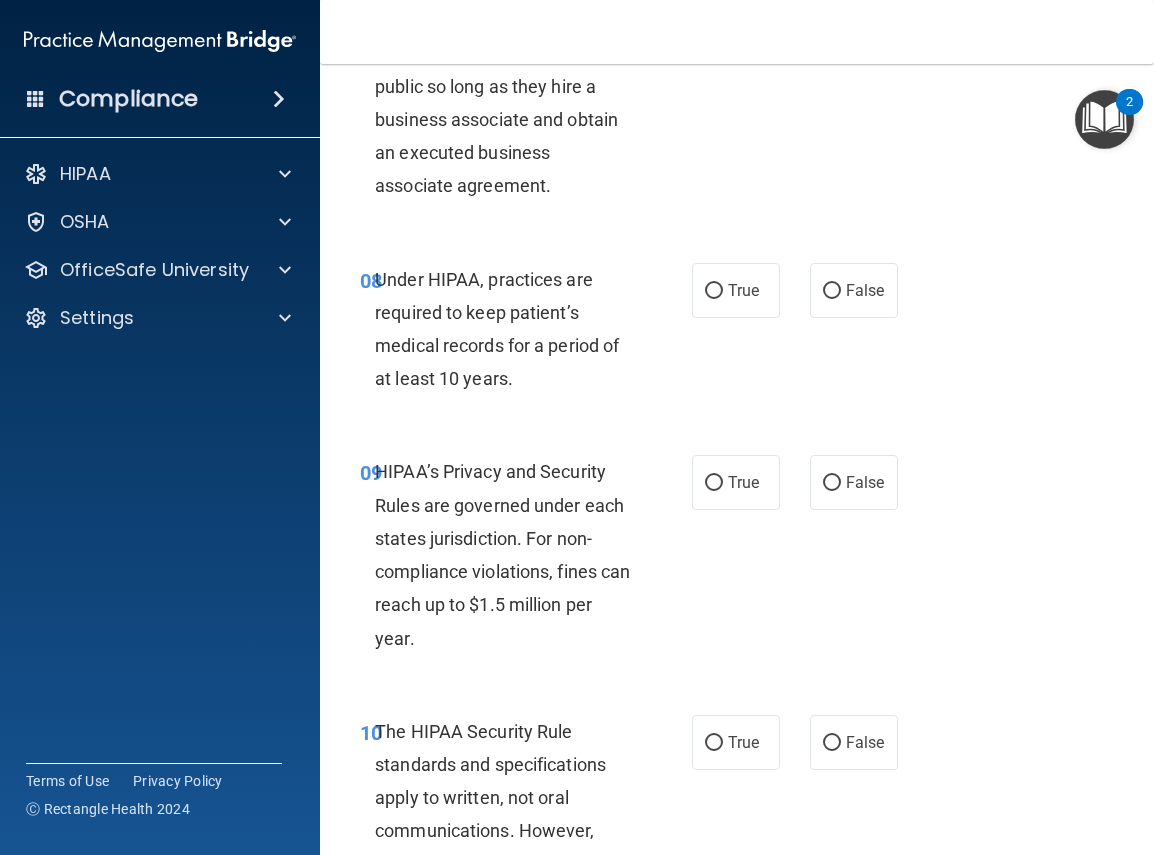 scroll, scrollTop: 1718, scrollLeft: 0, axis: vertical 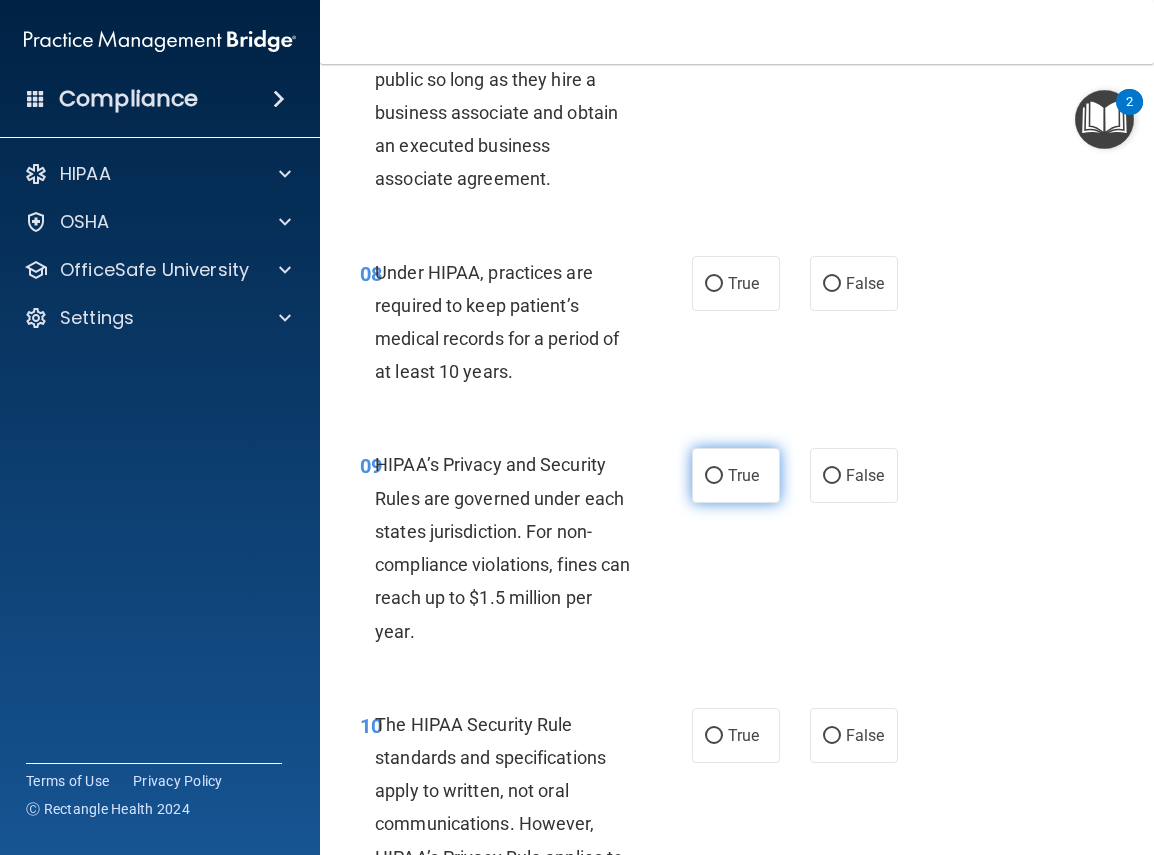 click on "True" at bounding box center [714, 476] 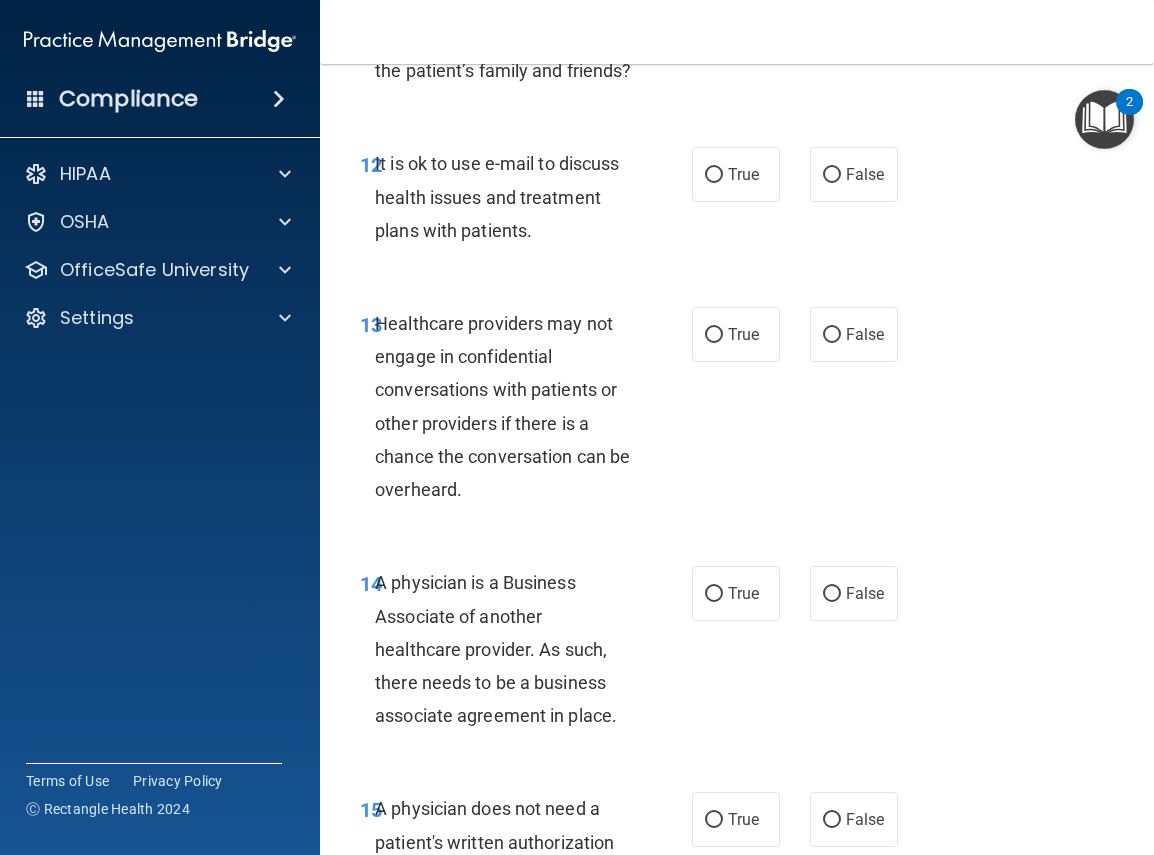 scroll, scrollTop: 2878, scrollLeft: 0, axis: vertical 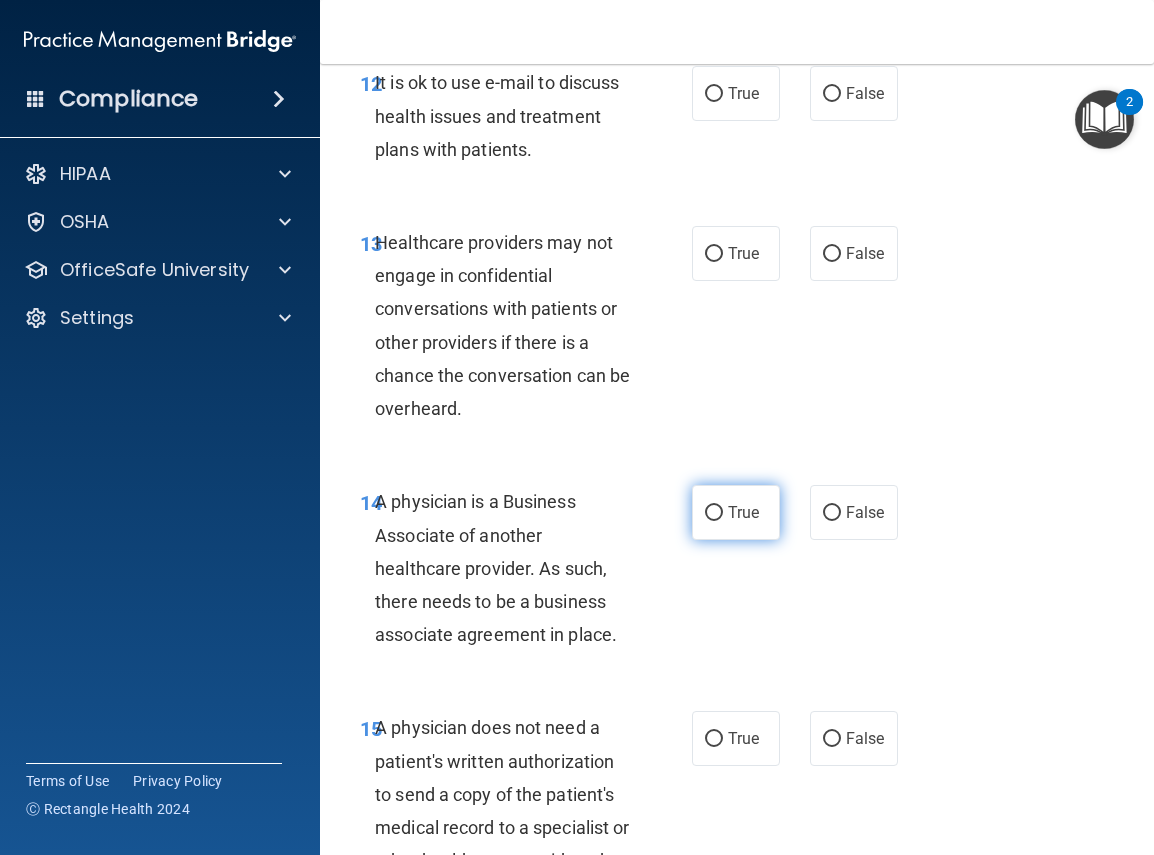 click on "True" at bounding box center (714, 513) 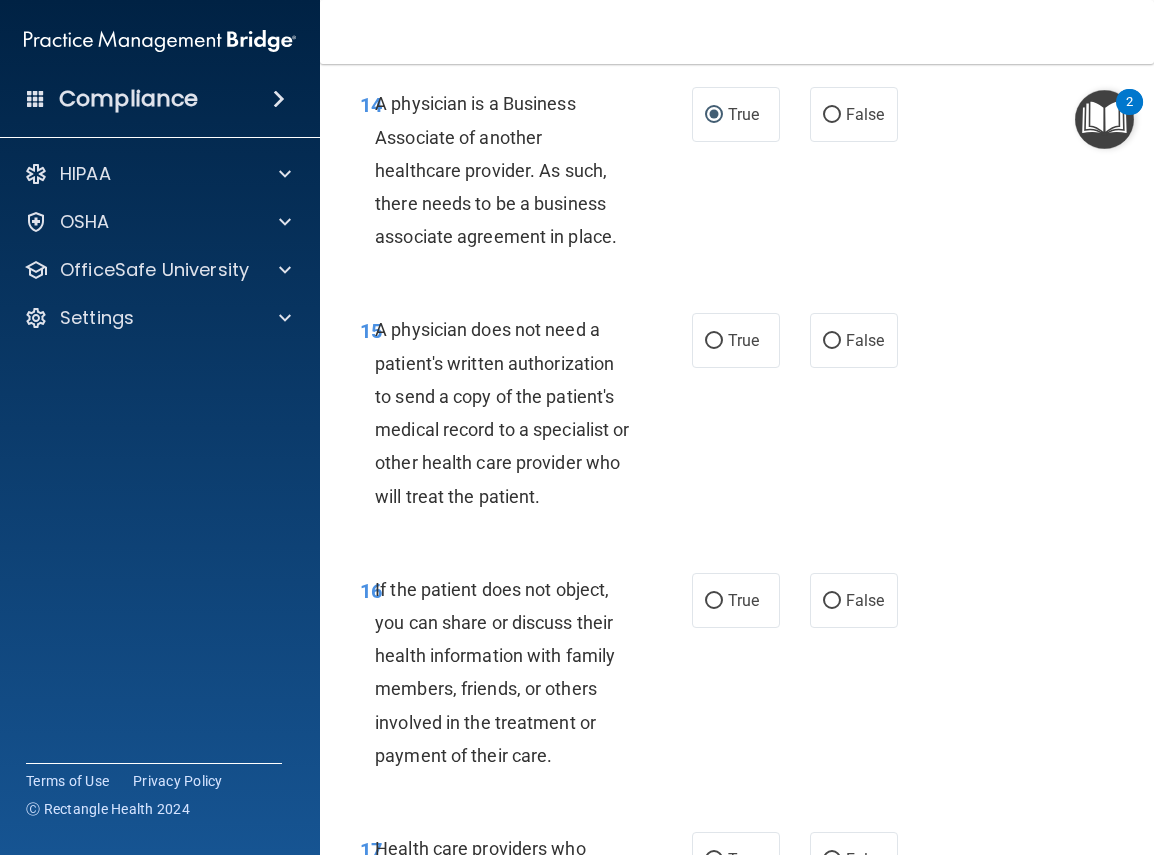 scroll, scrollTop: 3278, scrollLeft: 0, axis: vertical 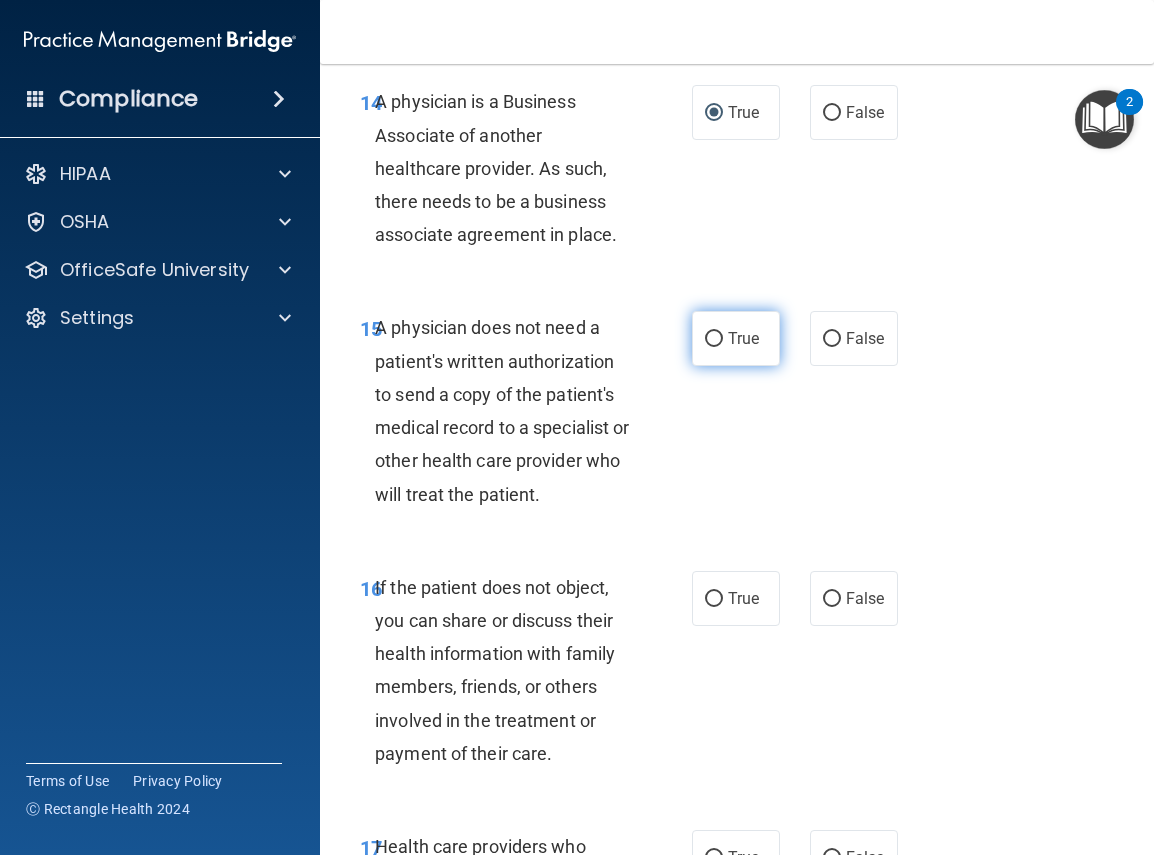 click on "True" at bounding box center [714, 339] 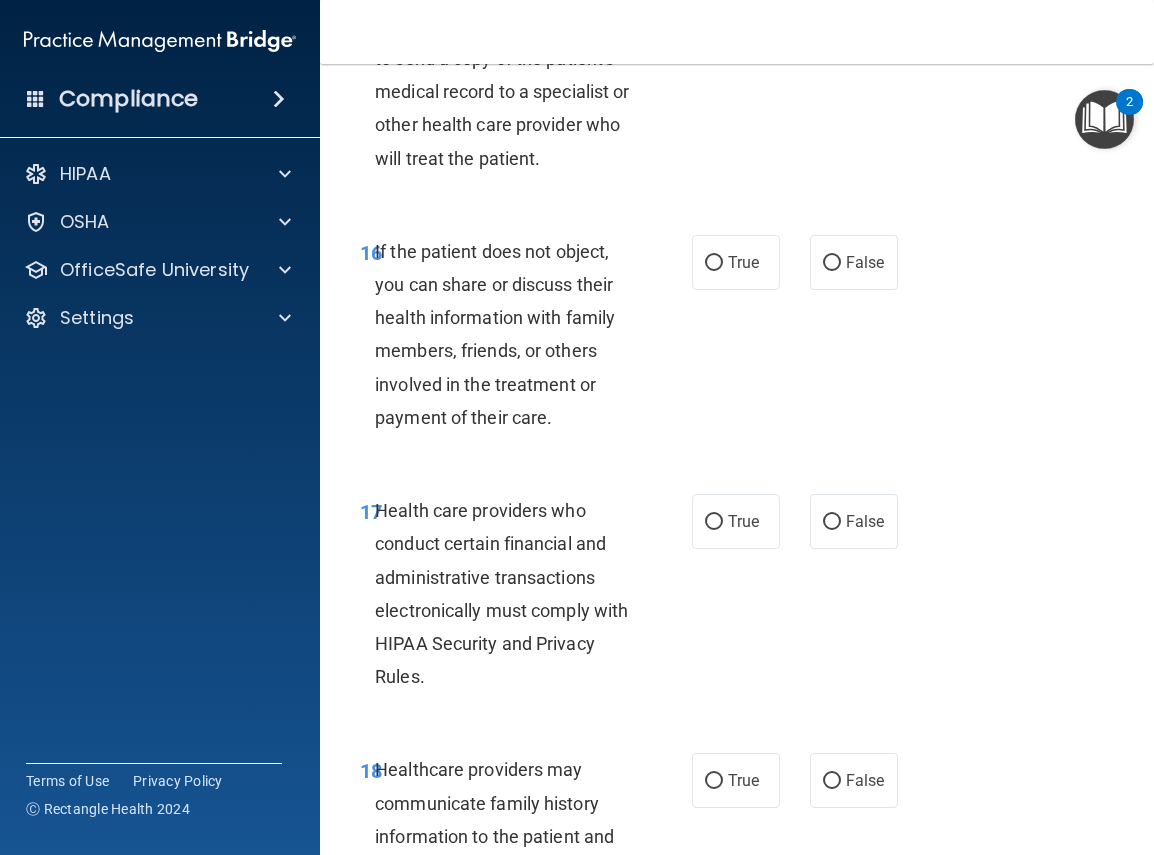 scroll, scrollTop: 3638, scrollLeft: 0, axis: vertical 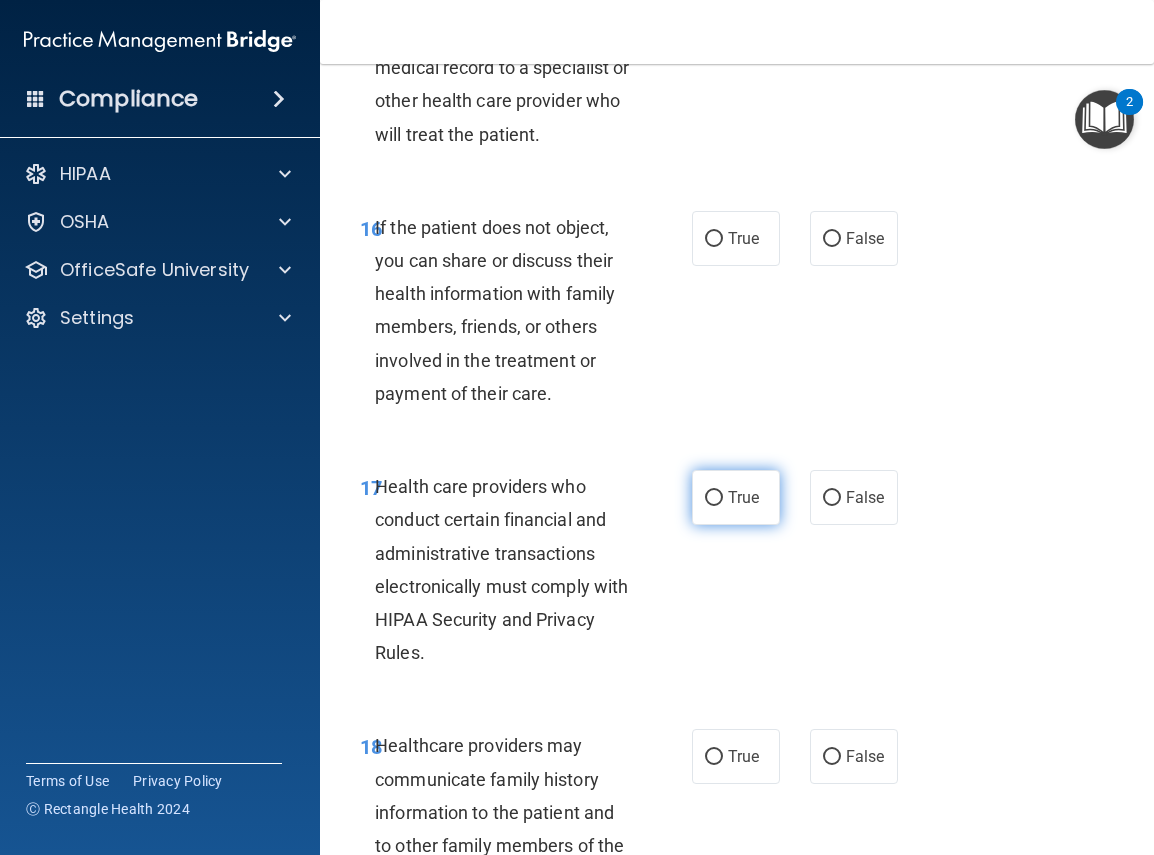 click on "True" at bounding box center (714, 498) 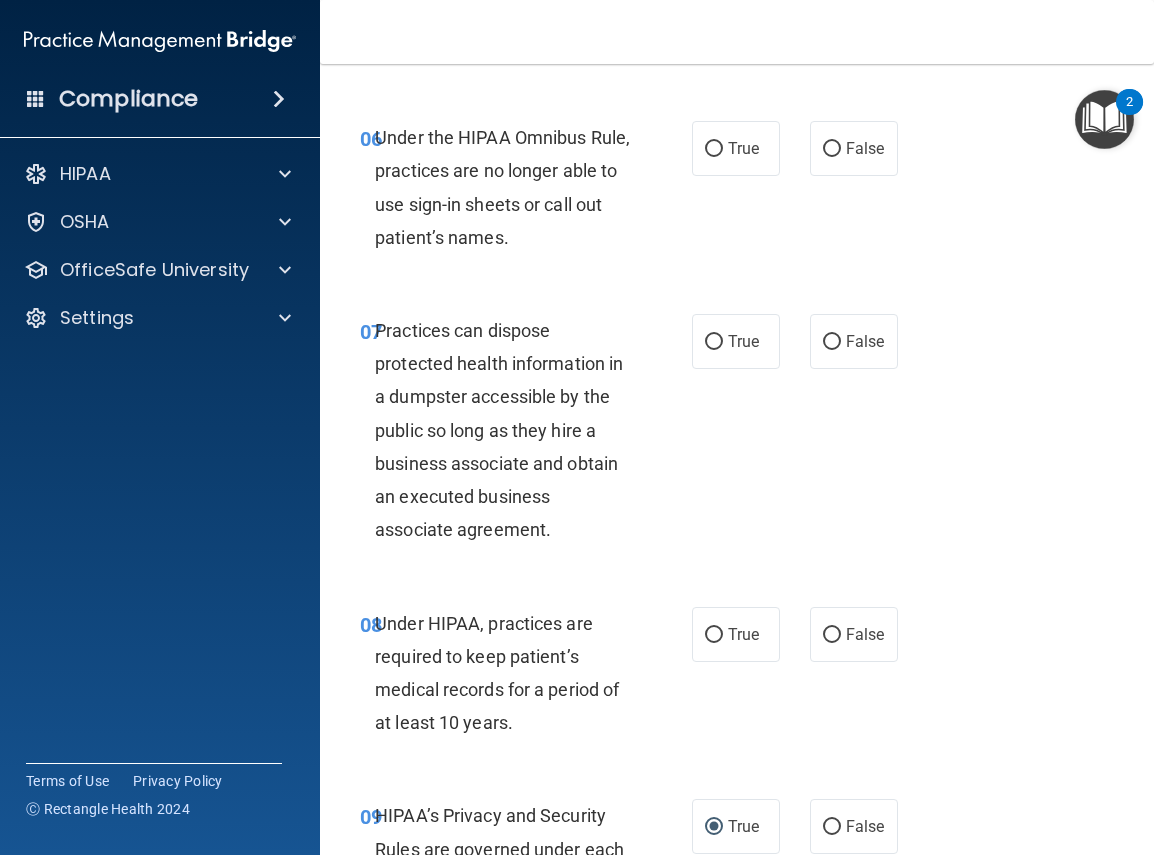 scroll, scrollTop: 1377, scrollLeft: 0, axis: vertical 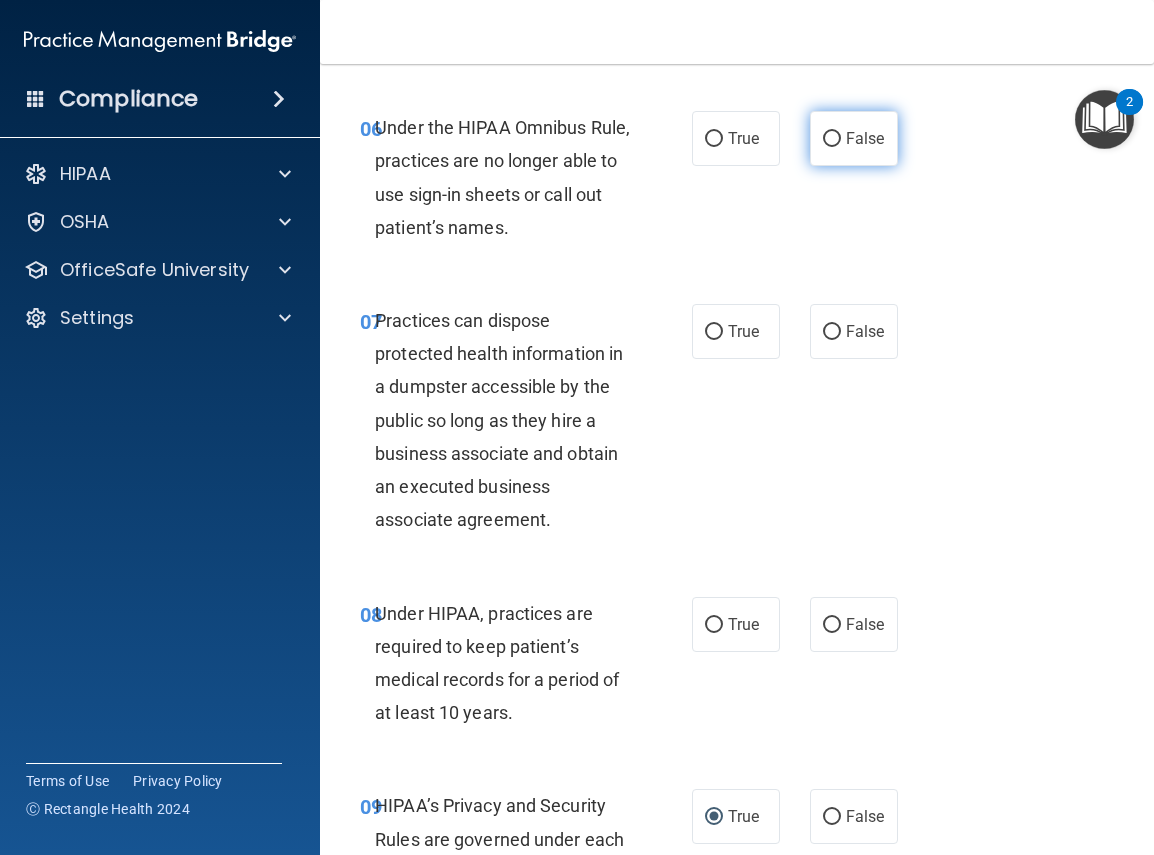 click on "False" at bounding box center (832, 139) 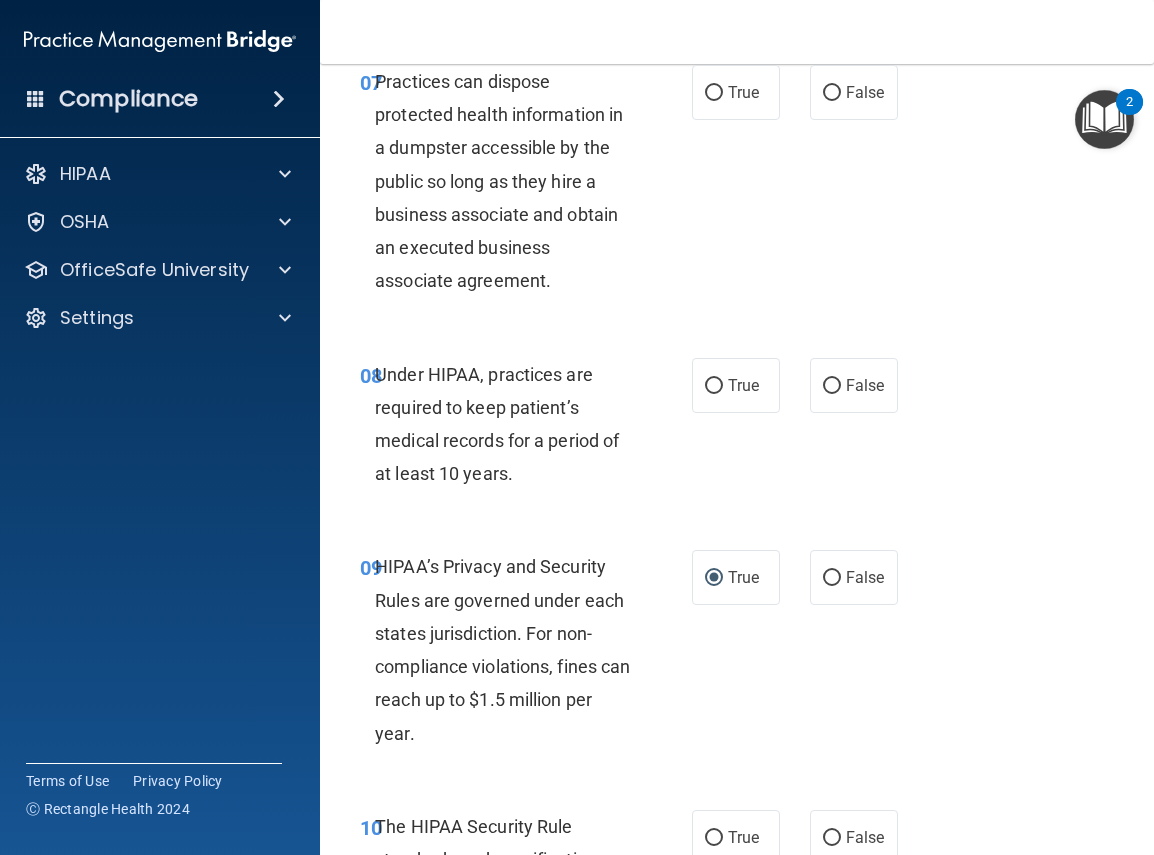 scroll, scrollTop: 1617, scrollLeft: 0, axis: vertical 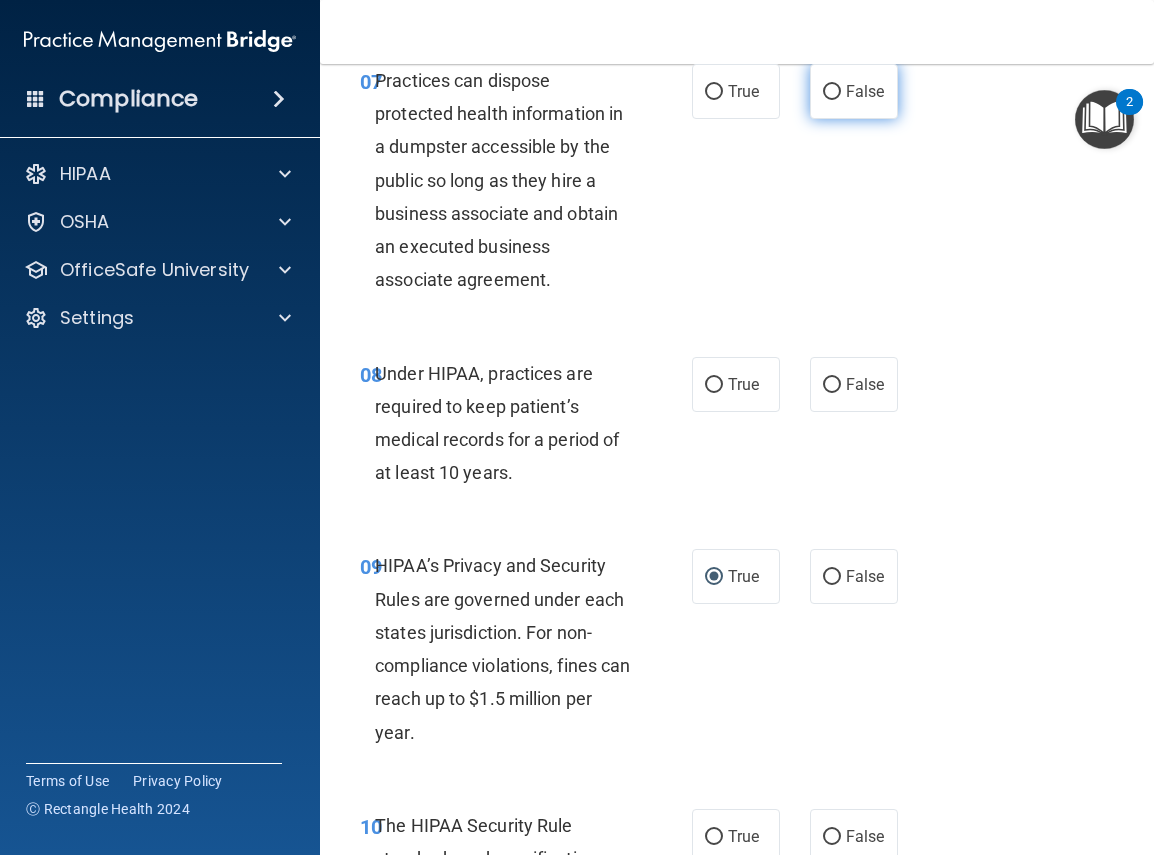 click on "False" at bounding box center (832, 92) 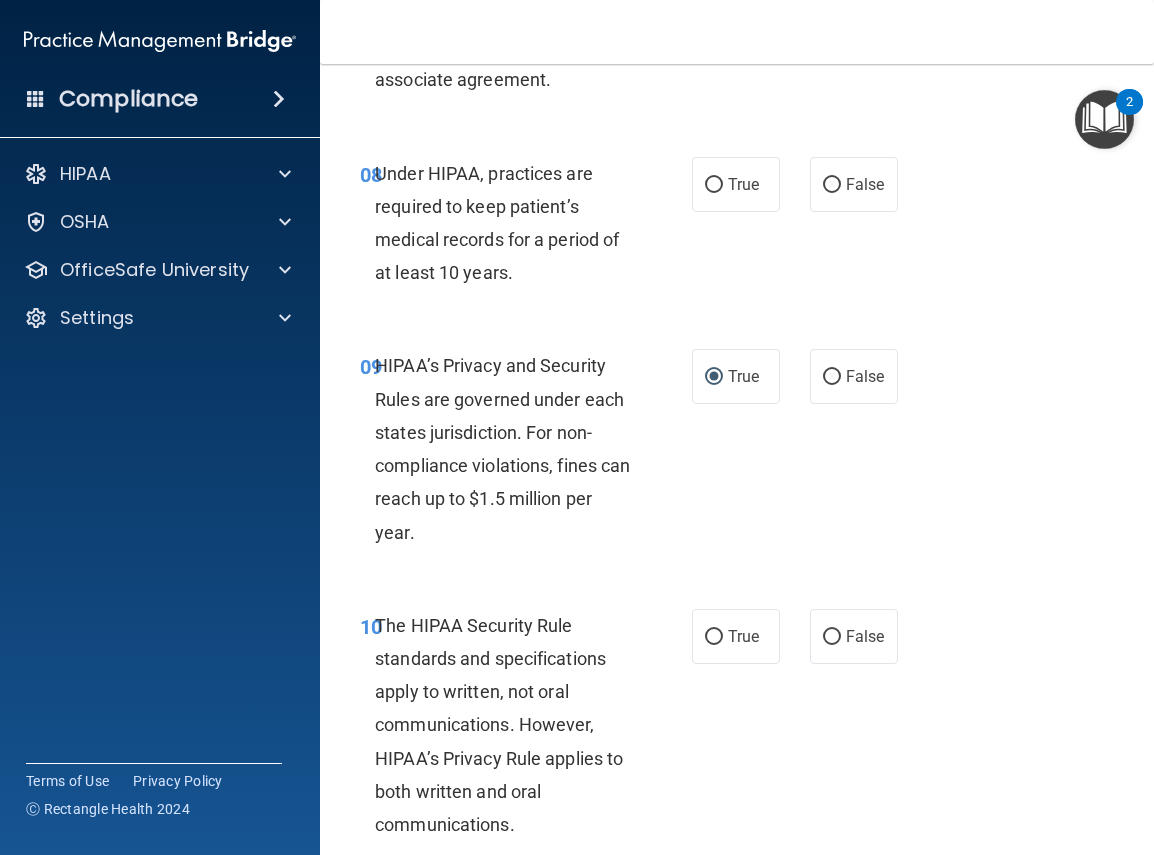 scroll, scrollTop: 1977, scrollLeft: 0, axis: vertical 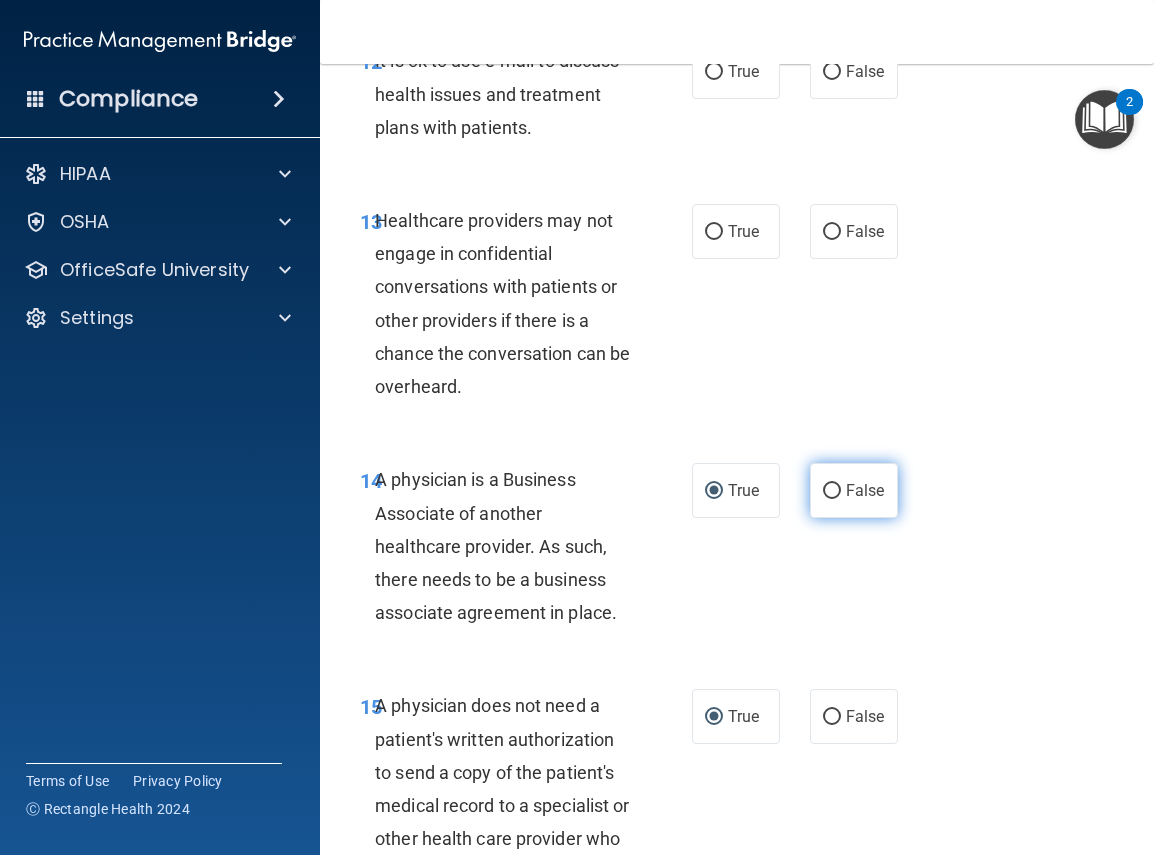 click on "False" at bounding box center [832, 491] 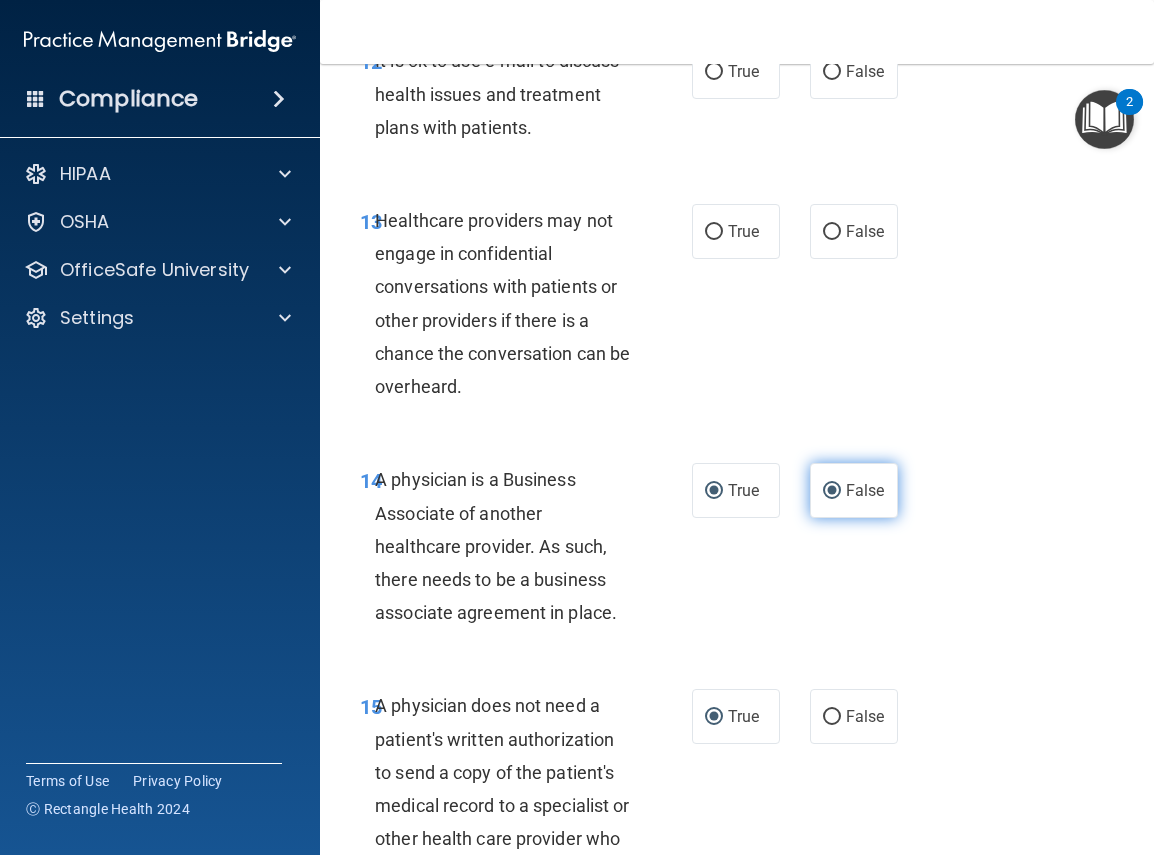 radio on "false" 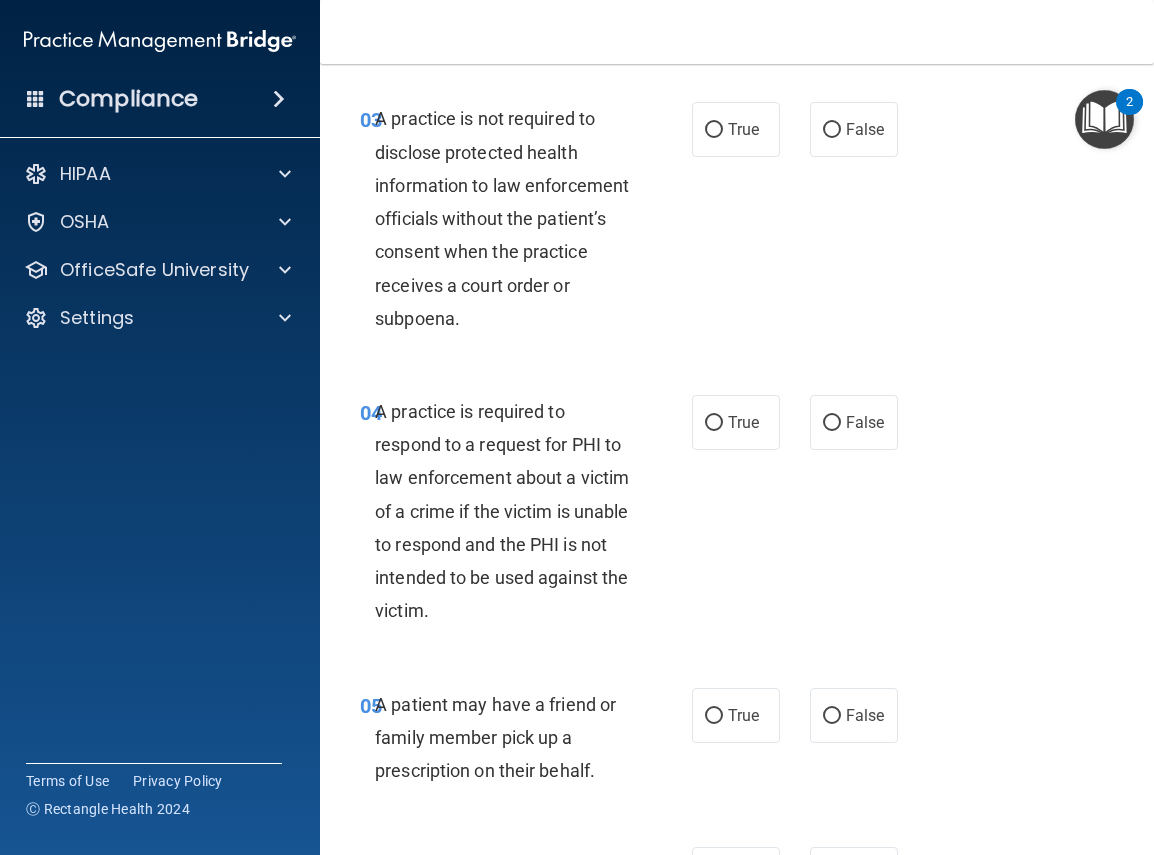 scroll, scrollTop: 0, scrollLeft: 0, axis: both 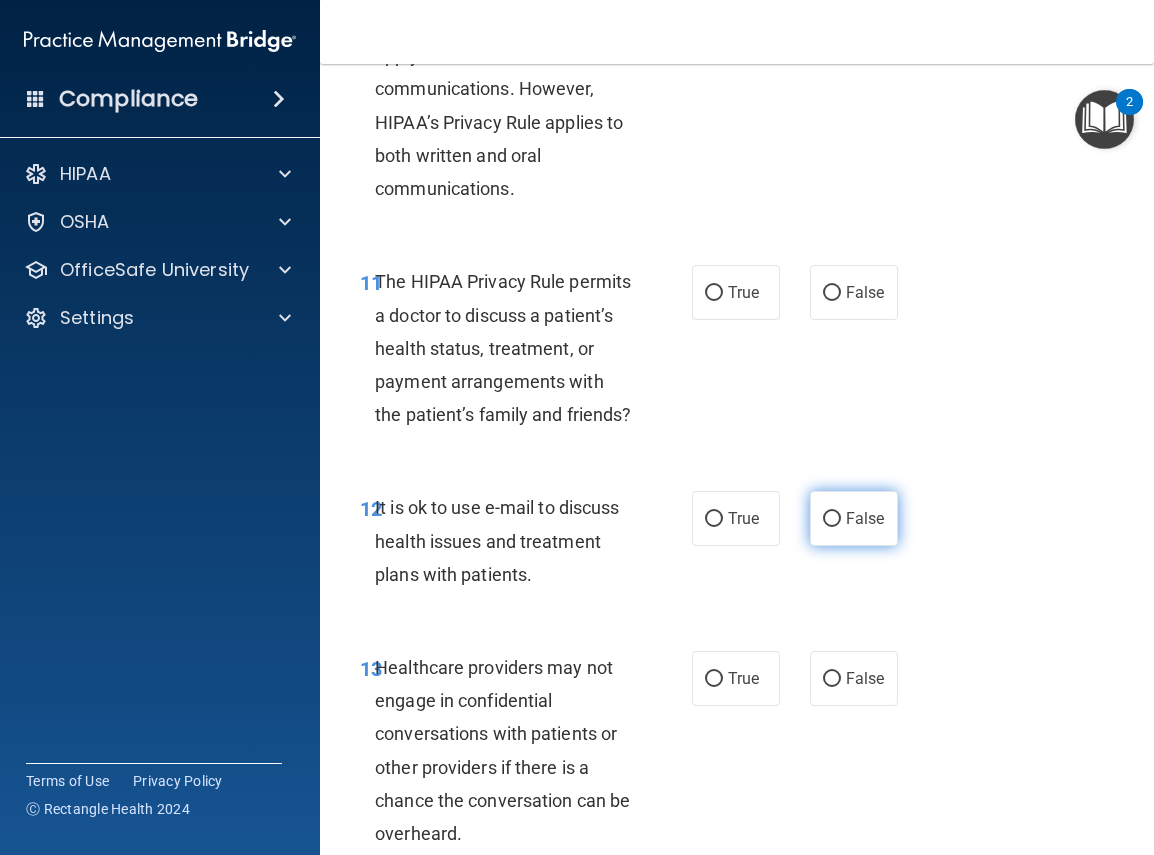 click on "False" at bounding box center [832, 519] 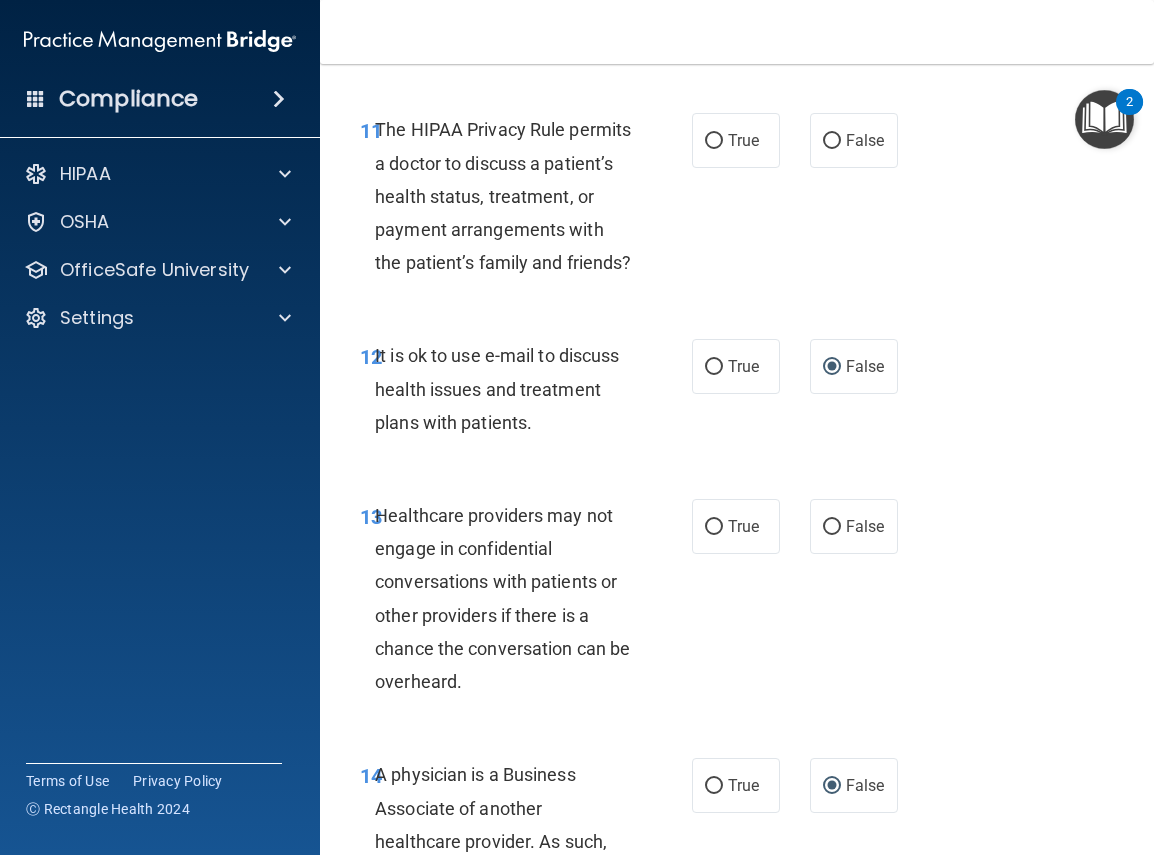 scroll, scrollTop: 2613, scrollLeft: 0, axis: vertical 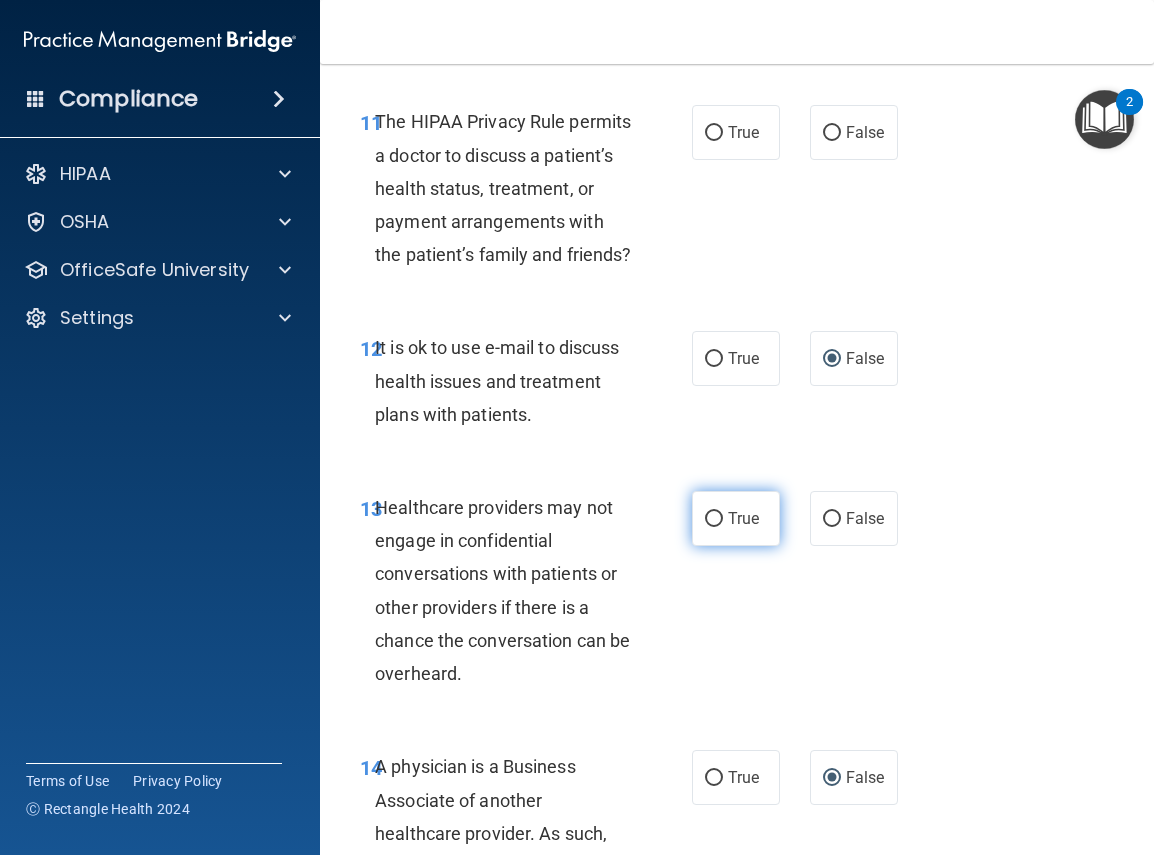 click on "True" at bounding box center [714, 519] 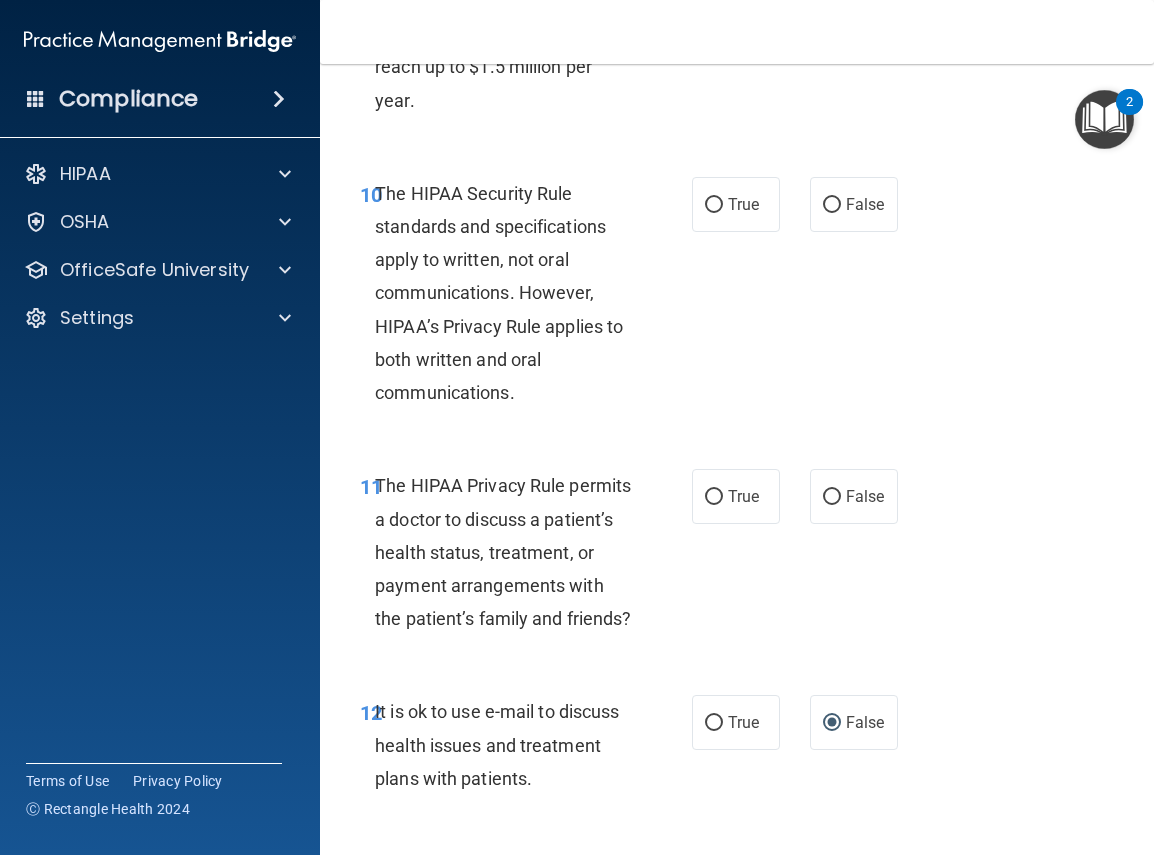 scroll, scrollTop: 2259, scrollLeft: 0, axis: vertical 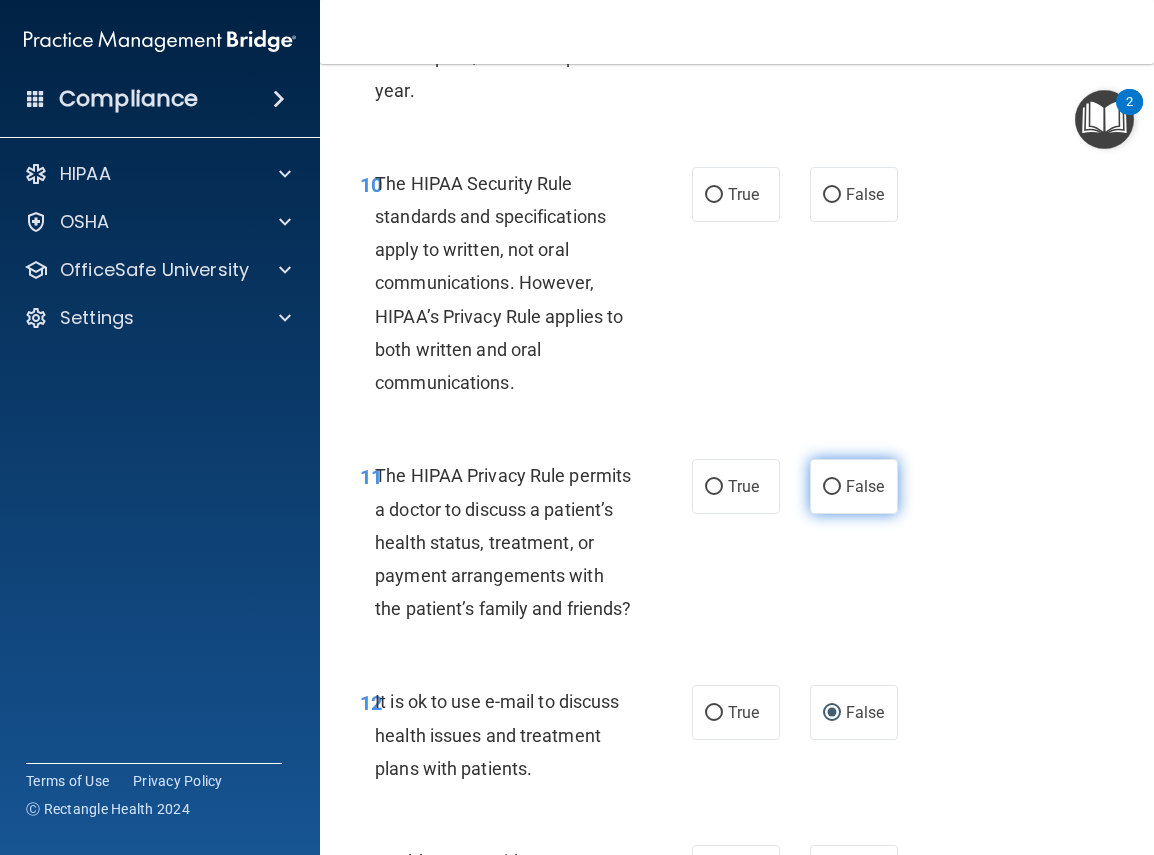 click on "False" at bounding box center [832, 487] 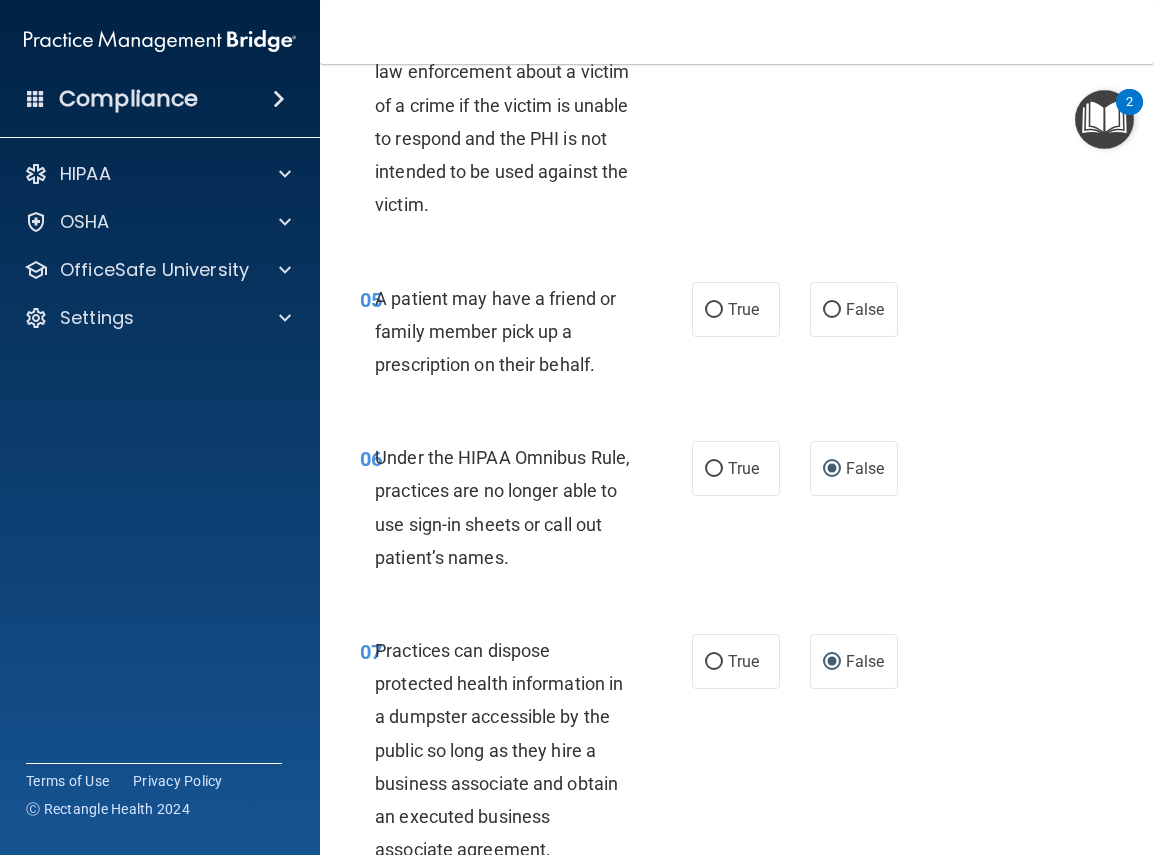 scroll, scrollTop: 1056, scrollLeft: 0, axis: vertical 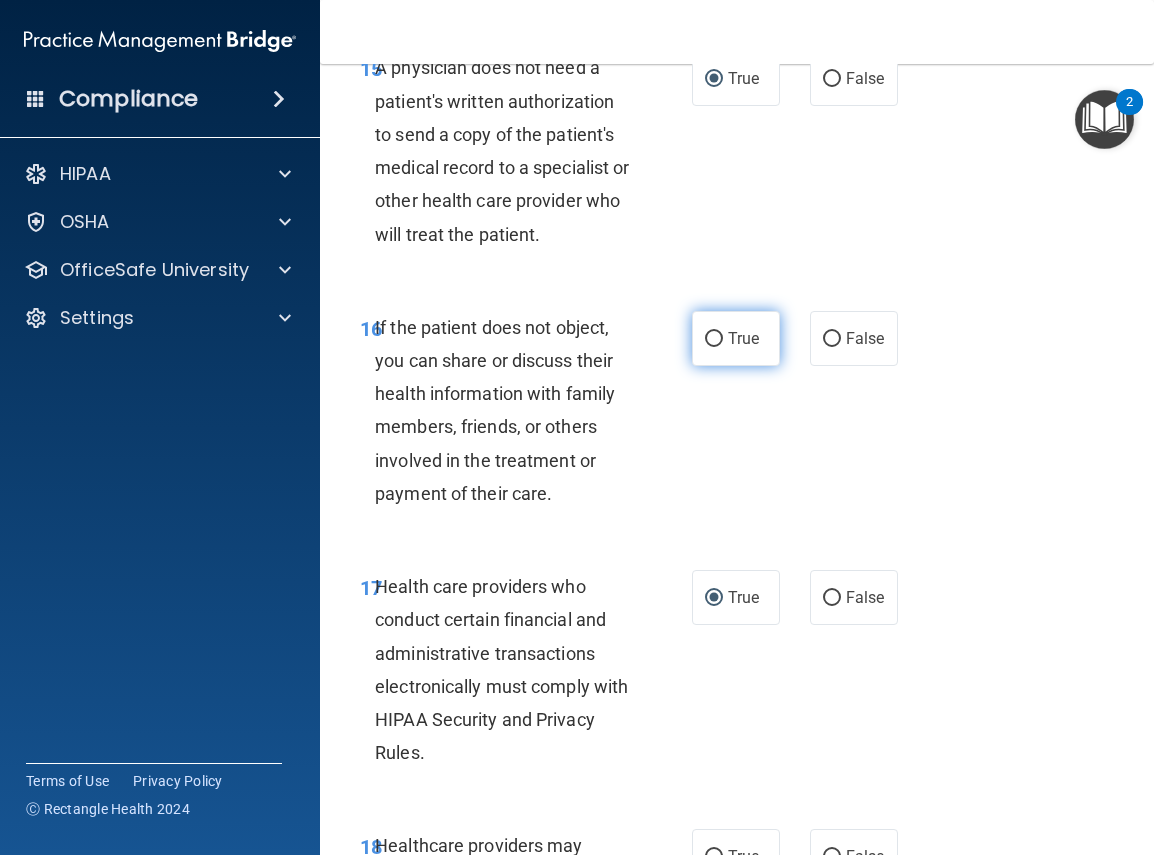click on "True" at bounding box center (714, 339) 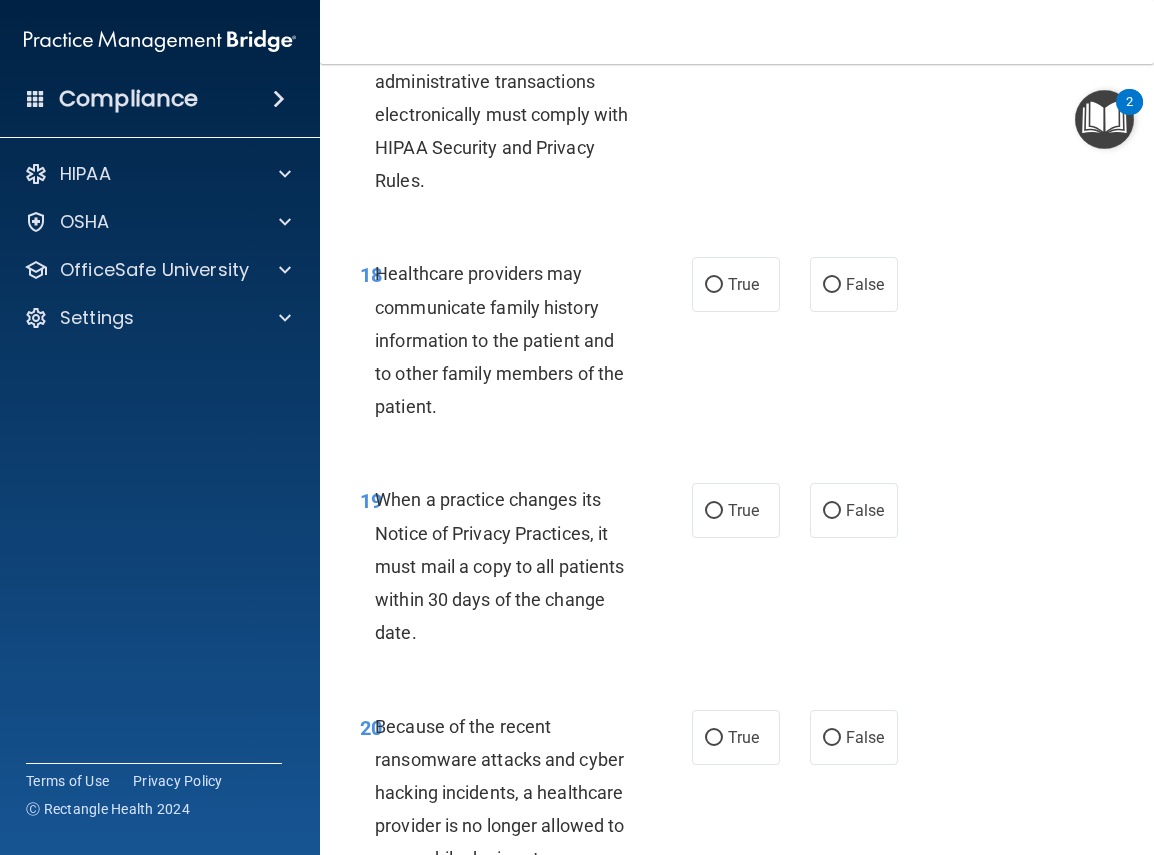 scroll, scrollTop: 4120, scrollLeft: 0, axis: vertical 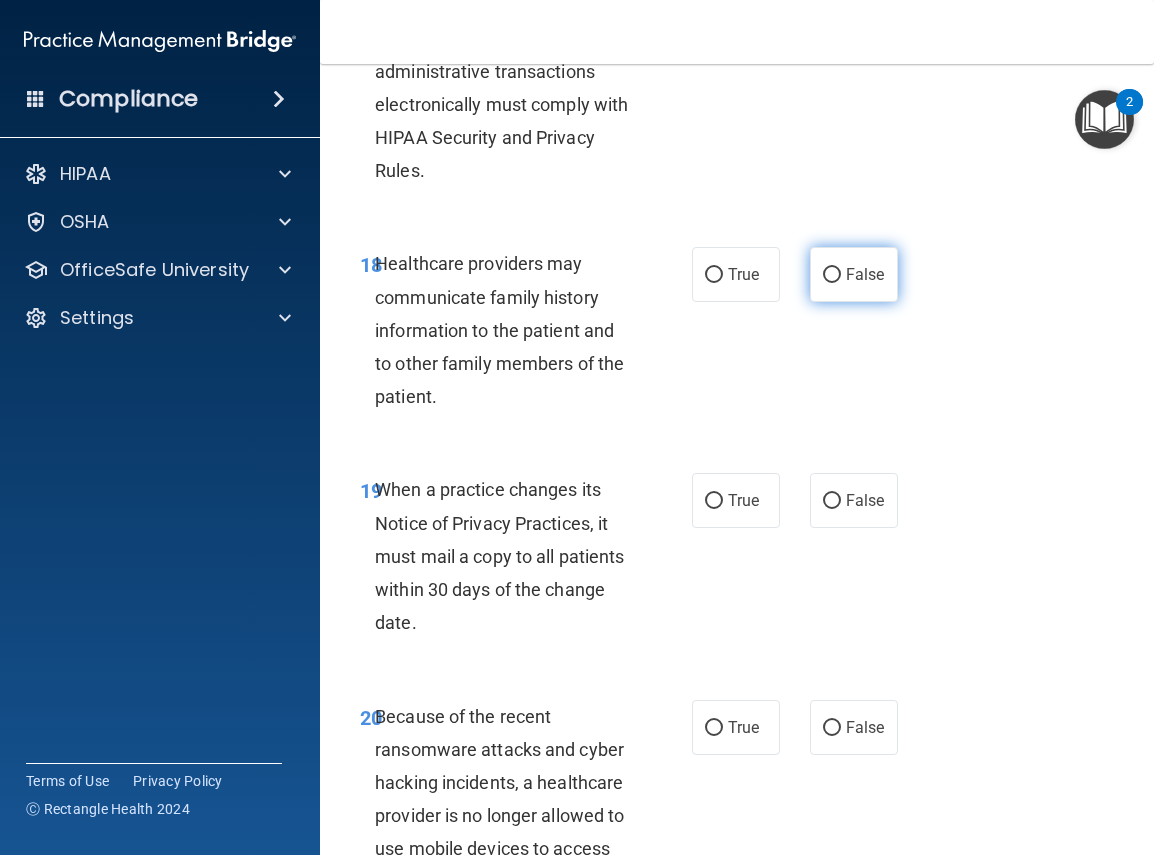 click on "False" at bounding box center [832, 275] 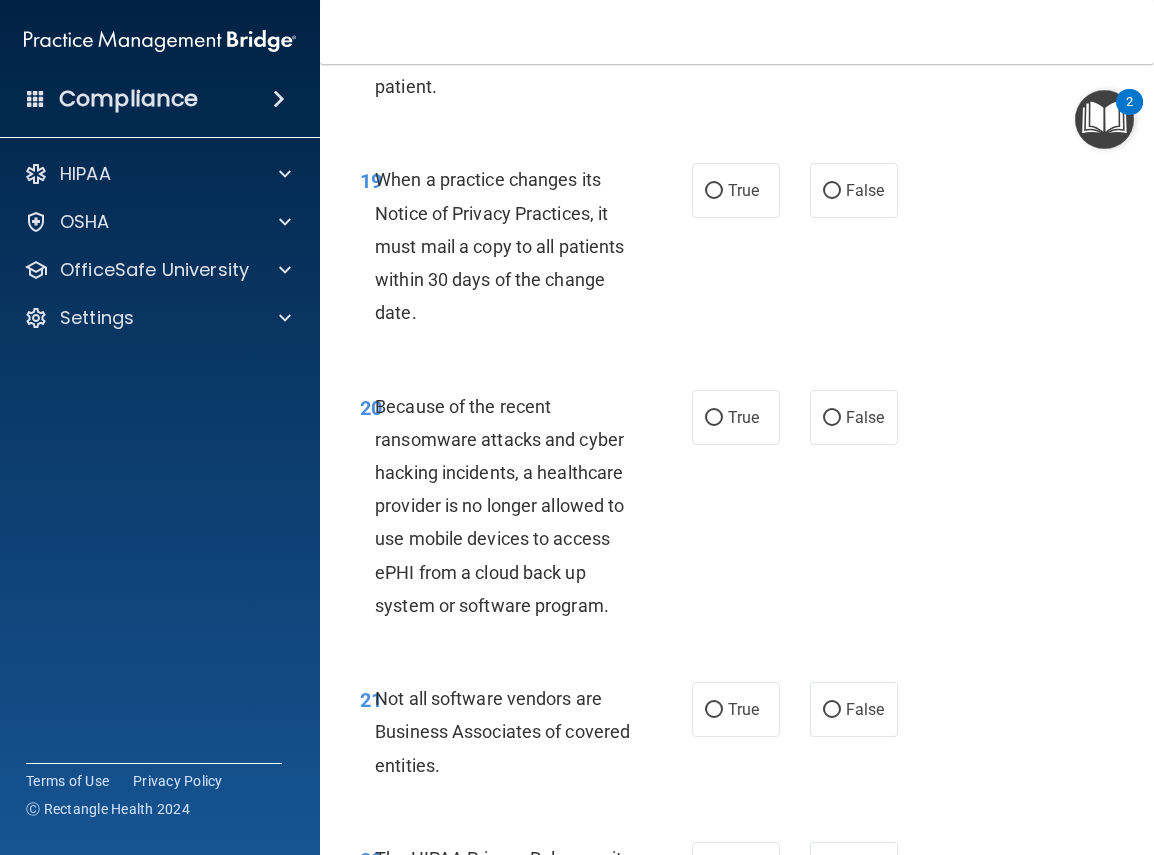 scroll, scrollTop: 4449, scrollLeft: 0, axis: vertical 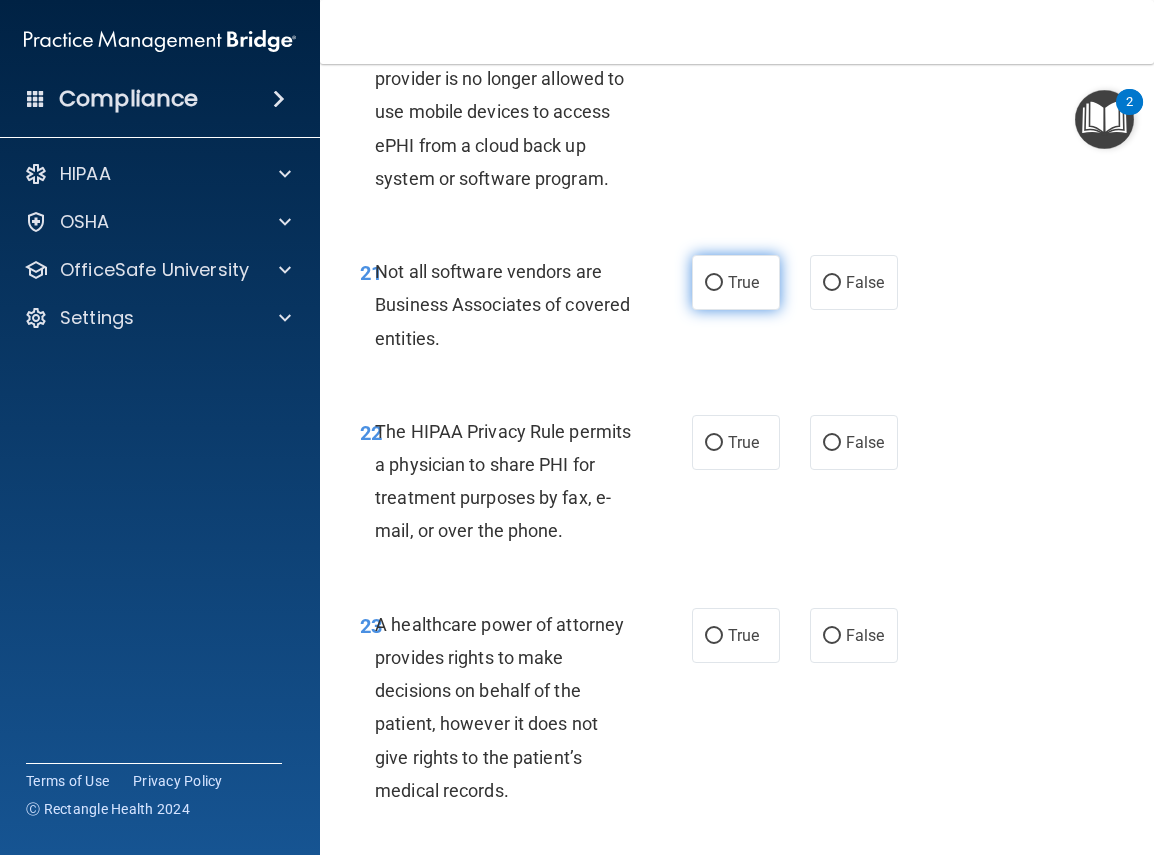click on "True" at bounding box center (714, 283) 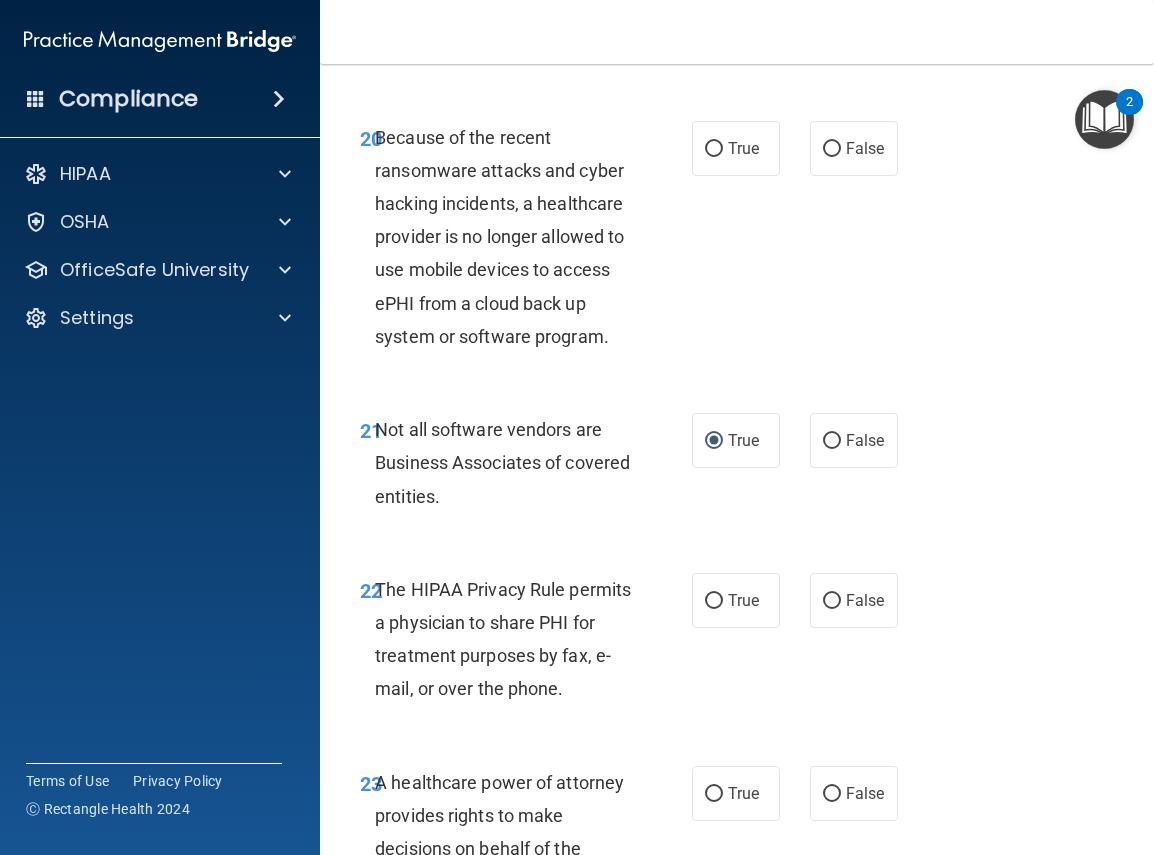 scroll, scrollTop: 4697, scrollLeft: 0, axis: vertical 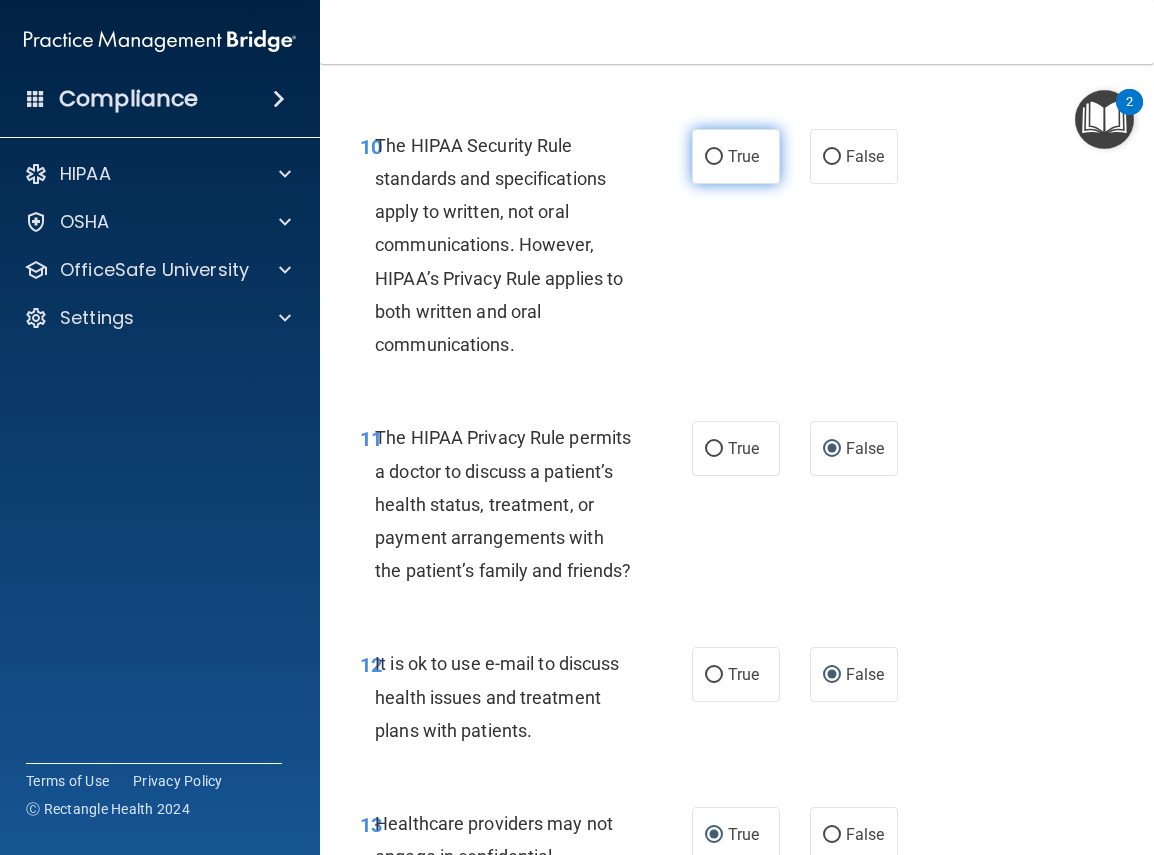 click on "True" at bounding box center (714, 157) 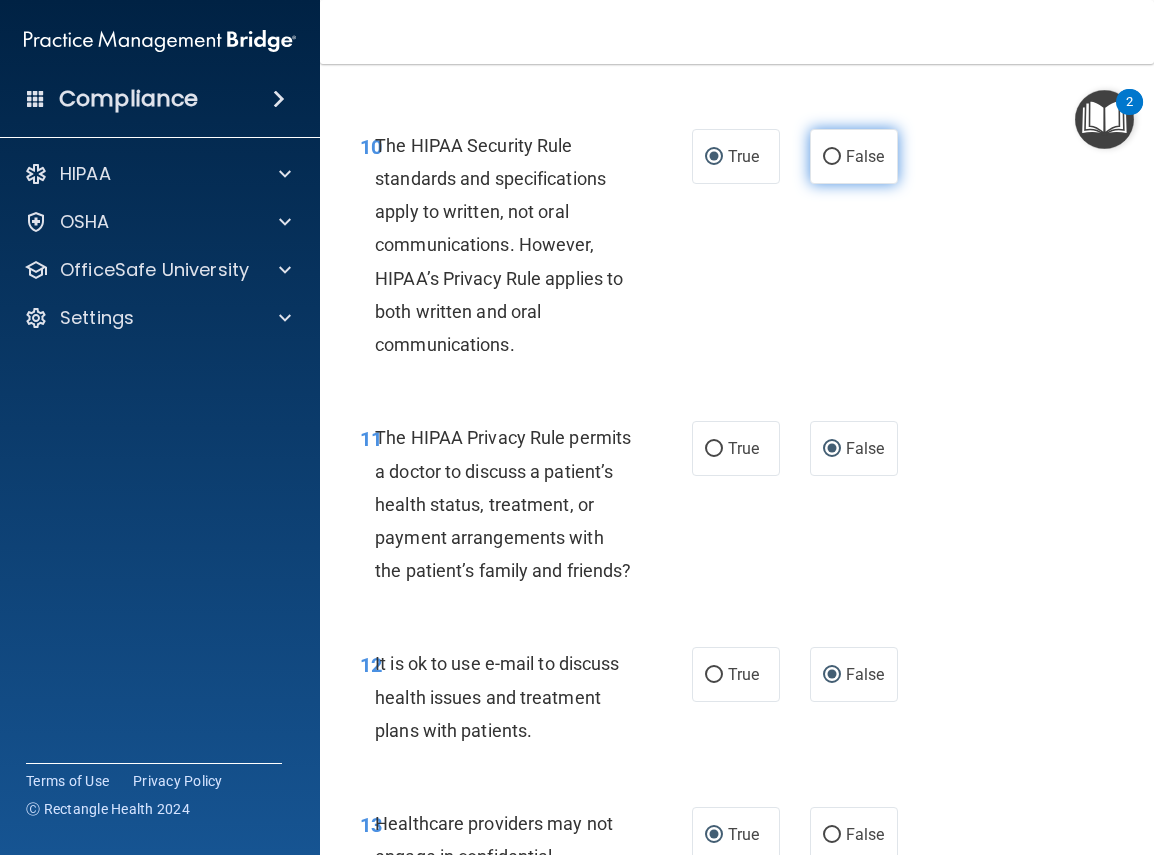 click on "False" at bounding box center [854, 156] 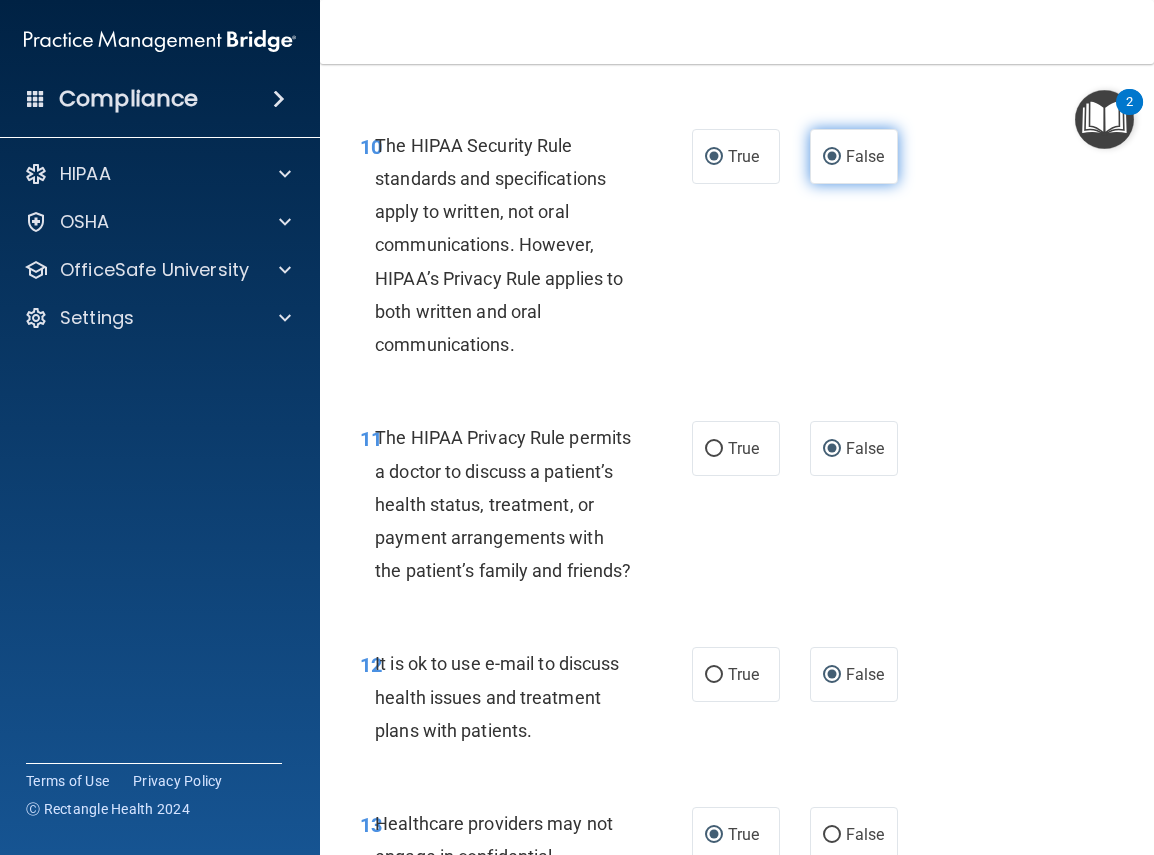 radio on "false" 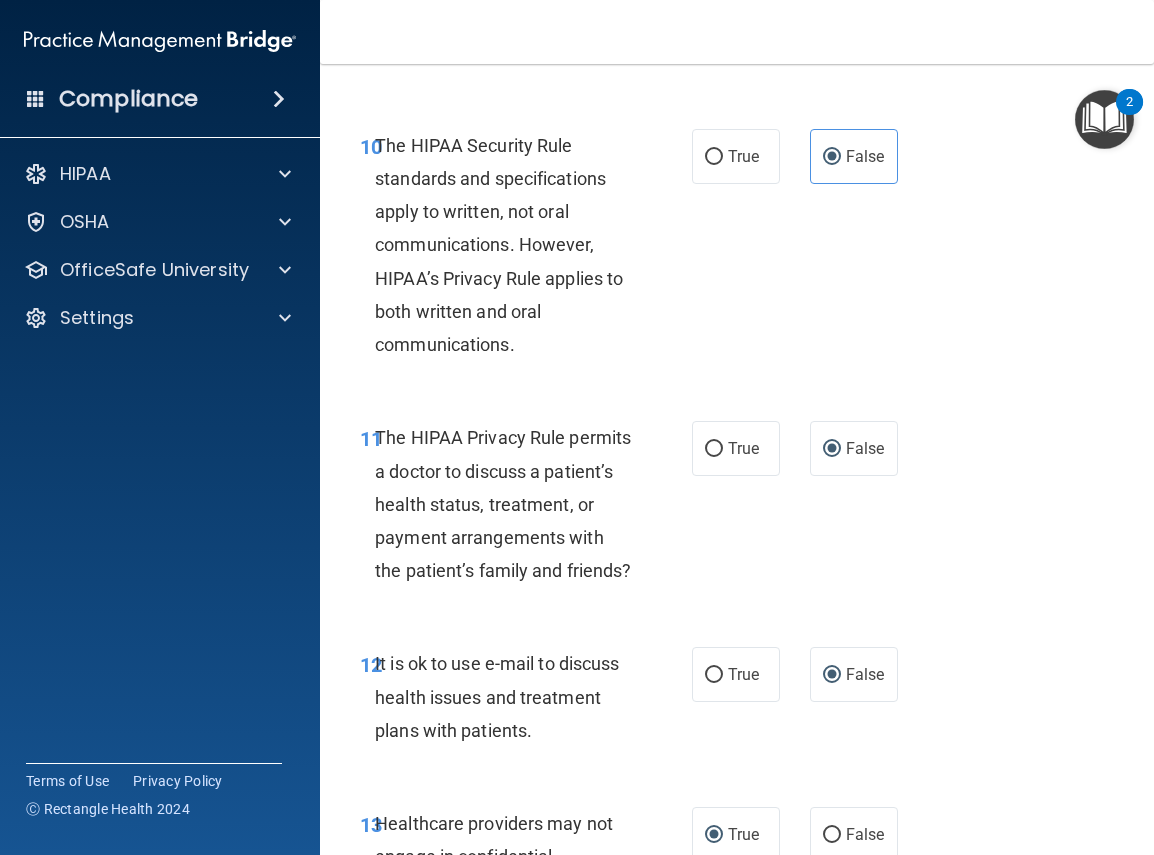 click on "10       The HIPAA Security Rule standards and specifications apply to written, not oral communications. However, HIPAA’s Privacy Rule applies to both written and oral communications.                 True           False" at bounding box center [737, 250] 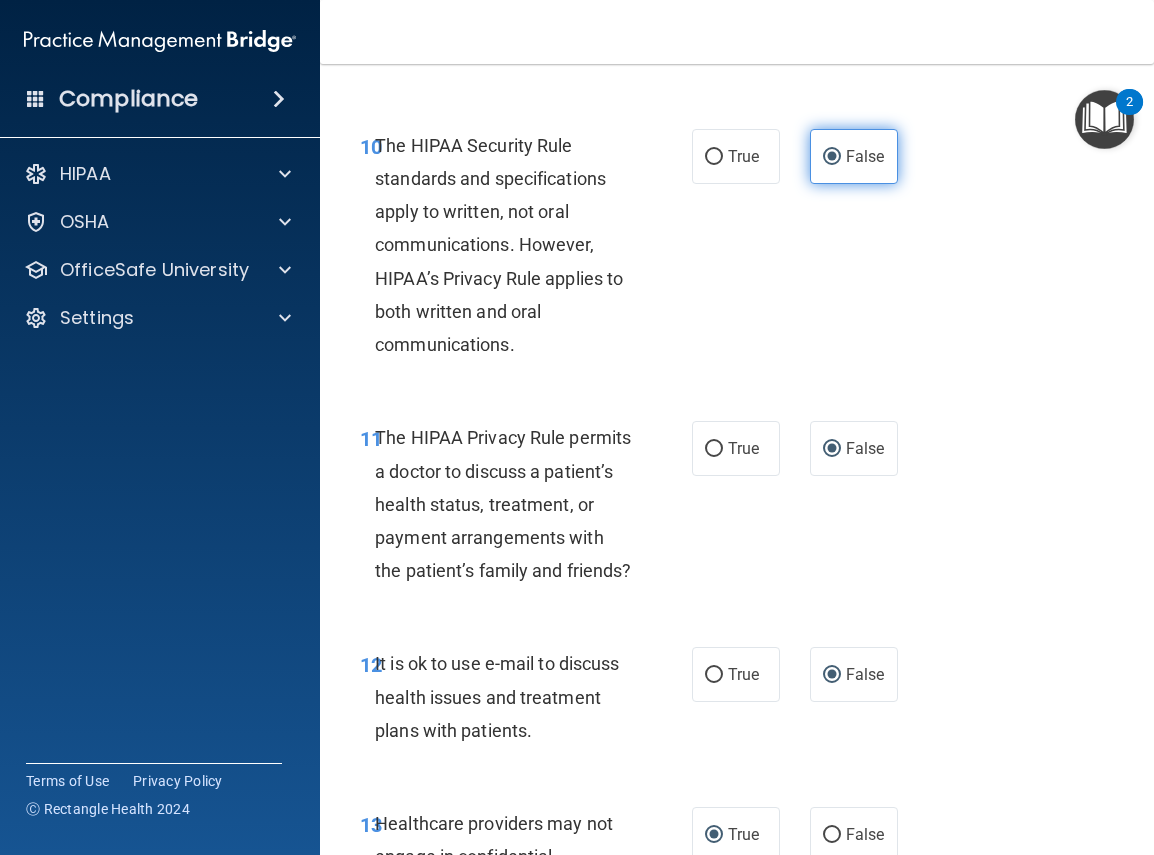 click on "False" at bounding box center [854, 156] 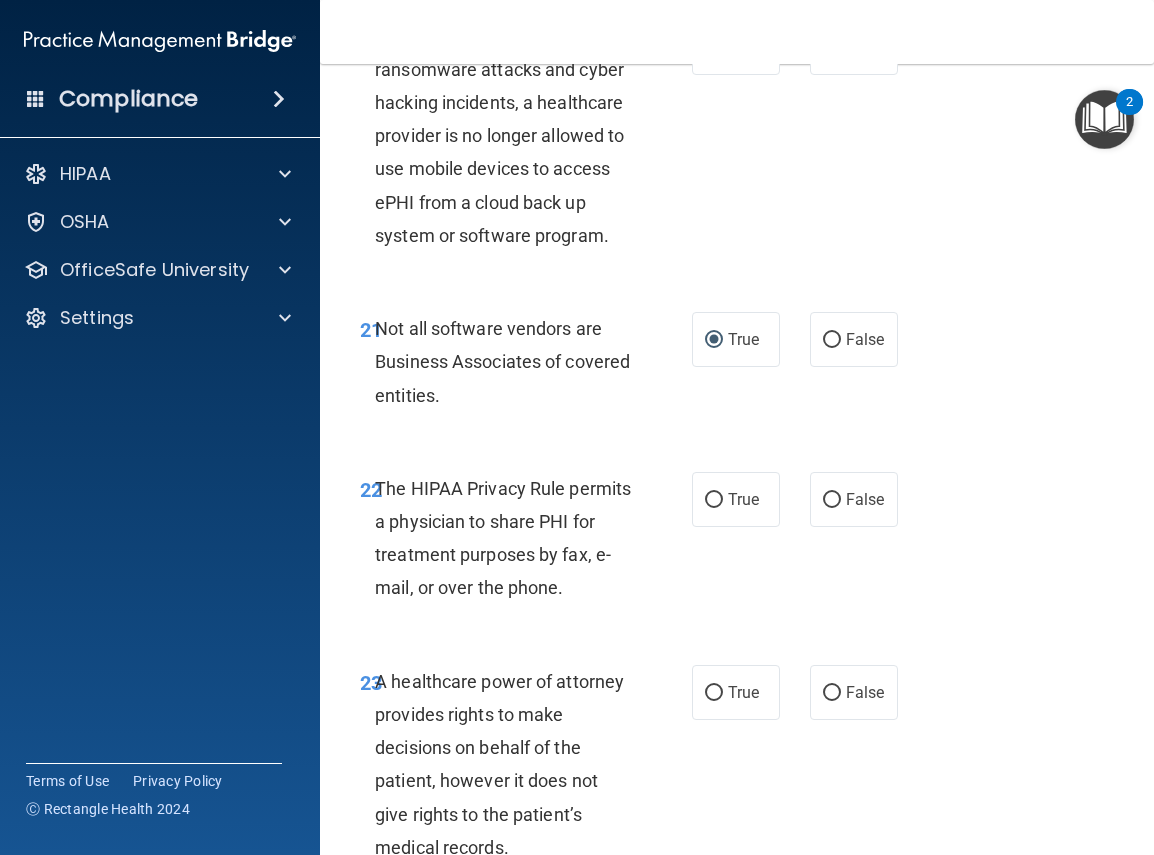 scroll, scrollTop: 4829, scrollLeft: 0, axis: vertical 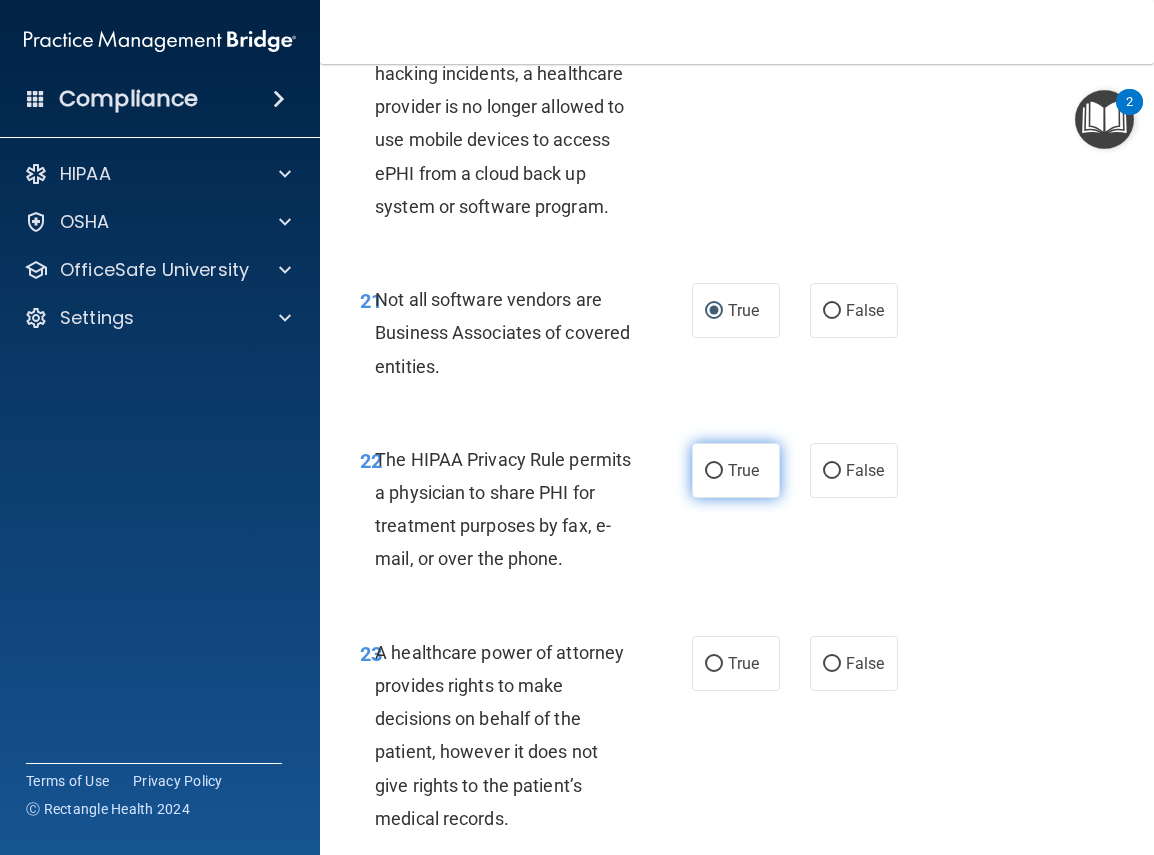 click on "True" at bounding box center [714, 471] 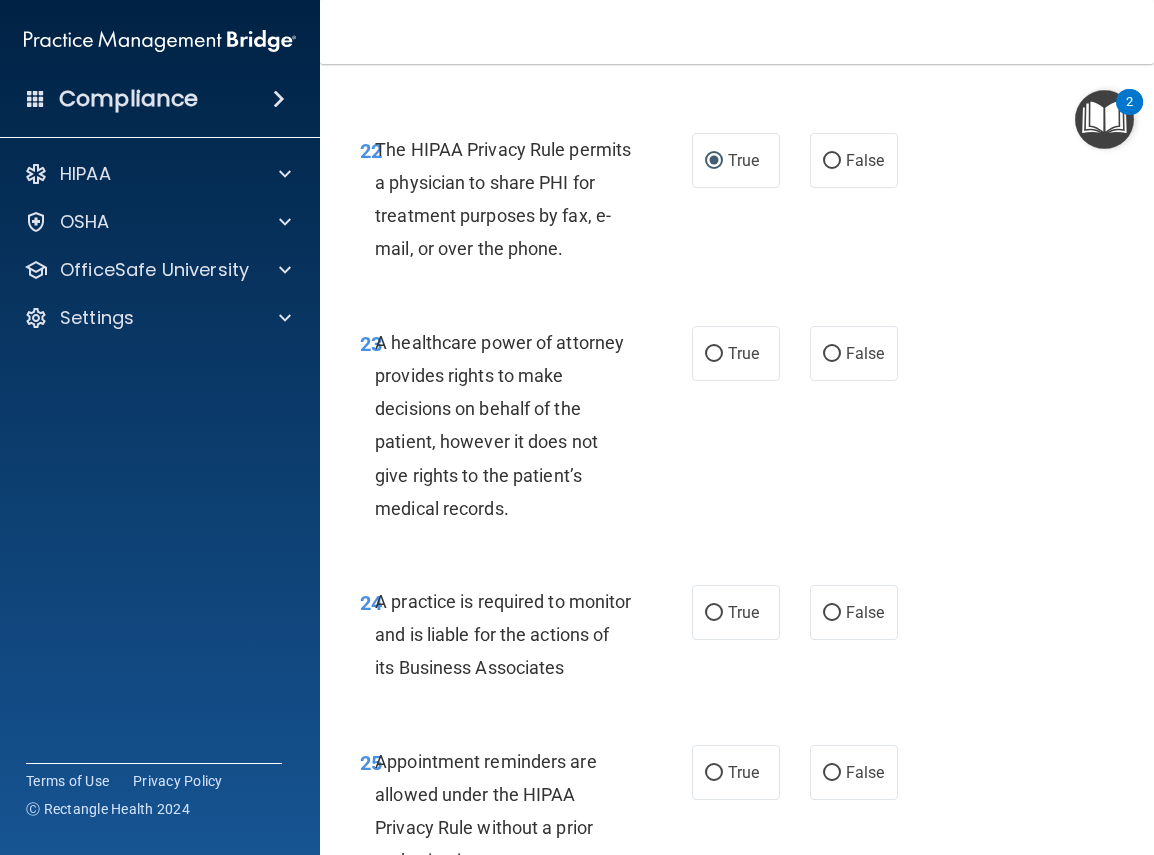 scroll, scrollTop: 5168, scrollLeft: 0, axis: vertical 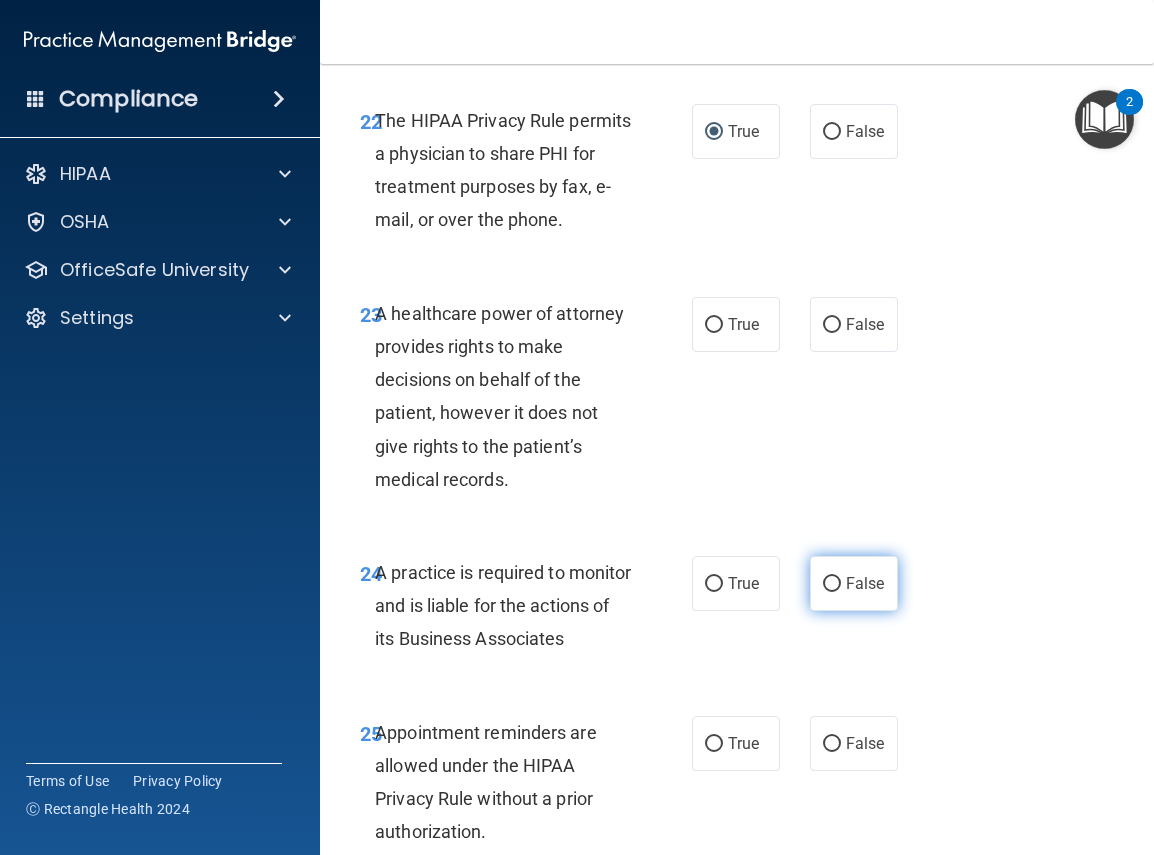 click on "False" at bounding box center [832, 584] 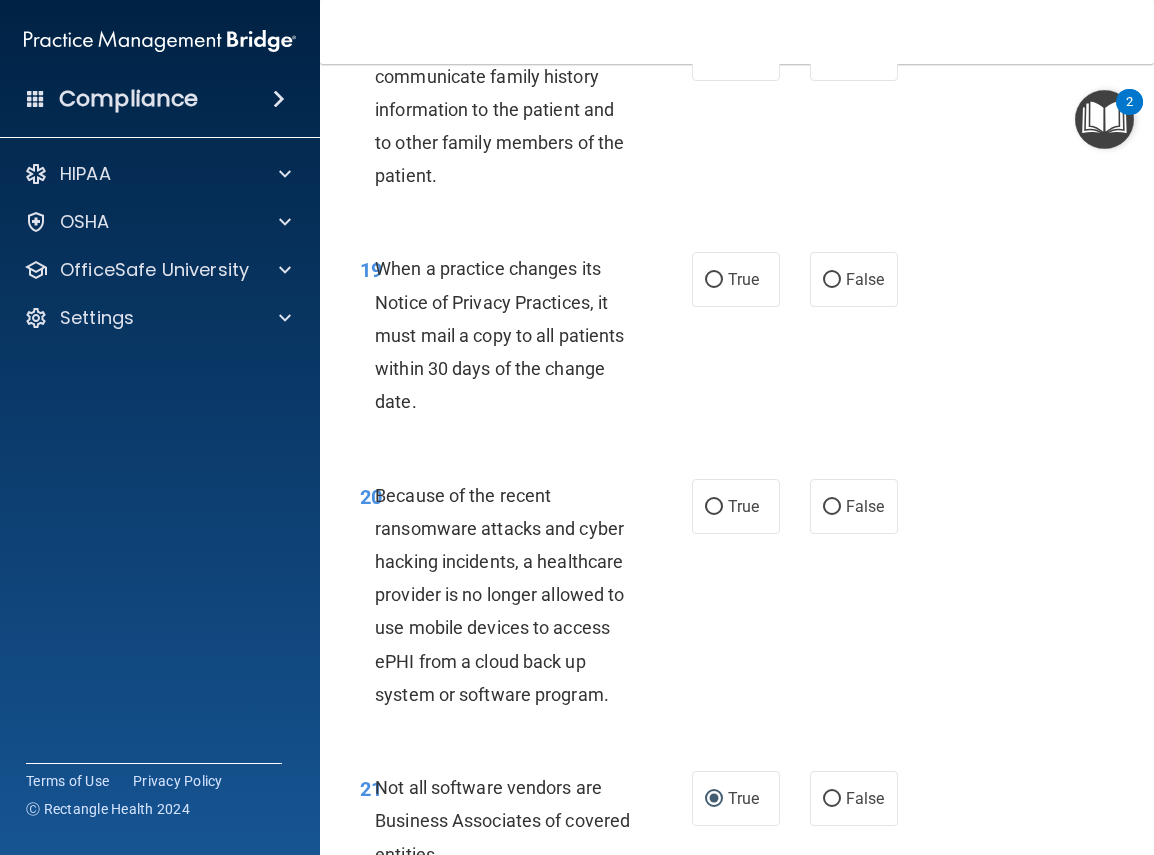 scroll, scrollTop: 4261, scrollLeft: 0, axis: vertical 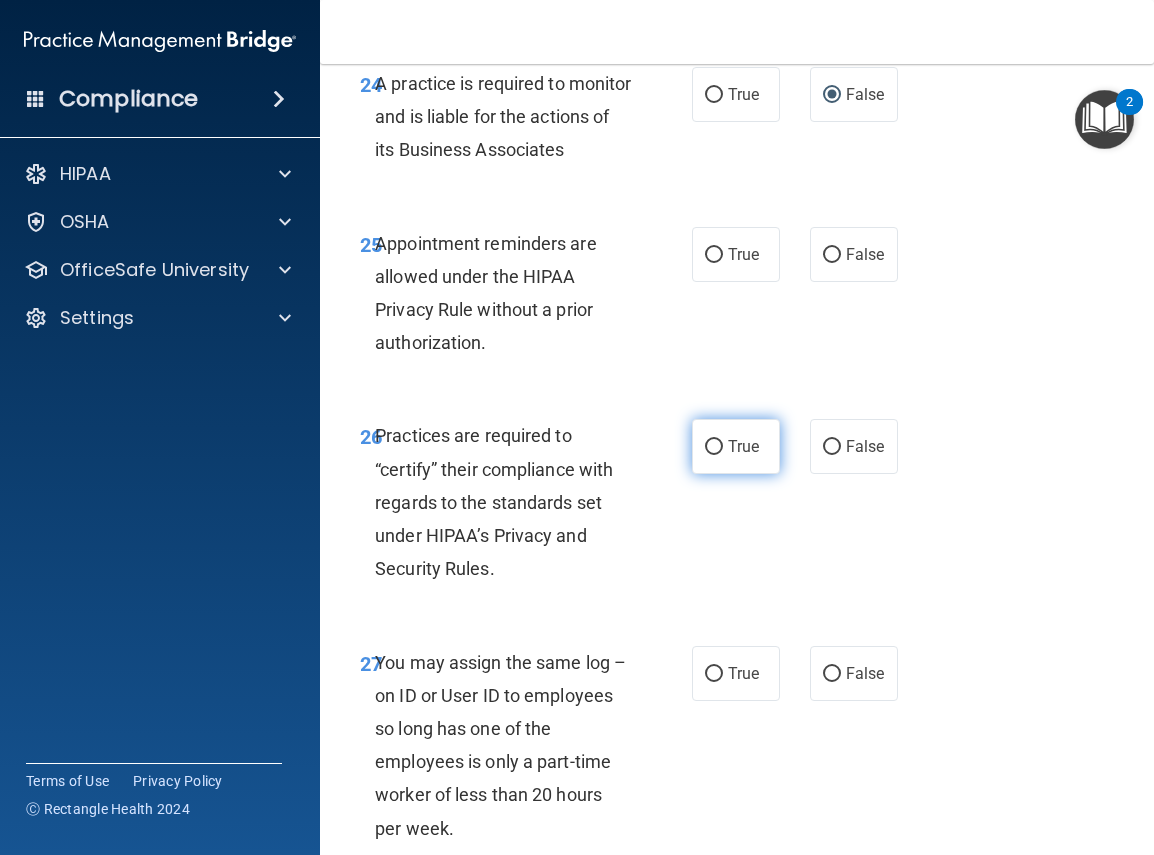 click on "True" at bounding box center [714, 447] 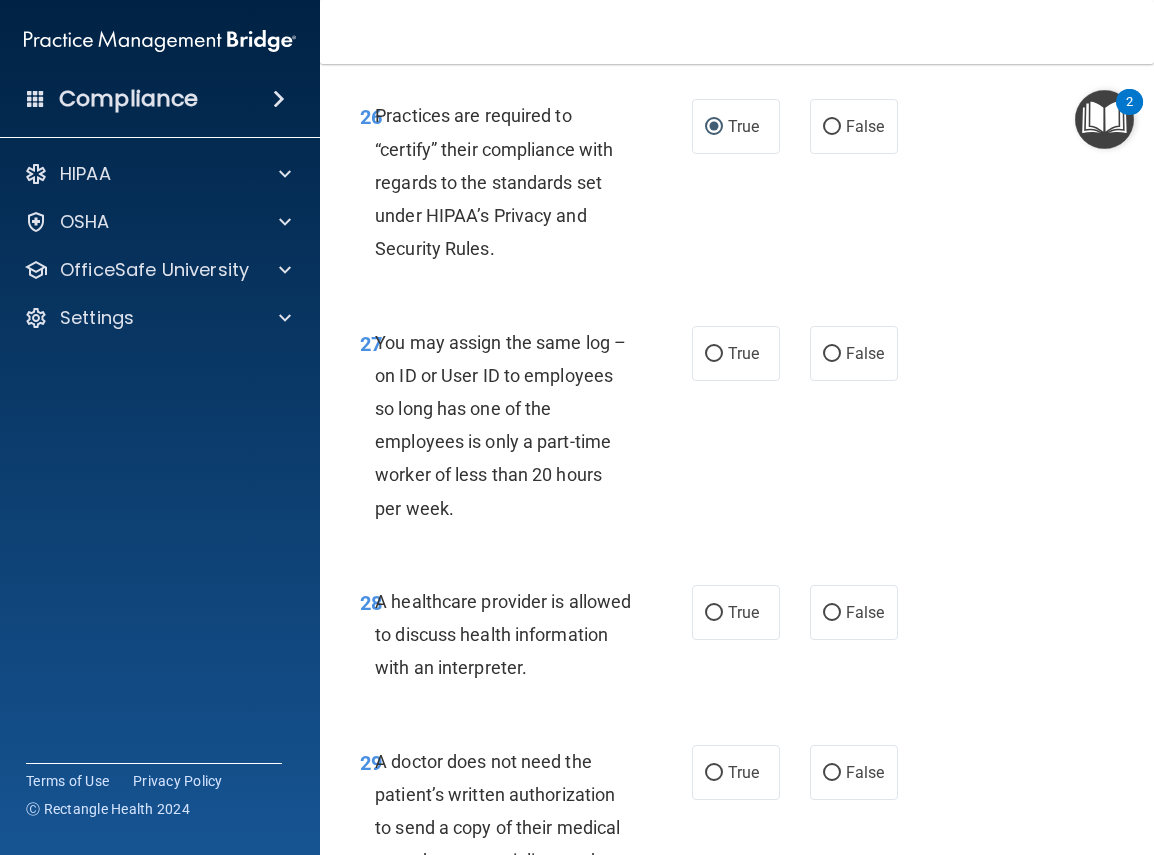 scroll, scrollTop: 5987, scrollLeft: 0, axis: vertical 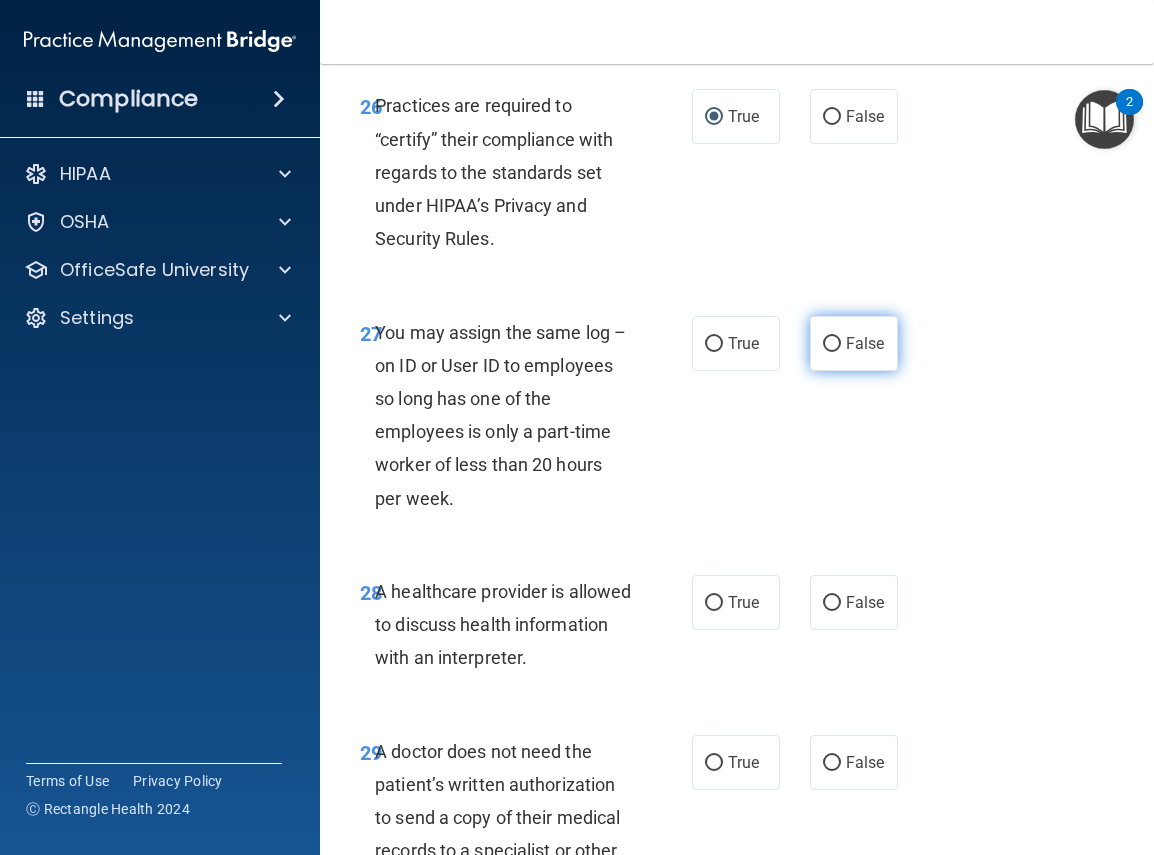 click on "False" at bounding box center (832, 344) 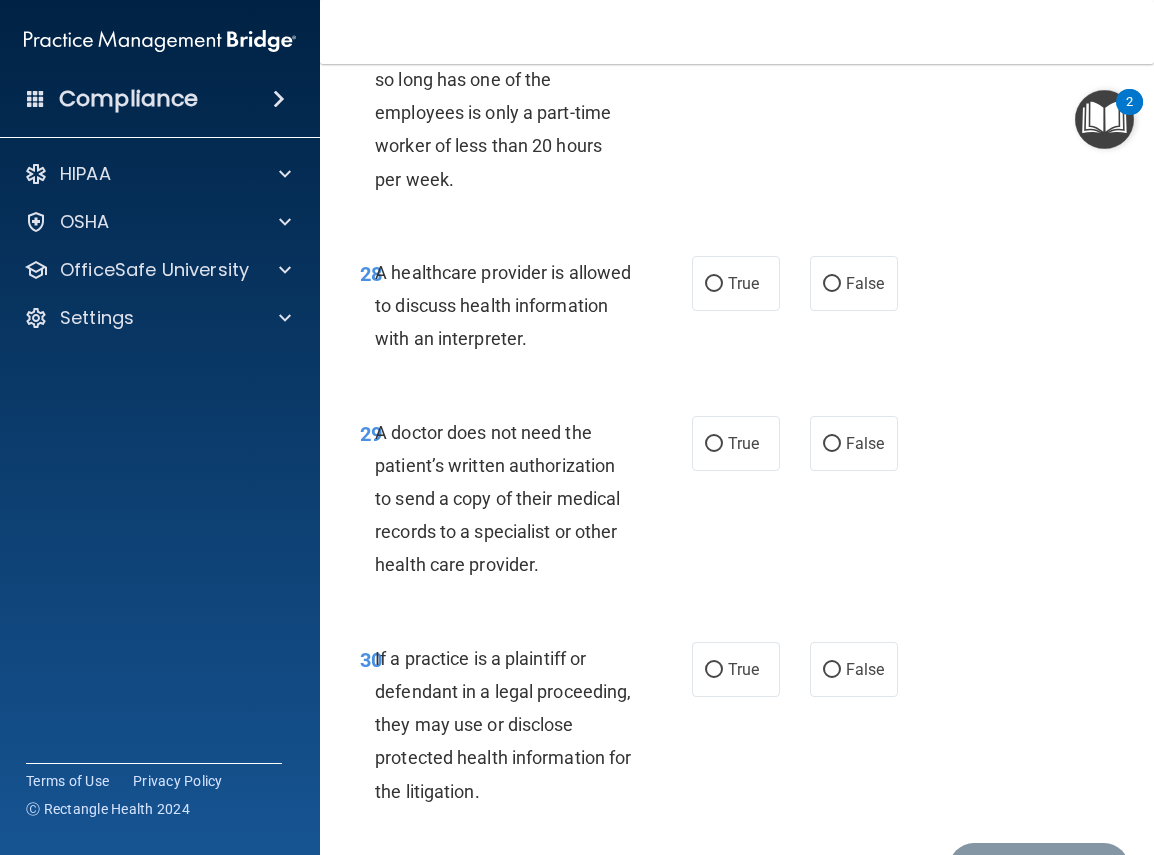 scroll, scrollTop: 6307, scrollLeft: 0, axis: vertical 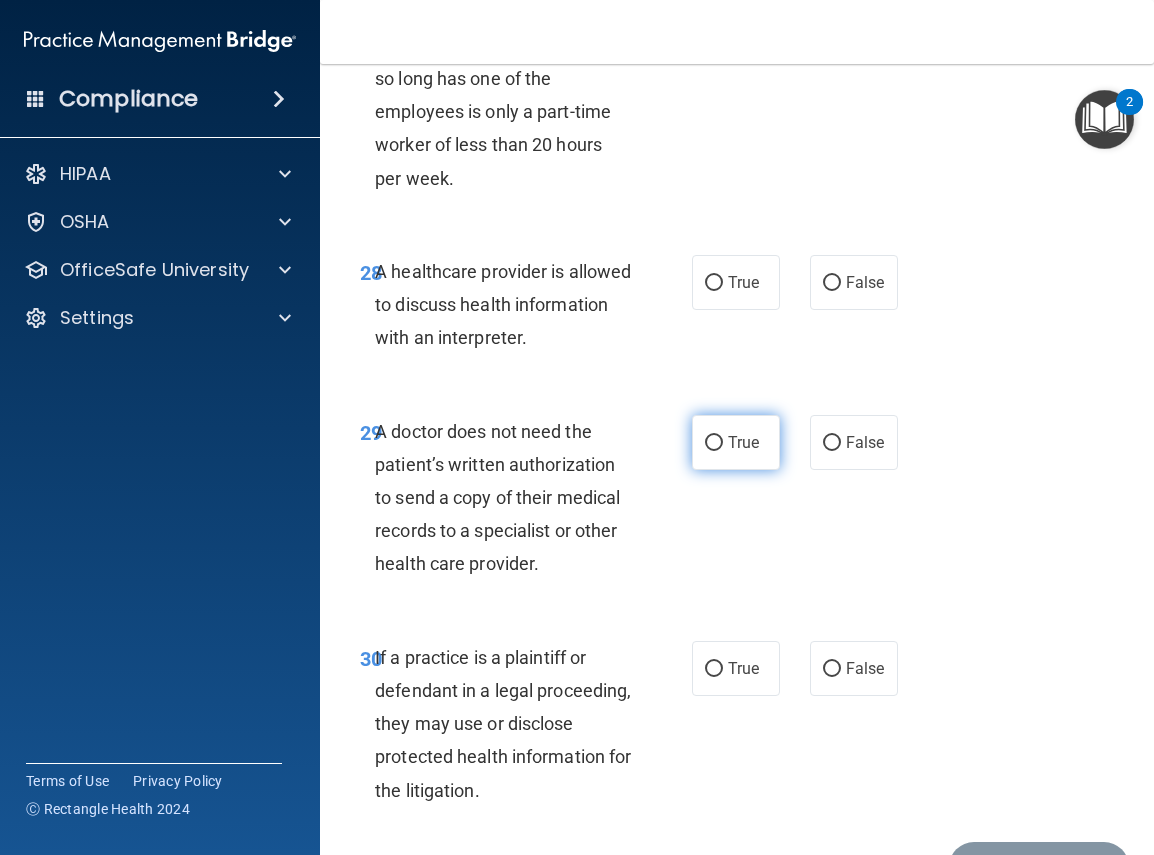 click on "True" at bounding box center [714, 443] 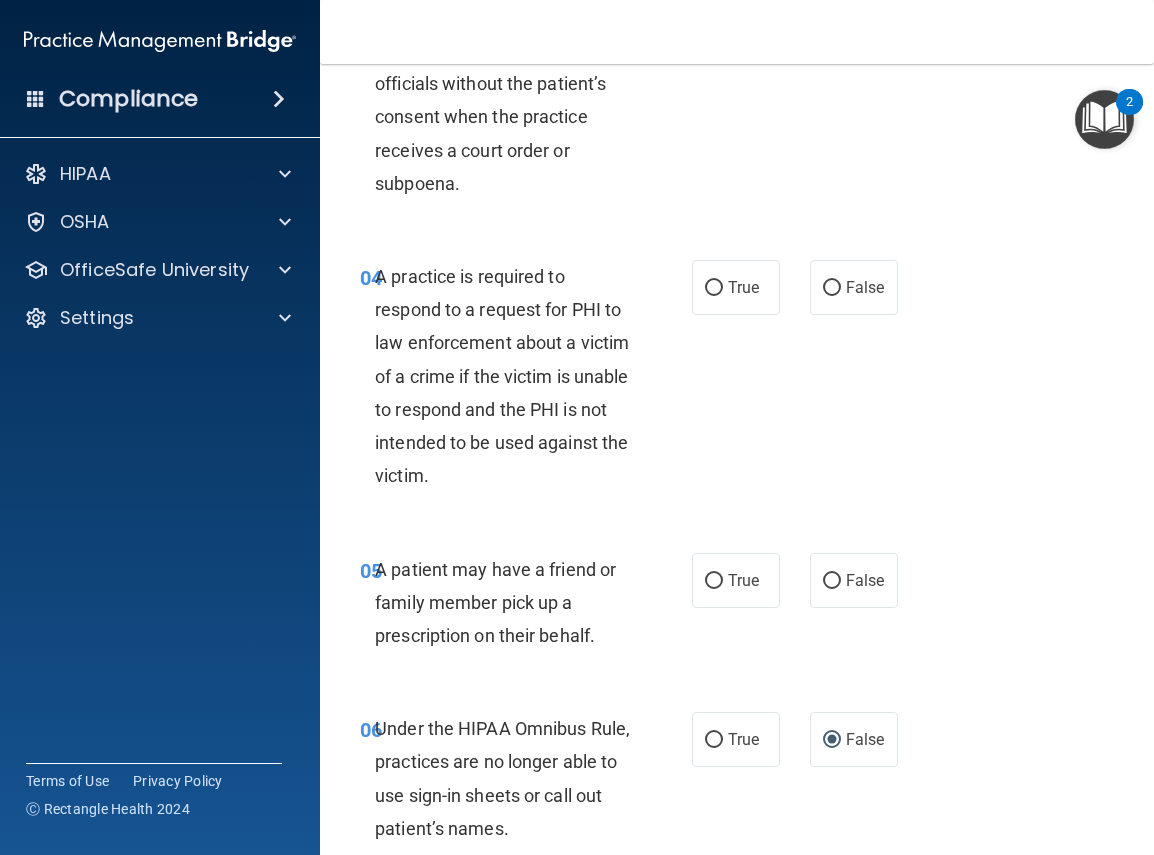 scroll, scrollTop: 727, scrollLeft: 0, axis: vertical 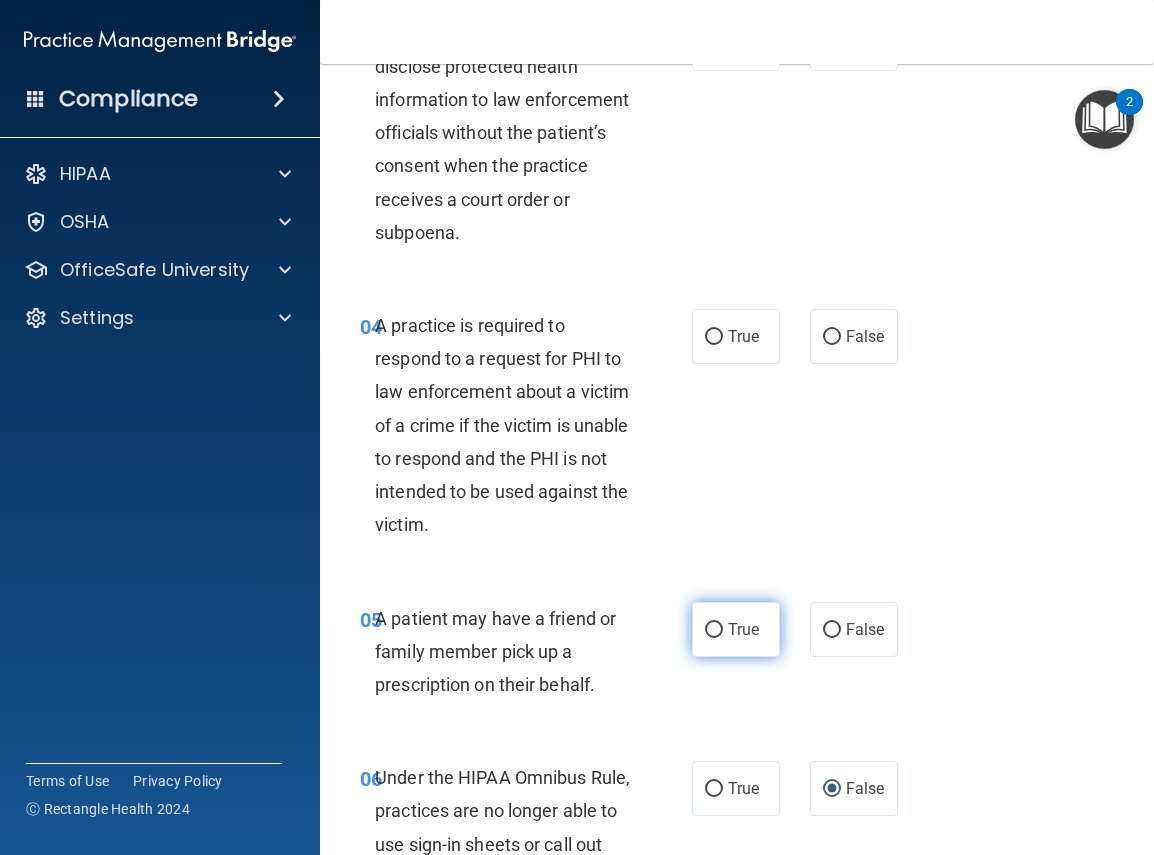 click on "True" at bounding box center [714, 630] 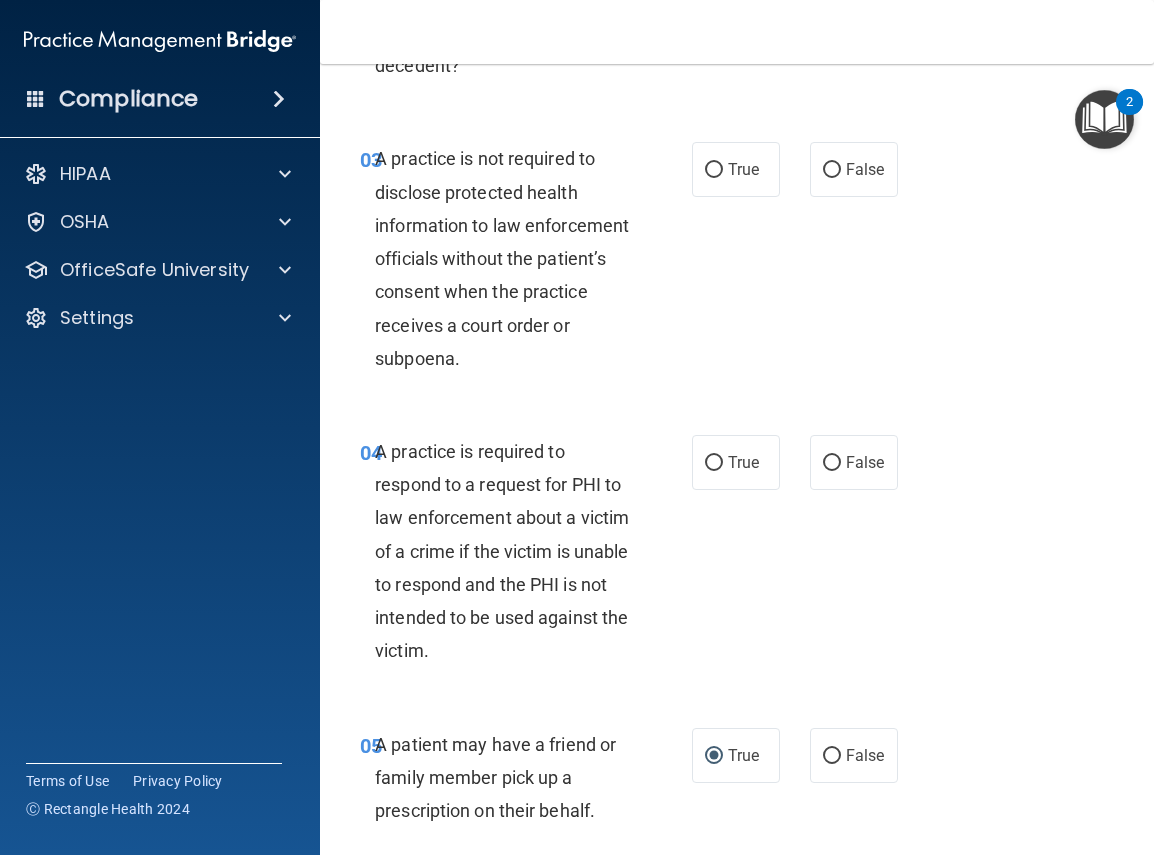 scroll, scrollTop: 567, scrollLeft: 0, axis: vertical 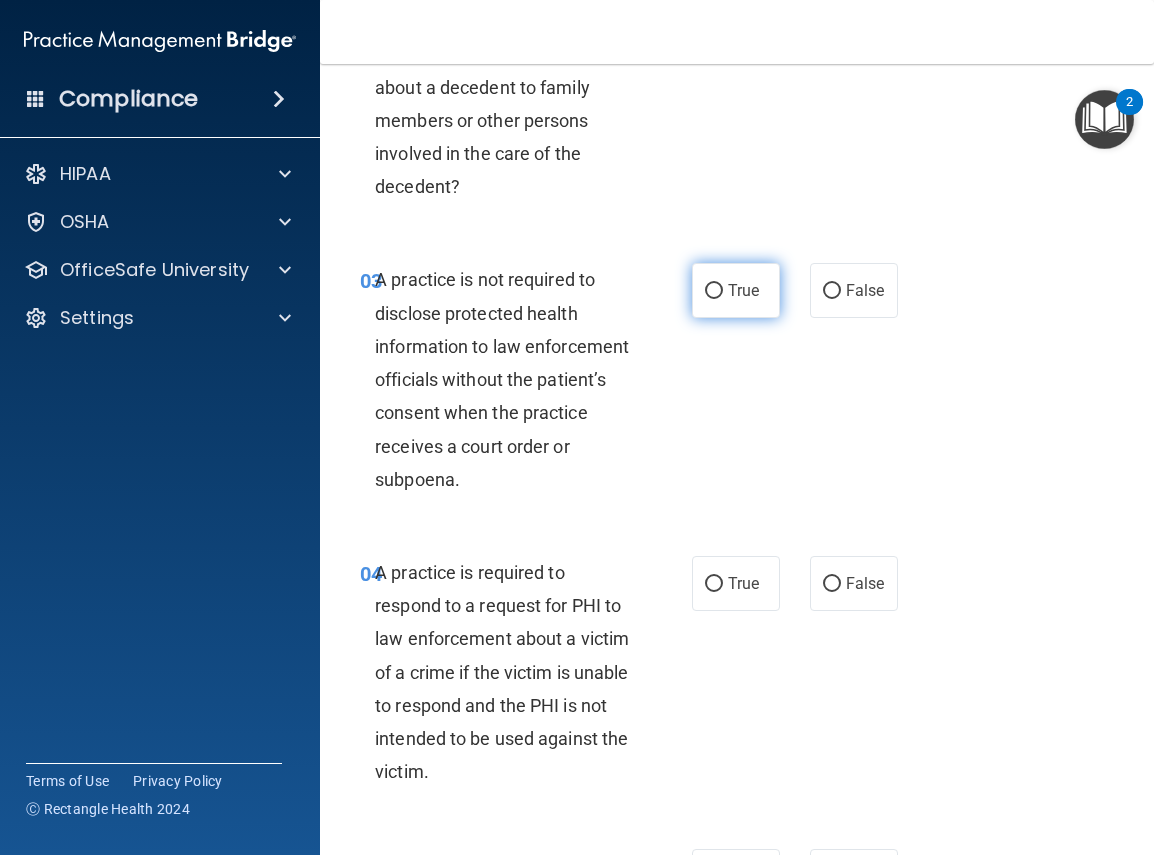 click on "True" at bounding box center [714, 291] 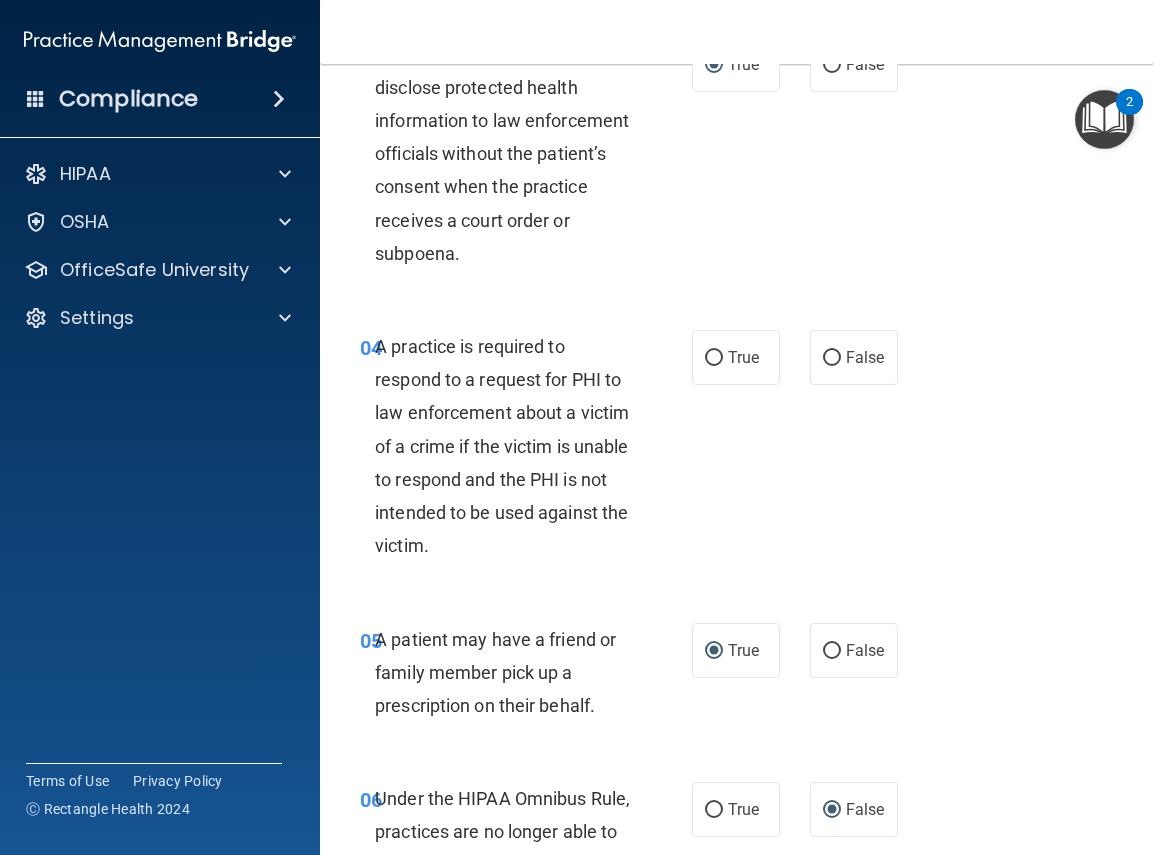 scroll, scrollTop: 720, scrollLeft: 0, axis: vertical 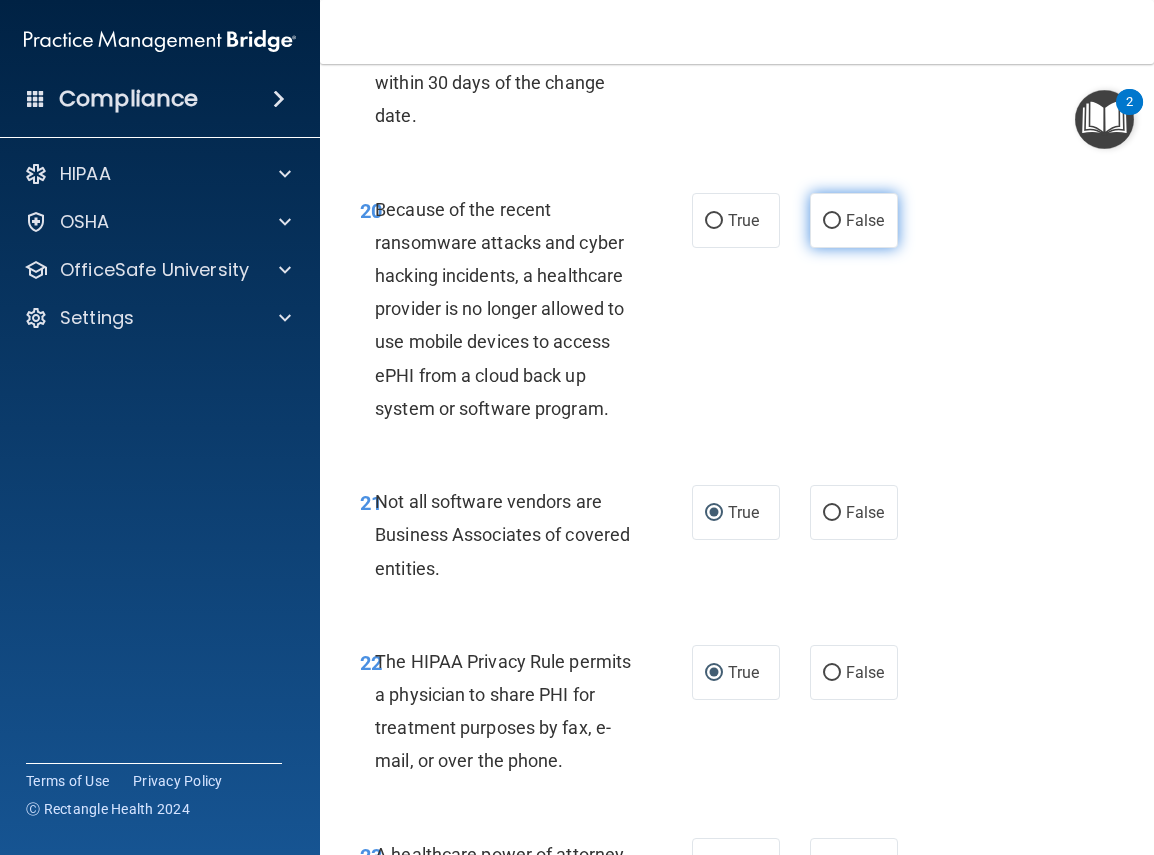 click on "False" at bounding box center (832, 221) 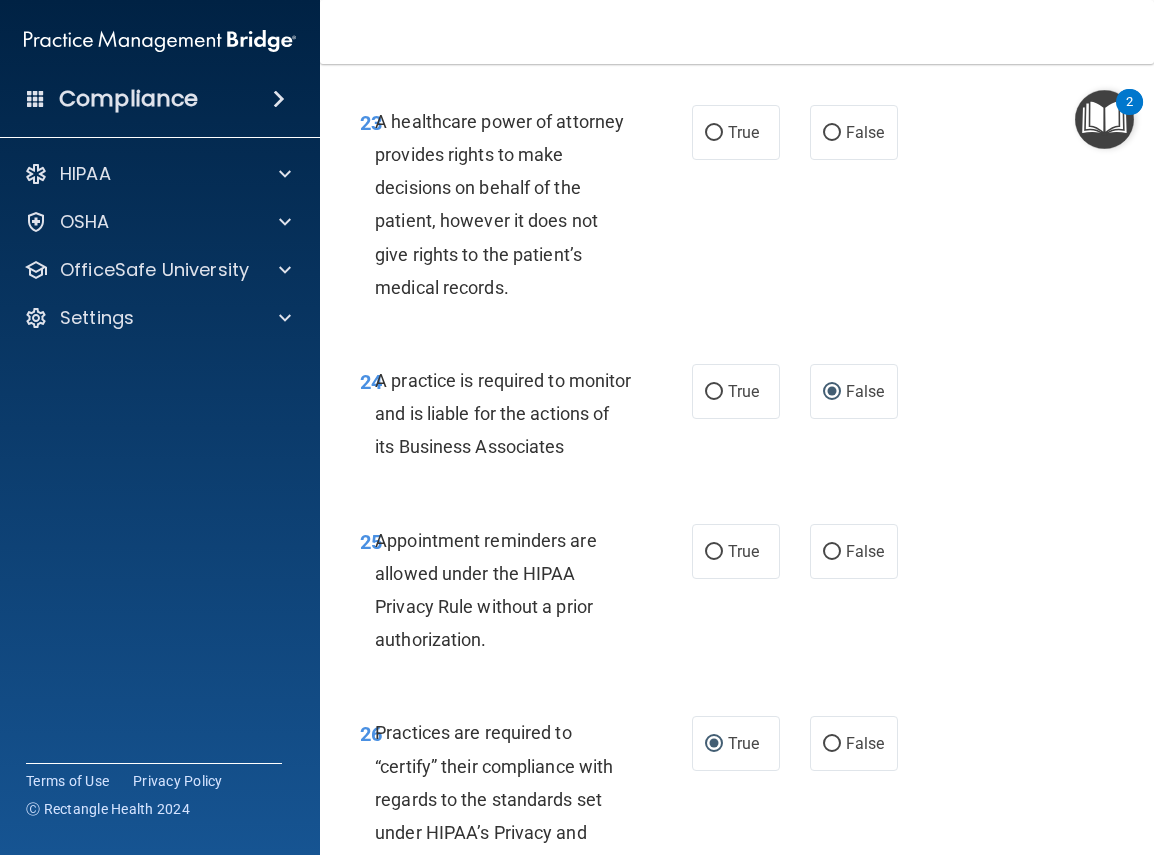 scroll, scrollTop: 5400, scrollLeft: 0, axis: vertical 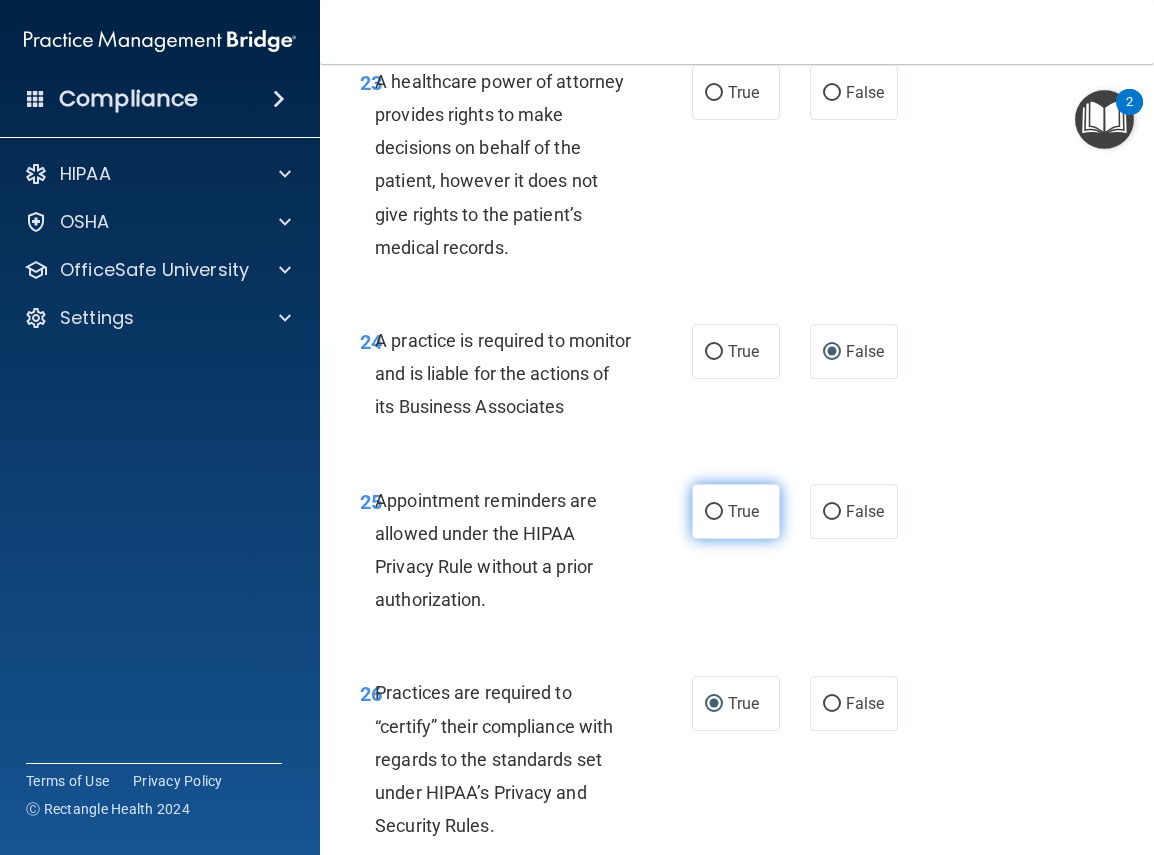 click on "True" at bounding box center [714, 512] 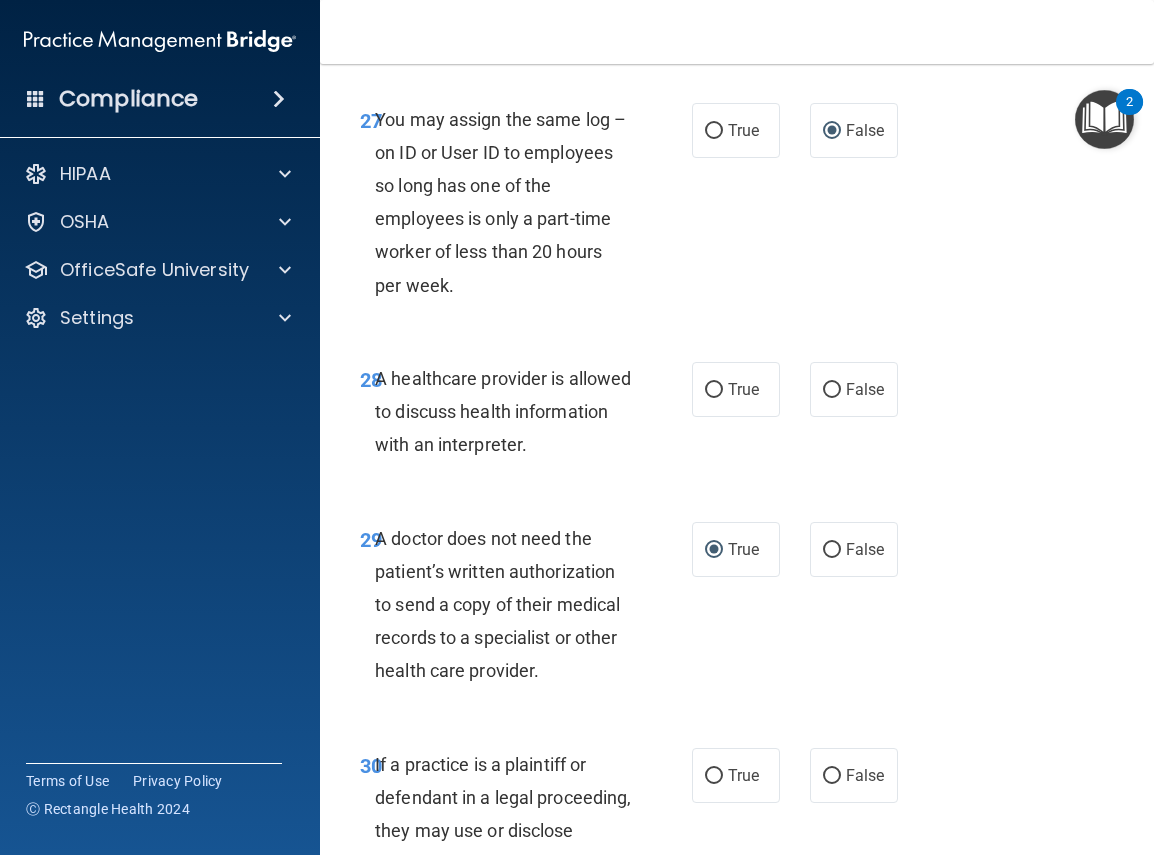 scroll, scrollTop: 6240, scrollLeft: 0, axis: vertical 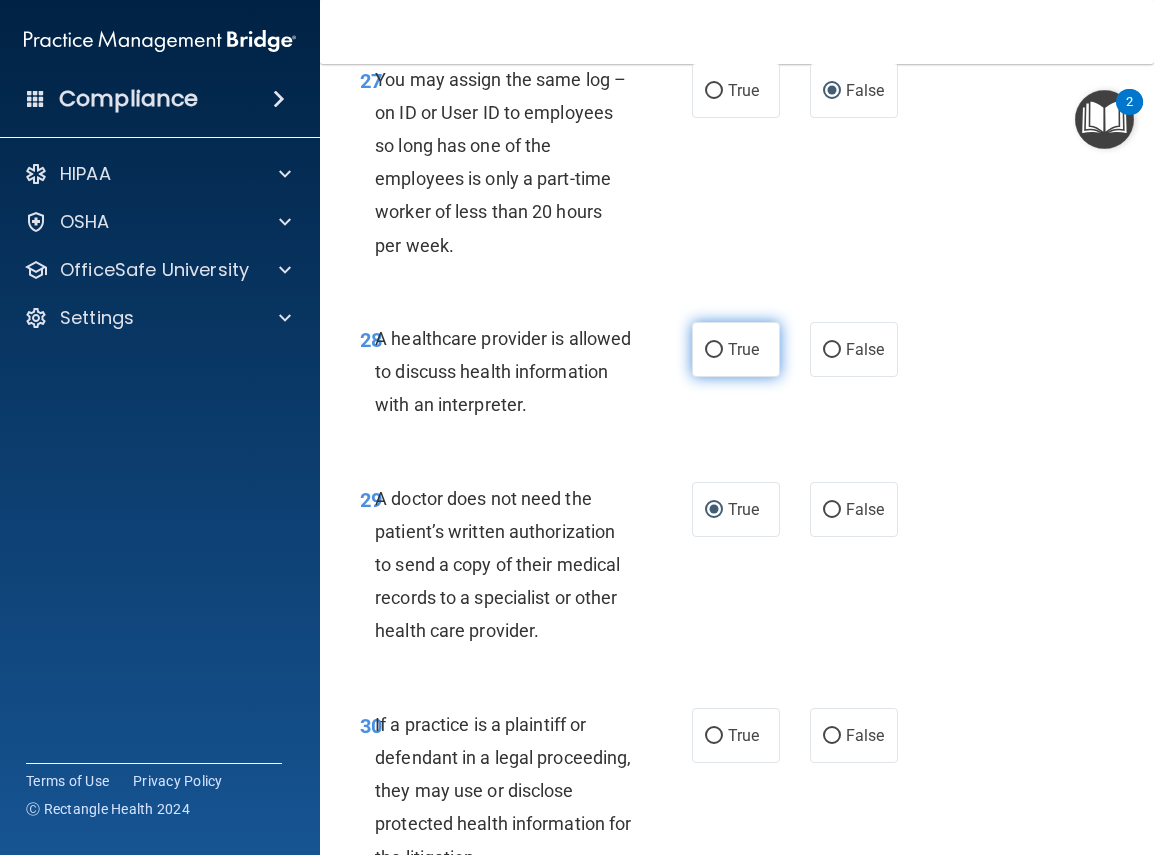 click on "True" at bounding box center [714, 350] 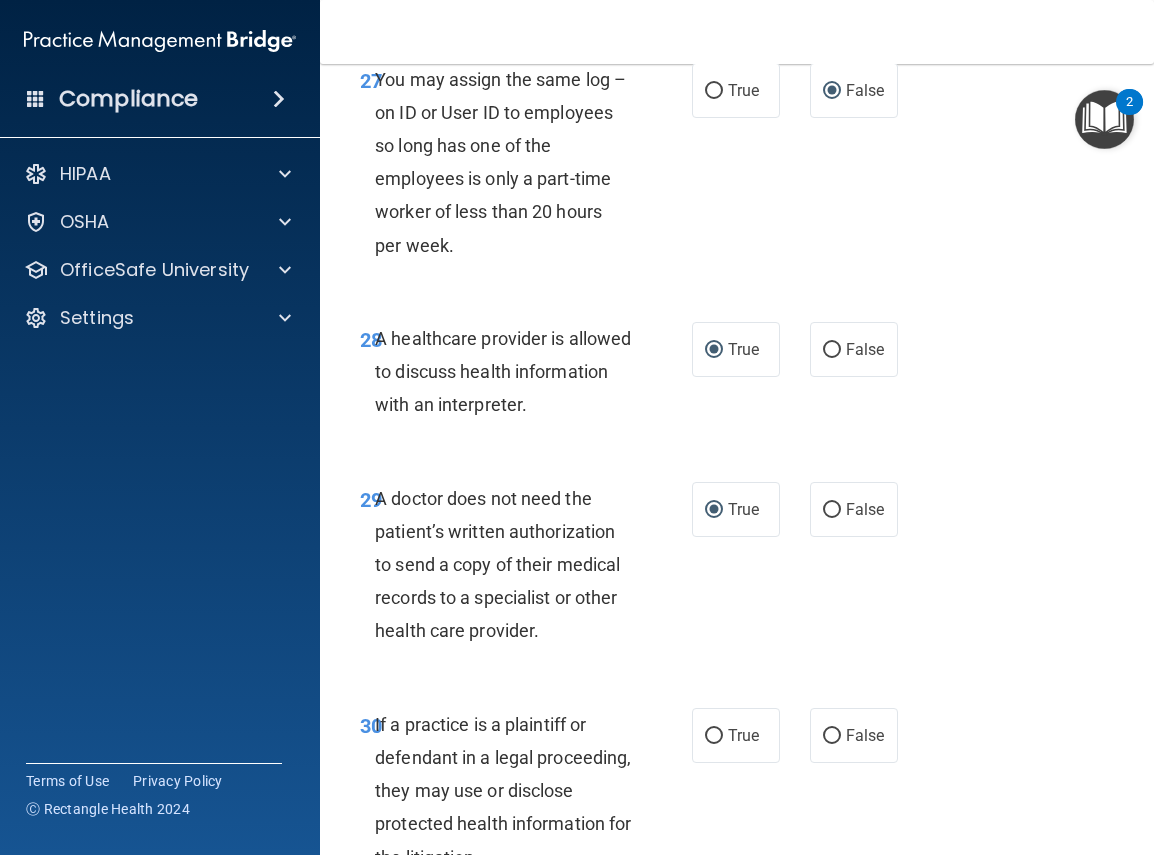 click on "-                The HIPAA Quiz #2         This quiz doesn’t expire until . Are you sure you want to take this quiz now?   Take the quiz anyway!                       01       A business associate agreement is required with organizations or persons where inadvertent contact with protected health information may result.  Like in the case of janitorial services?                 True           False                       02       The HIPAA Privacy Rule permits a covered entity to disclose protected health information about a decedent to family members or other persons involved in the care of the decedent?                 True           False                       03       A practice is not required to disclose protected health information to law enforcement officials without the patient’s consent when the practice receives  a court order or subpoena.                 True           False                       04                       True           False                       05" at bounding box center [737, 459] 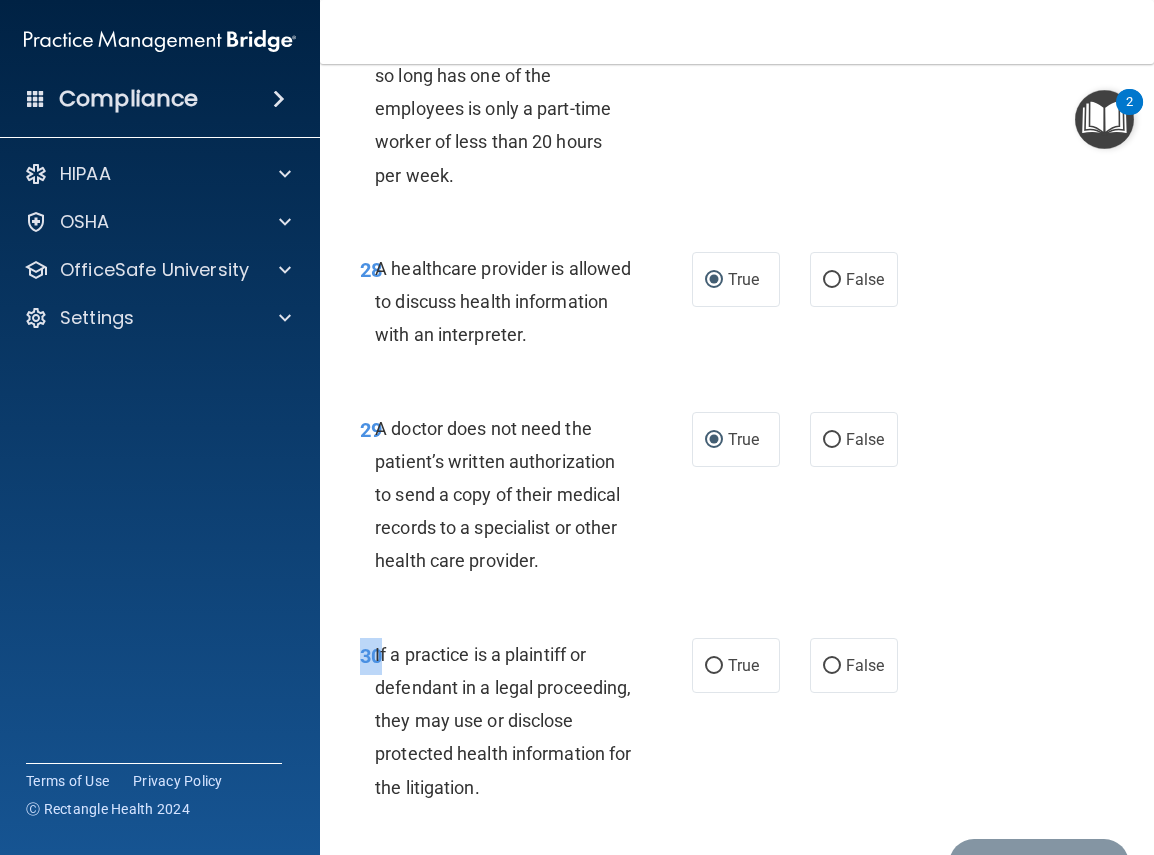 click on "-                The HIPAA Quiz #2         This quiz doesn’t expire until . Are you sure you want to take this quiz now?   Take the quiz anyway!                       01       A business associate agreement is required with organizations or persons where inadvertent contact with protected health information may result.  Like in the case of janitorial services?                 True           False                       02       The HIPAA Privacy Rule permits a covered entity to disclose protected health information about a decedent to family members or other persons involved in the care of the decedent?                 True           False                       03       A practice is not required to disclose protected health information to law enforcement officials without the patient’s consent when the practice receives  a court order or subpoena.                 True           False                       04                       True           False                       05" at bounding box center [737, 459] 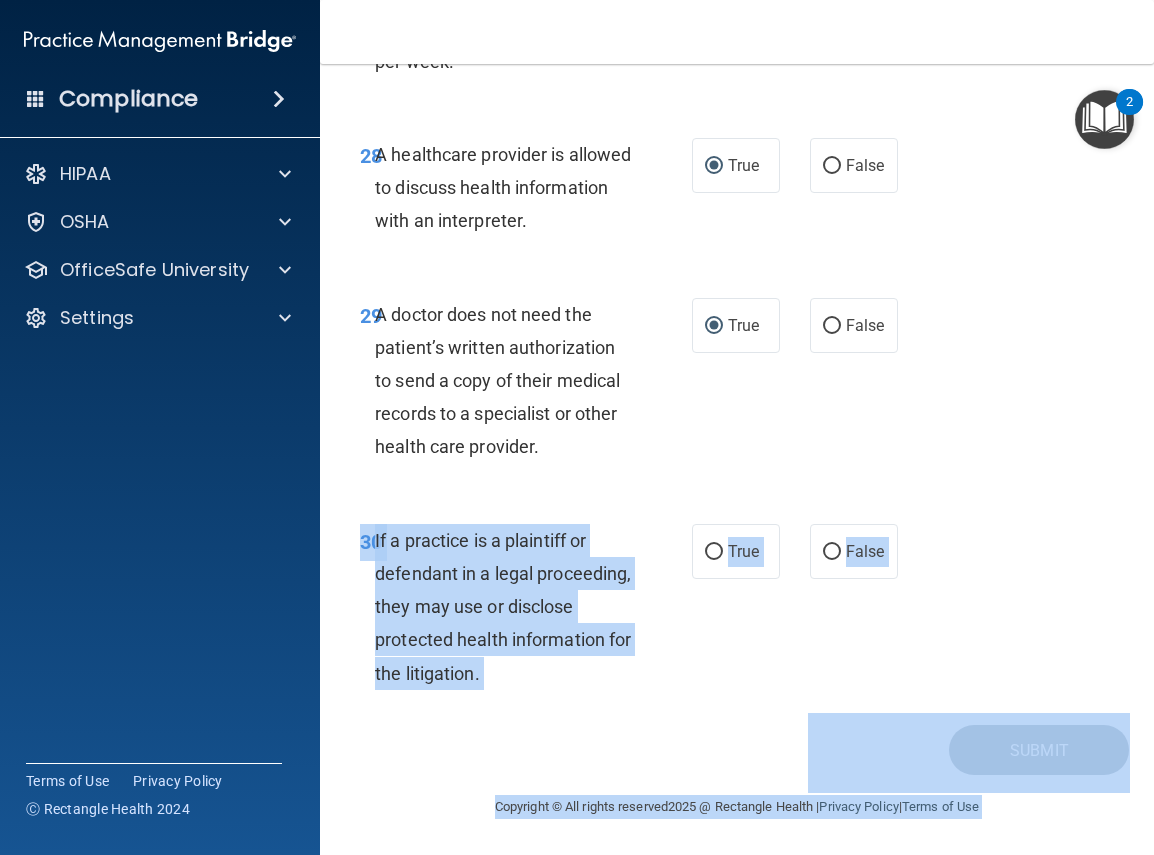 click on "-                The HIPAA Quiz #2         This quiz doesn’t expire until . Are you sure you want to take this quiz now?   Take the quiz anyway!                       01       A business associate agreement is required with organizations or persons where inadvertent contact with protected health information may result.  Like in the case of janitorial services?                 True           False                       02       The HIPAA Privacy Rule permits a covered entity to disclose protected health information about a decedent to family members or other persons involved in the care of the decedent?                 True           False                       03       A practice is not required to disclose protected health information to law enforcement officials without the patient’s consent when the practice receives  a court order or subpoena.                 True           False                       04                       True           False                       05" at bounding box center [737, 459] 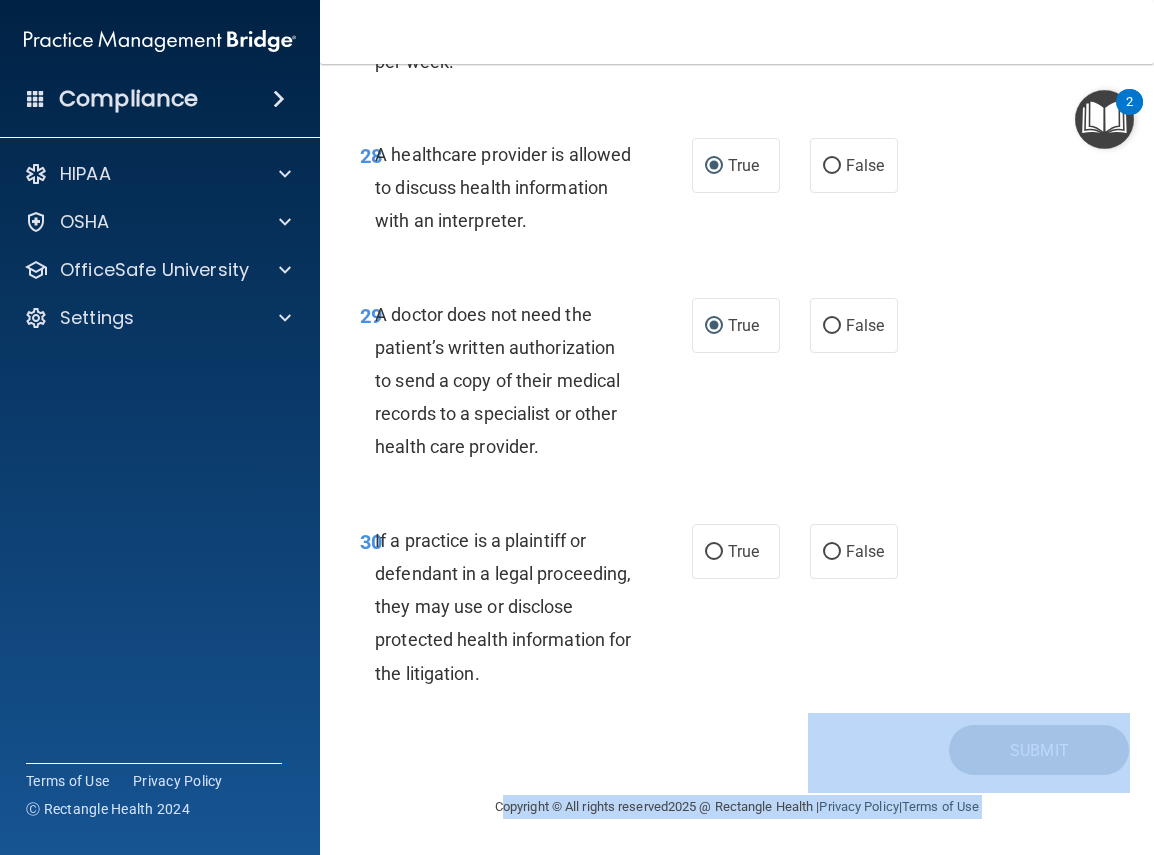 click on "-                The HIPAA Quiz #2         This quiz doesn’t expire until . Are you sure you want to take this quiz now?   Take the quiz anyway!                       01       A business associate agreement is required with organizations or persons where inadvertent contact with protected health information may result.  Like in the case of janitorial services?                 True           False                       02       The HIPAA Privacy Rule permits a covered entity to disclose protected health information about a decedent to family members or other persons involved in the care of the decedent?                 True           False                       03       A practice is not required to disclose protected health information to law enforcement officials without the patient’s consent when the practice receives  a court order or subpoena.                 True           False                       04                       True           False                       05" at bounding box center (737, 459) 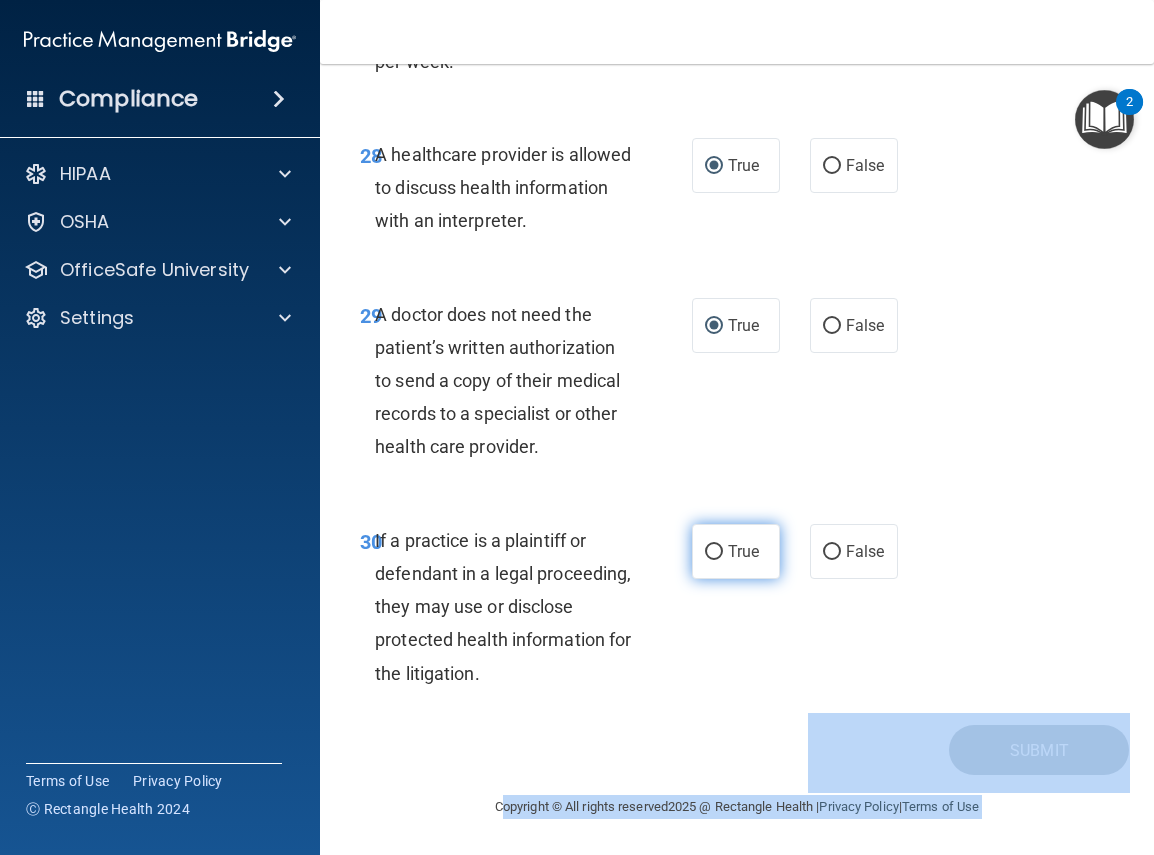 click on "True" at bounding box center (714, 552) 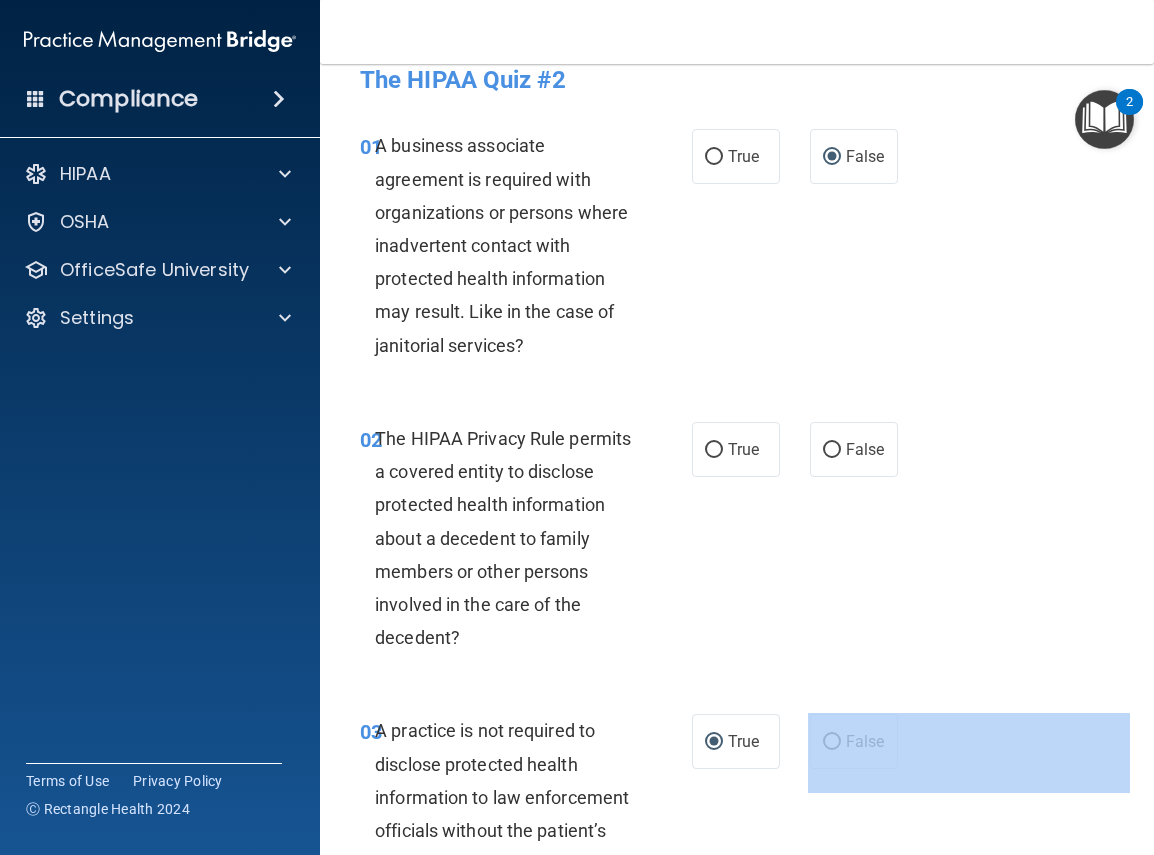 scroll, scrollTop: 0, scrollLeft: 0, axis: both 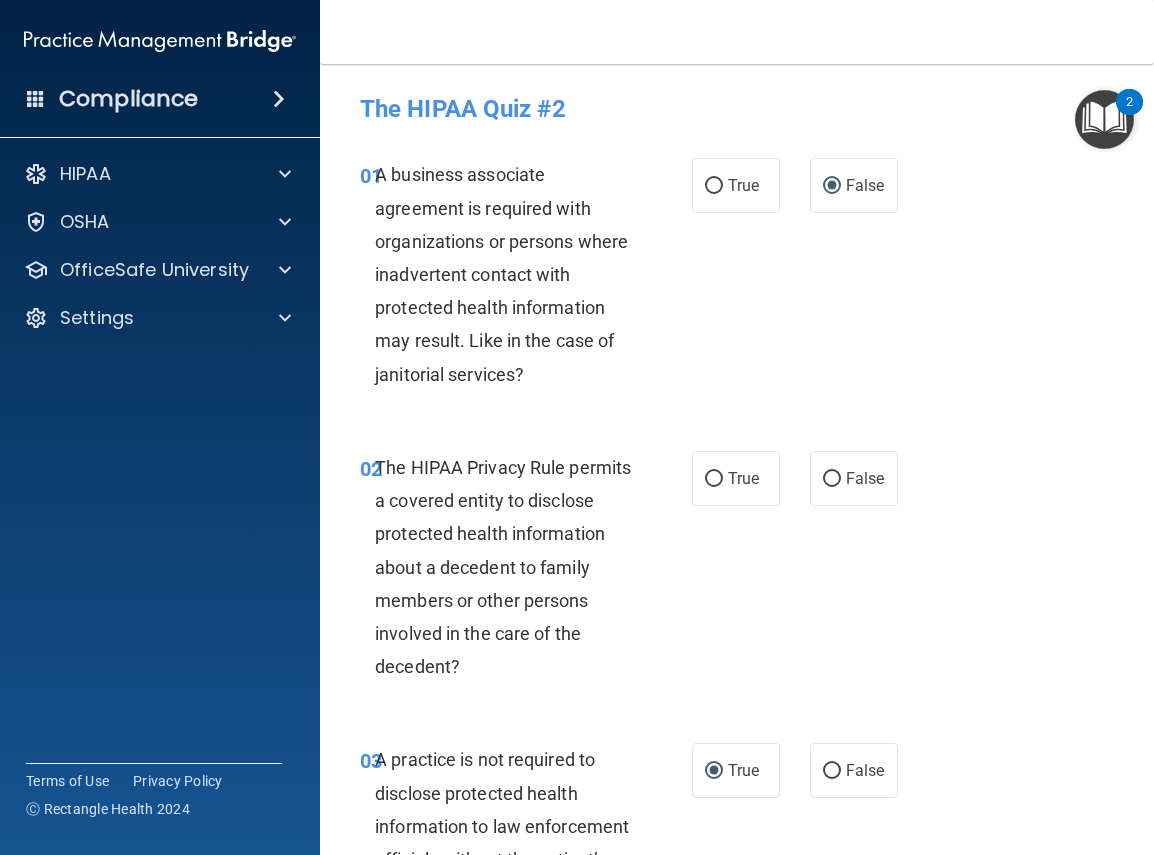 click on "The HIPAA Quiz #2" at bounding box center (737, 109) 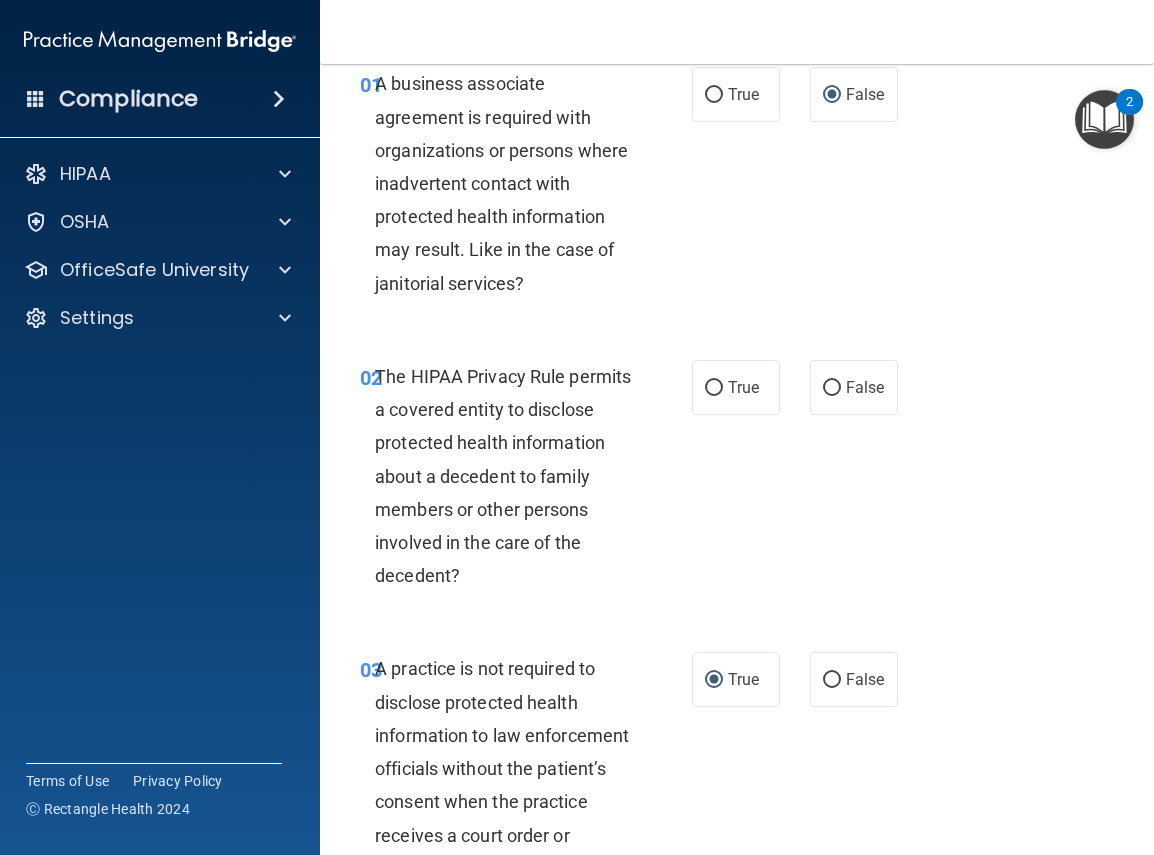 scroll, scrollTop: 120, scrollLeft: 0, axis: vertical 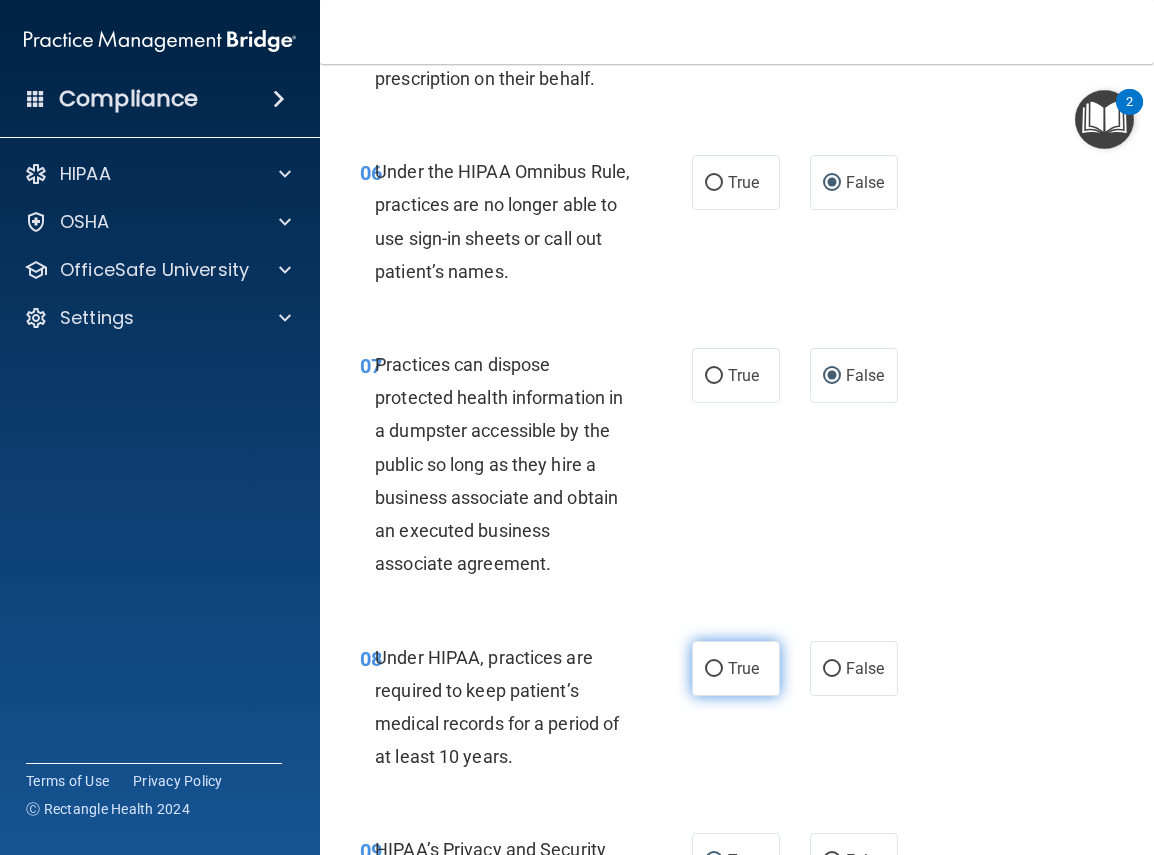 click on "True" at bounding box center [714, 669] 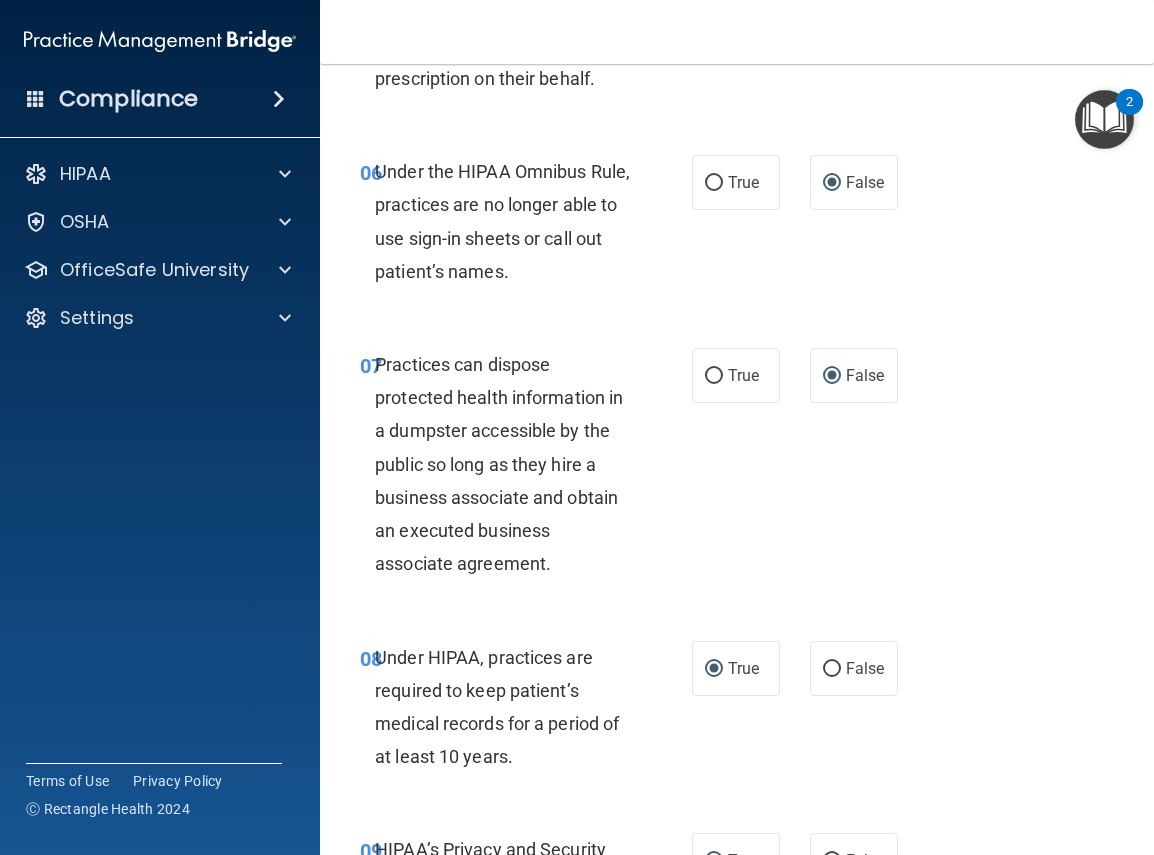 scroll, scrollTop: 2025, scrollLeft: 0, axis: vertical 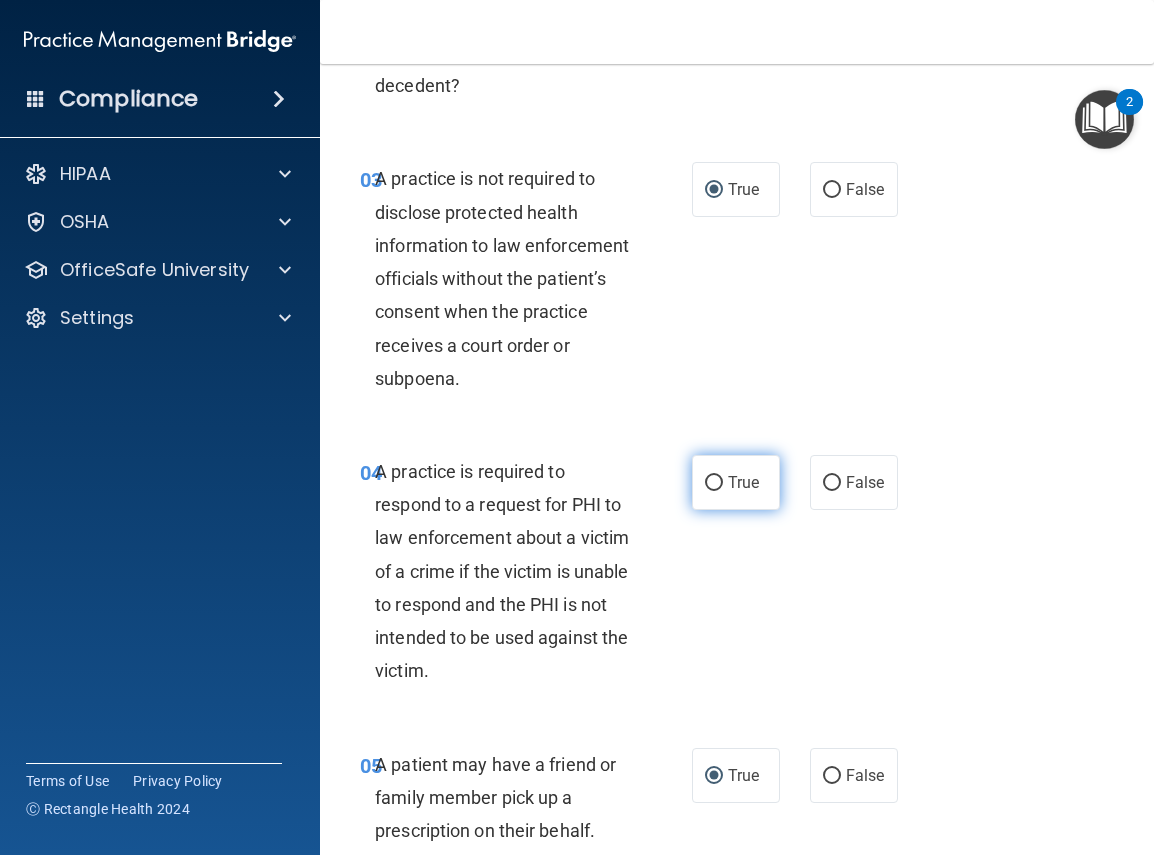 click on "True" at bounding box center [714, 483] 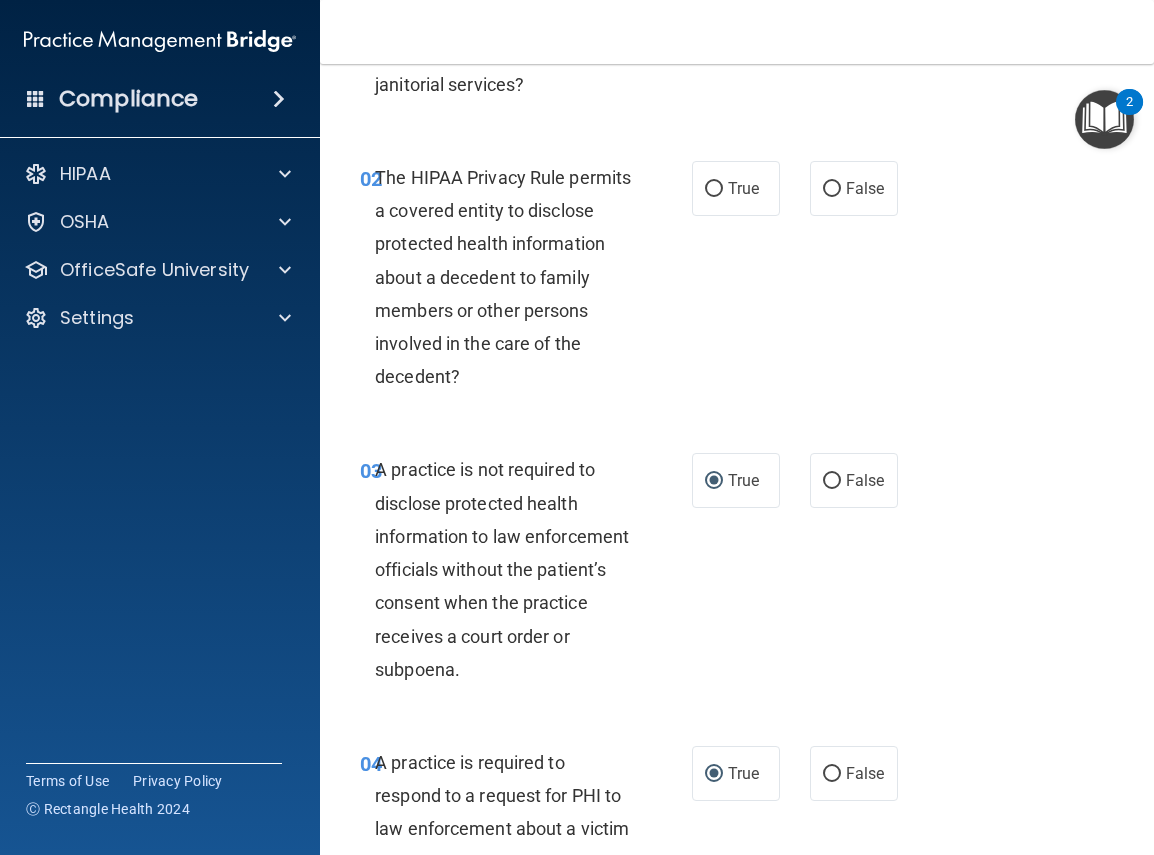 scroll, scrollTop: 309, scrollLeft: 0, axis: vertical 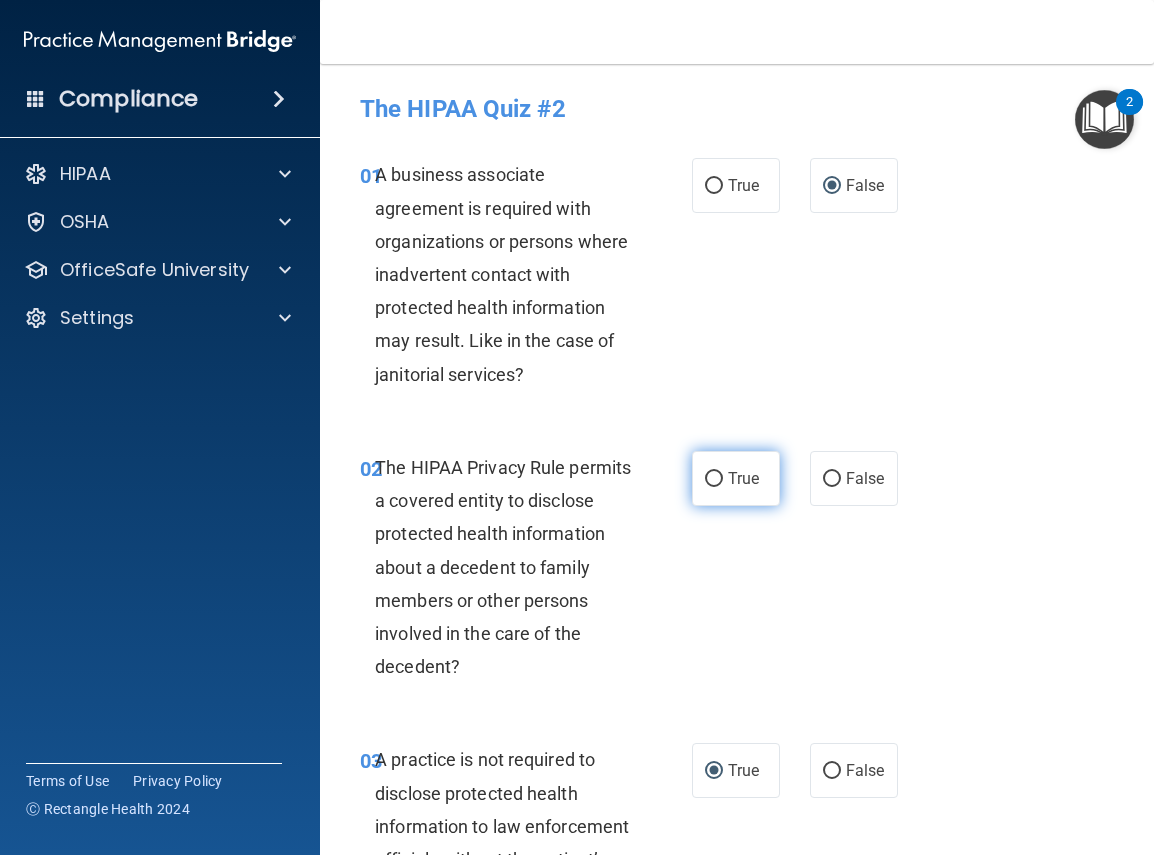 click on "True" at bounding box center (736, 478) 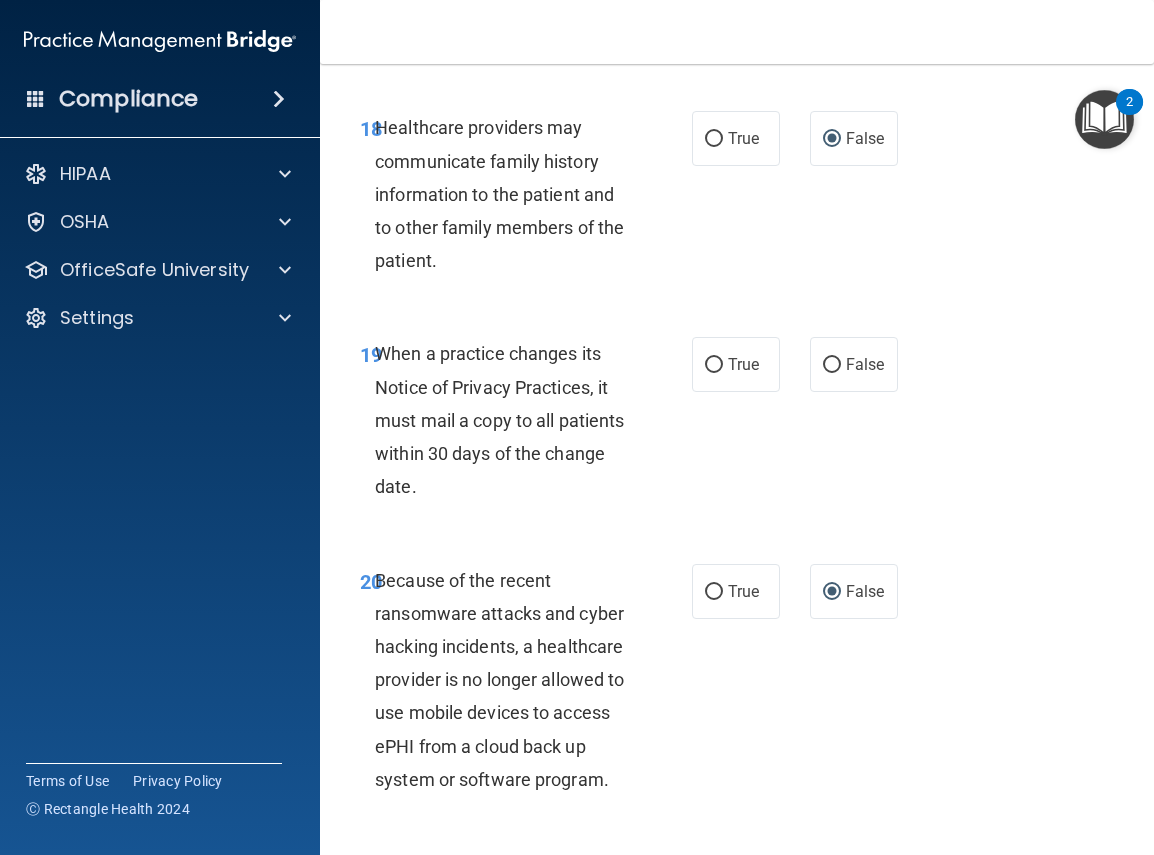 scroll, scrollTop: 4333, scrollLeft: 0, axis: vertical 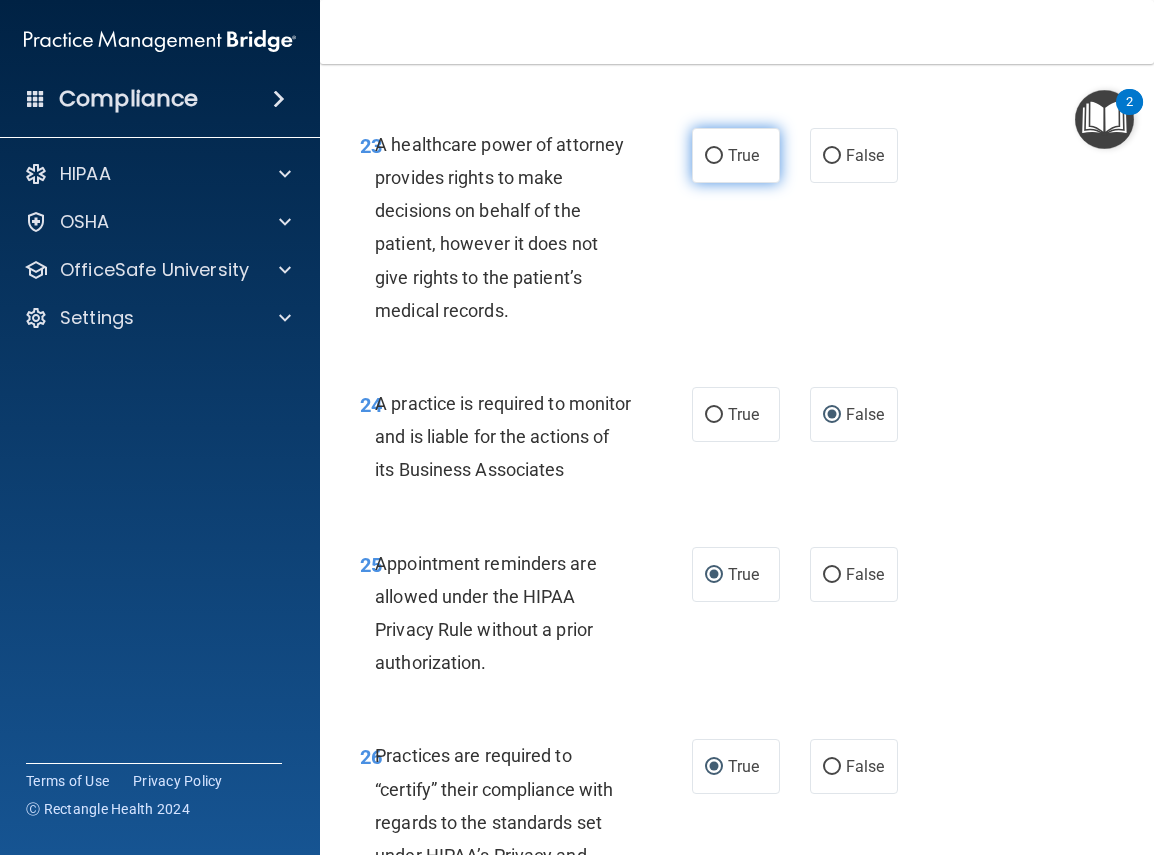 click on "True" at bounding box center (714, 156) 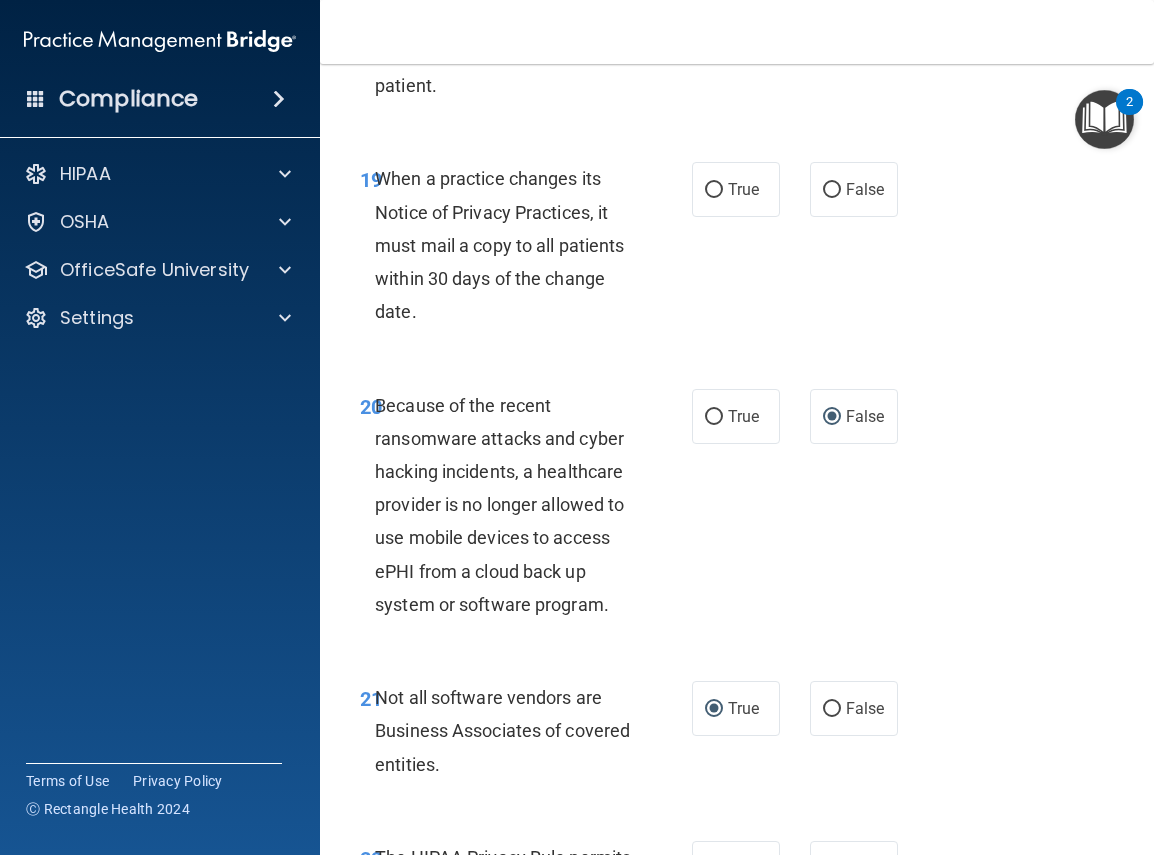 scroll, scrollTop: 4391, scrollLeft: 0, axis: vertical 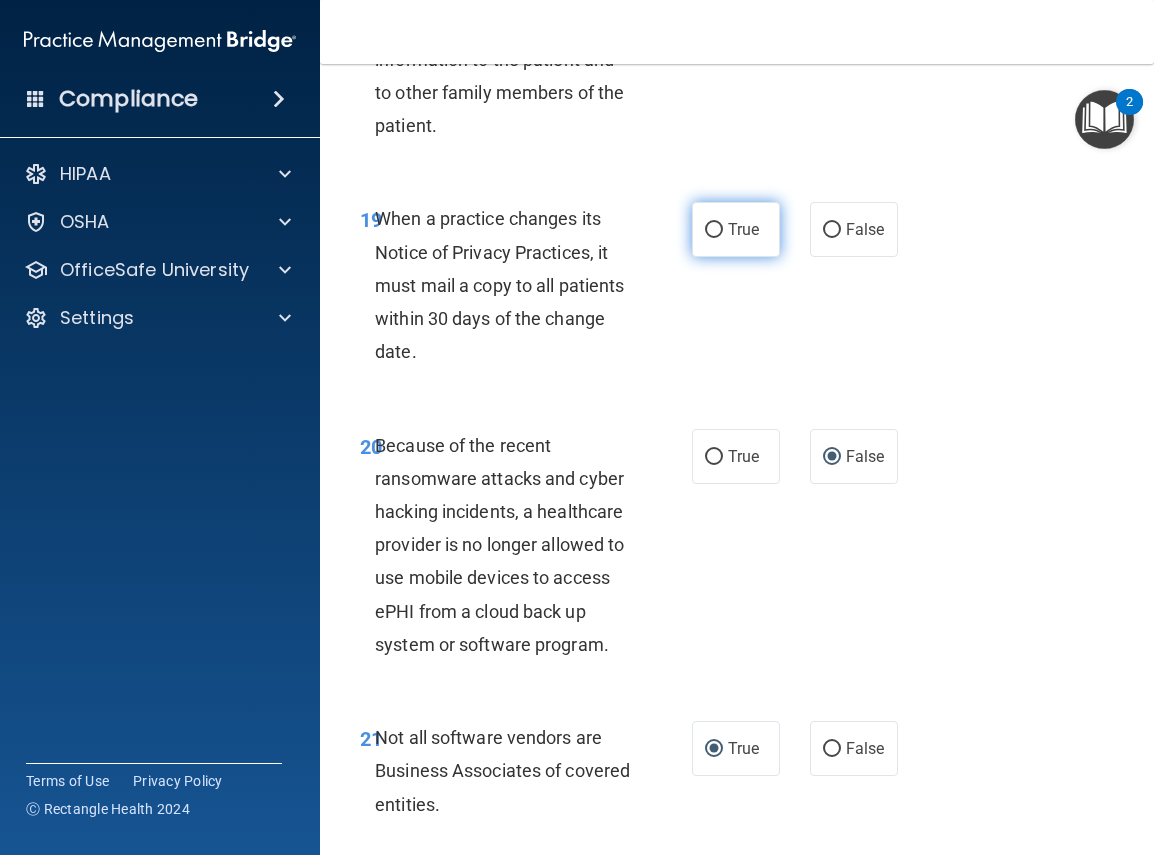 click on "True" at bounding box center [714, 230] 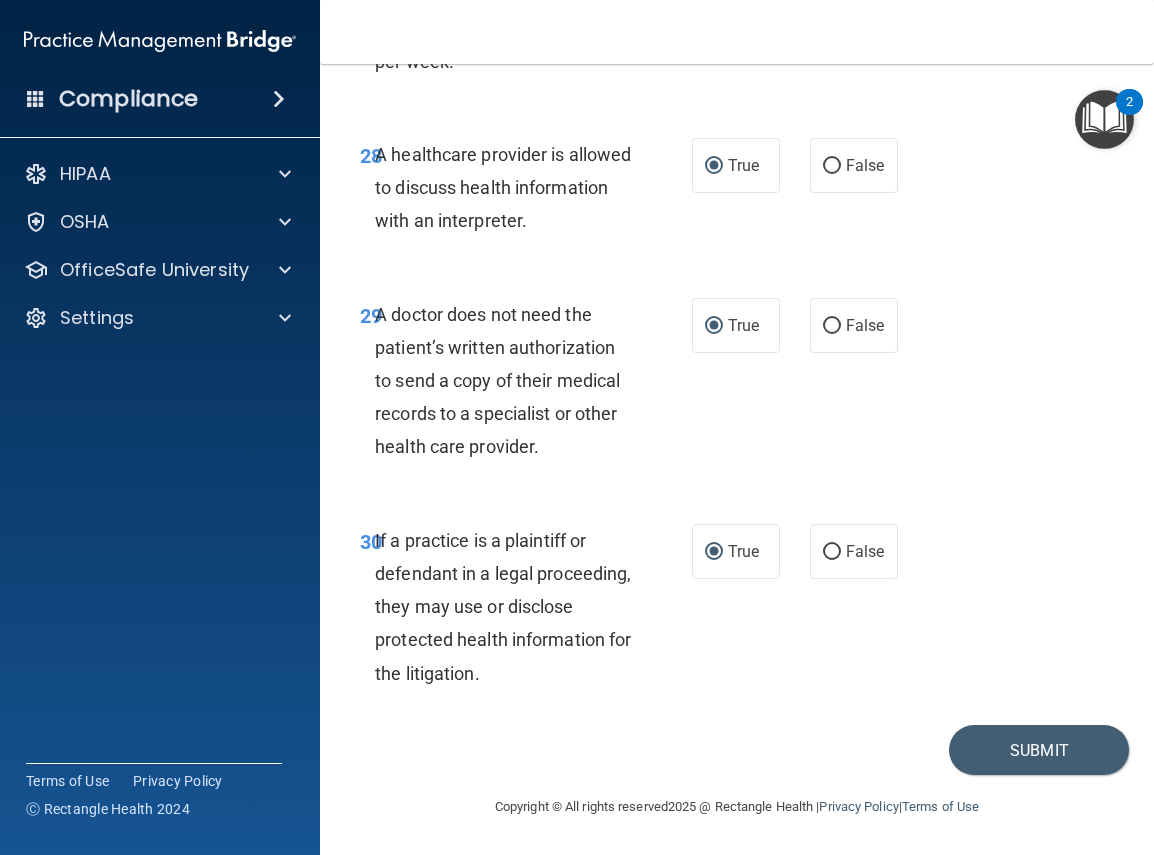 scroll, scrollTop: 6524, scrollLeft: 0, axis: vertical 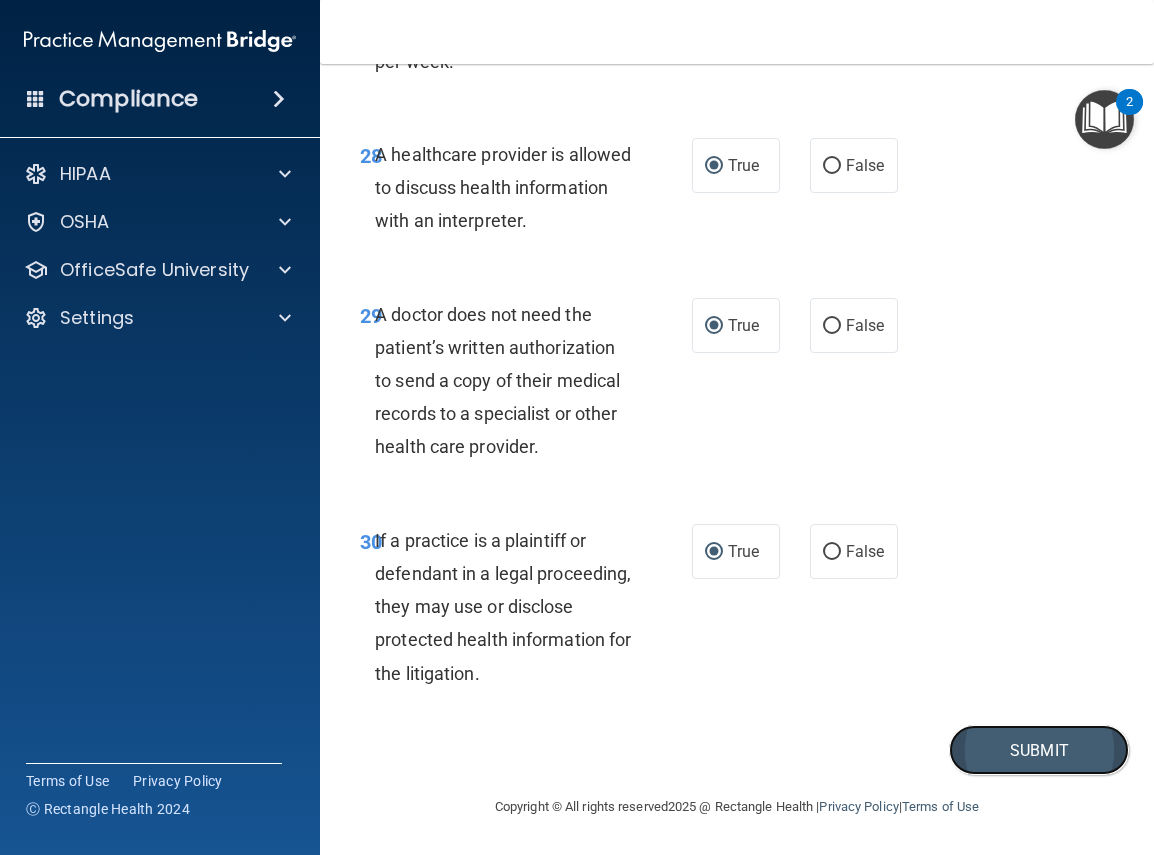 click on "Submit" at bounding box center (1039, 750) 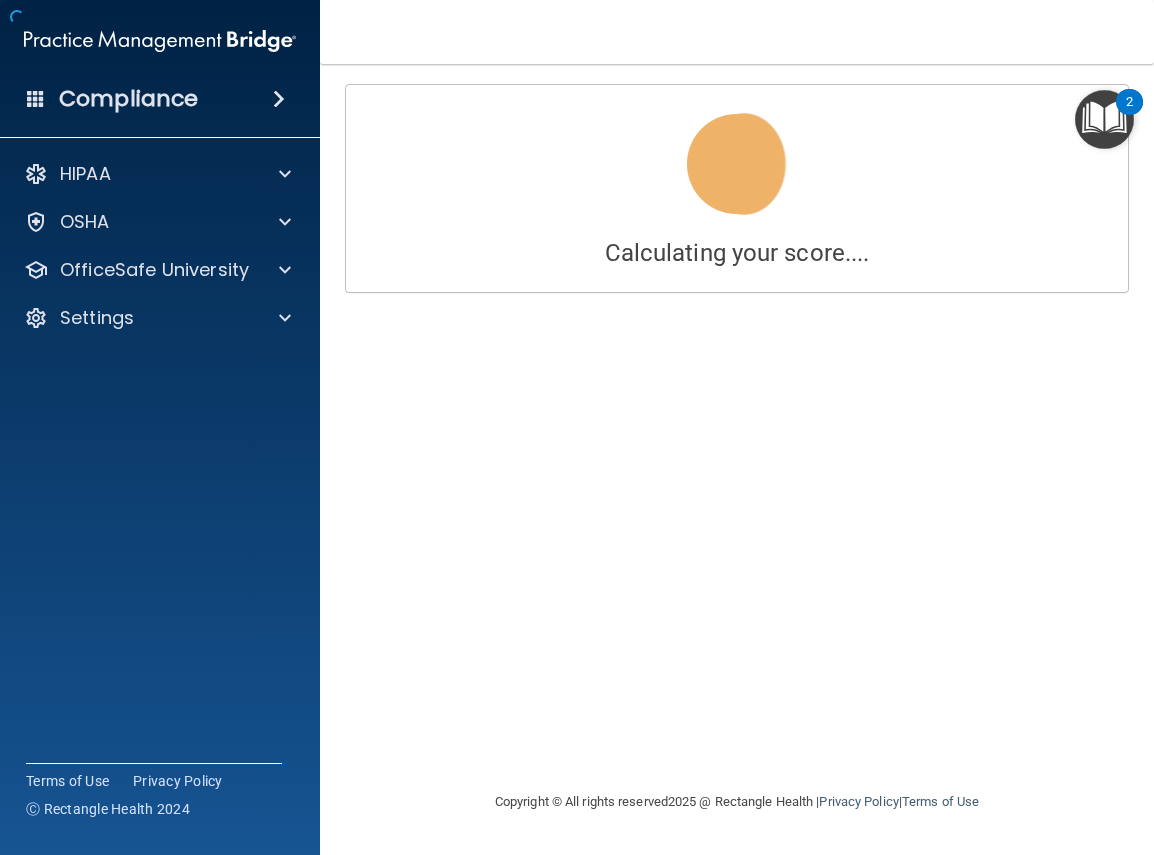 scroll, scrollTop: 0, scrollLeft: 0, axis: both 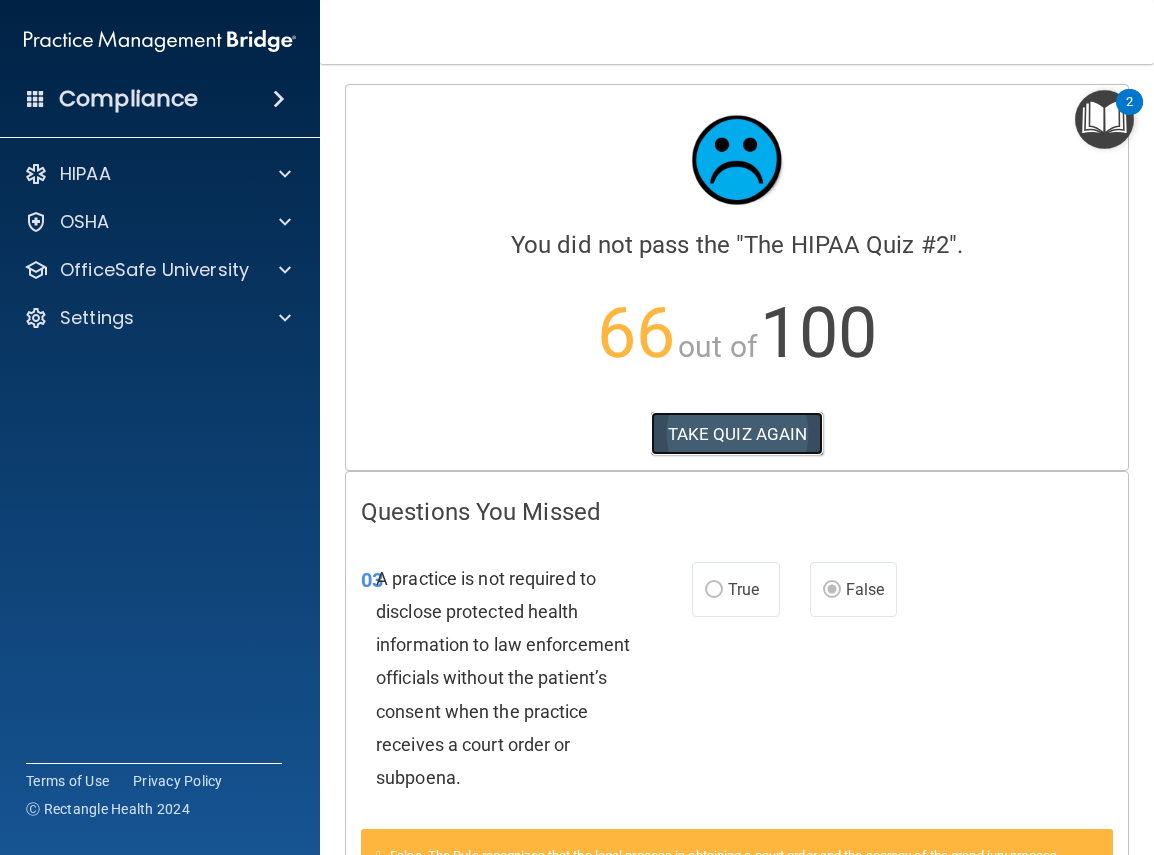 click on "TAKE QUIZ AGAIN" at bounding box center [737, 434] 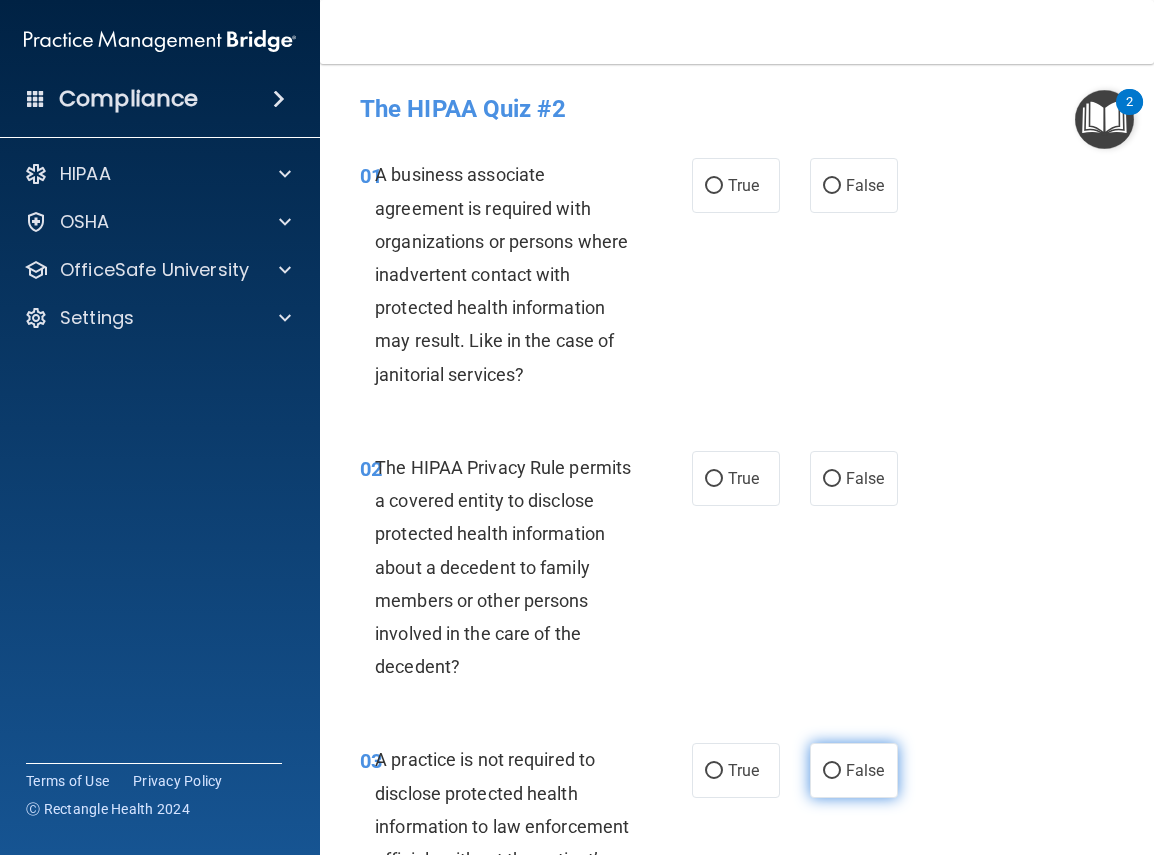click on "False" at bounding box center (832, 771) 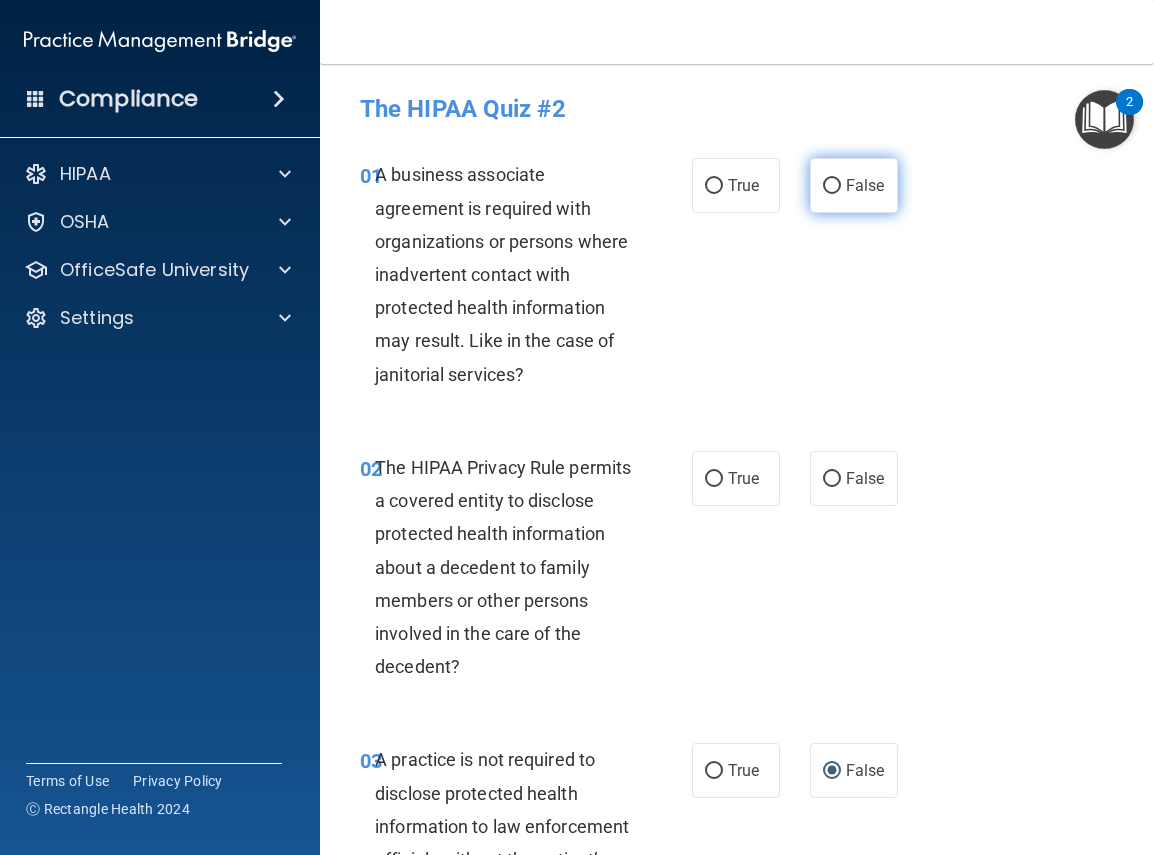 click on "False" at bounding box center [832, 186] 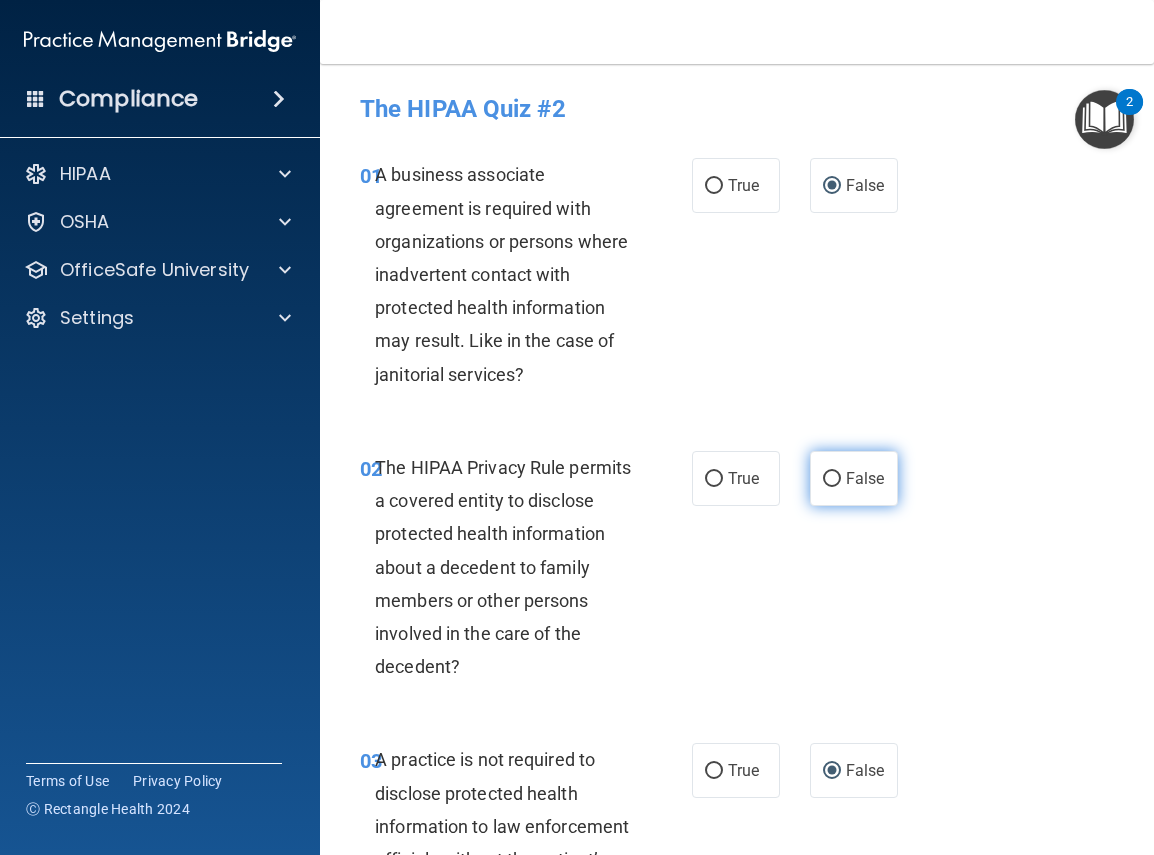 click on "False" at bounding box center (832, 479) 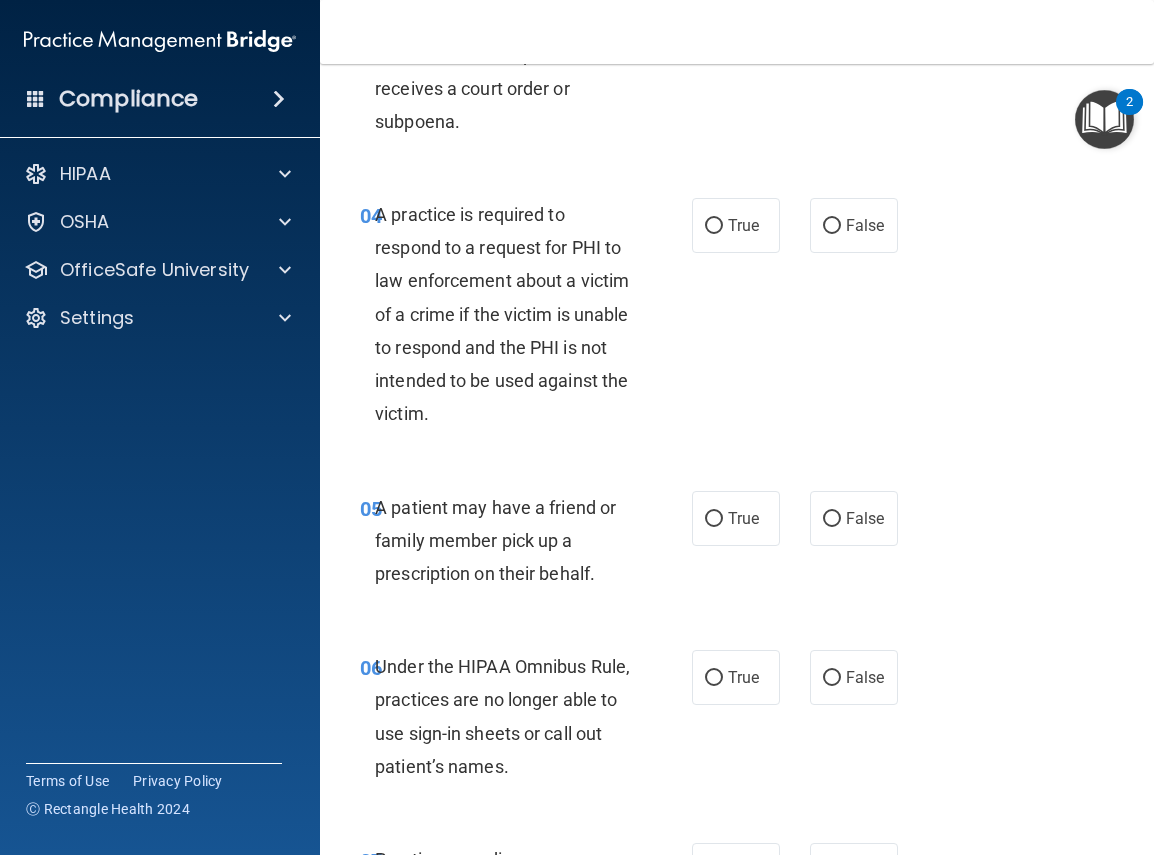 scroll, scrollTop: 840, scrollLeft: 0, axis: vertical 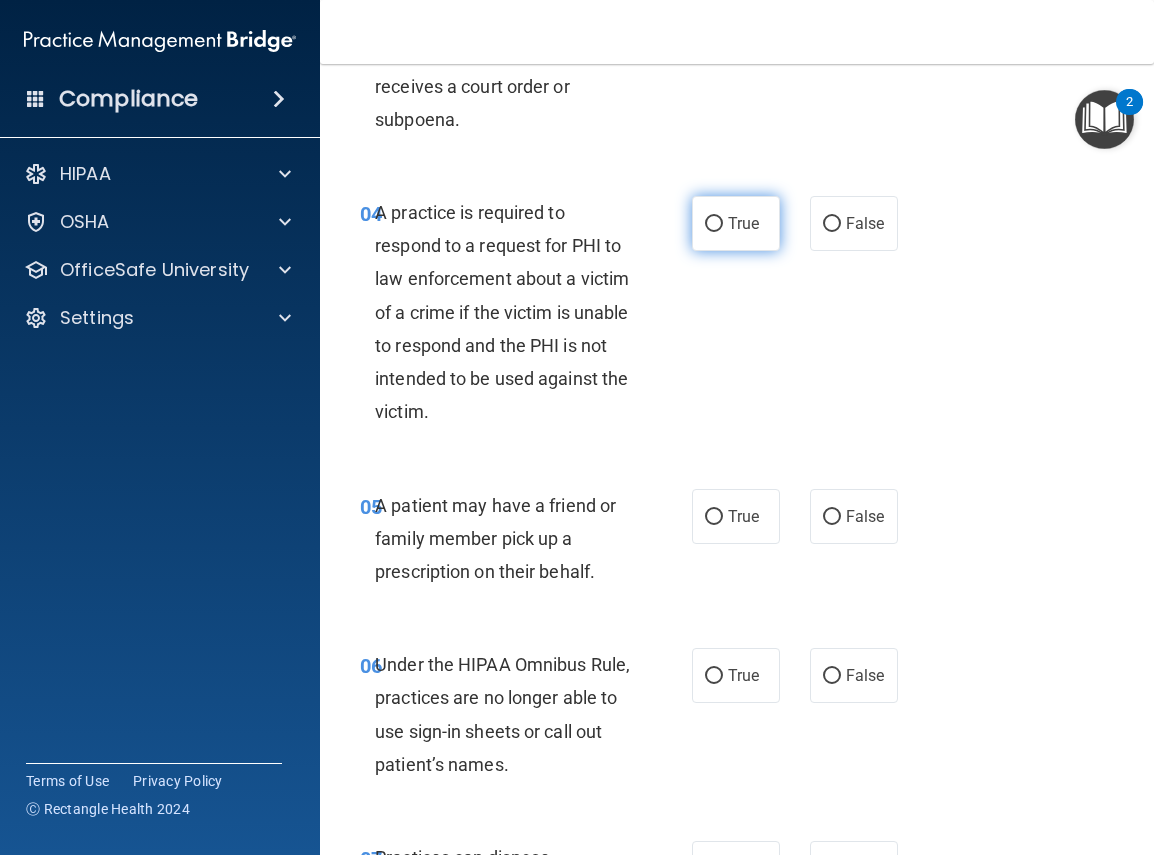 click on "True" at bounding box center [736, 223] 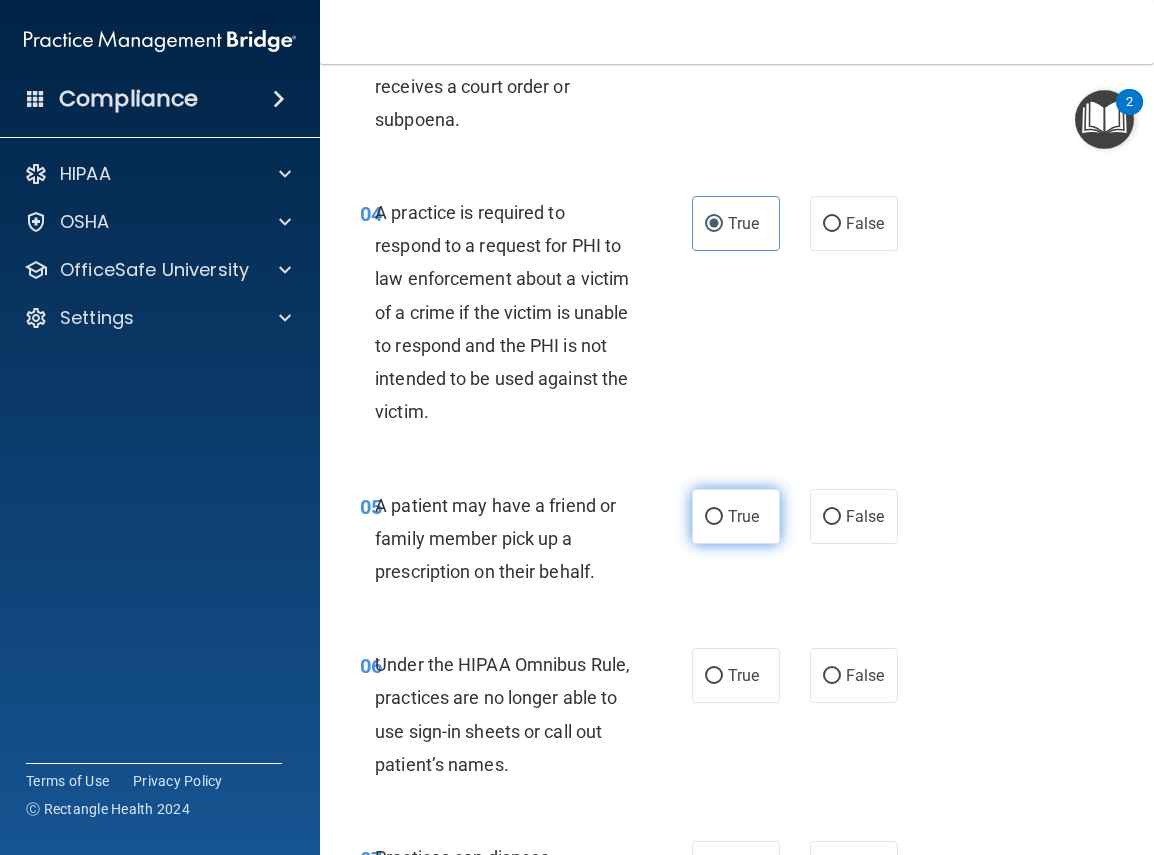 click on "True" at bounding box center (714, 517) 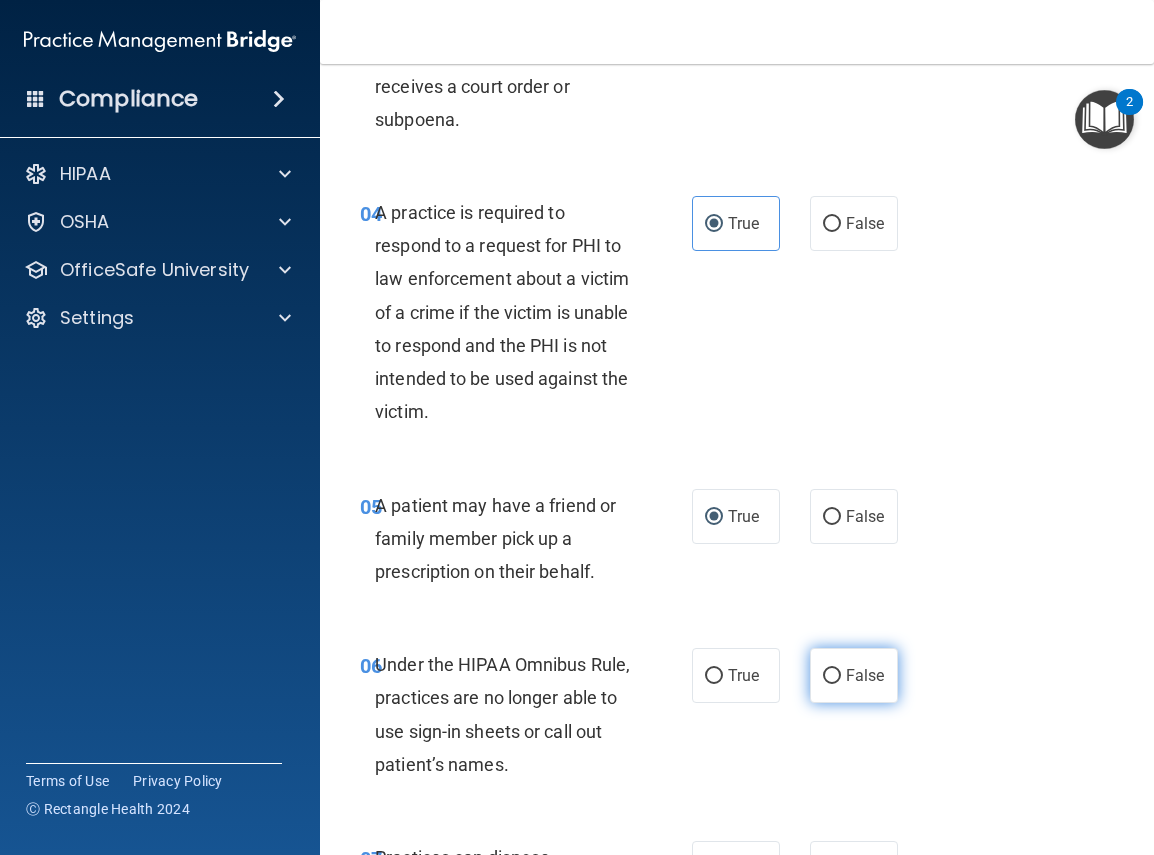 click on "False" at bounding box center (832, 676) 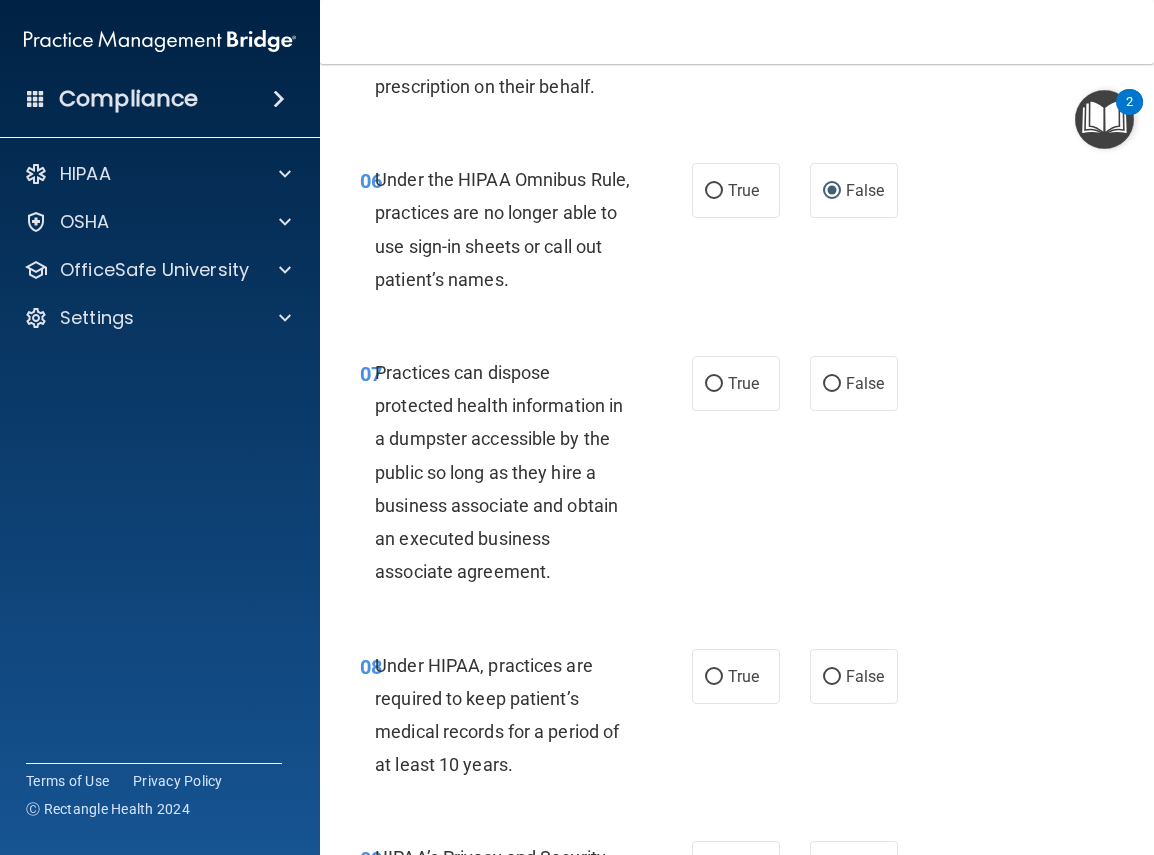 scroll, scrollTop: 1360, scrollLeft: 0, axis: vertical 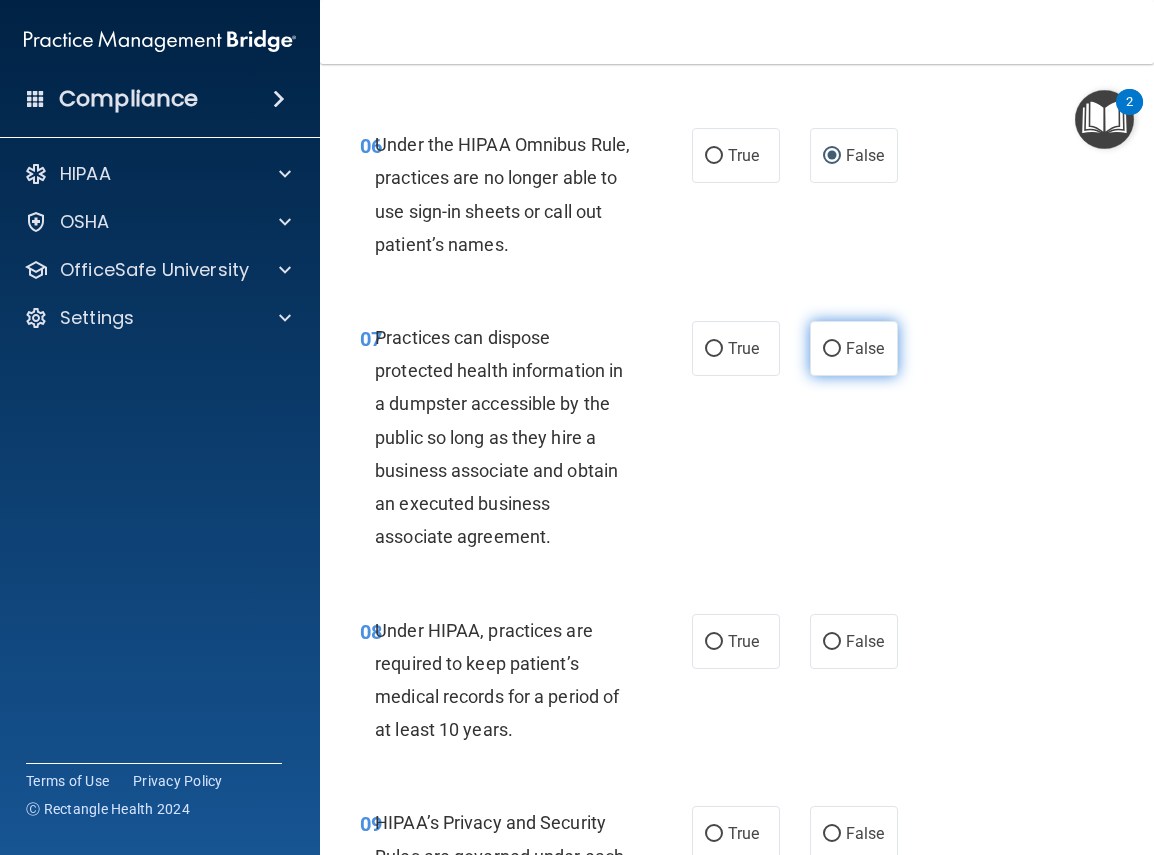 click on "False" at bounding box center (832, 349) 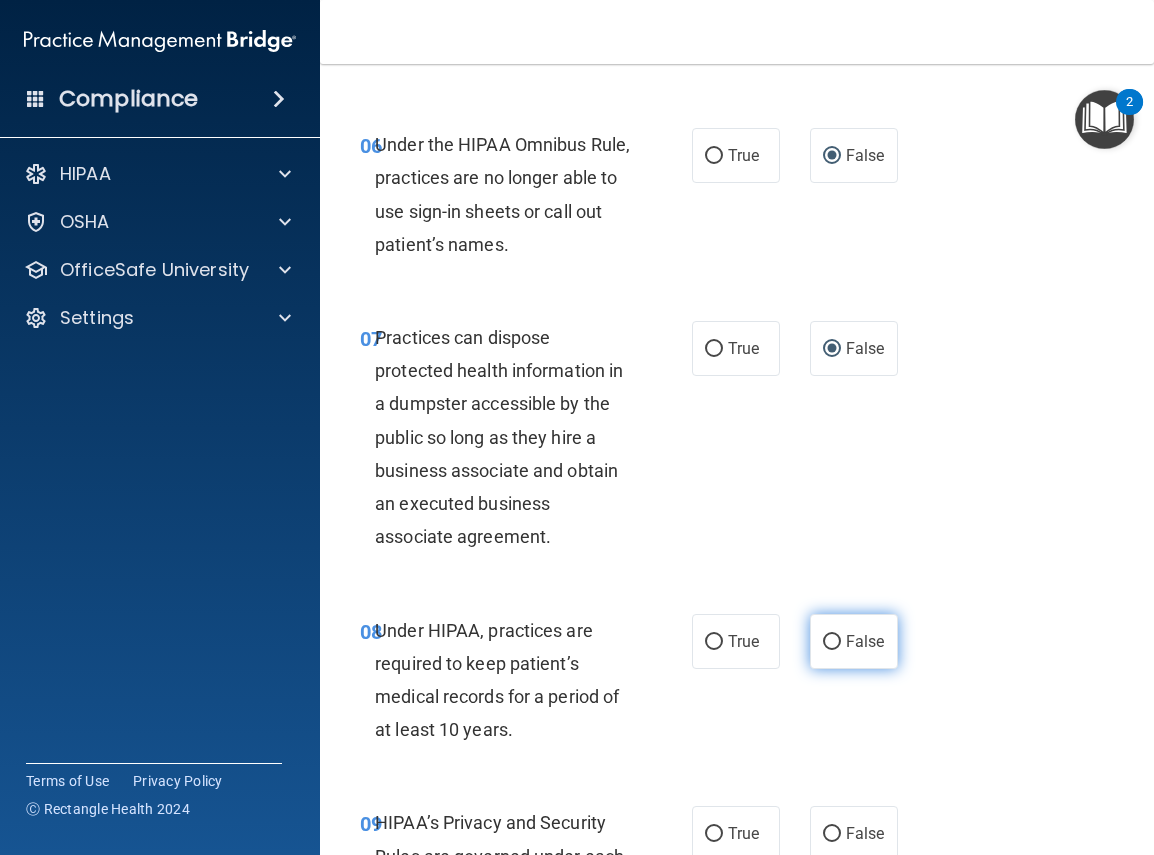 click on "False" at bounding box center [832, 642] 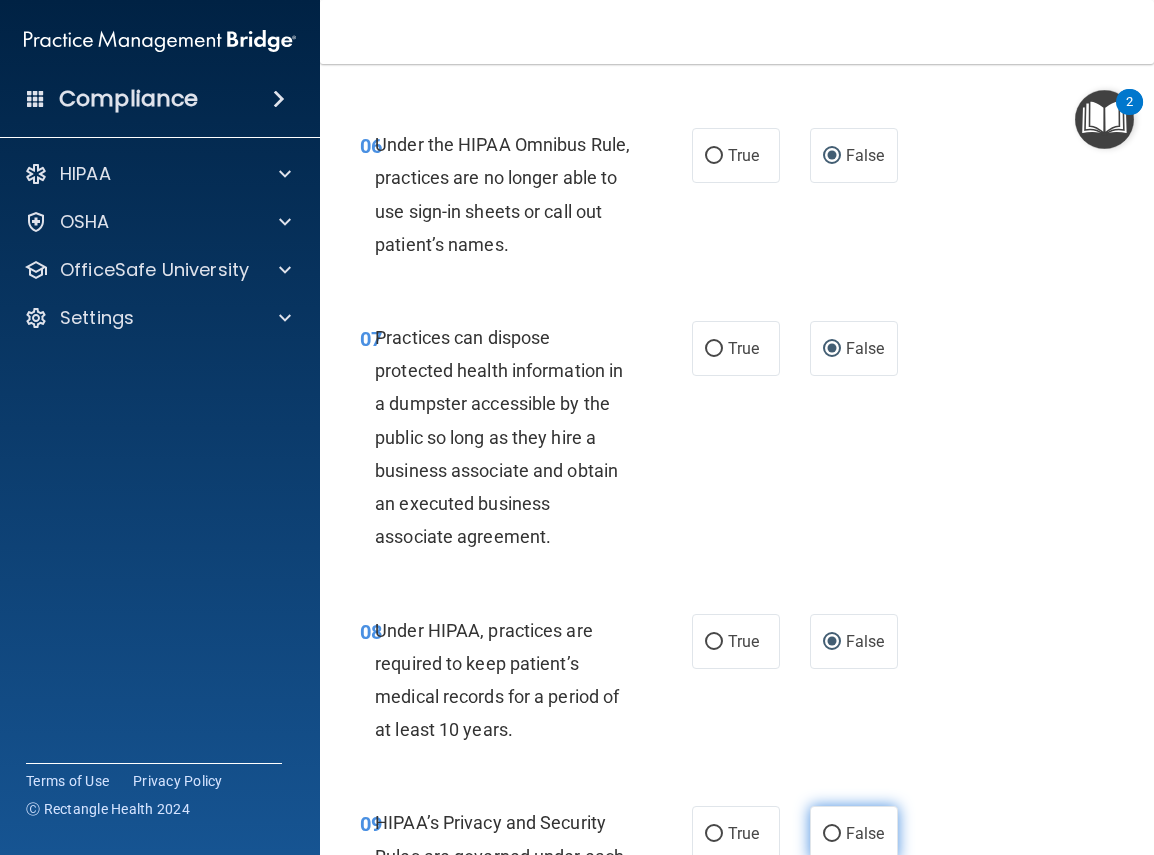 click on "False" at bounding box center (832, 834) 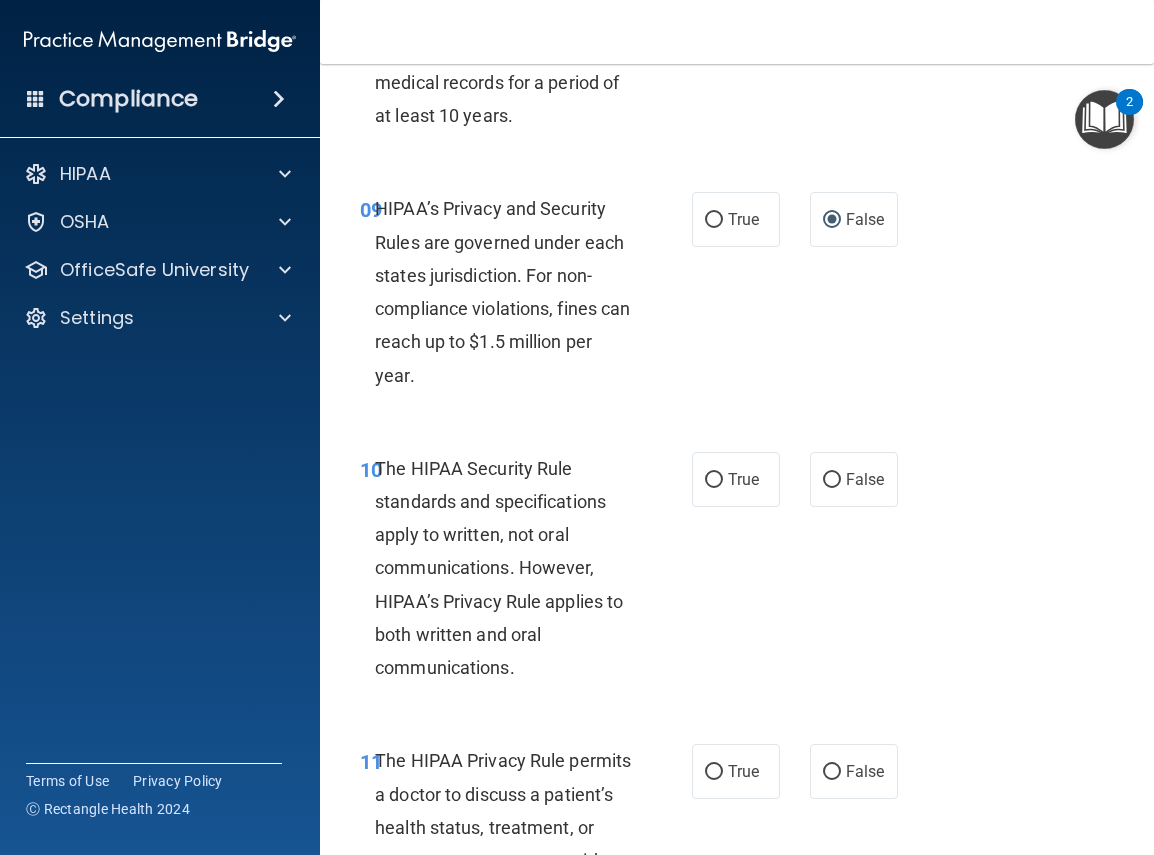 scroll, scrollTop: 2000, scrollLeft: 0, axis: vertical 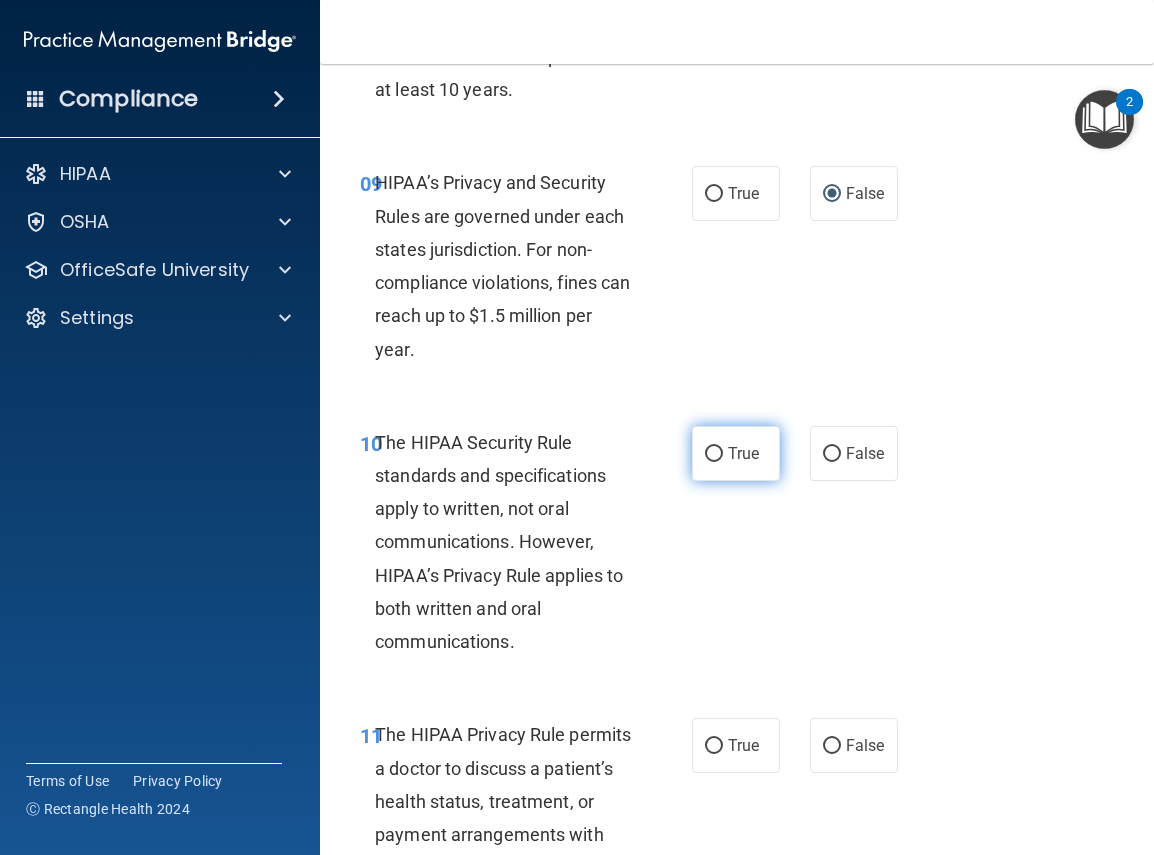 click on "True" at bounding box center (714, 454) 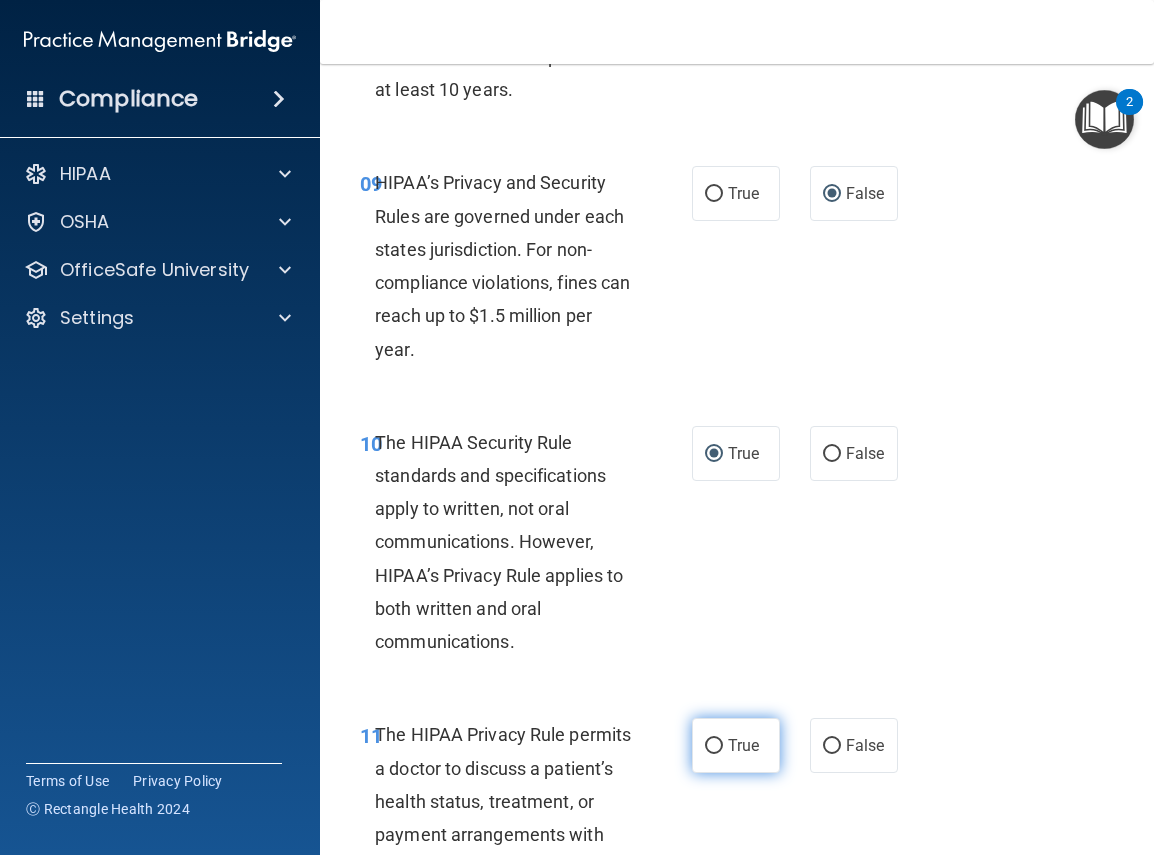 click on "True" at bounding box center [714, 746] 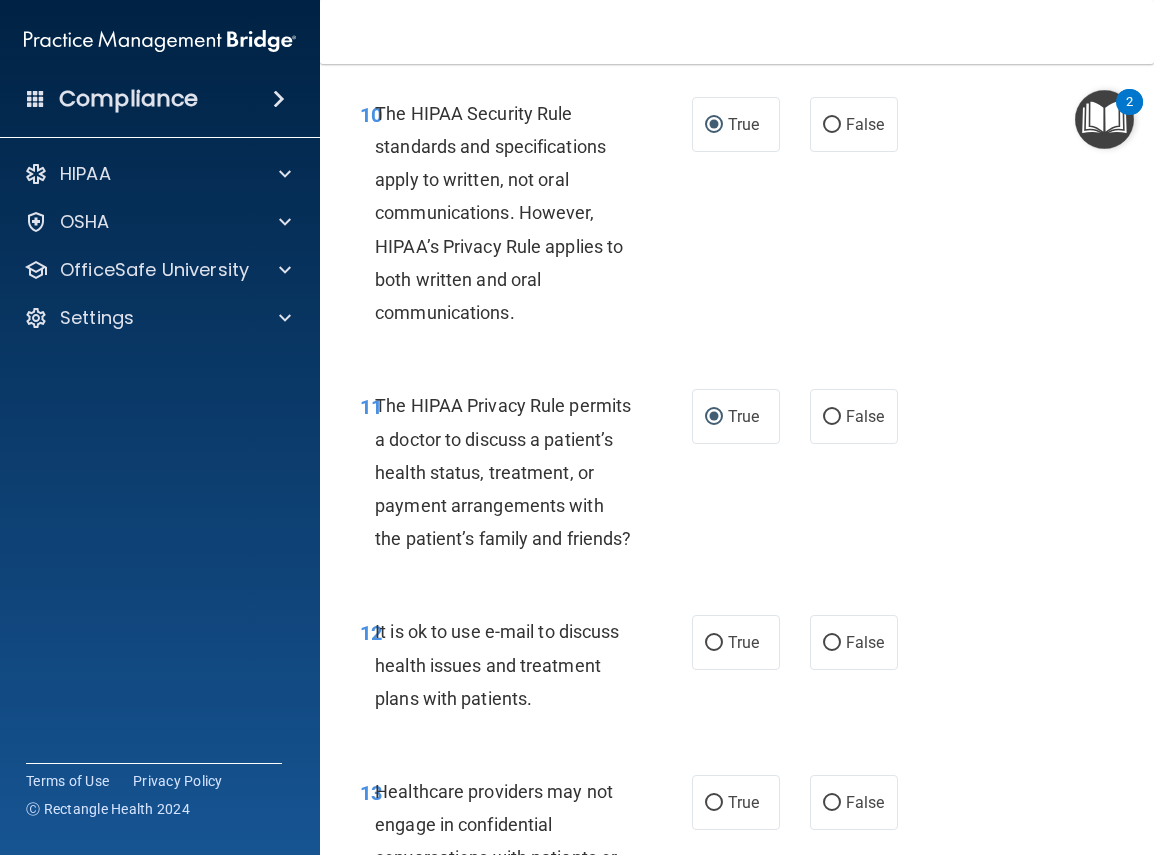 scroll, scrollTop: 2502, scrollLeft: 0, axis: vertical 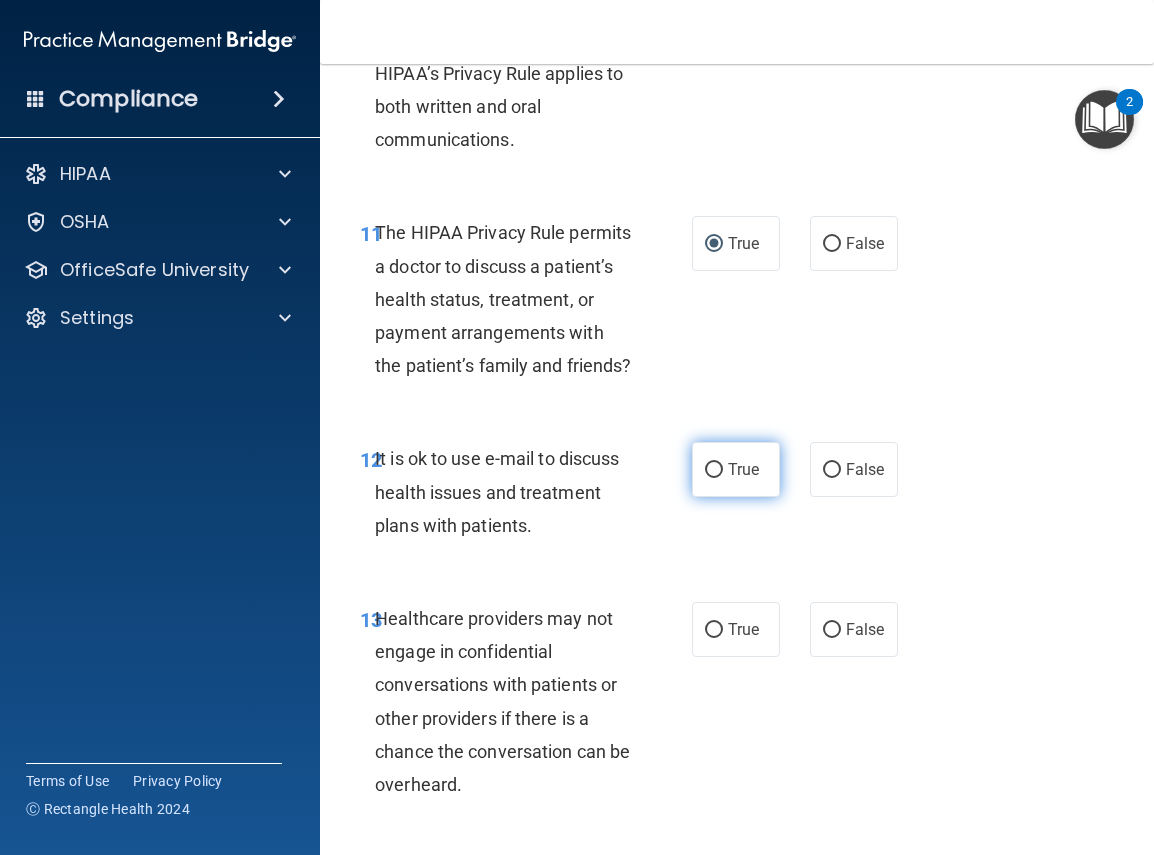 click on "True" at bounding box center [714, 470] 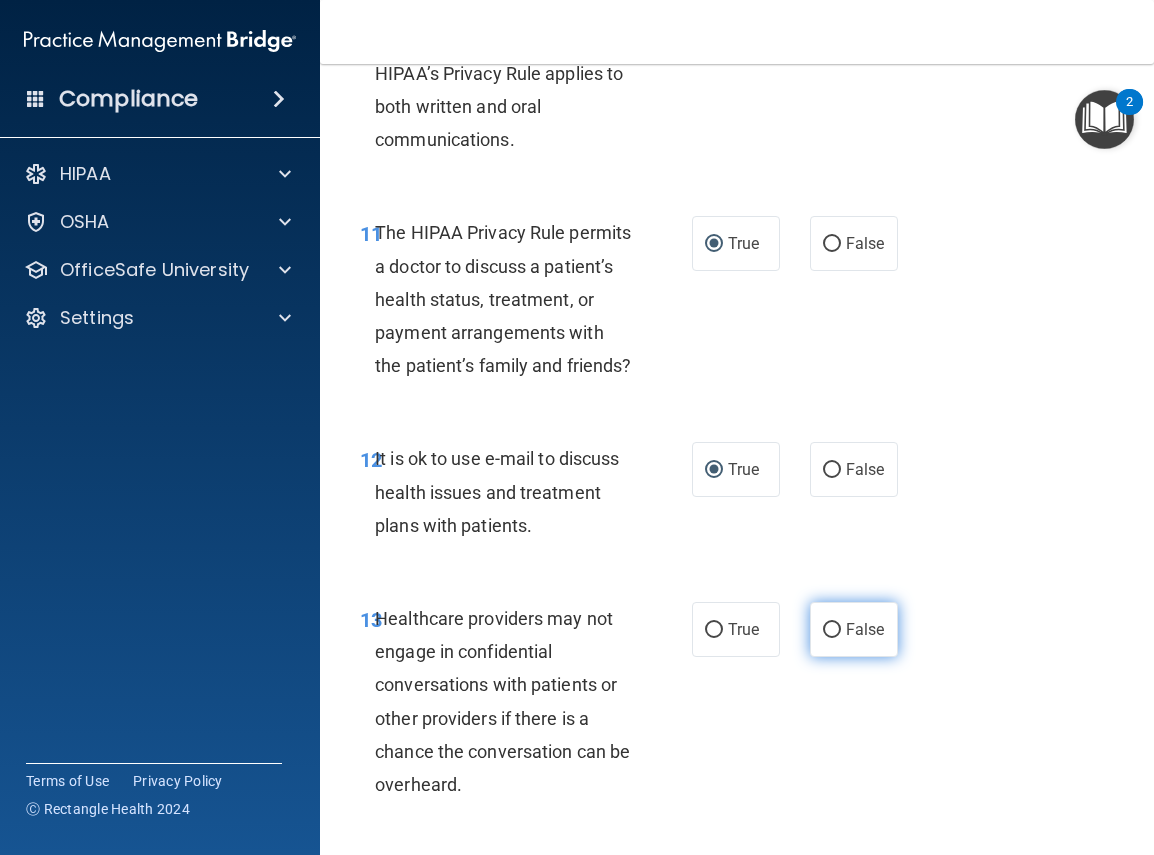 click on "False" at bounding box center (832, 630) 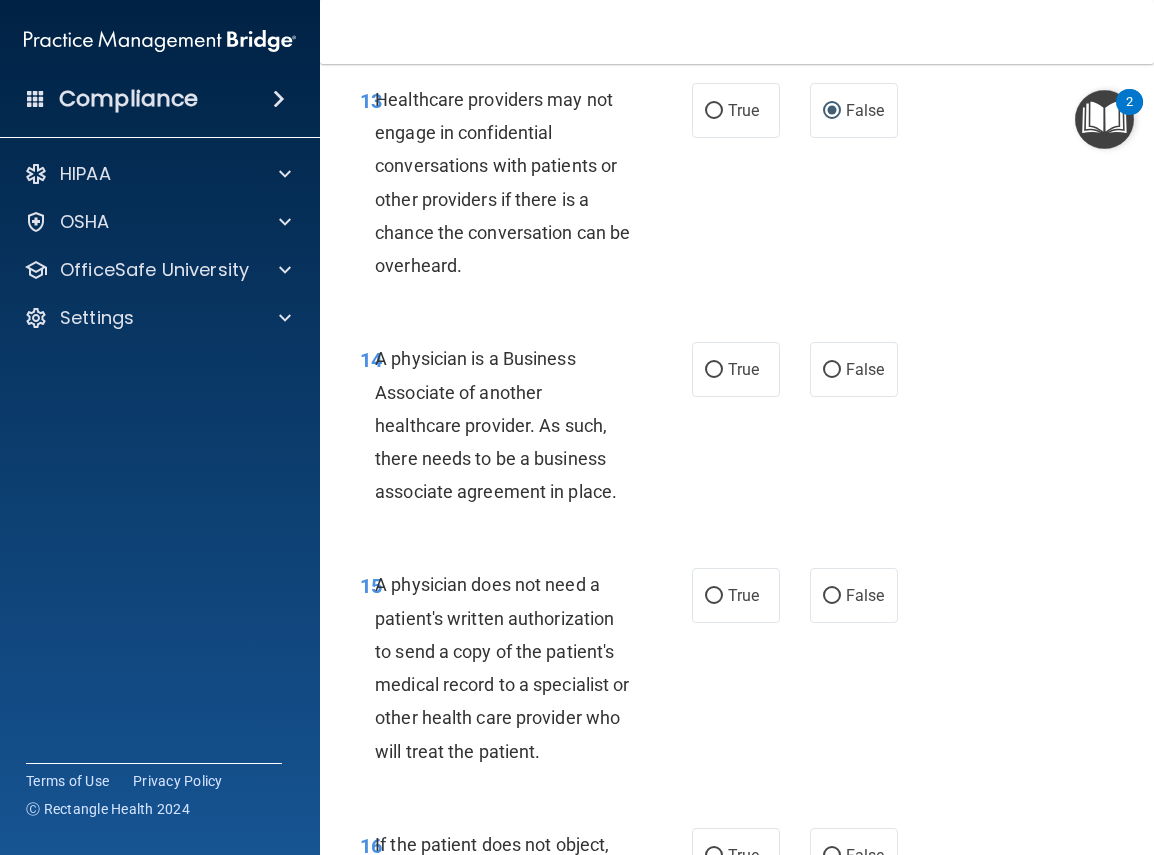 scroll, scrollTop: 3022, scrollLeft: 0, axis: vertical 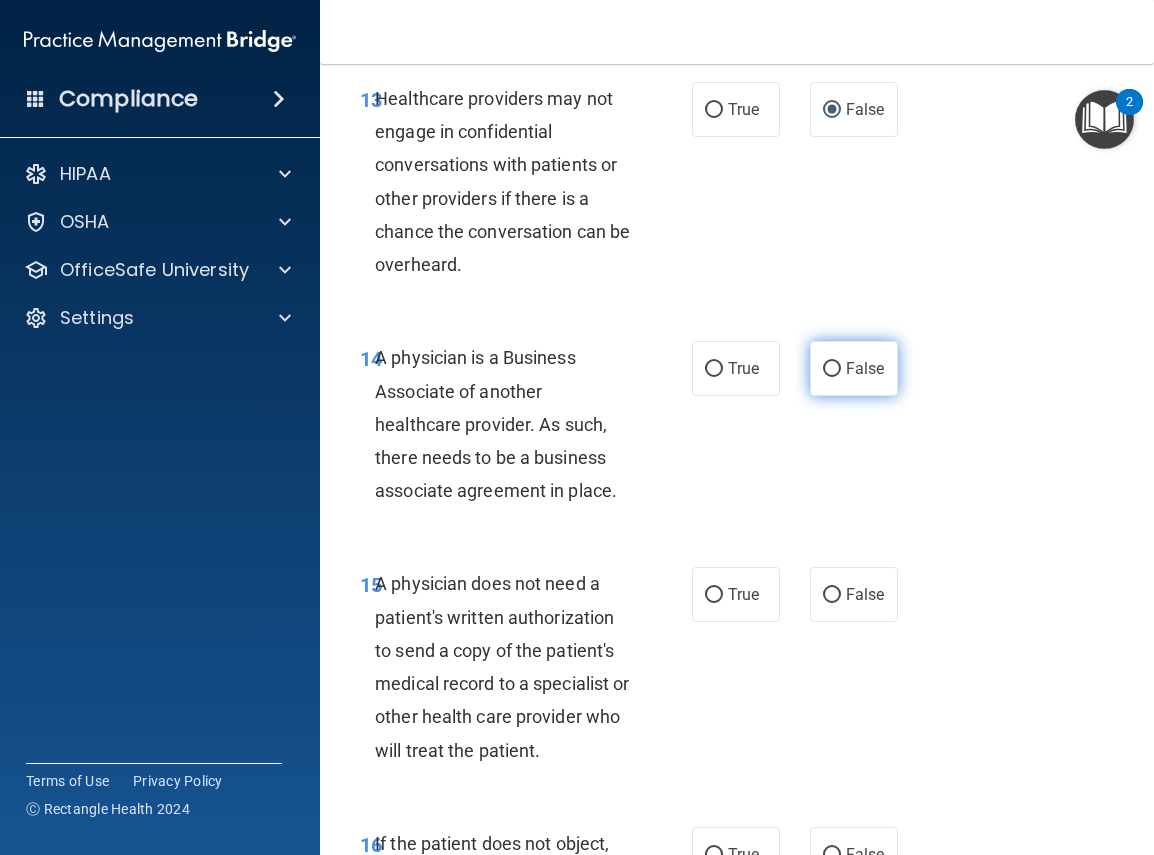 click on "False" at bounding box center (854, 368) 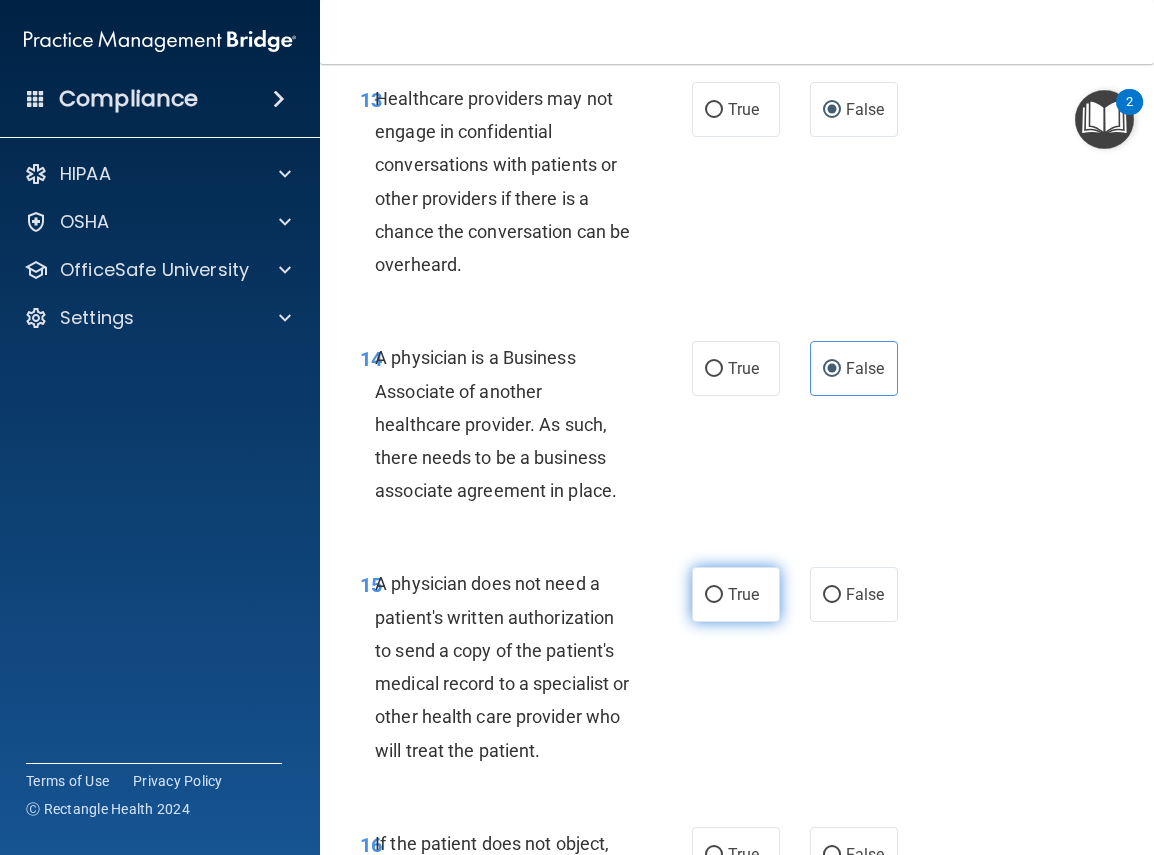 click on "True" at bounding box center (714, 595) 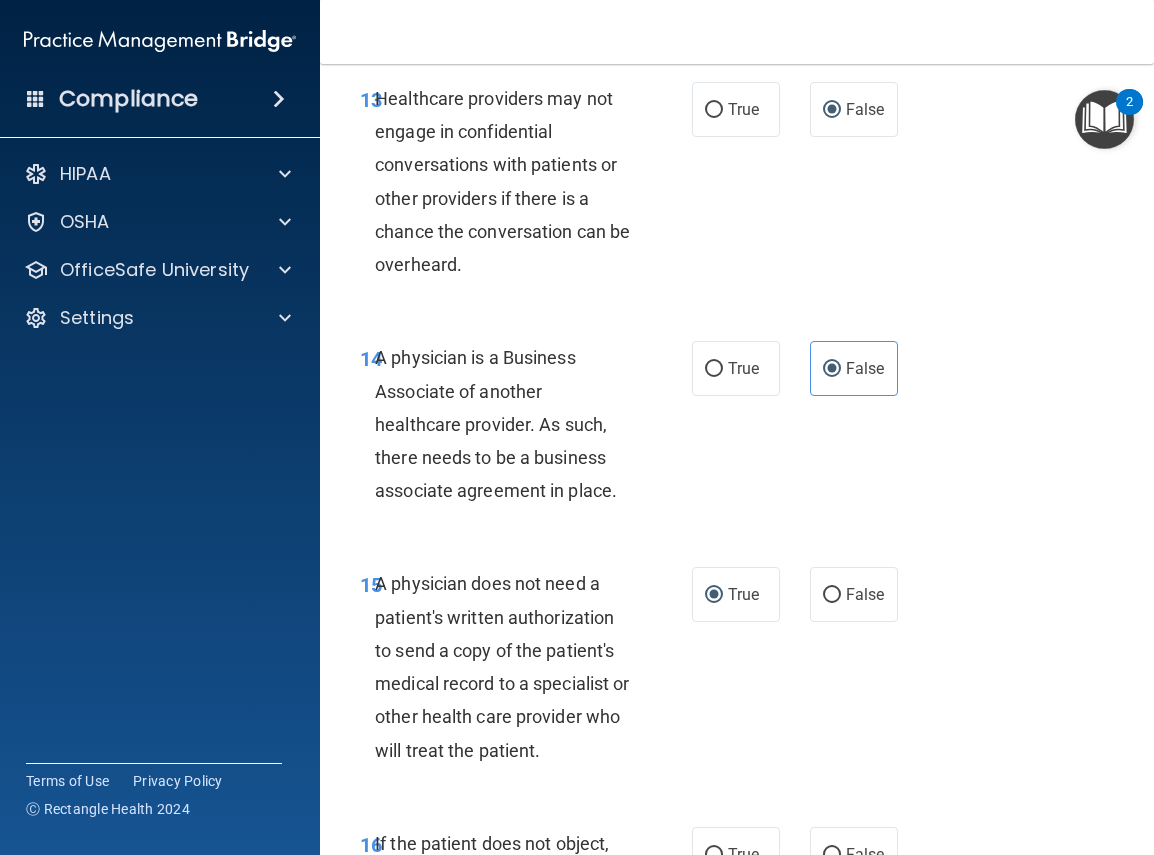 scroll, scrollTop: 3714, scrollLeft: 0, axis: vertical 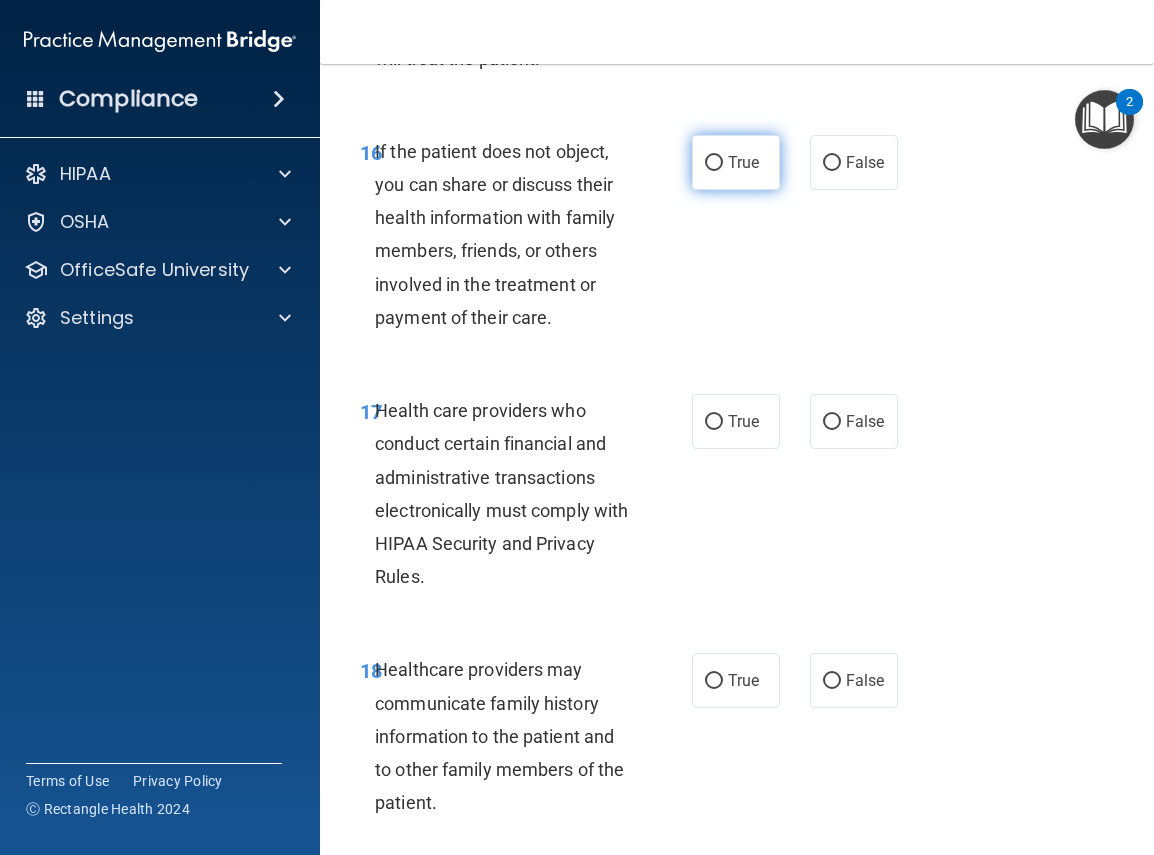 click on "True" at bounding box center [714, 163] 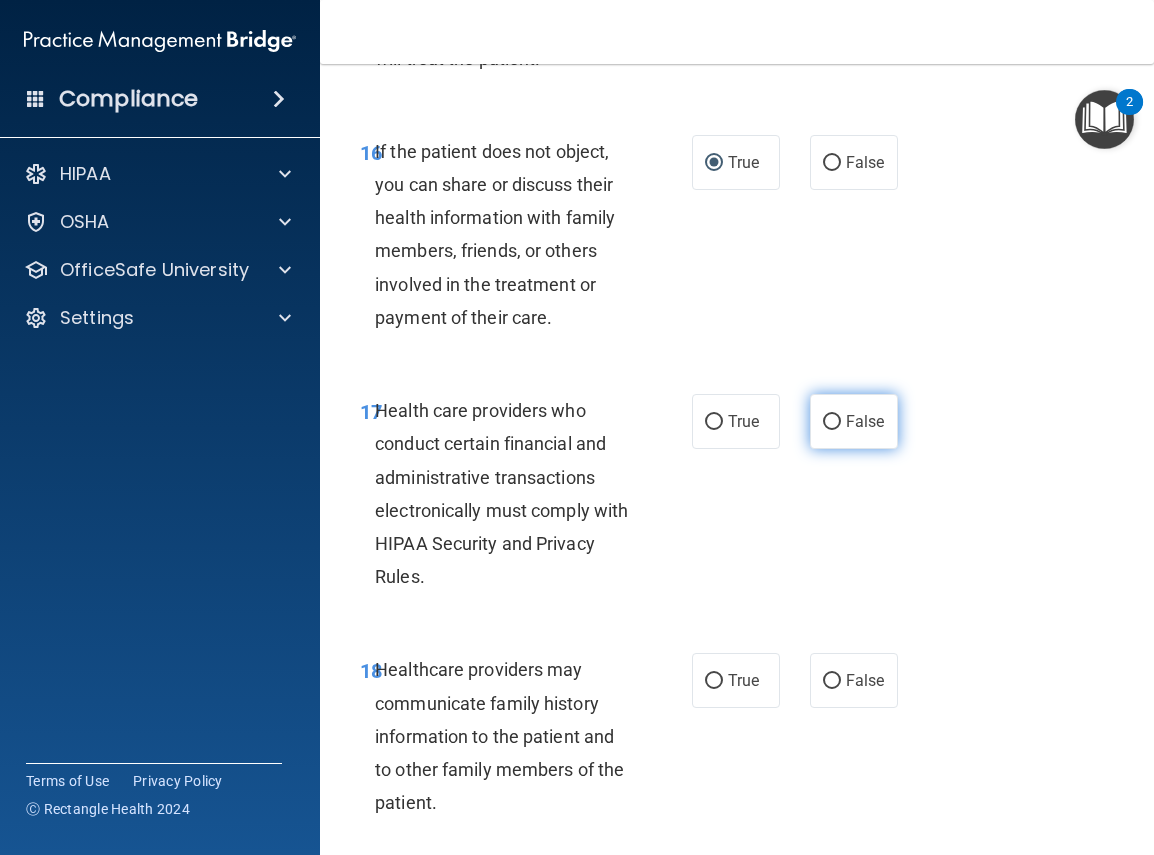 click on "False" at bounding box center (832, 422) 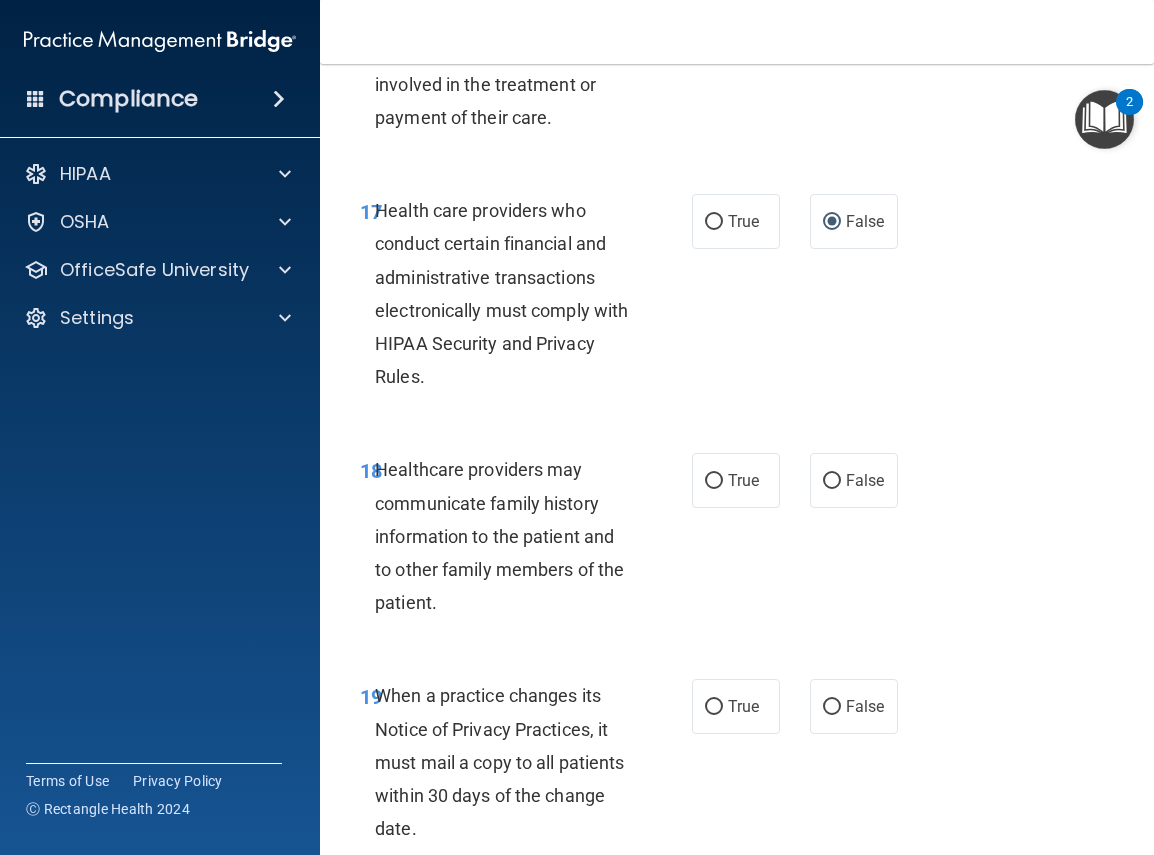 scroll, scrollTop: 3954, scrollLeft: 0, axis: vertical 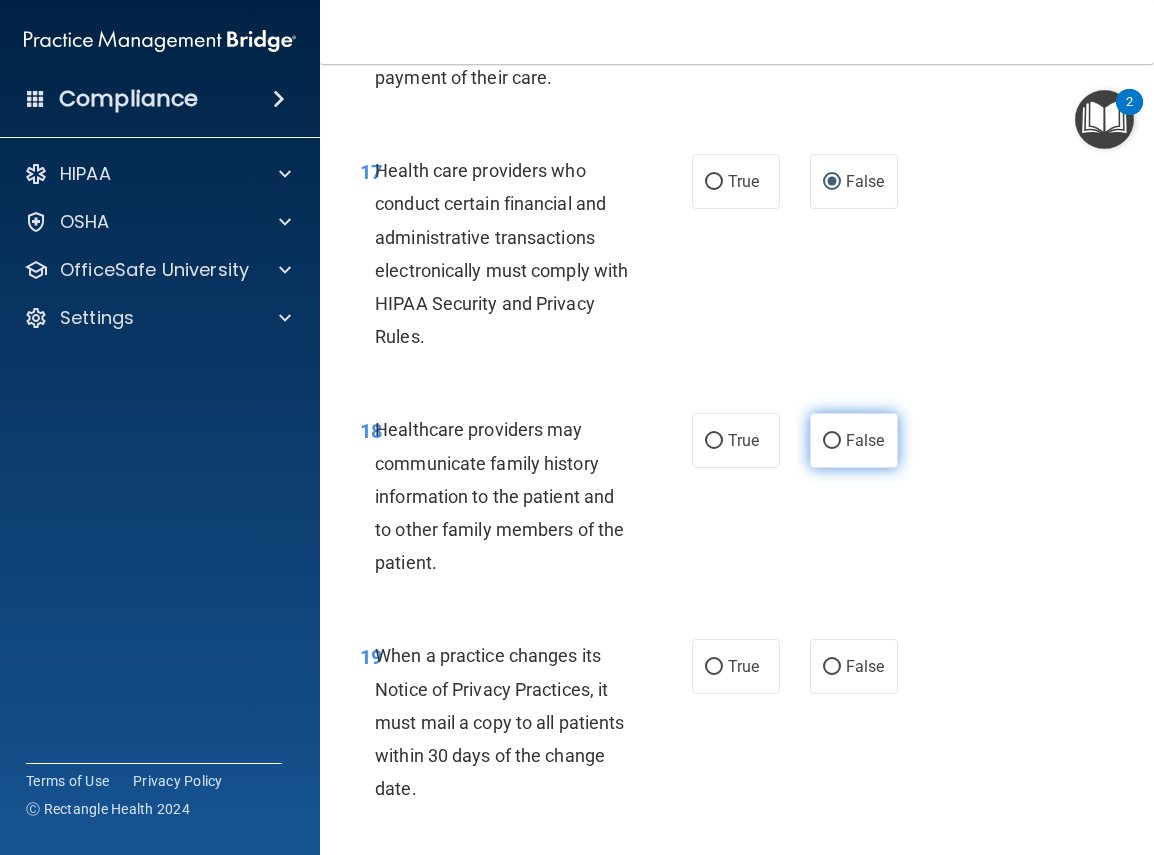 click on "False" at bounding box center (832, 441) 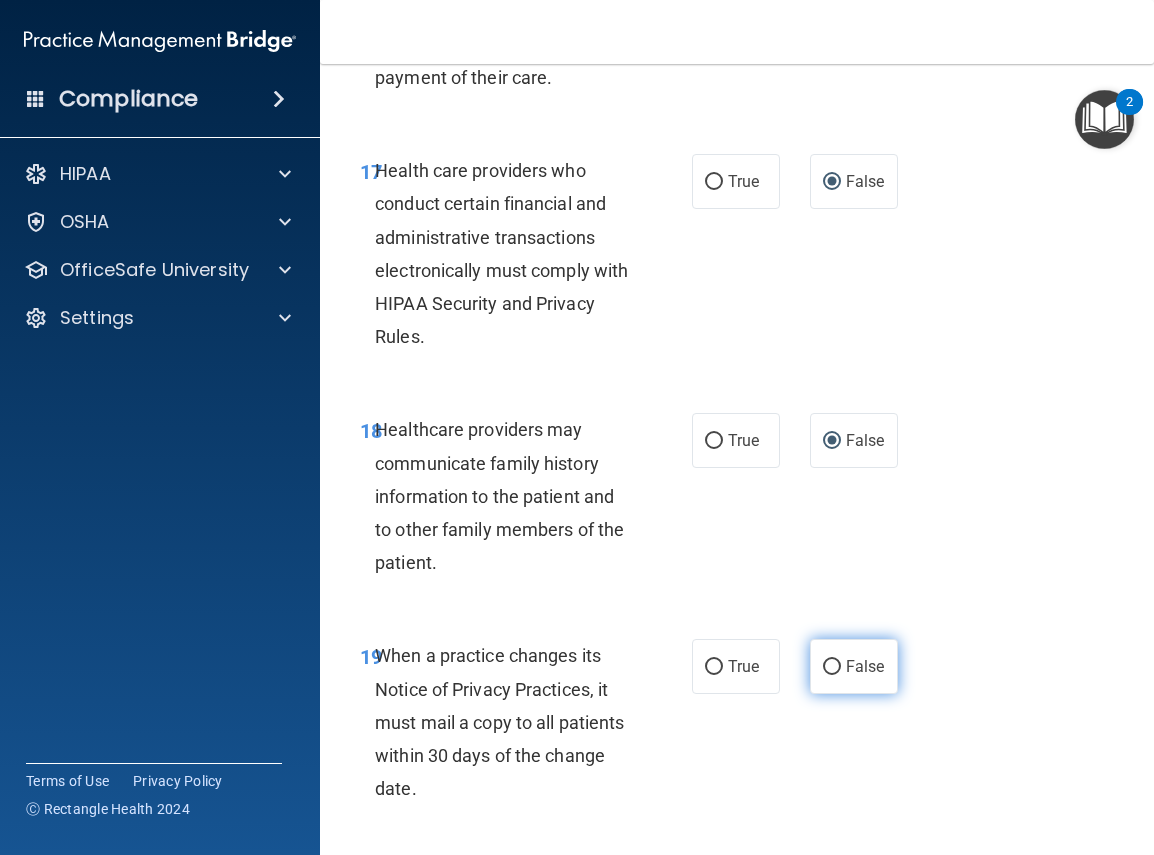 click on "False" at bounding box center (832, 667) 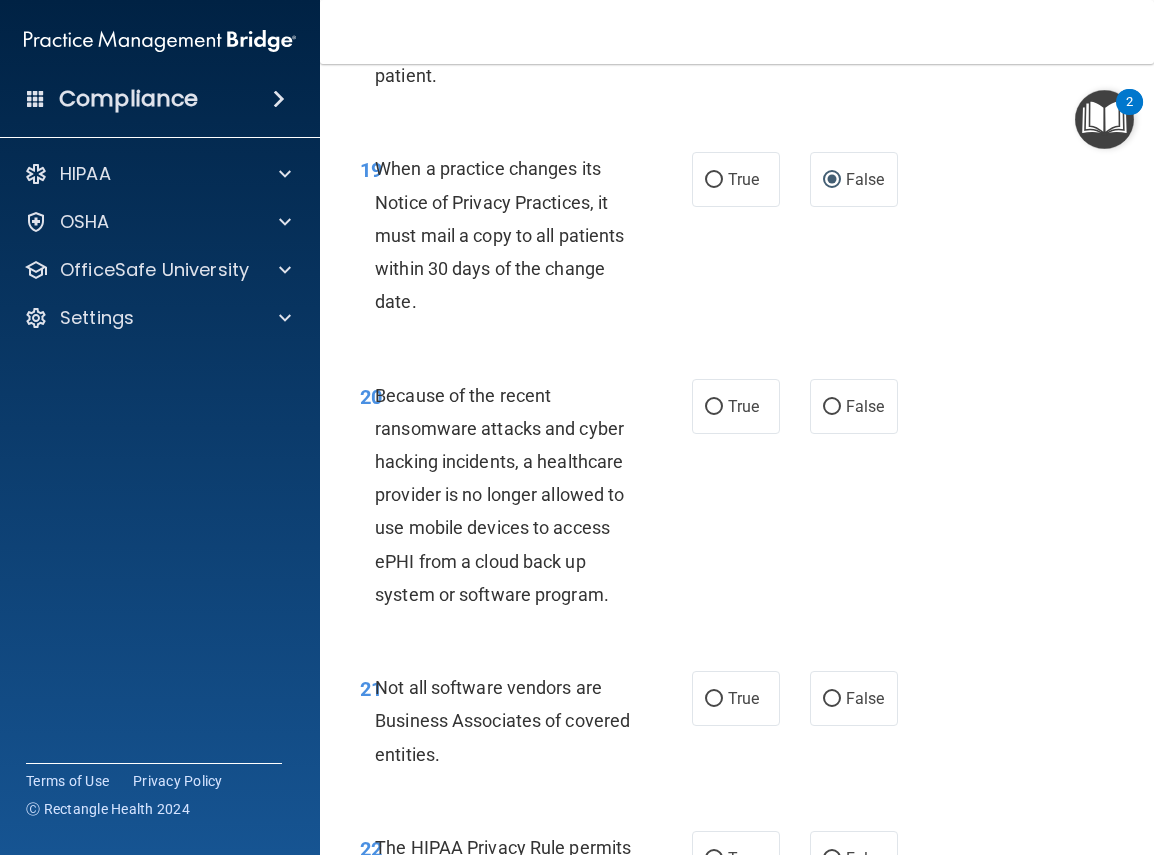 scroll, scrollTop: 4474, scrollLeft: 0, axis: vertical 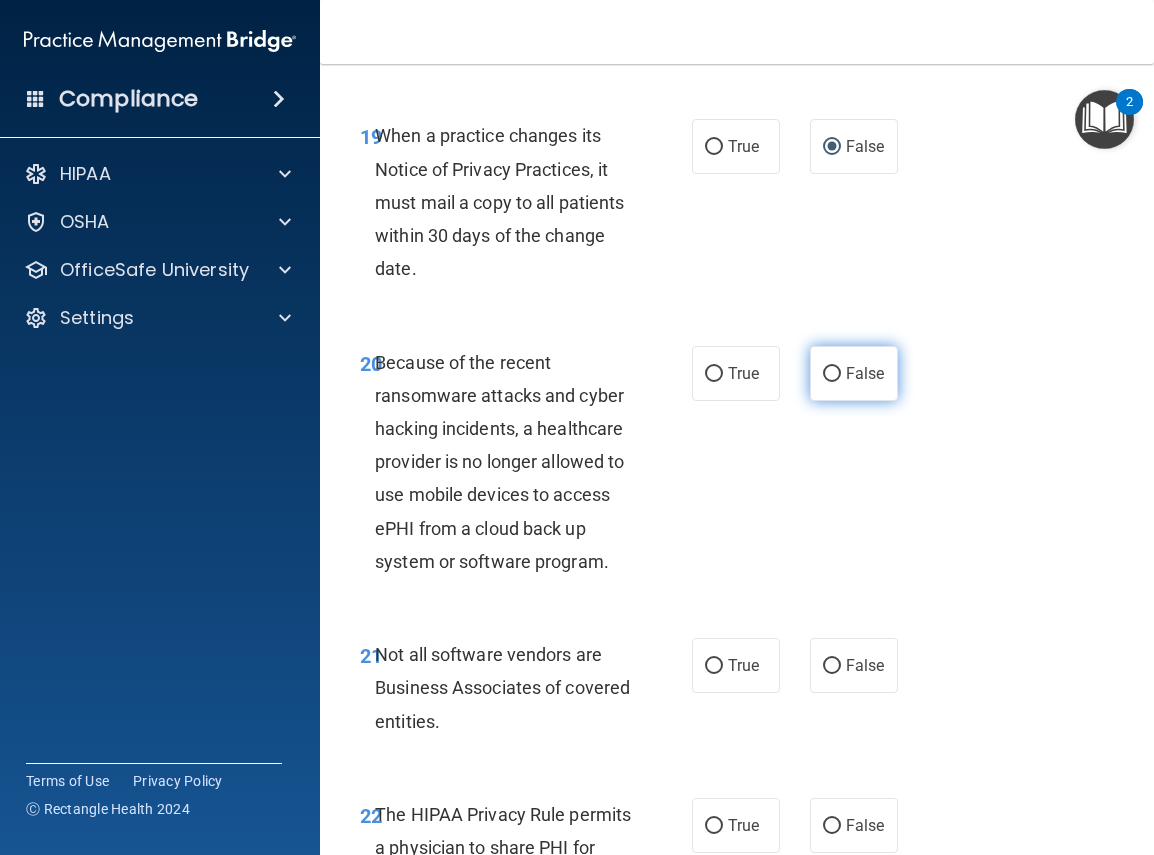 click on "False" at bounding box center [832, 374] 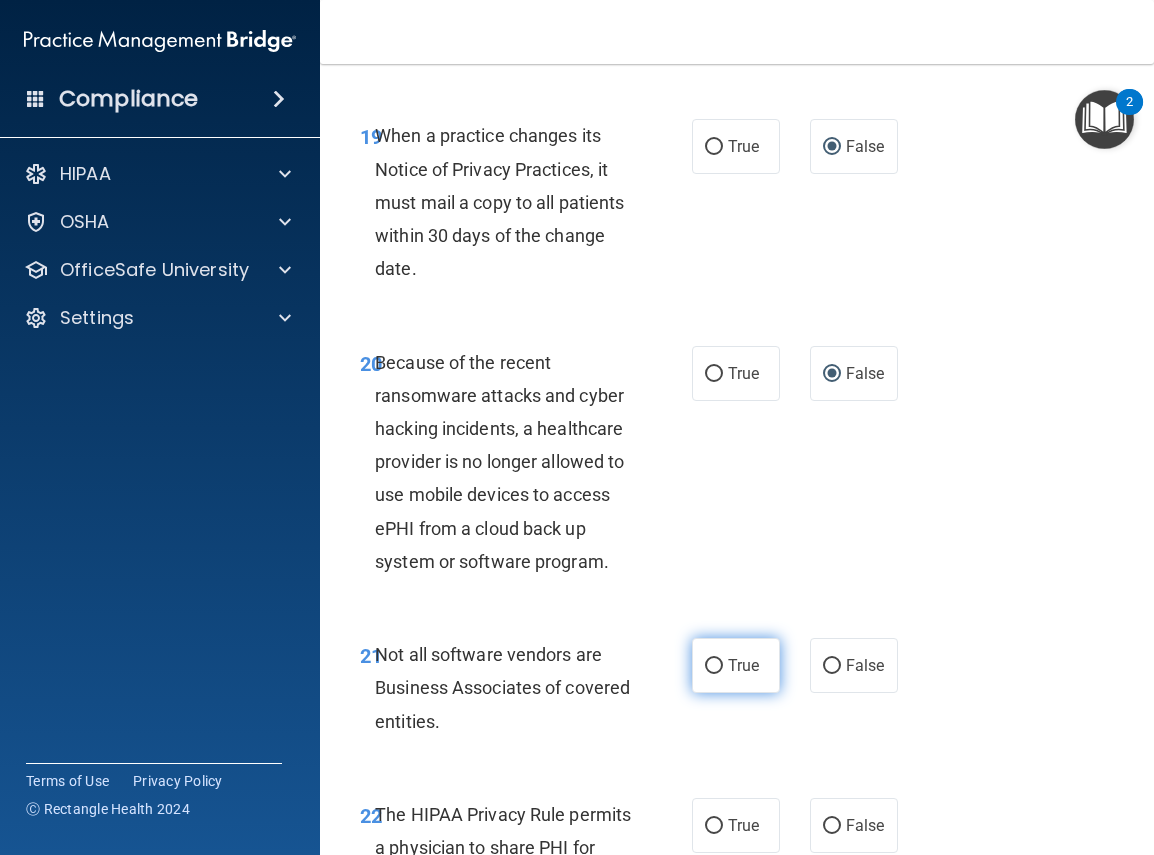 click on "True" at bounding box center [714, 666] 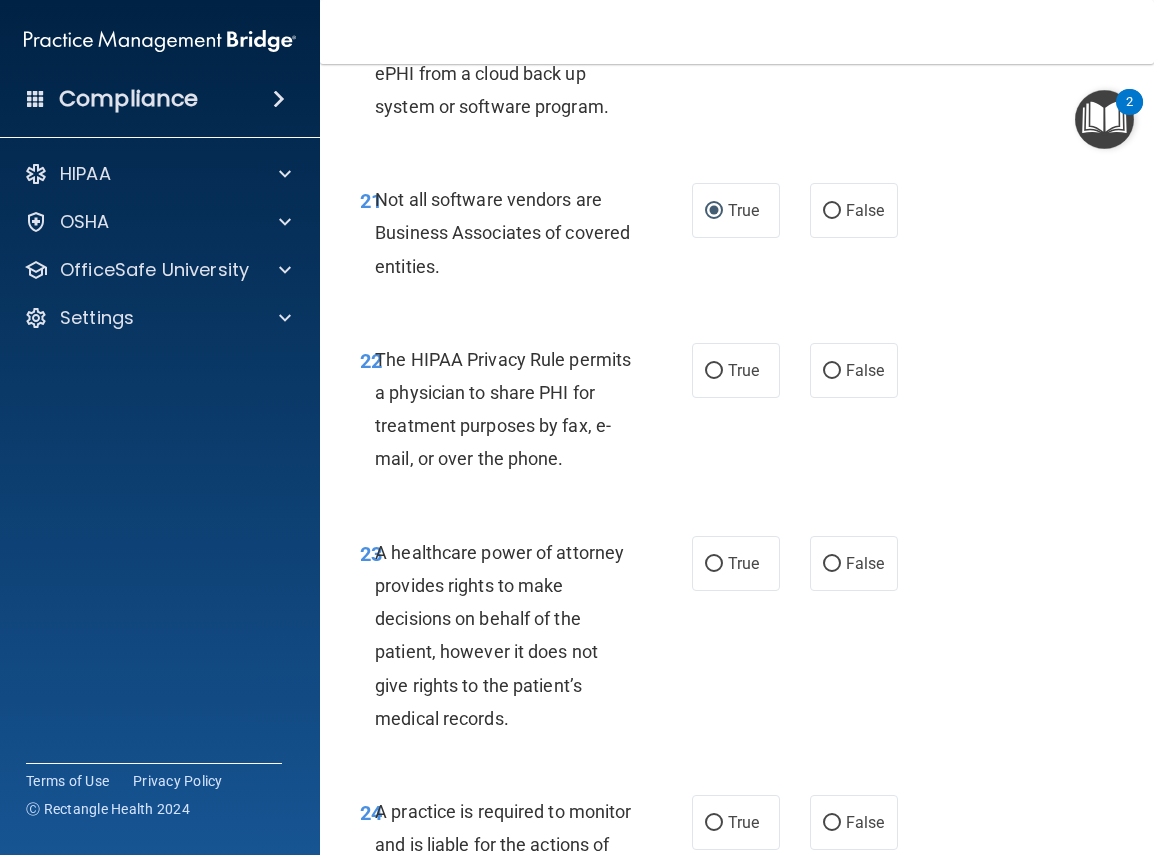 scroll, scrollTop: 4954, scrollLeft: 0, axis: vertical 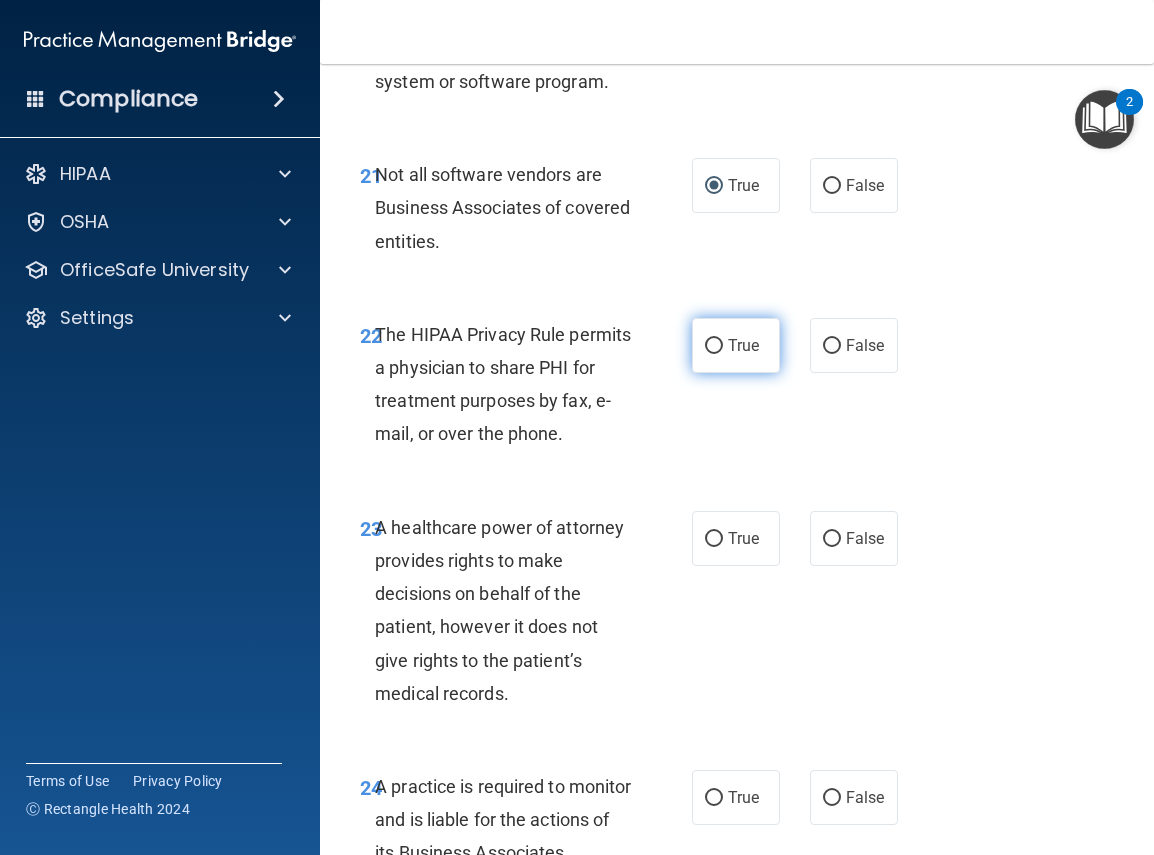 click on "True" at bounding box center (714, 346) 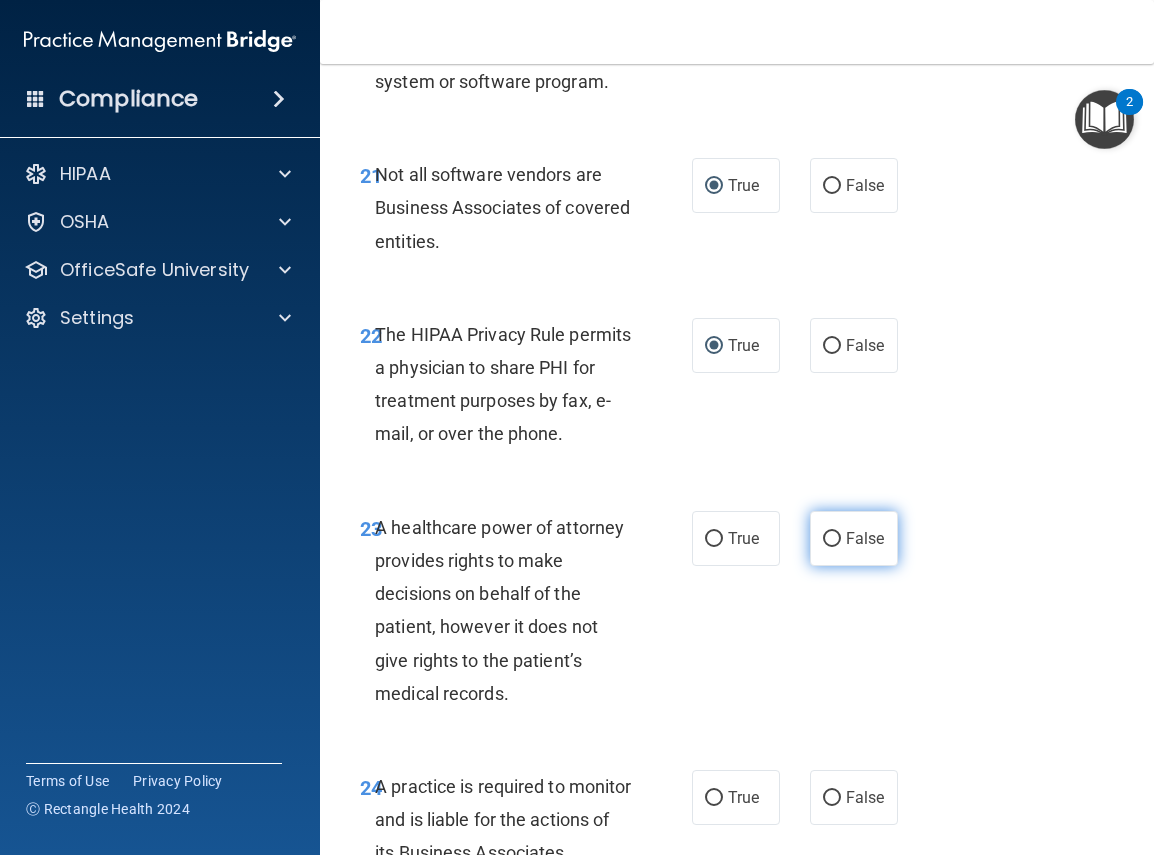 click on "False" at bounding box center [832, 539] 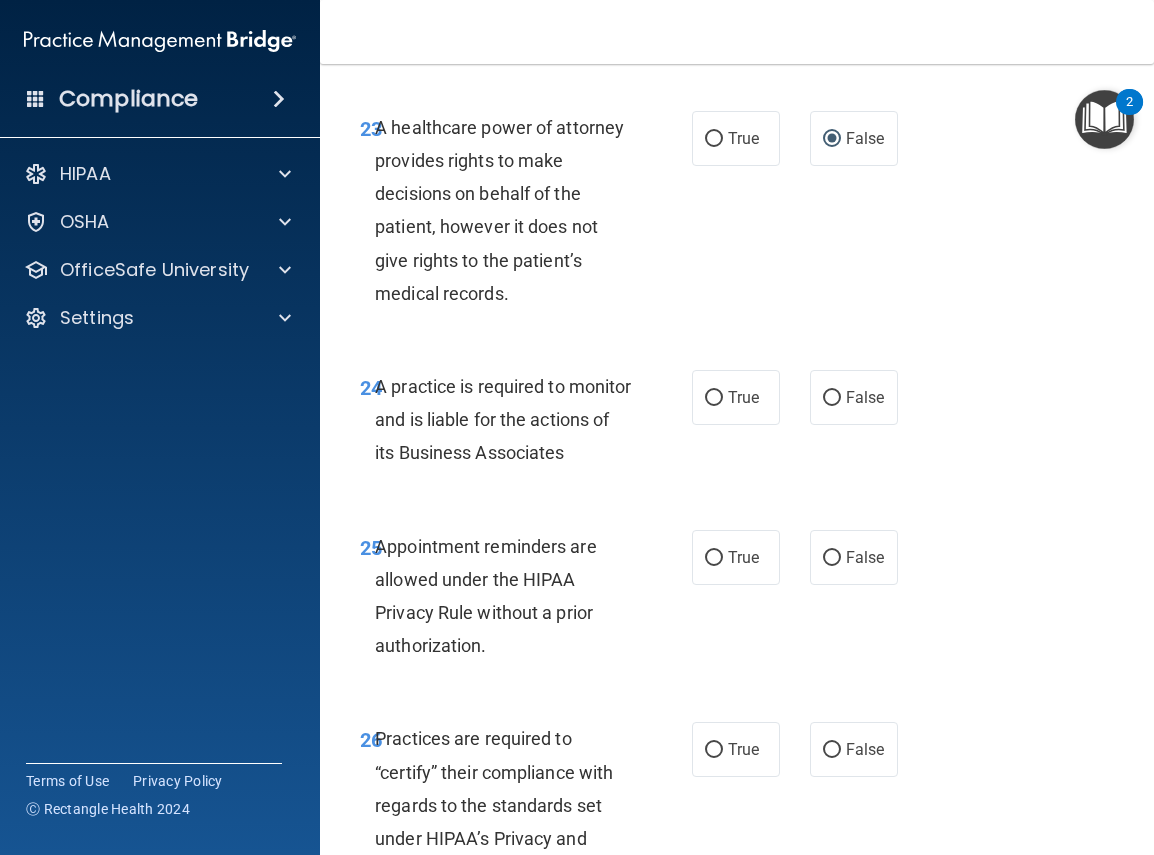 scroll, scrollTop: 5394, scrollLeft: 0, axis: vertical 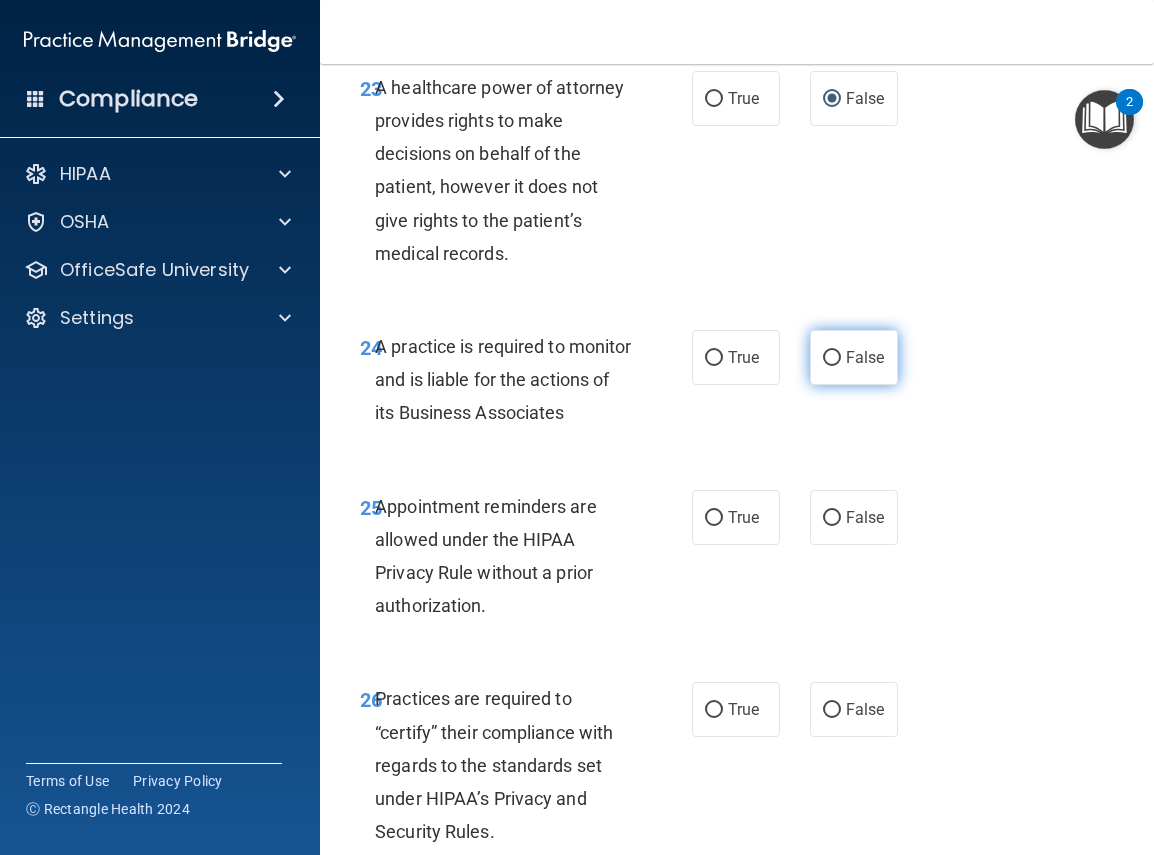 click on "False" at bounding box center [832, 358] 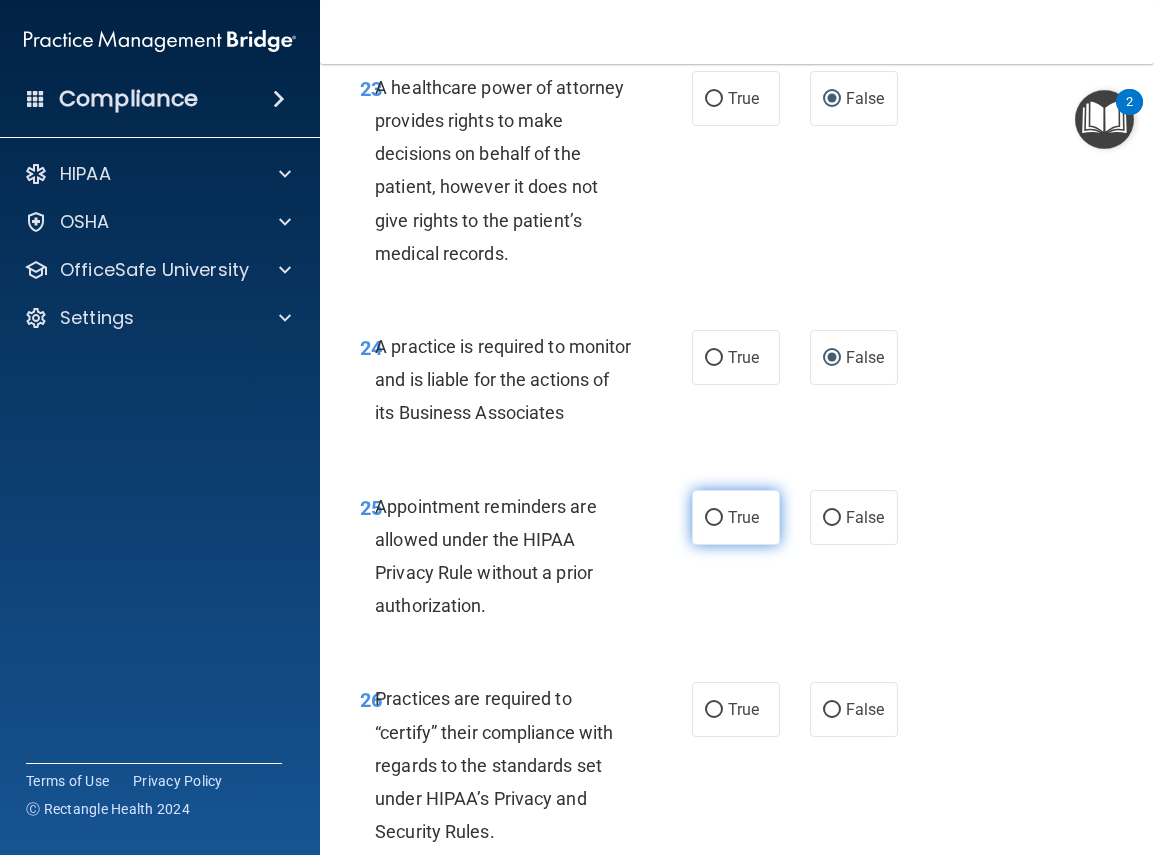 click on "True" at bounding box center (714, 518) 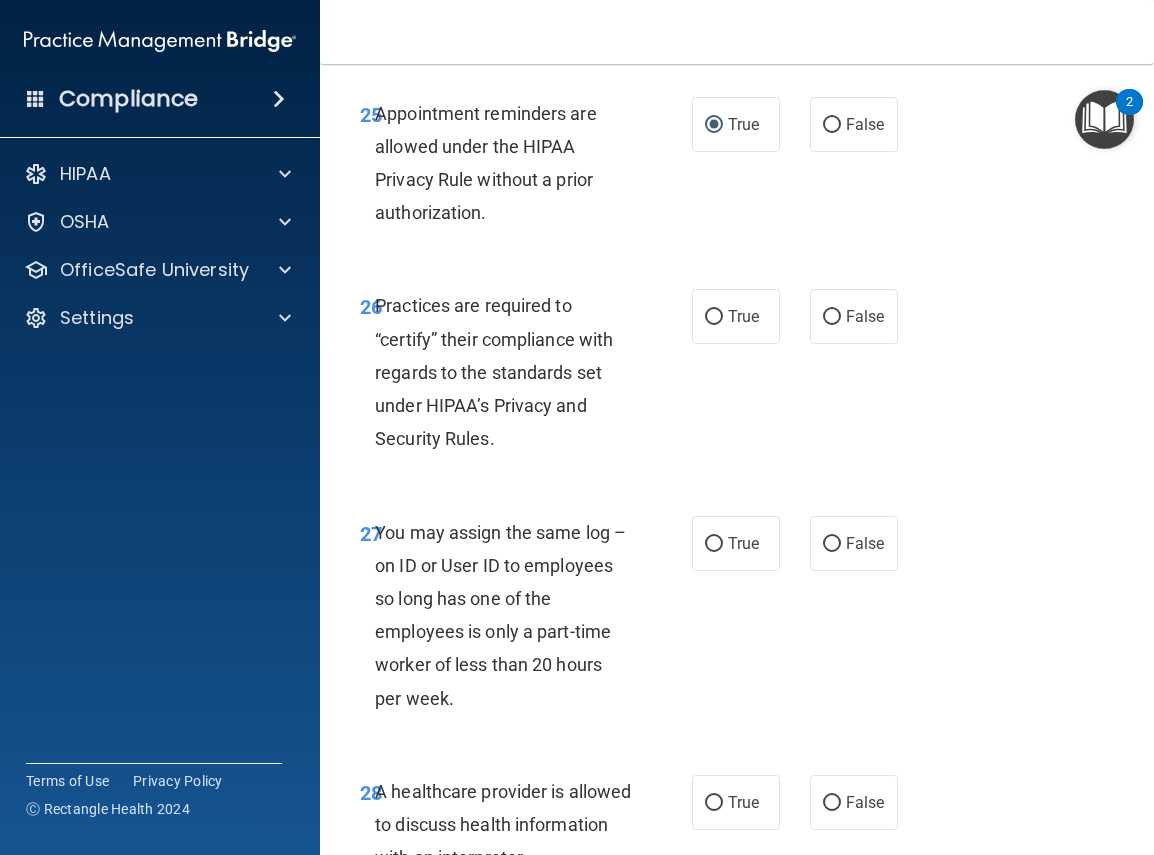 scroll, scrollTop: 5808, scrollLeft: 0, axis: vertical 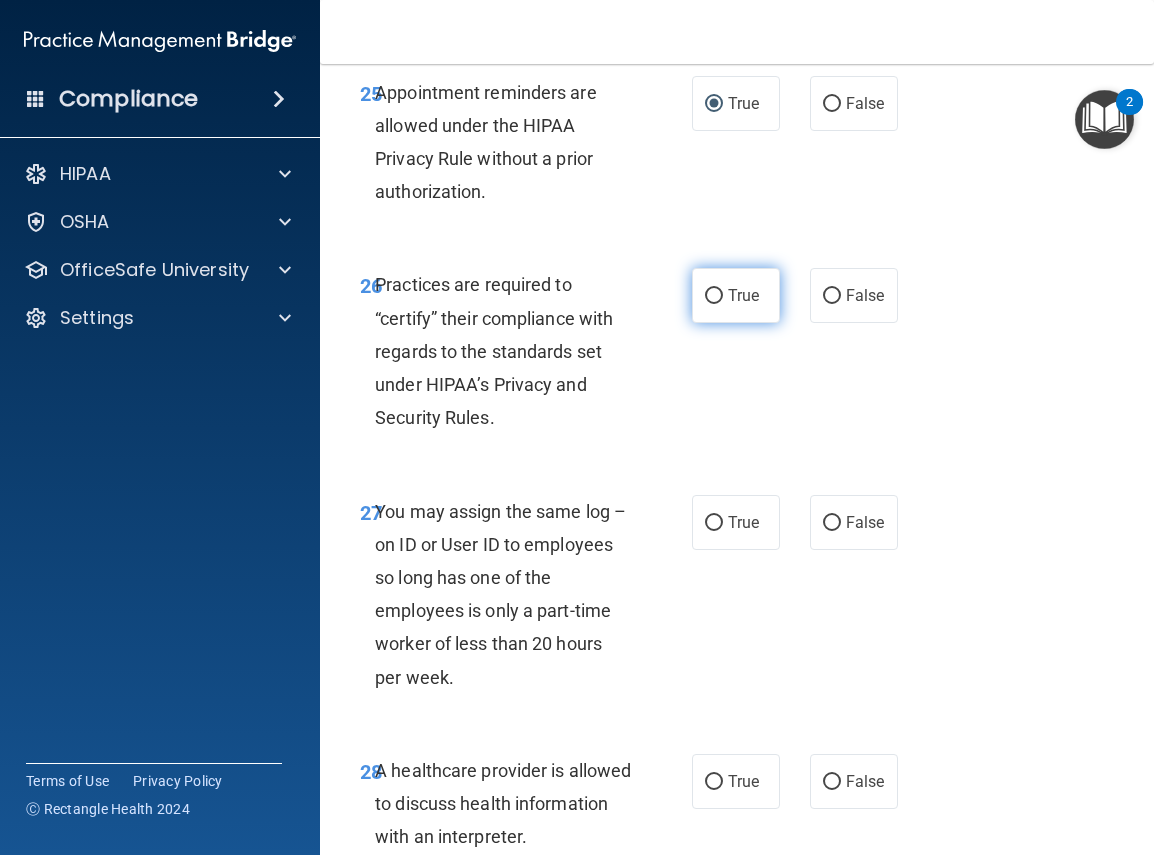 click on "True" at bounding box center [714, 296] 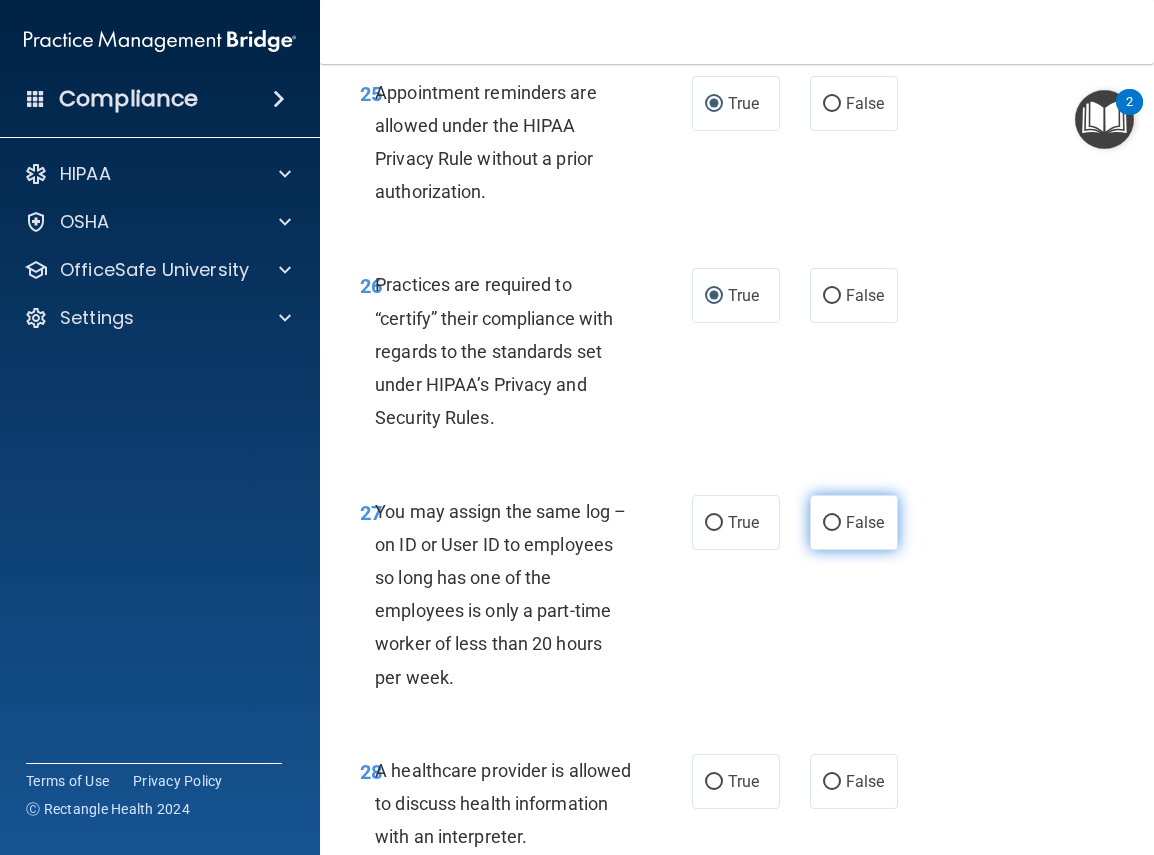 click on "False" at bounding box center (854, 522) 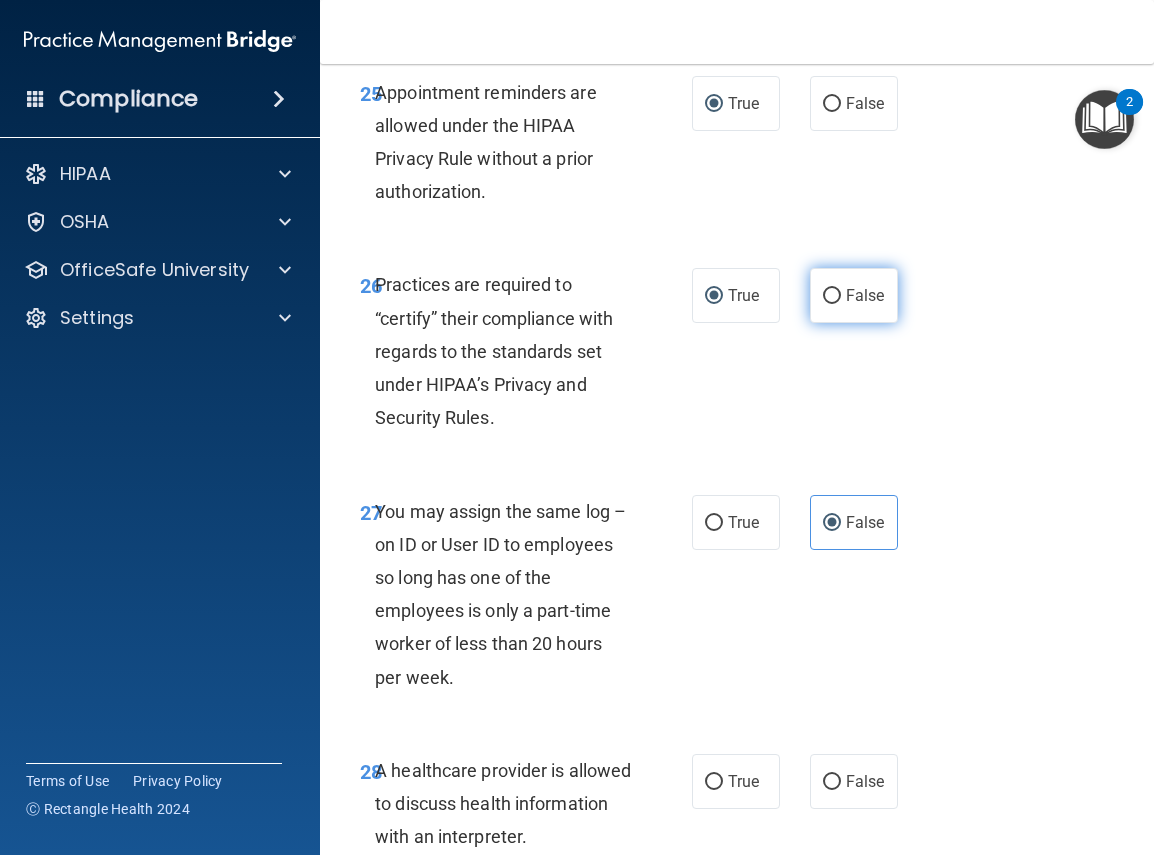 click on "False" at bounding box center (832, 296) 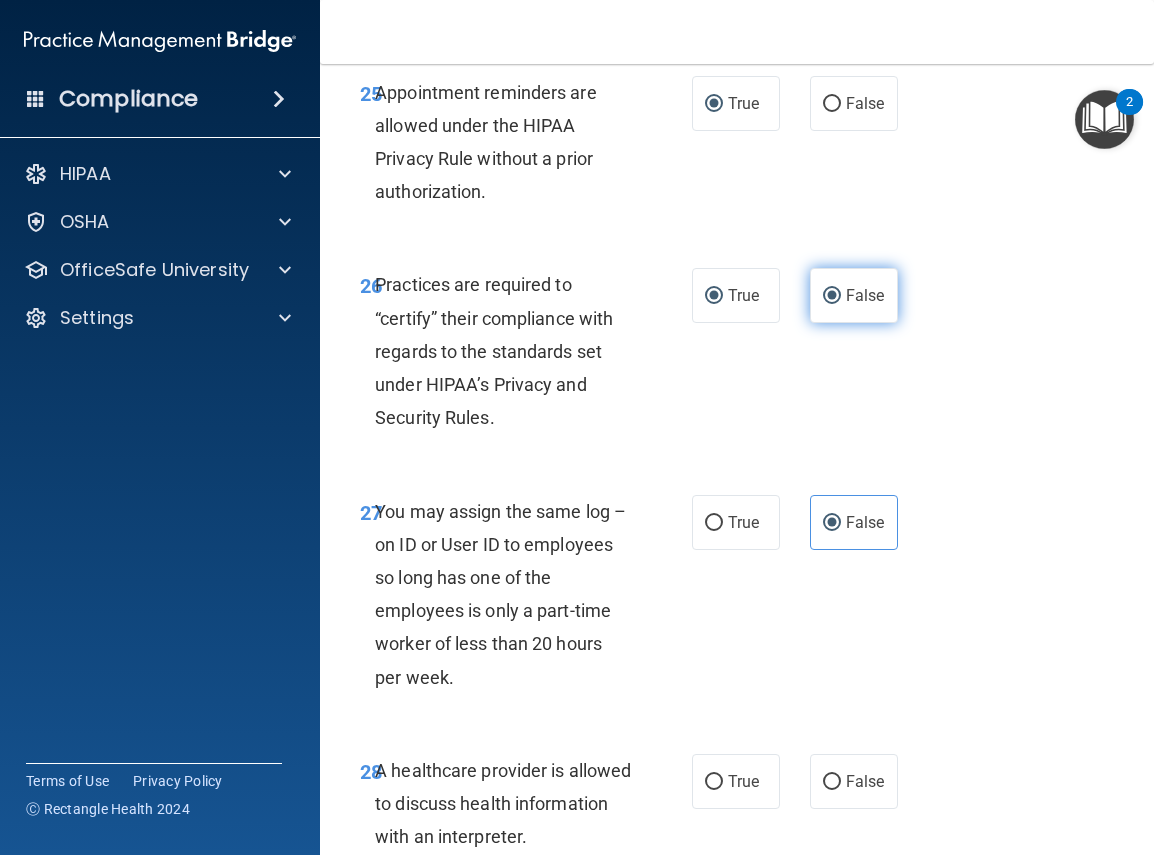 radio on "false" 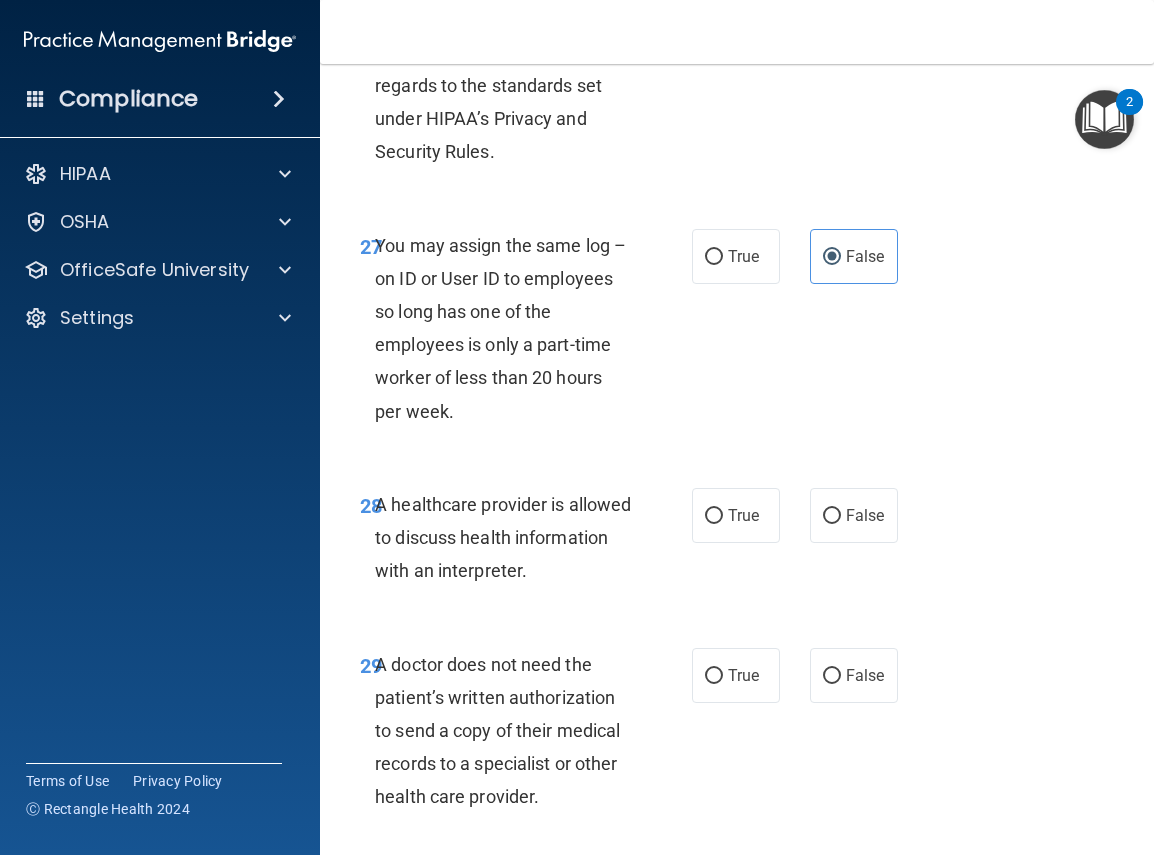 scroll, scrollTop: 6168, scrollLeft: 0, axis: vertical 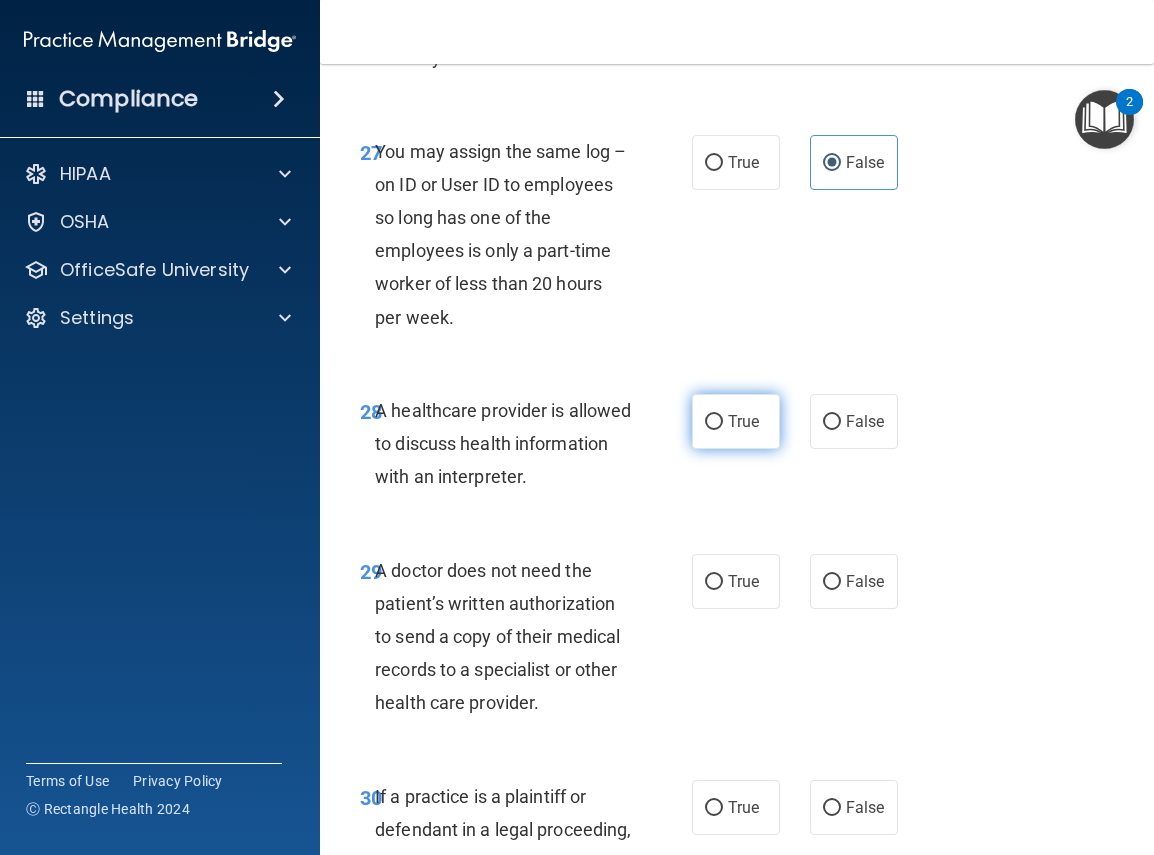 click on "True" at bounding box center [714, 422] 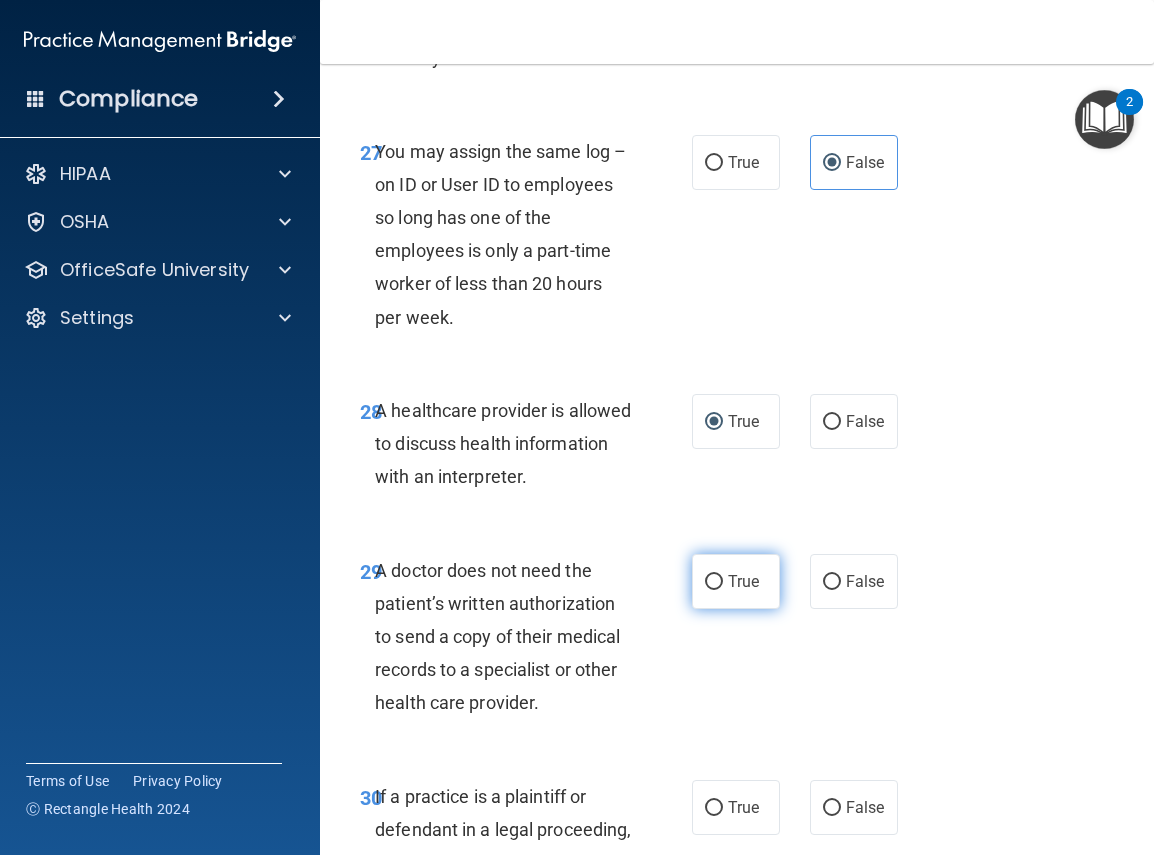 click on "True" at bounding box center [714, 582] 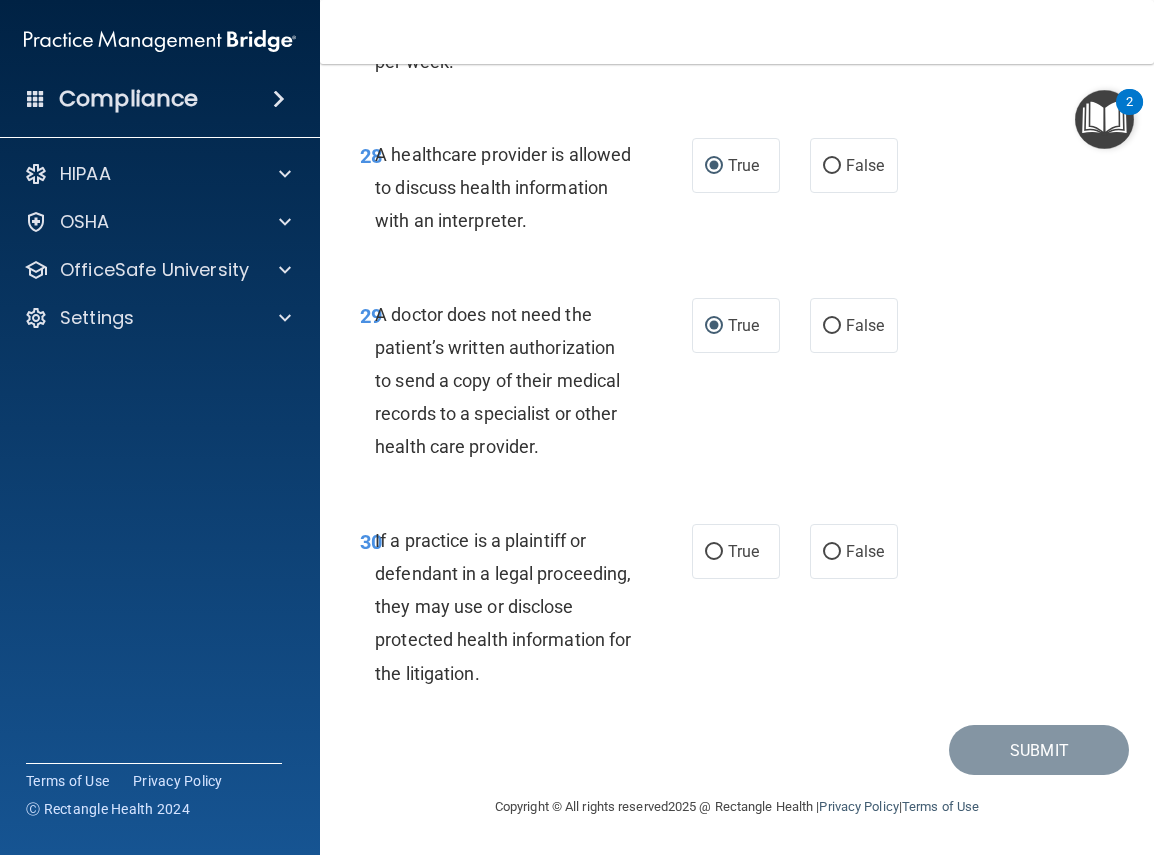 scroll, scrollTop: 6524, scrollLeft: 0, axis: vertical 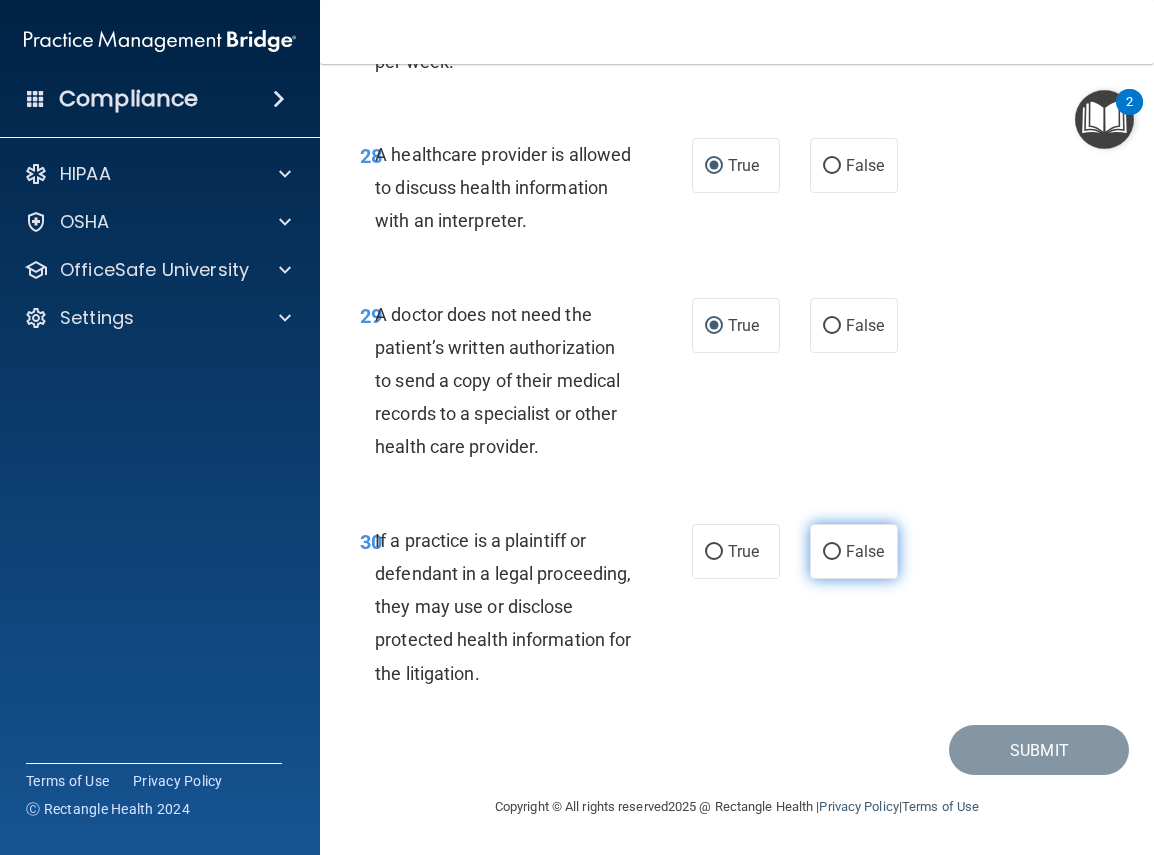 click on "False" at bounding box center [832, 552] 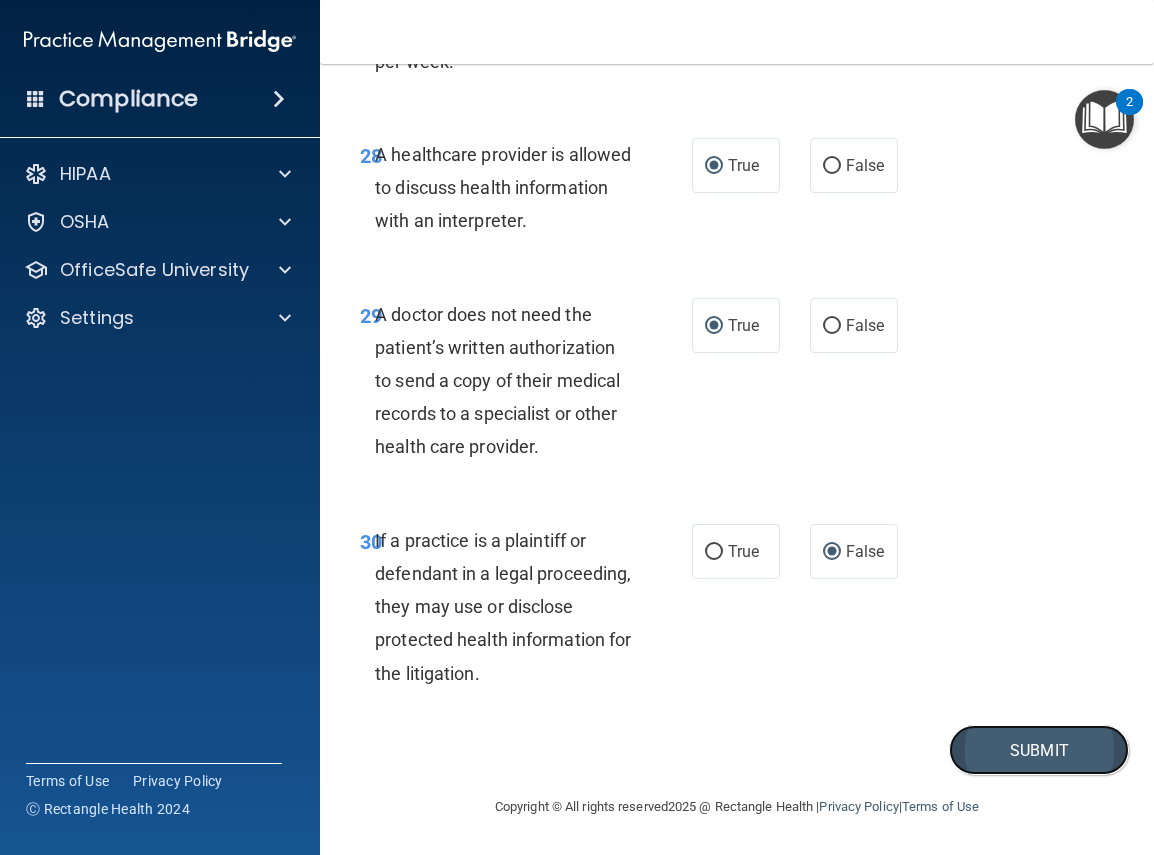 click on "Submit" at bounding box center (1039, 750) 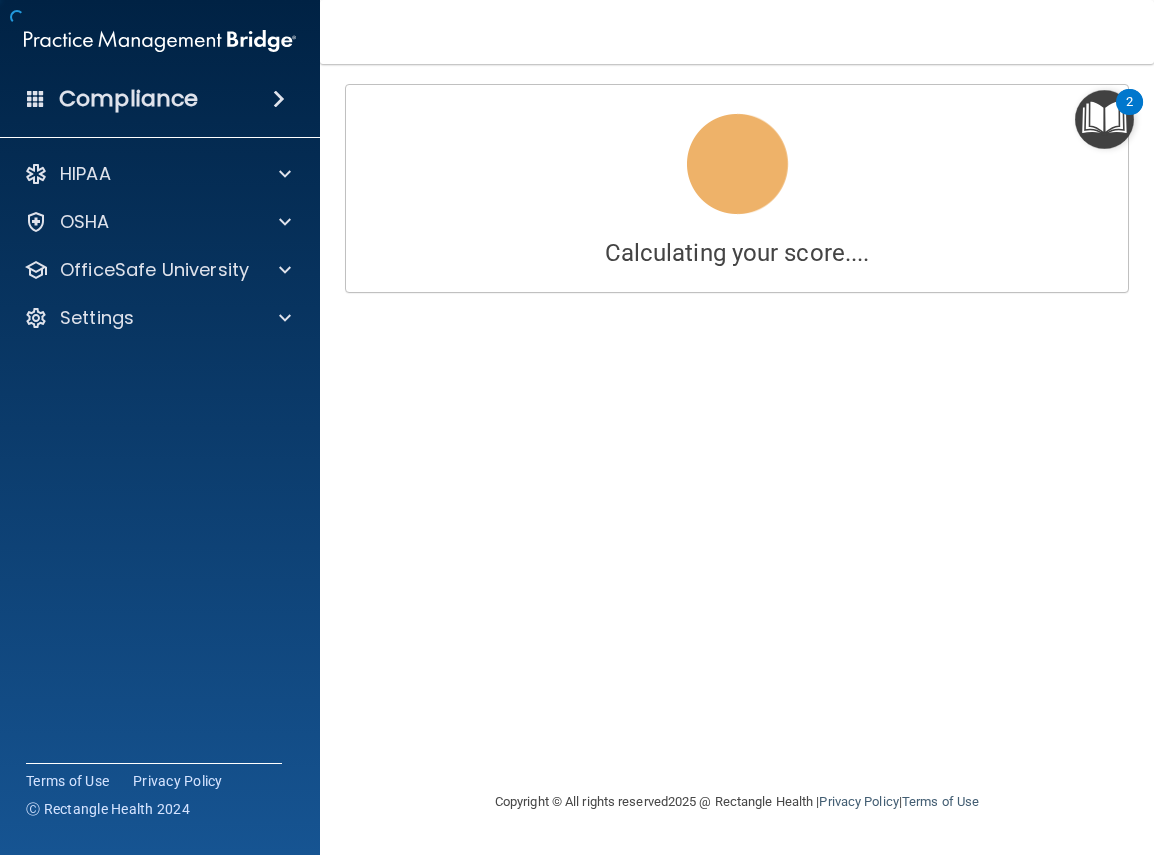 scroll, scrollTop: 0, scrollLeft: 0, axis: both 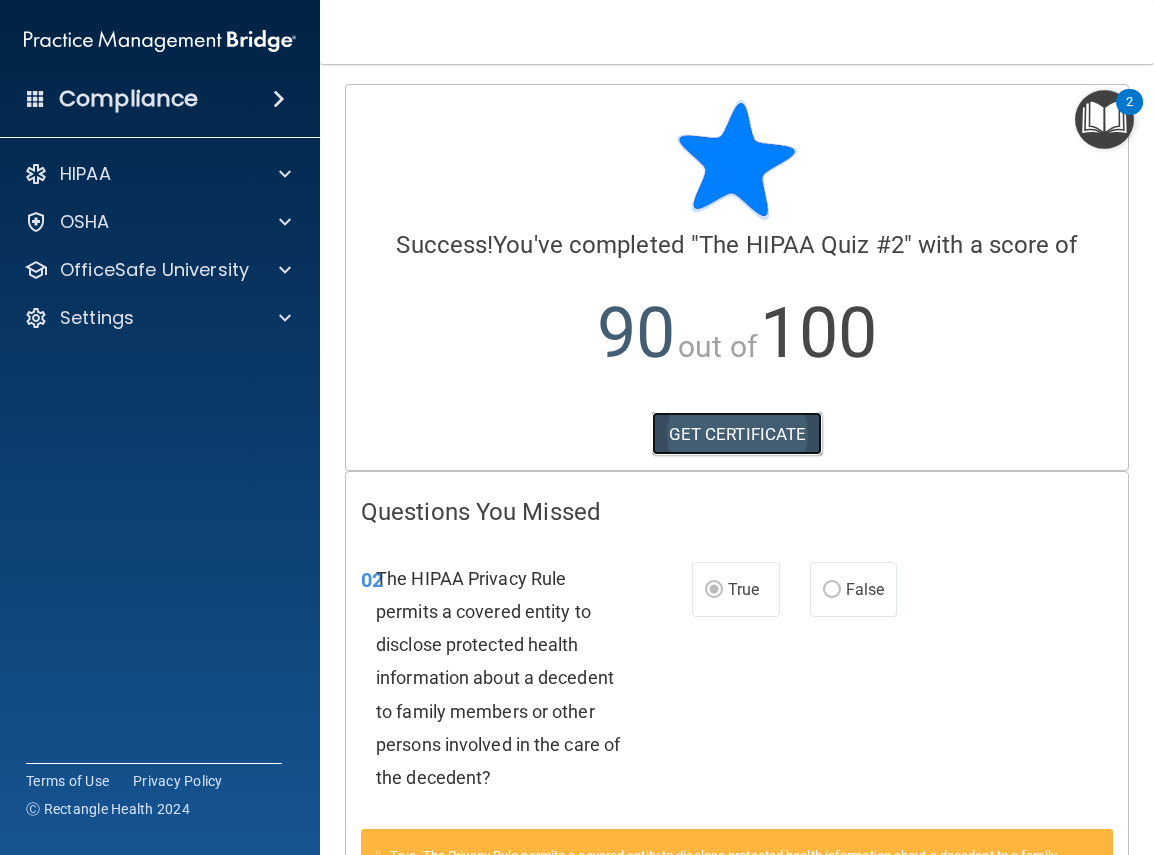 click on "GET CERTIFICATE" at bounding box center [737, 434] 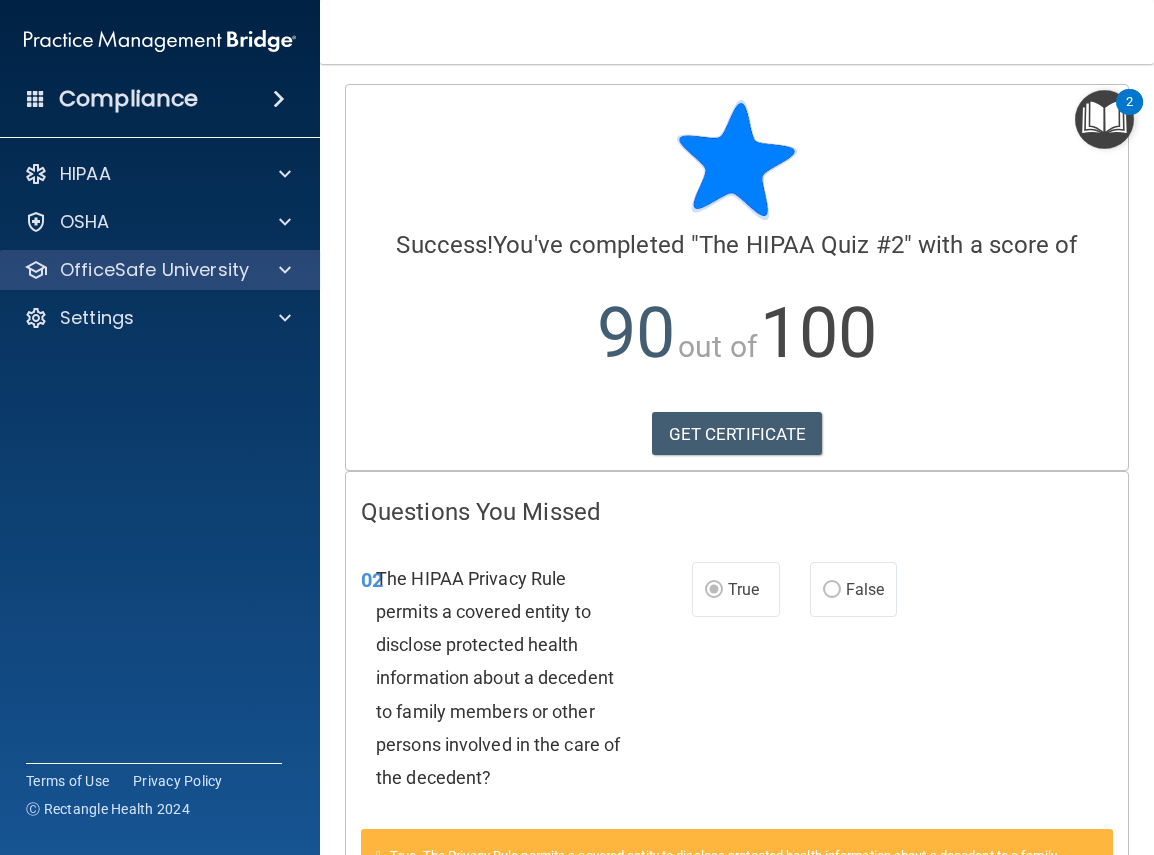 click on "OfficeSafe University" at bounding box center (160, 270) 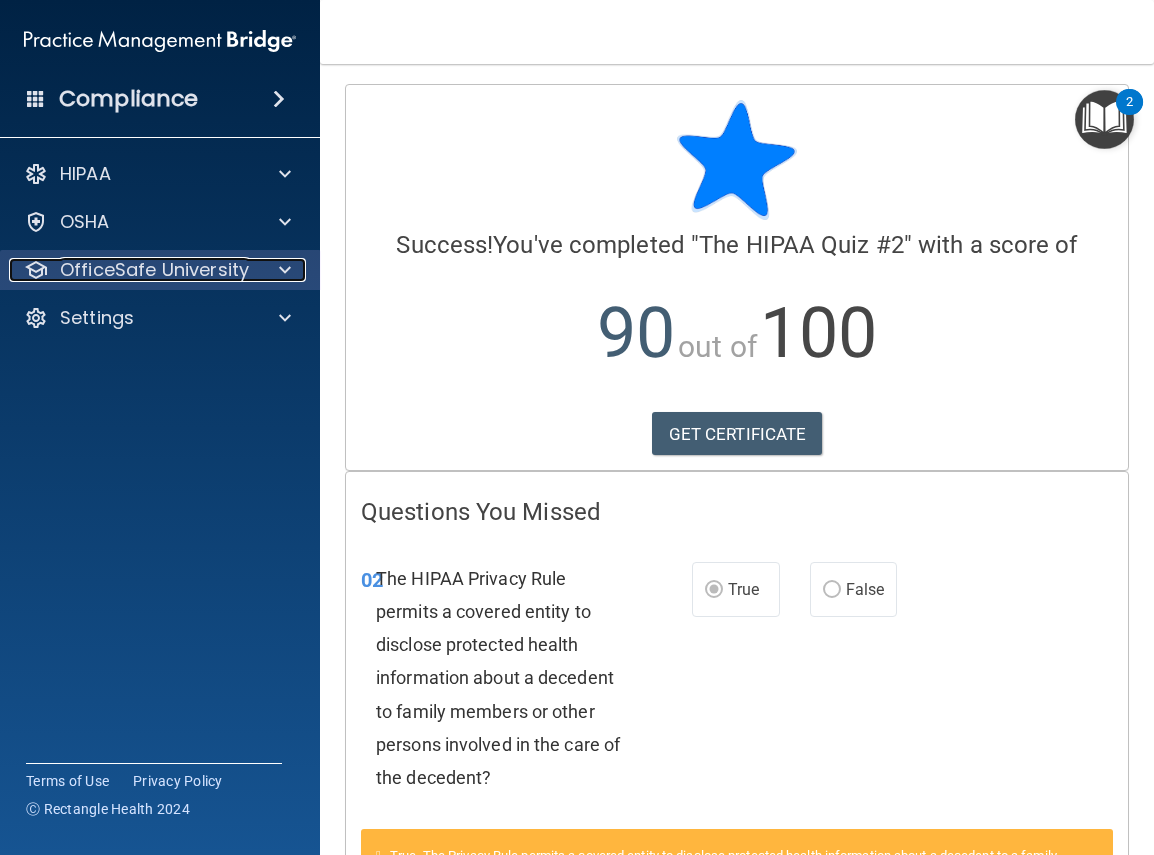 click at bounding box center (285, 270) 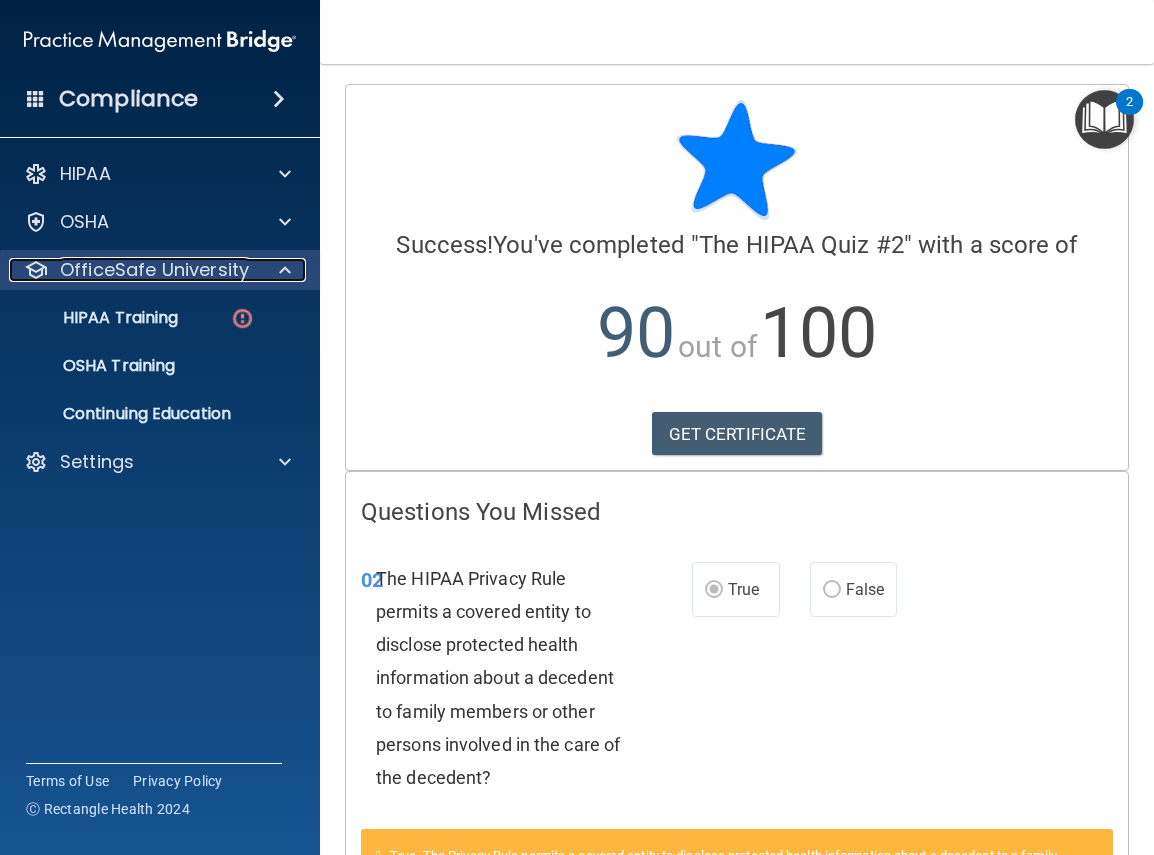 click at bounding box center (285, 270) 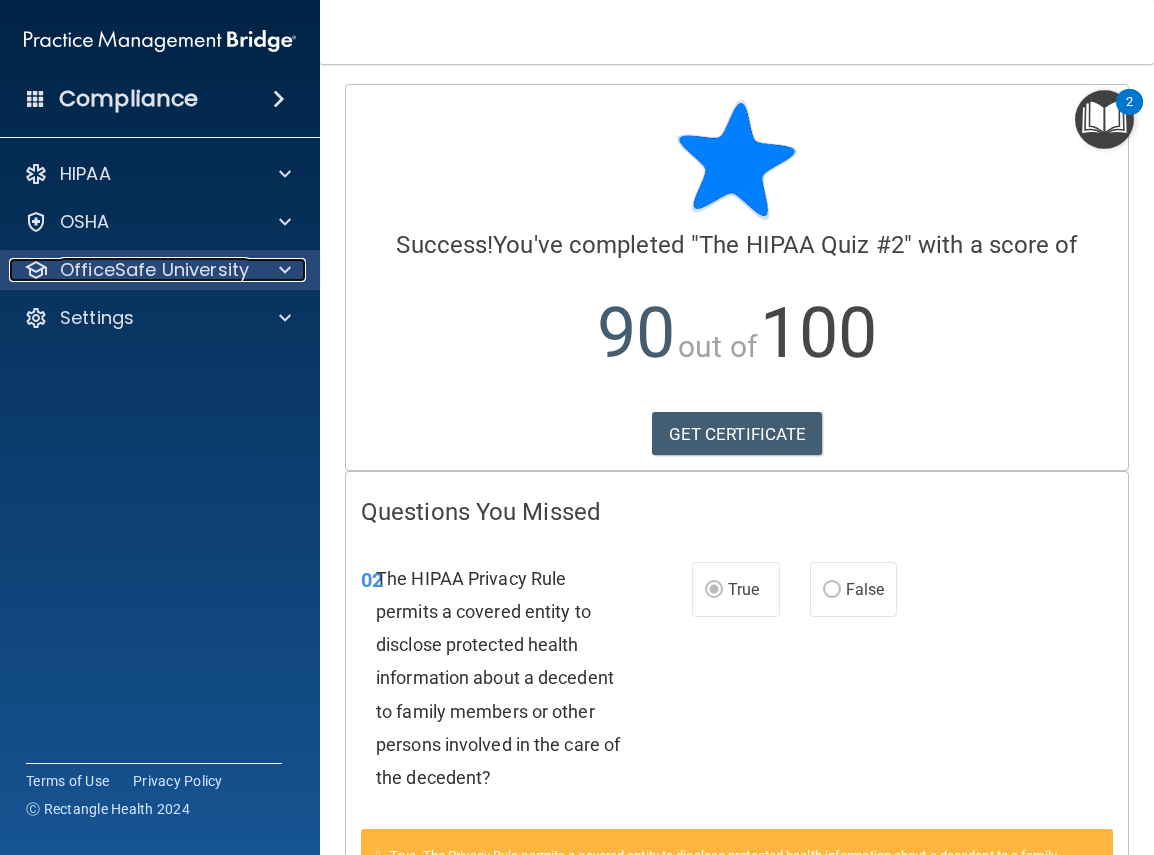 click on "OfficeSafe University" at bounding box center [133, 270] 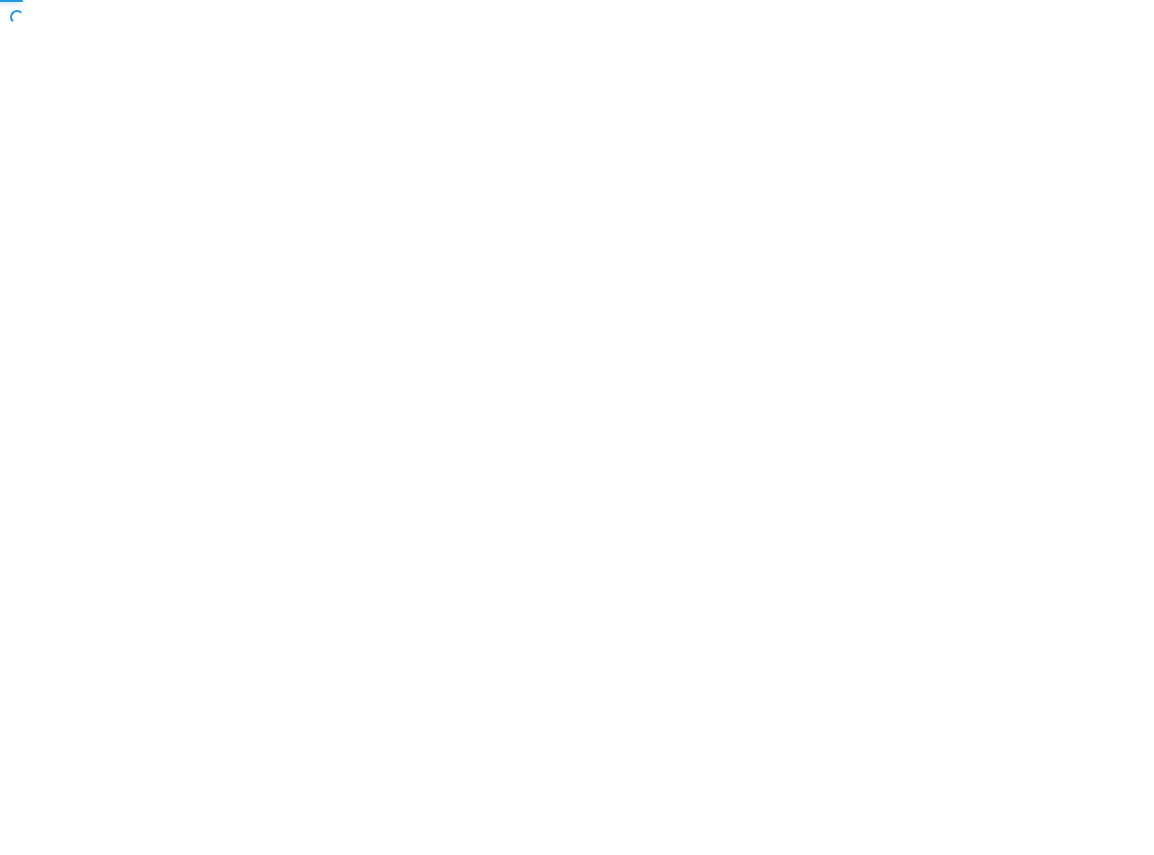 scroll, scrollTop: 0, scrollLeft: 0, axis: both 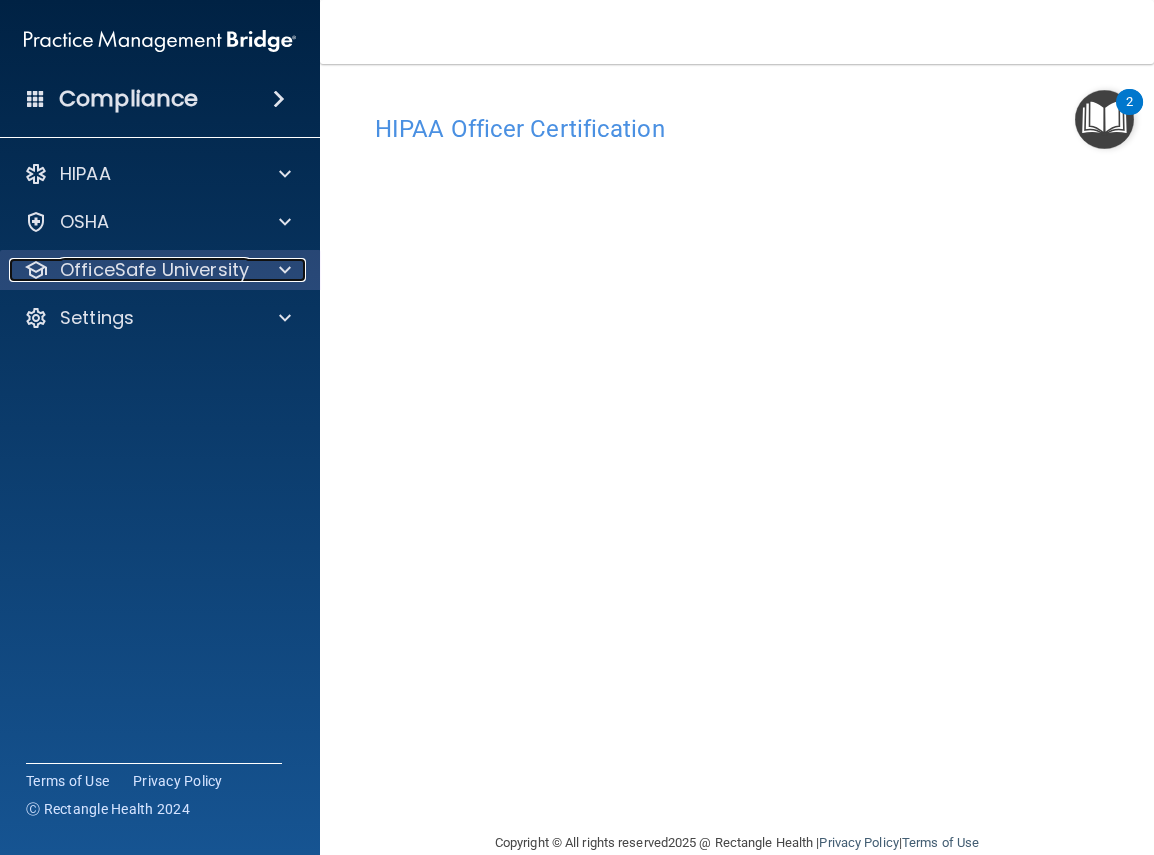 click on "OfficeSafe University" at bounding box center (154, 270) 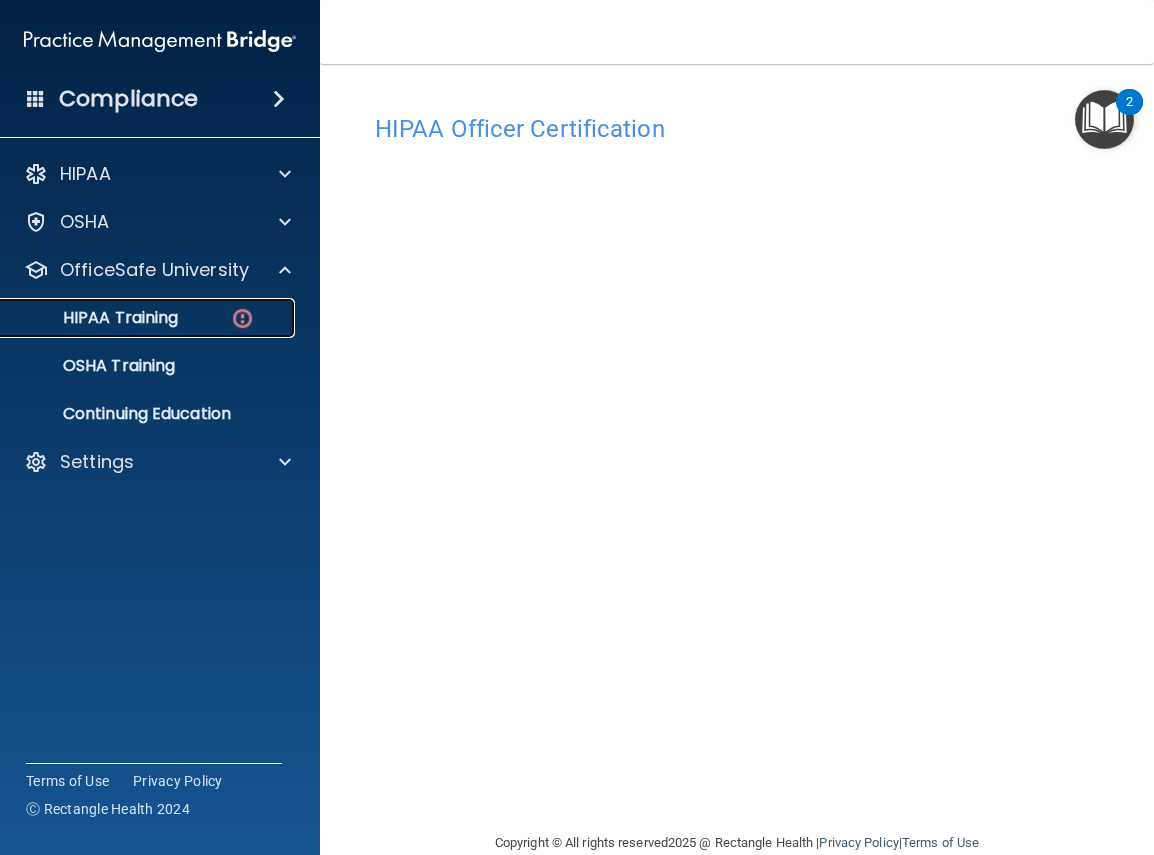 click on "HIPAA Training" at bounding box center (137, 318) 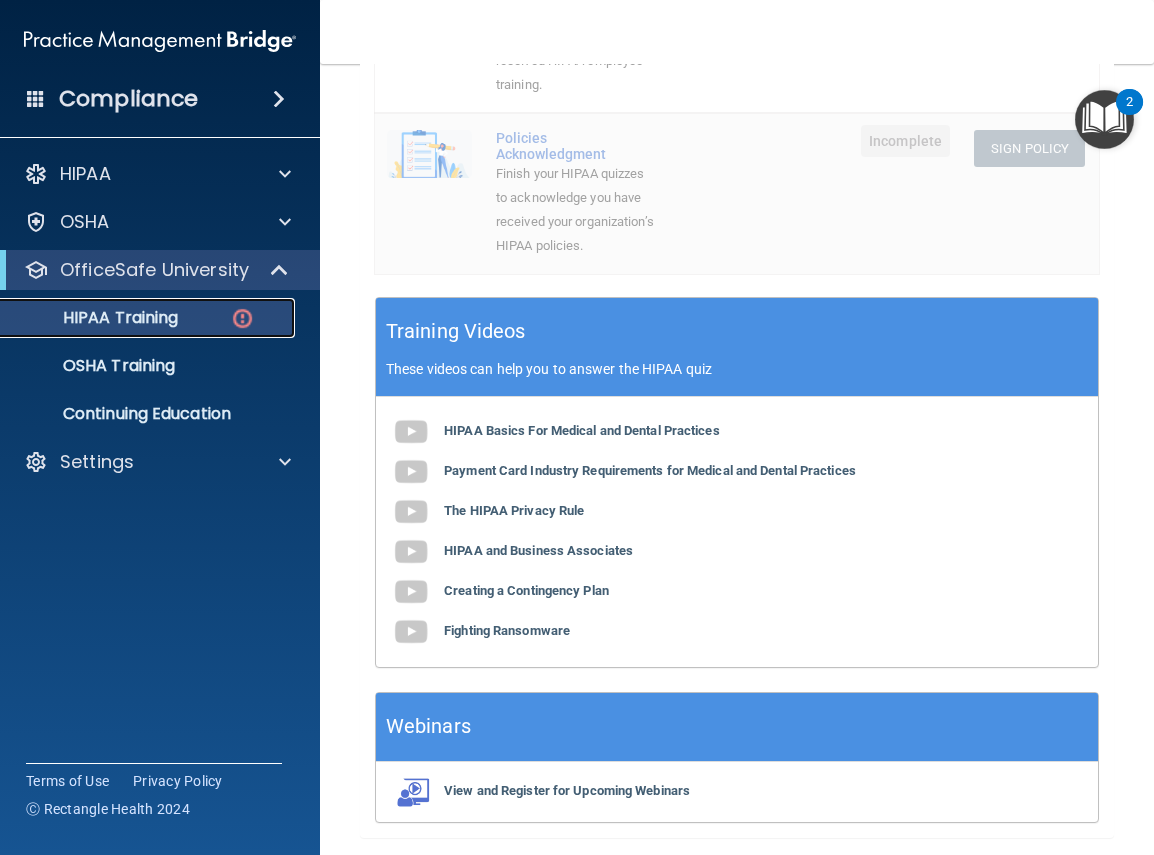 scroll, scrollTop: 690, scrollLeft: 0, axis: vertical 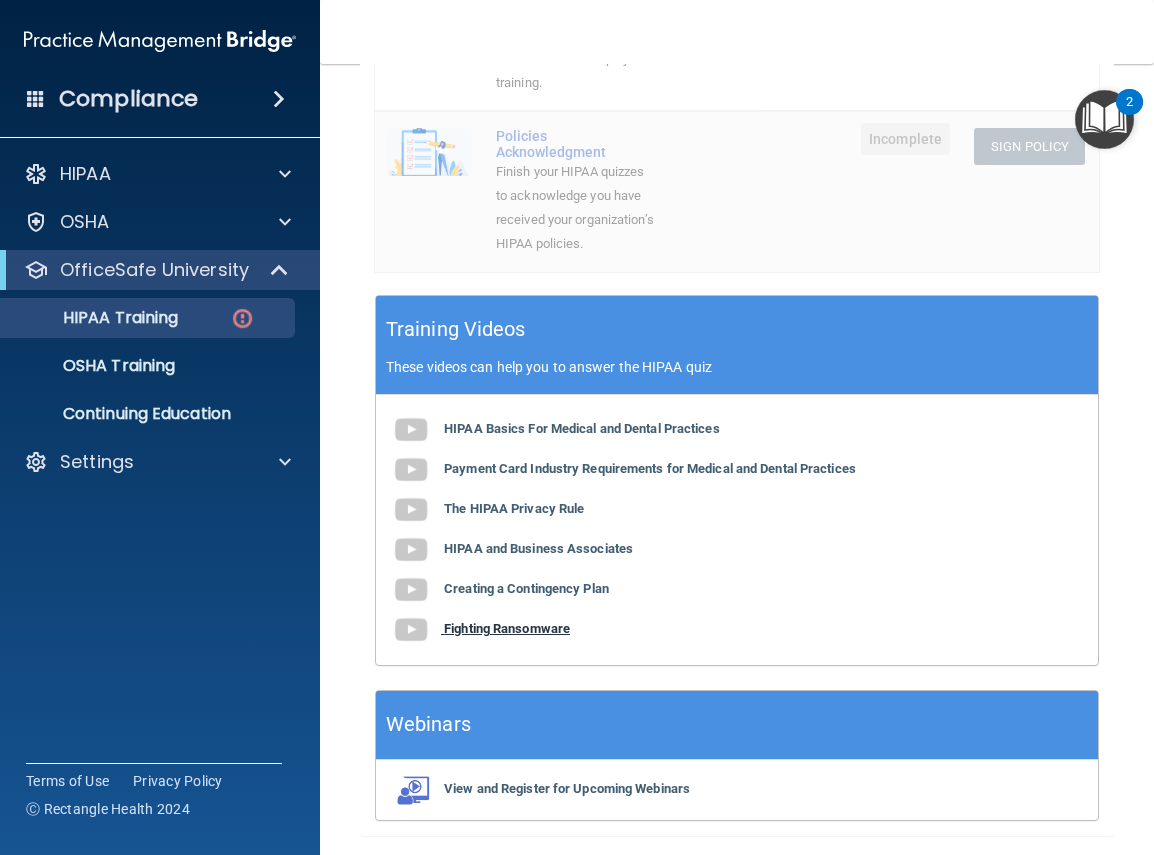 click on "Fighting Ransomware" at bounding box center (507, 628) 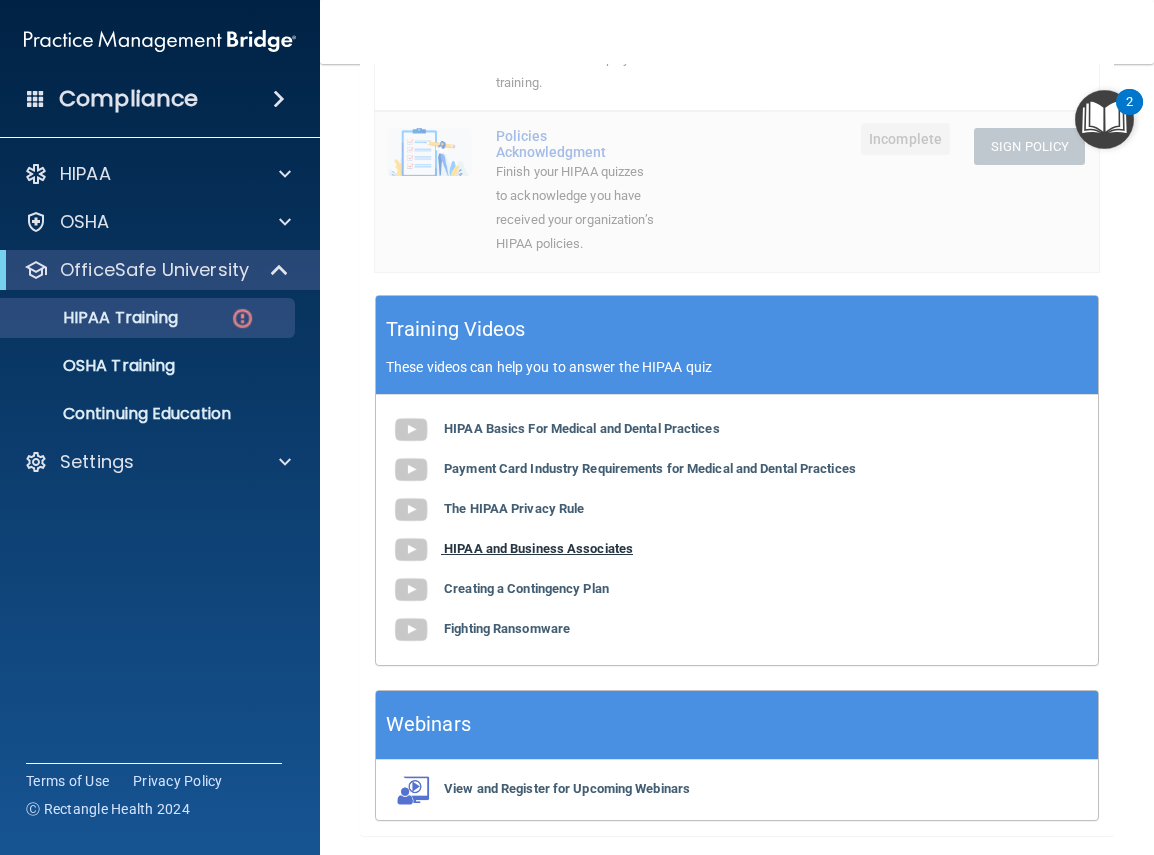 click on "HIPAA and Business Associates" at bounding box center [538, 548] 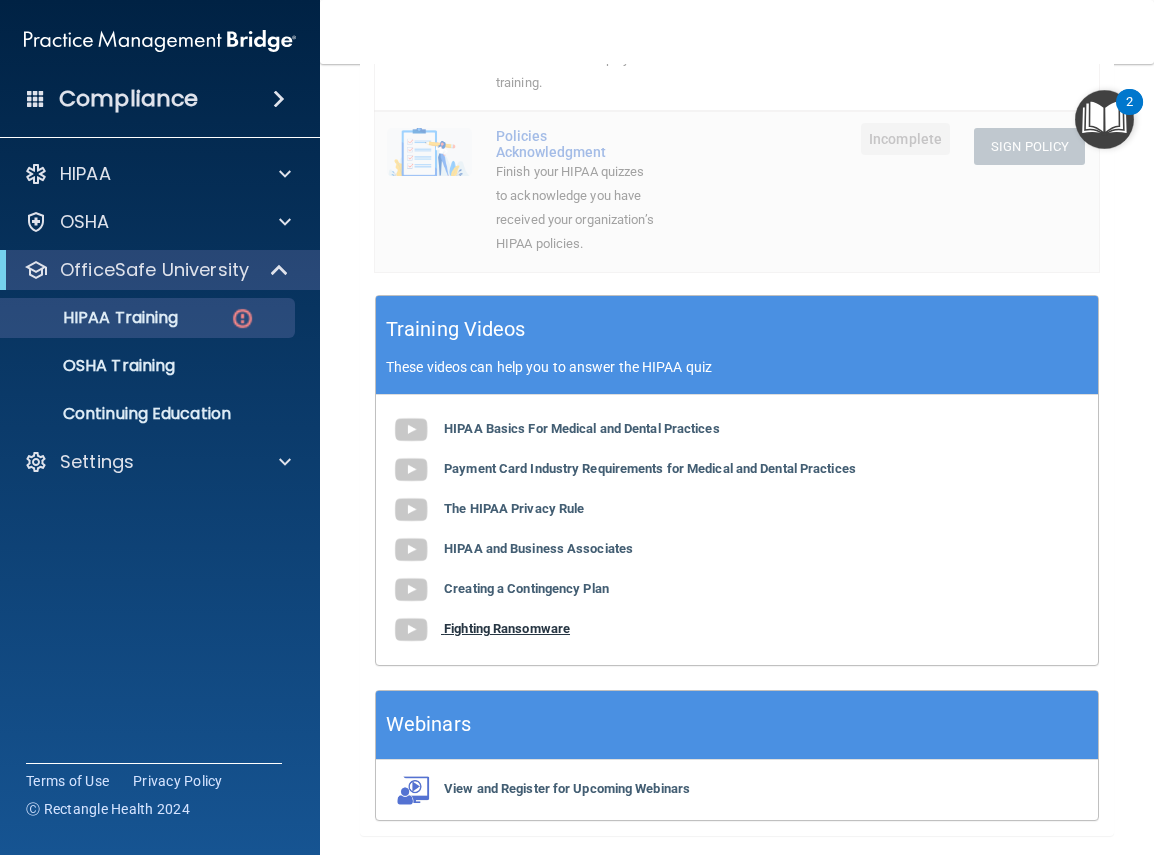 click on "Fighting Ransomware" at bounding box center [507, 628] 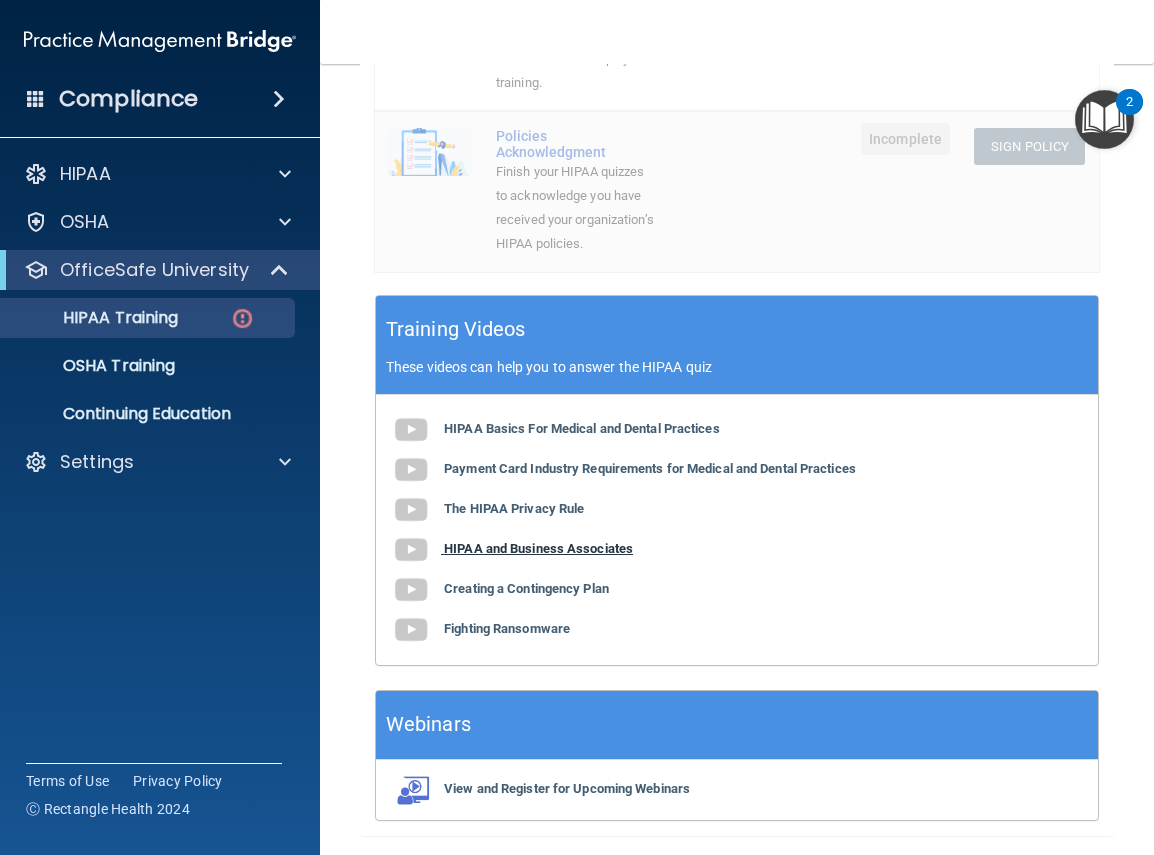 click on "HIPAA and Business Associates" at bounding box center (538, 548) 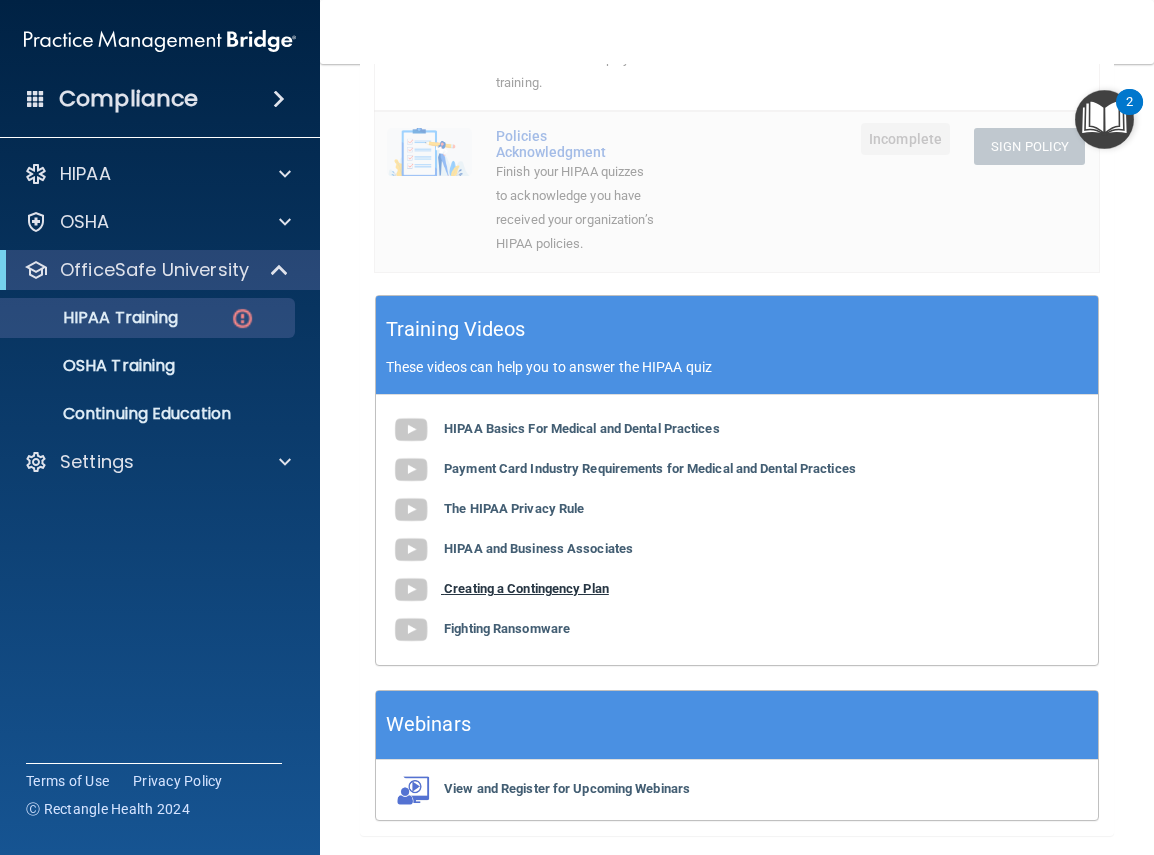 click on "Creating a Contingency Plan" at bounding box center (526, 588) 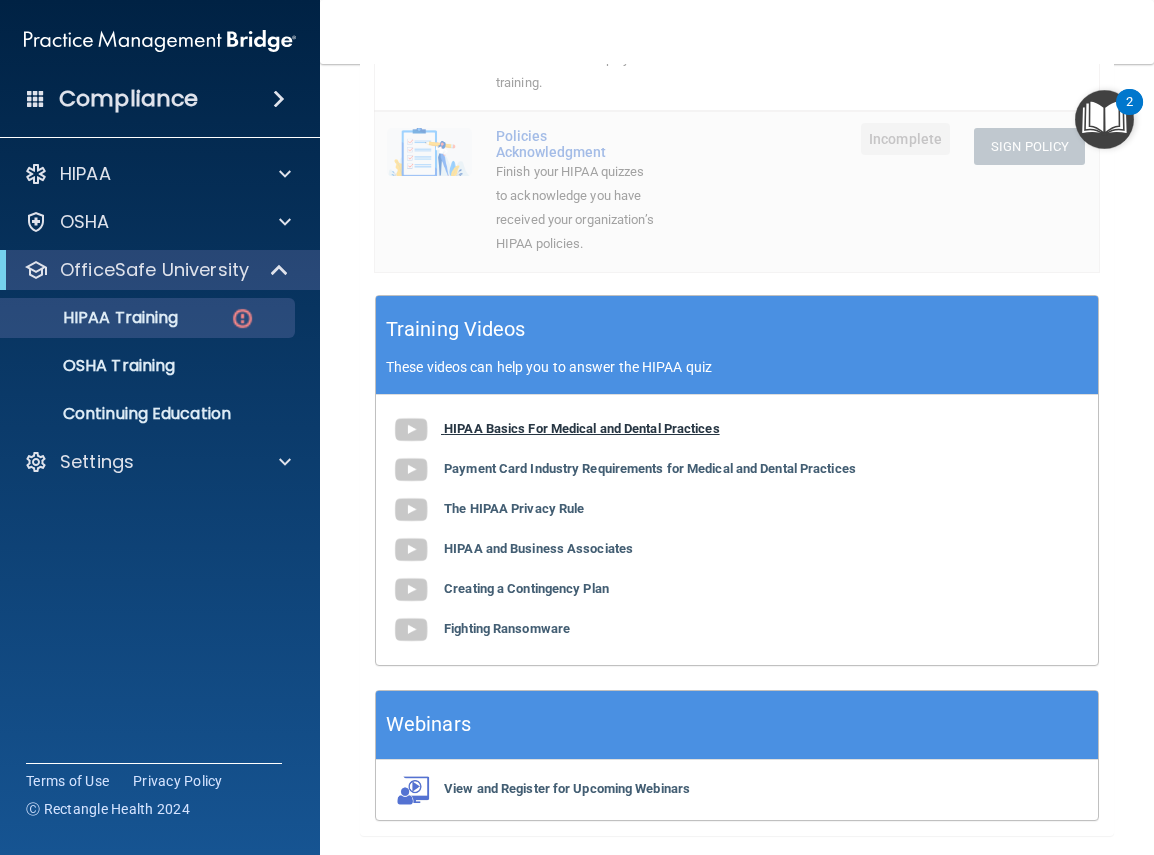 click on "HIPAA Basics For Medical and Dental Practices" at bounding box center (582, 428) 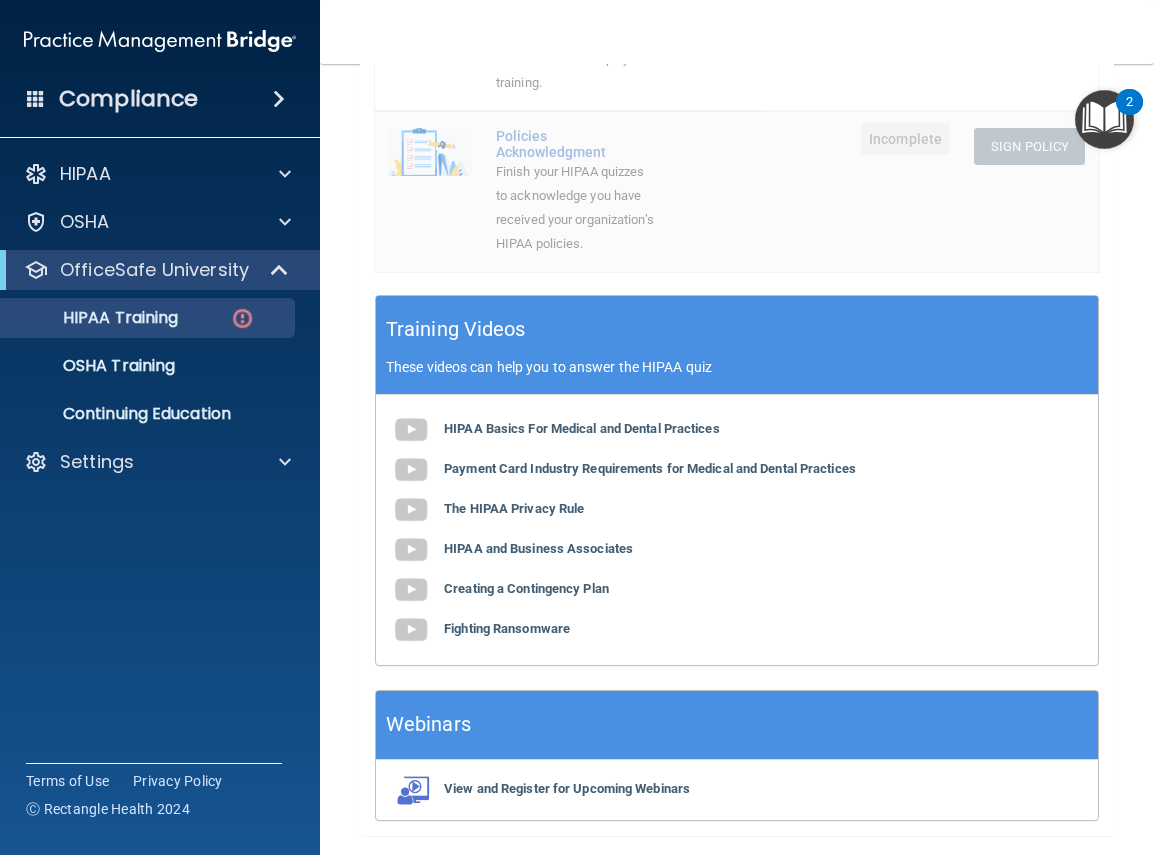 click on "HIPAA Basics For Medical and Dental Practices                     Payment Card Industry Requirements for Medical and Dental Practices                     The HIPAA Privacy Rule                     HIPAA and Business Associates                     Creating a Contingency Plan                     Fighting Ransomware" at bounding box center (737, 530) 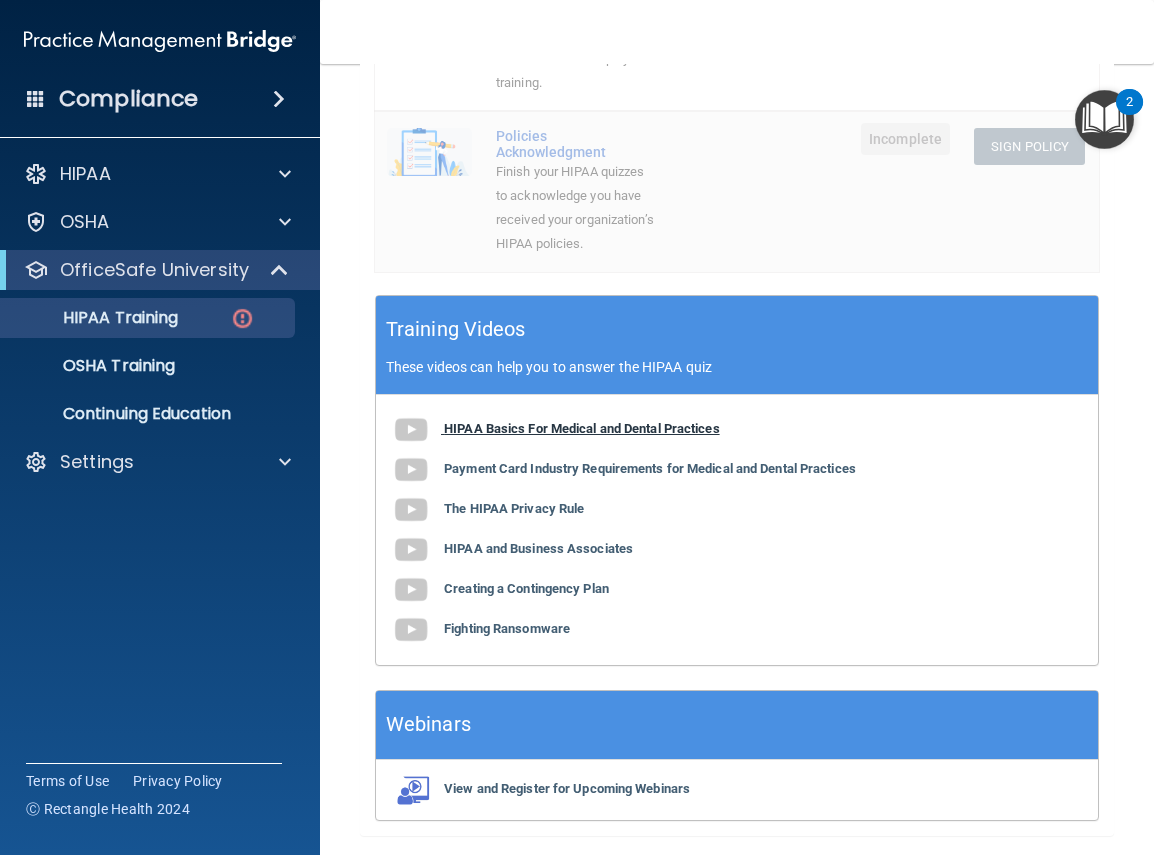 click on "HIPAA Basics For Medical and Dental Practices" at bounding box center (582, 428) 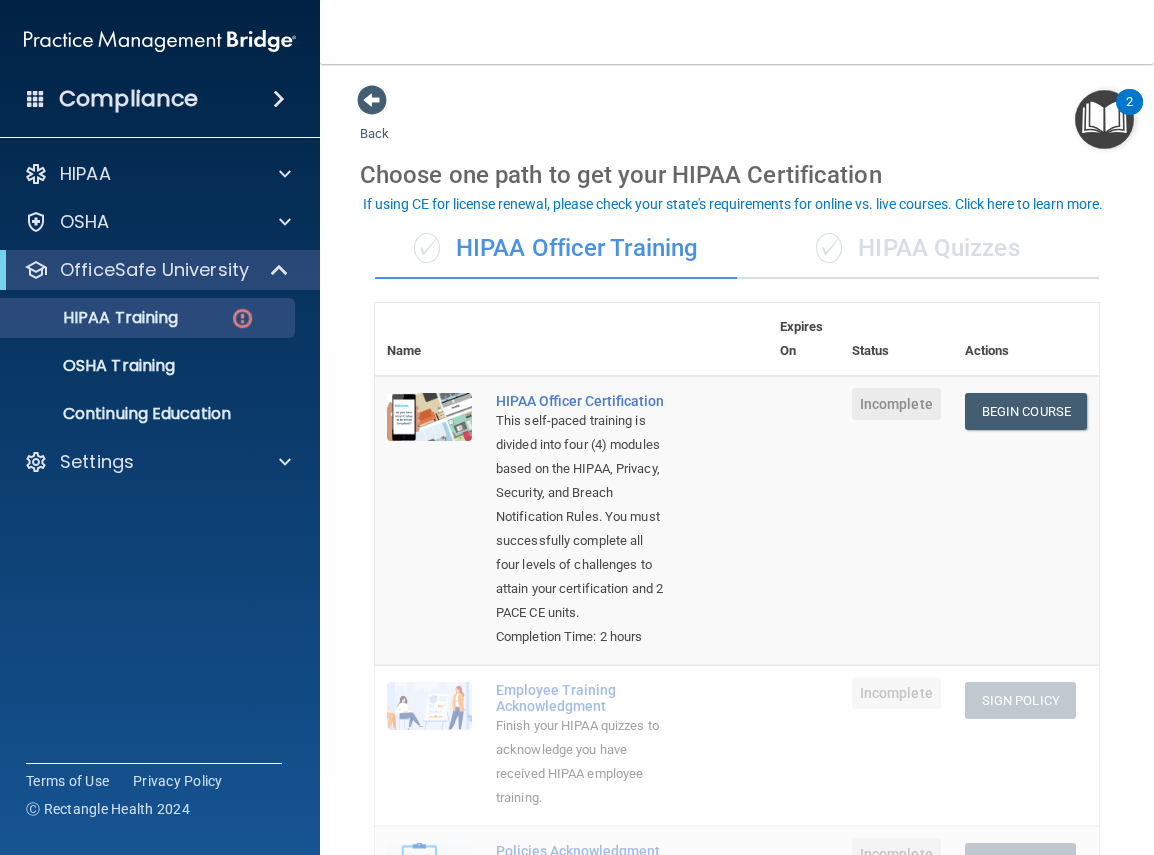 scroll, scrollTop: 0, scrollLeft: 0, axis: both 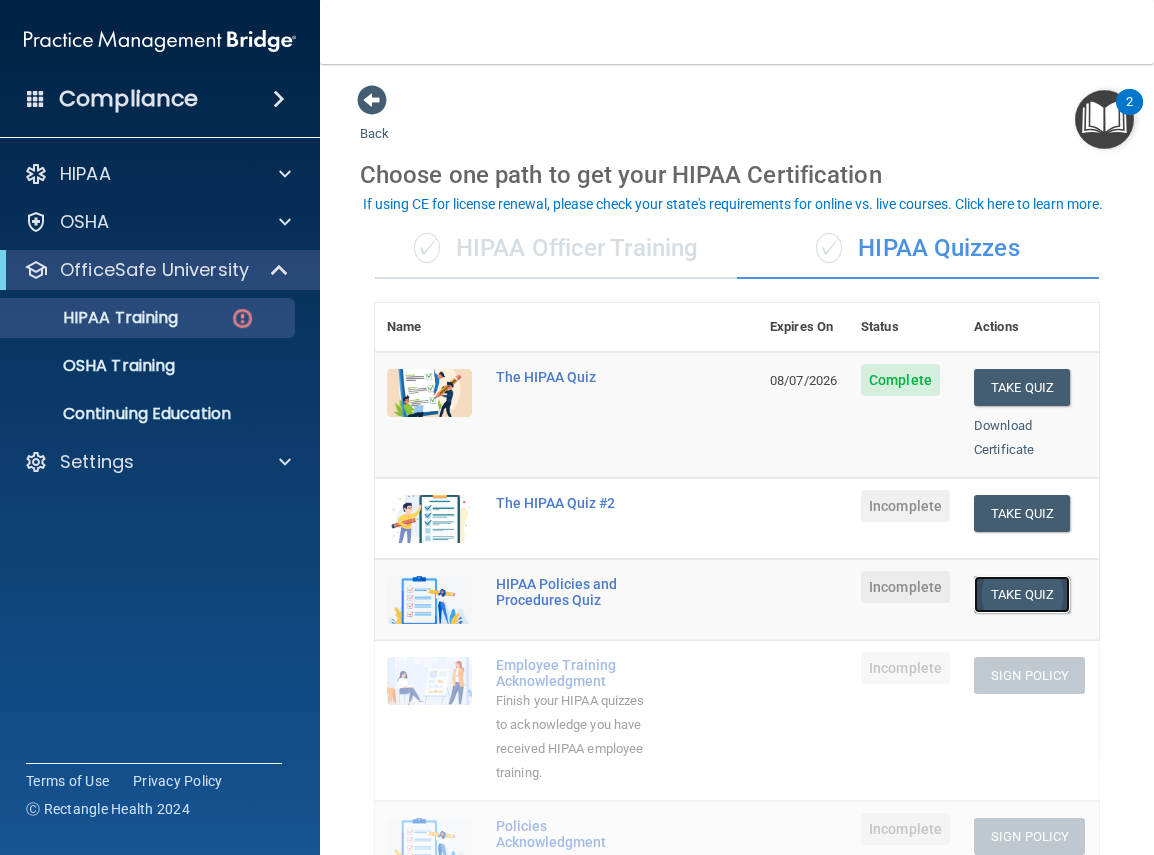 click on "Take Quiz" at bounding box center [1022, 594] 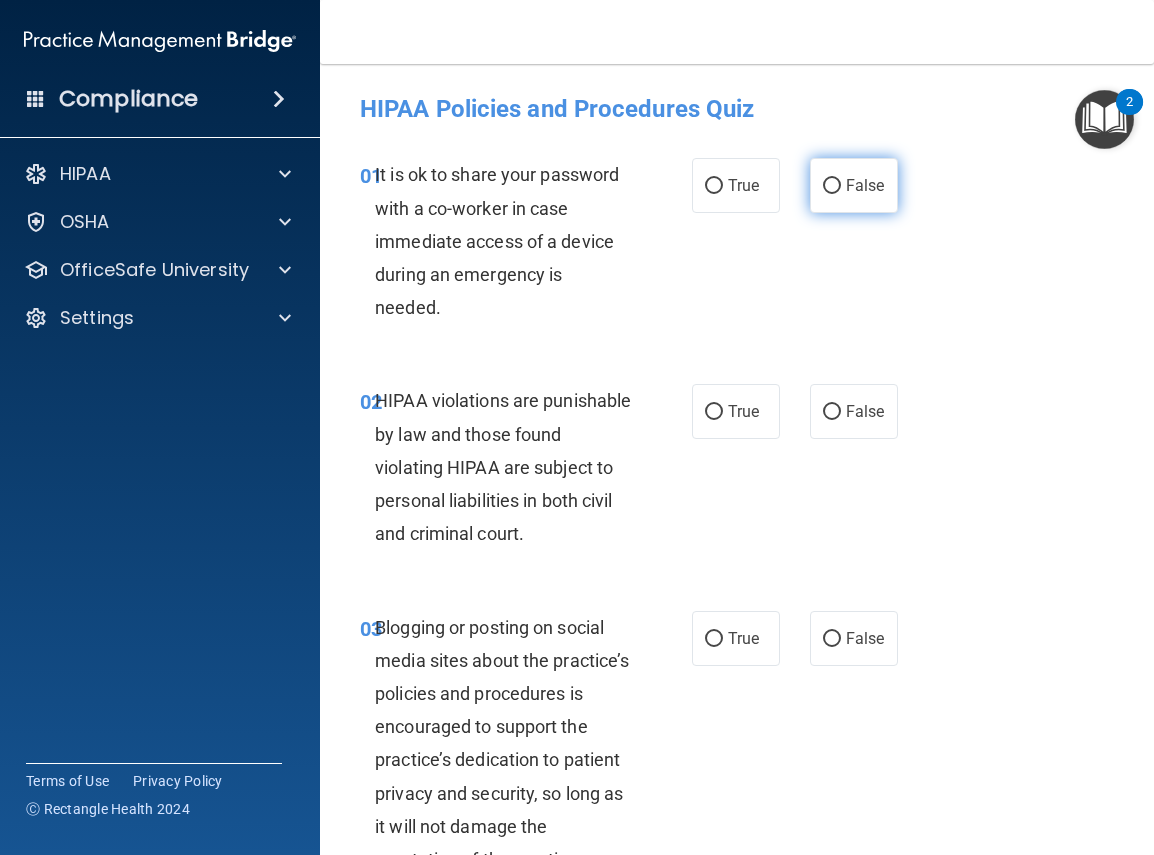 click on "False" at bounding box center [832, 186] 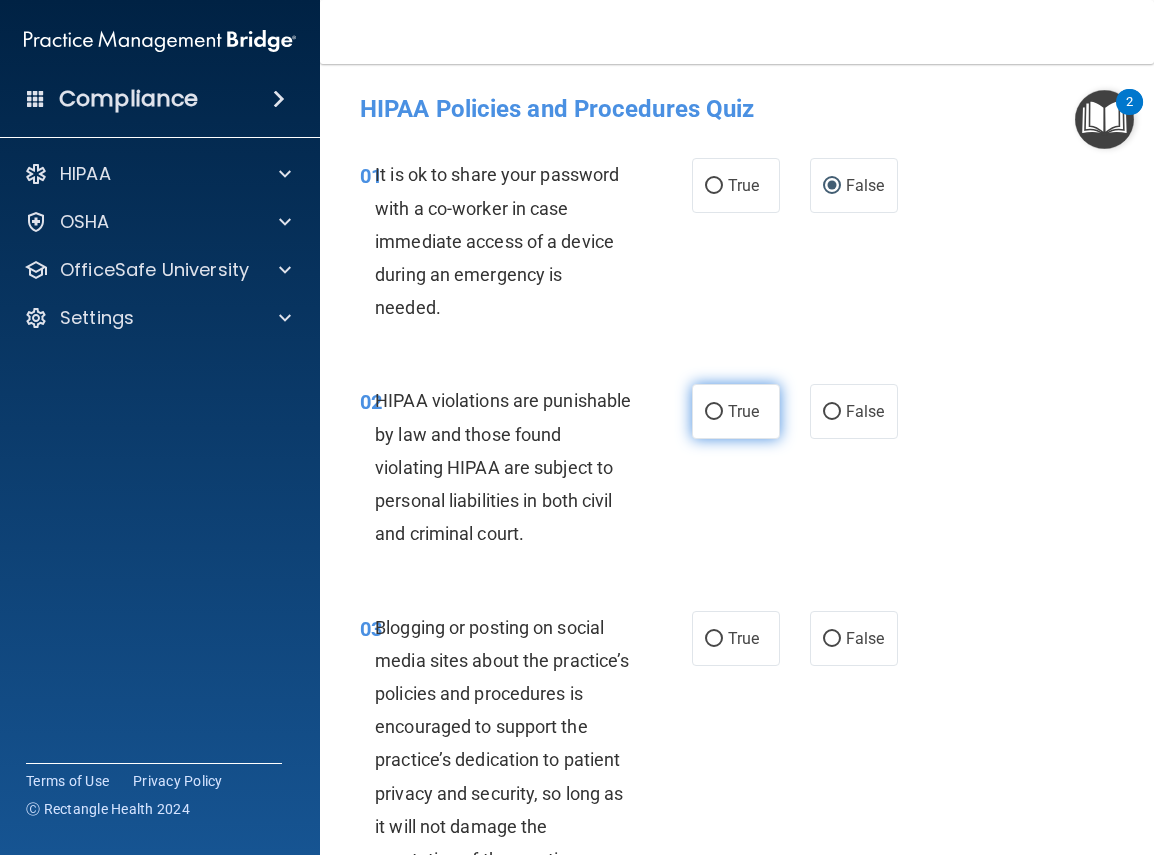 click on "True" at bounding box center [714, 412] 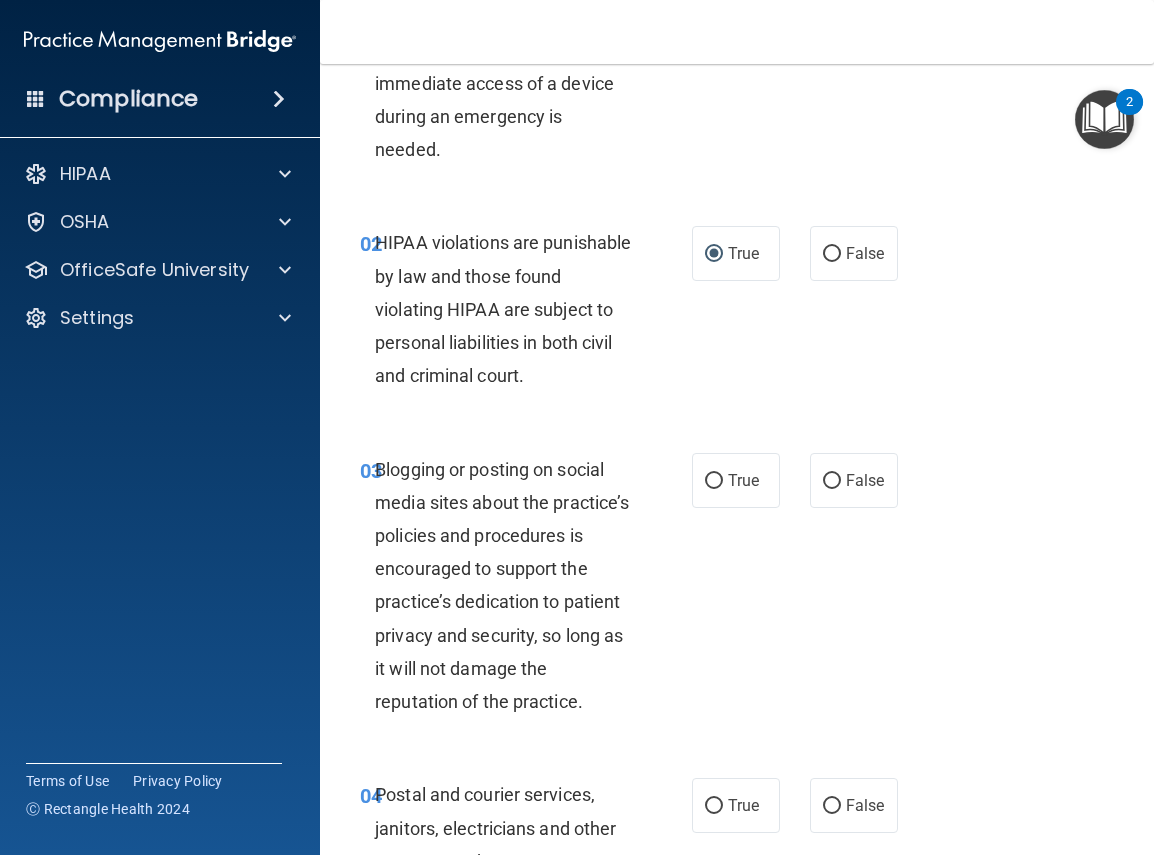 scroll, scrollTop: 160, scrollLeft: 0, axis: vertical 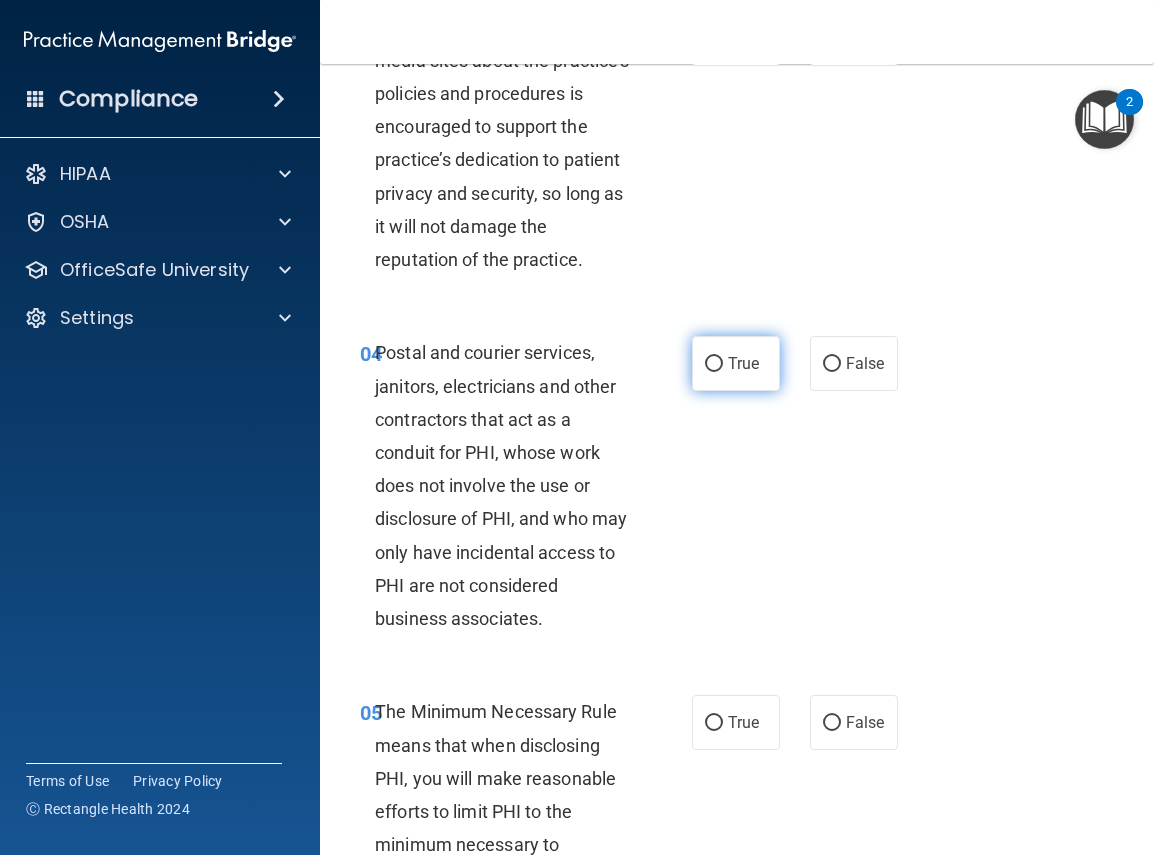 click on "True" at bounding box center (714, 364) 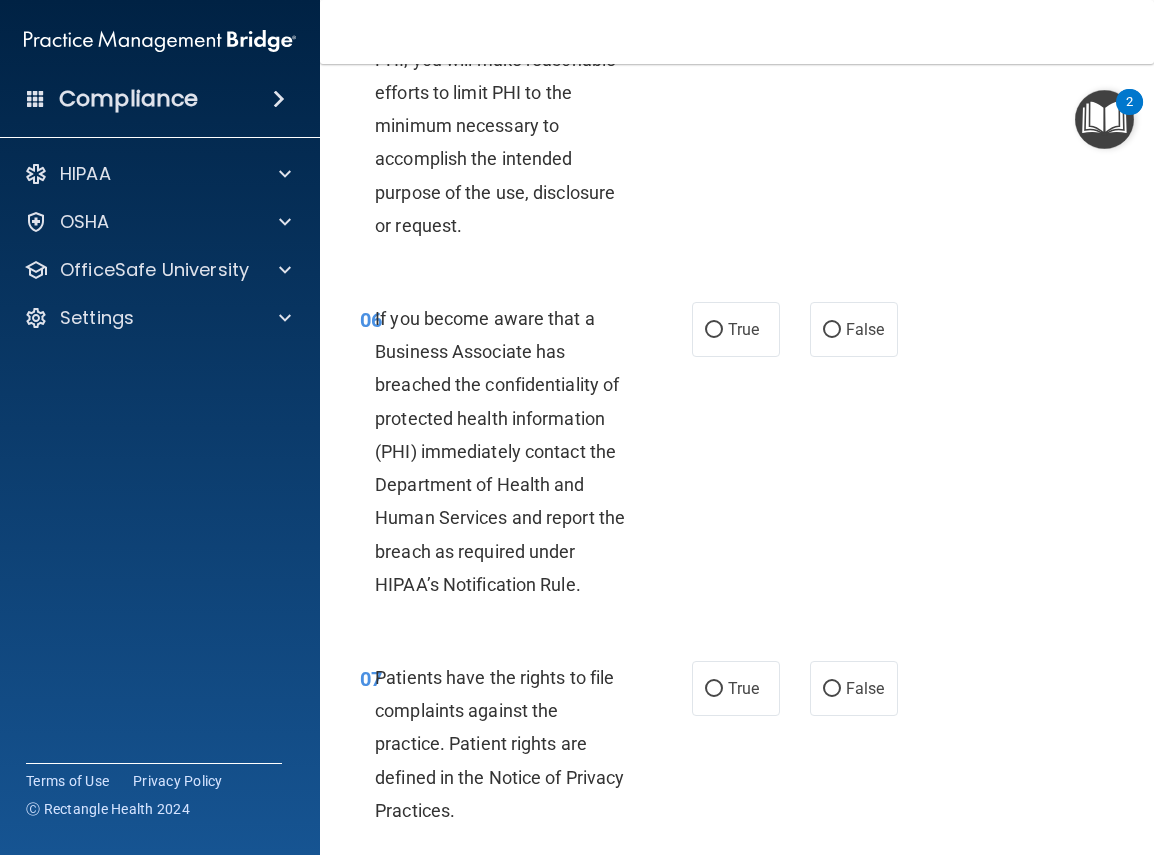 scroll, scrollTop: 1320, scrollLeft: 0, axis: vertical 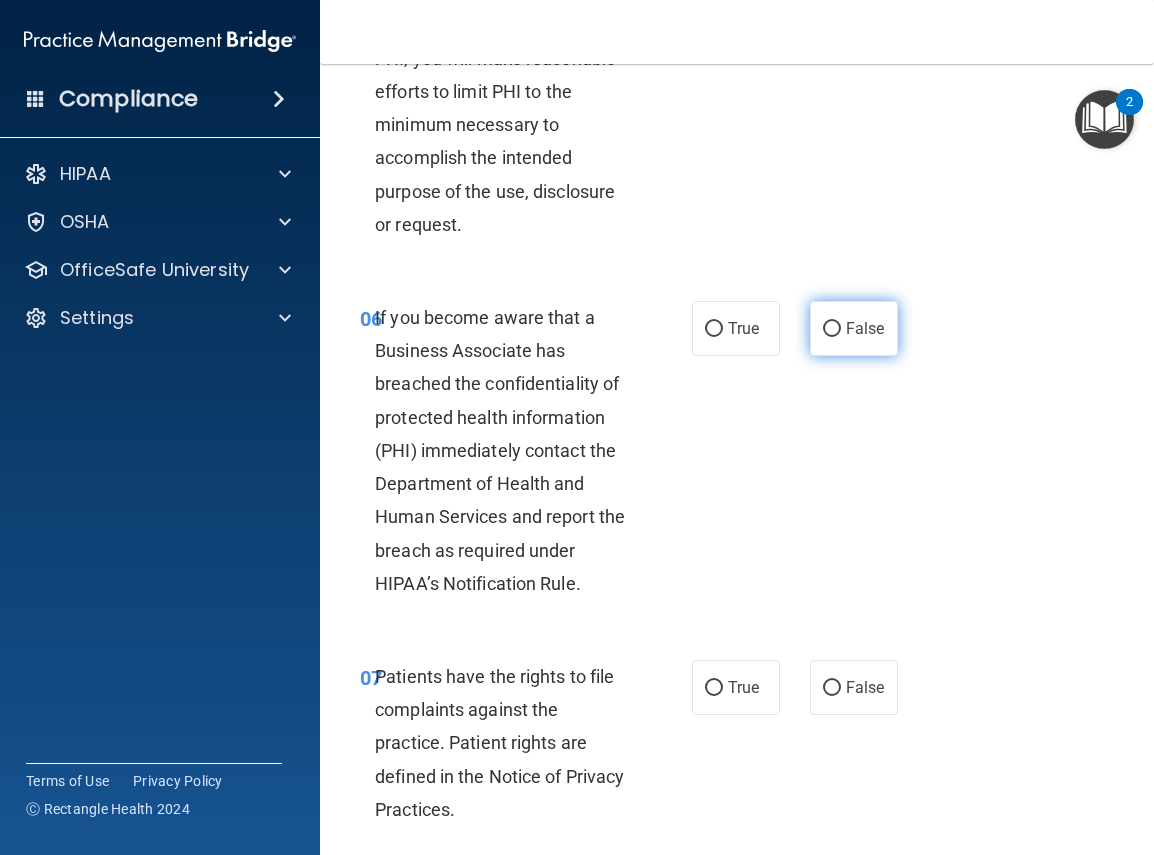 click on "False" at bounding box center (832, 329) 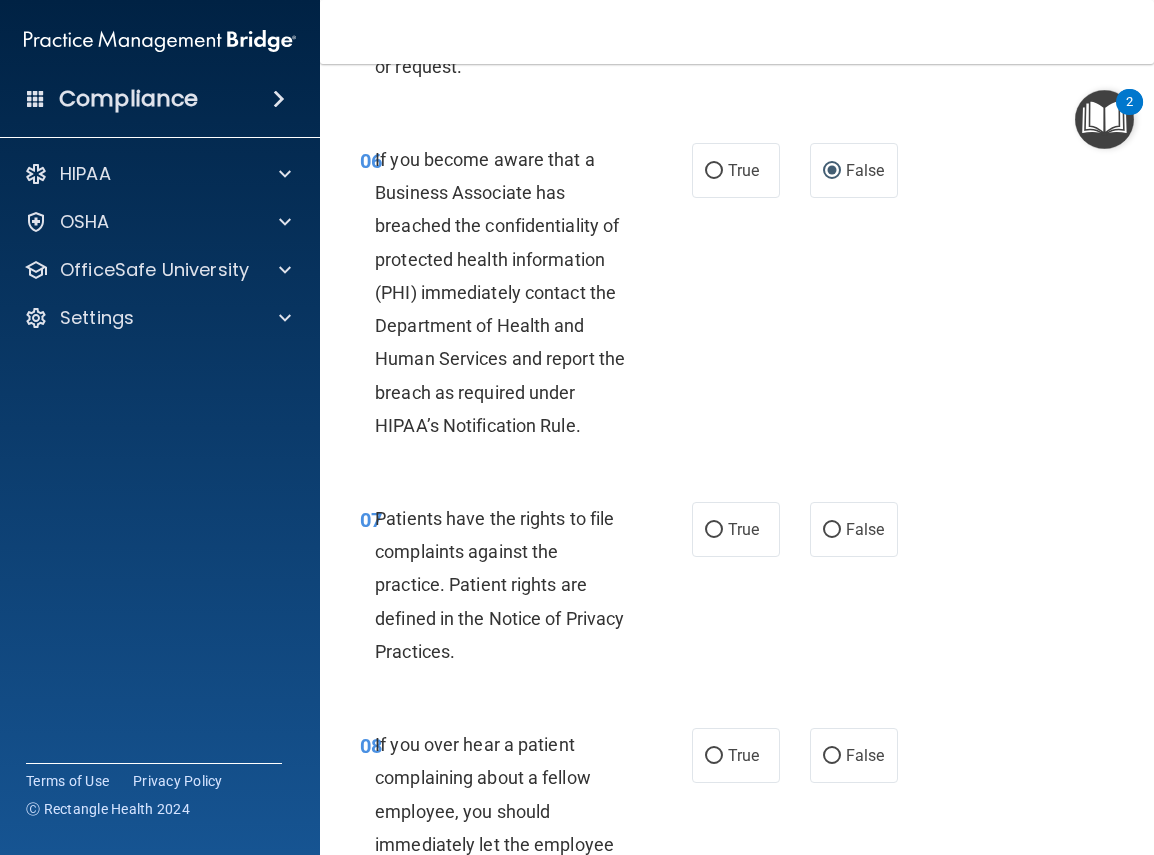 scroll, scrollTop: 1480, scrollLeft: 0, axis: vertical 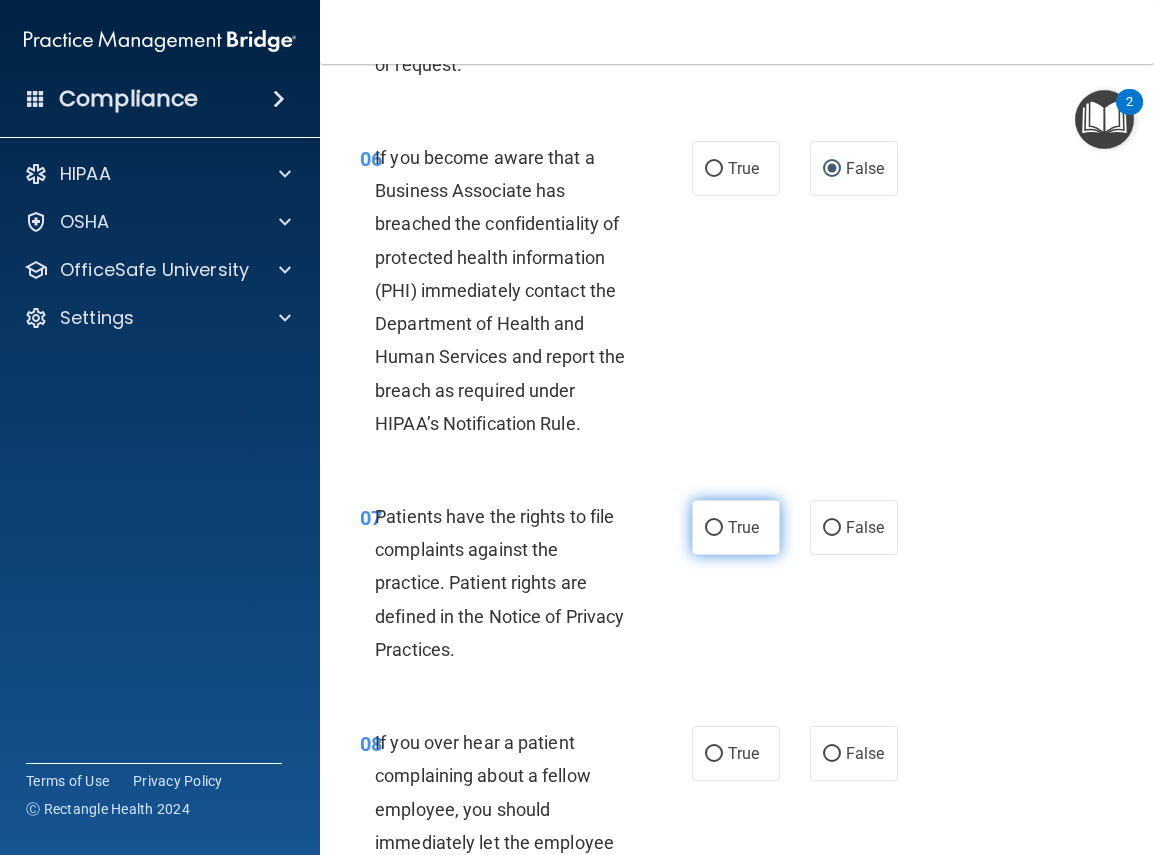 click on "True" at bounding box center (714, 528) 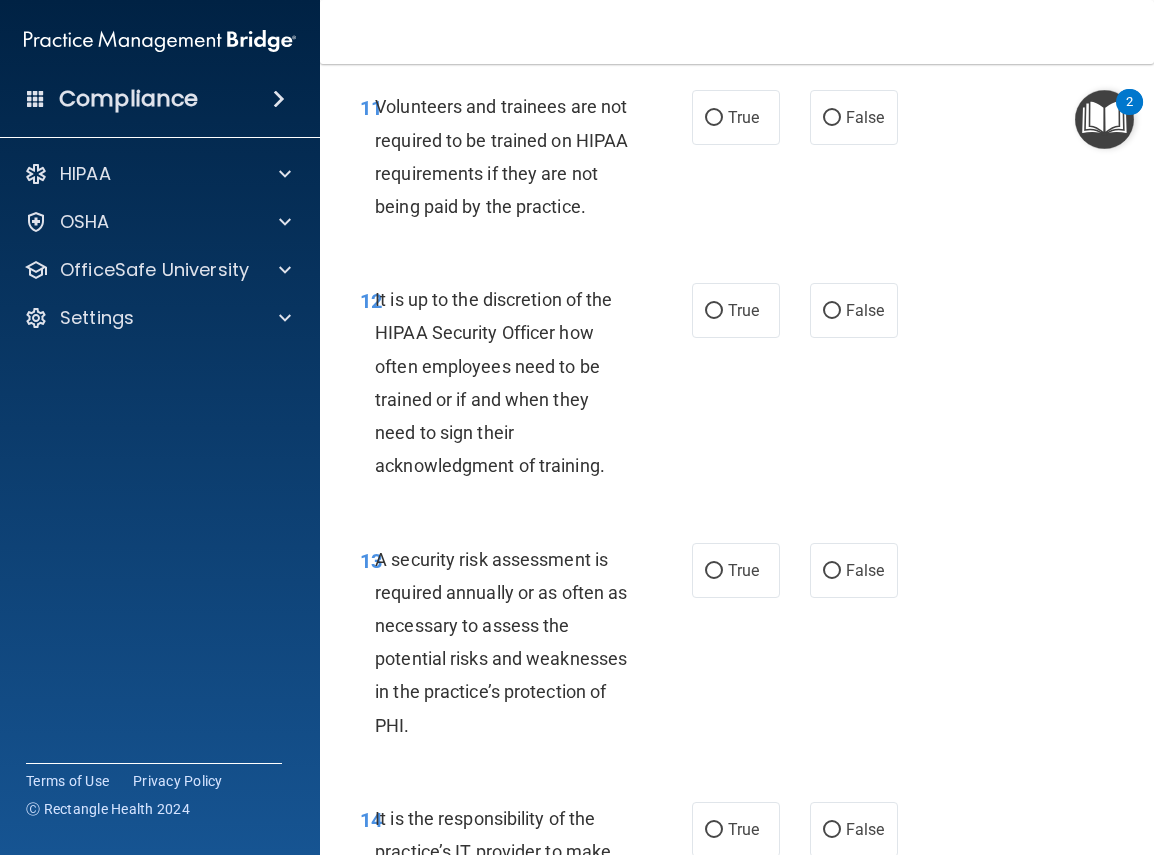 scroll, scrollTop: 3094, scrollLeft: 0, axis: vertical 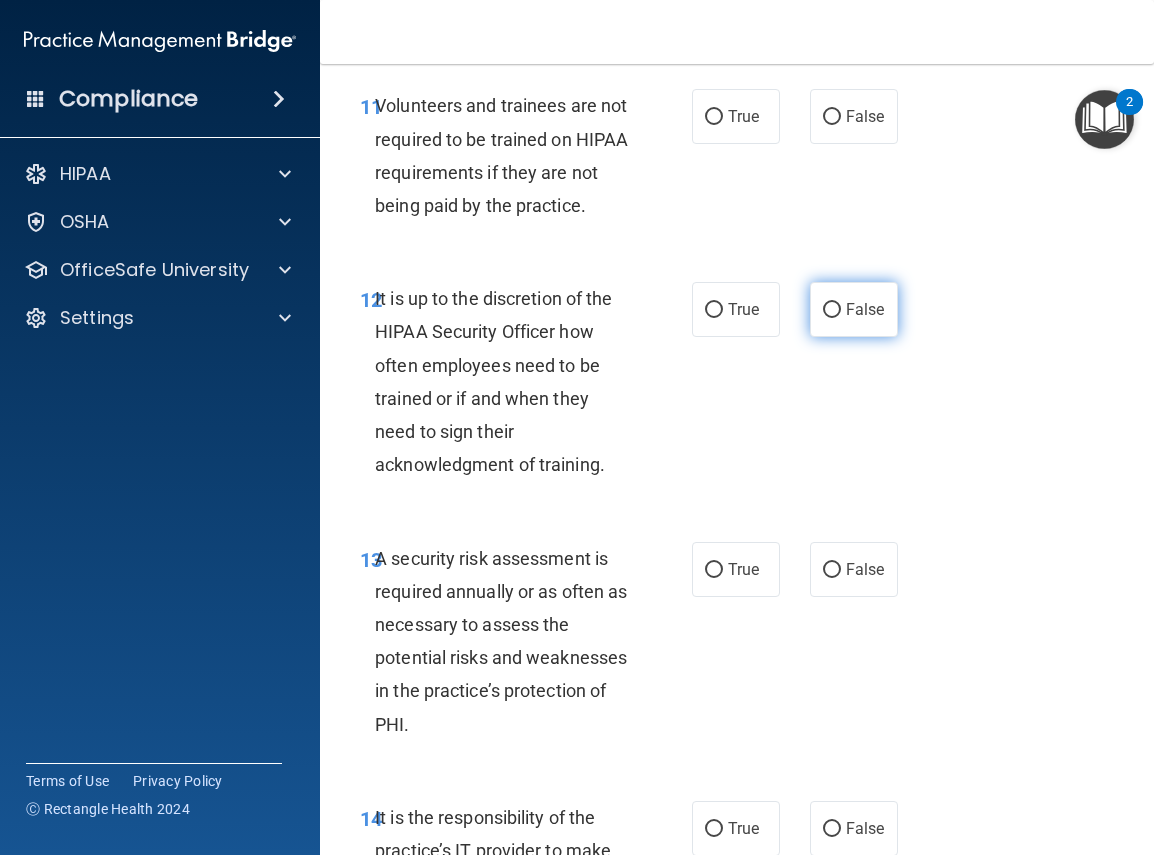 click on "False" at bounding box center (832, 310) 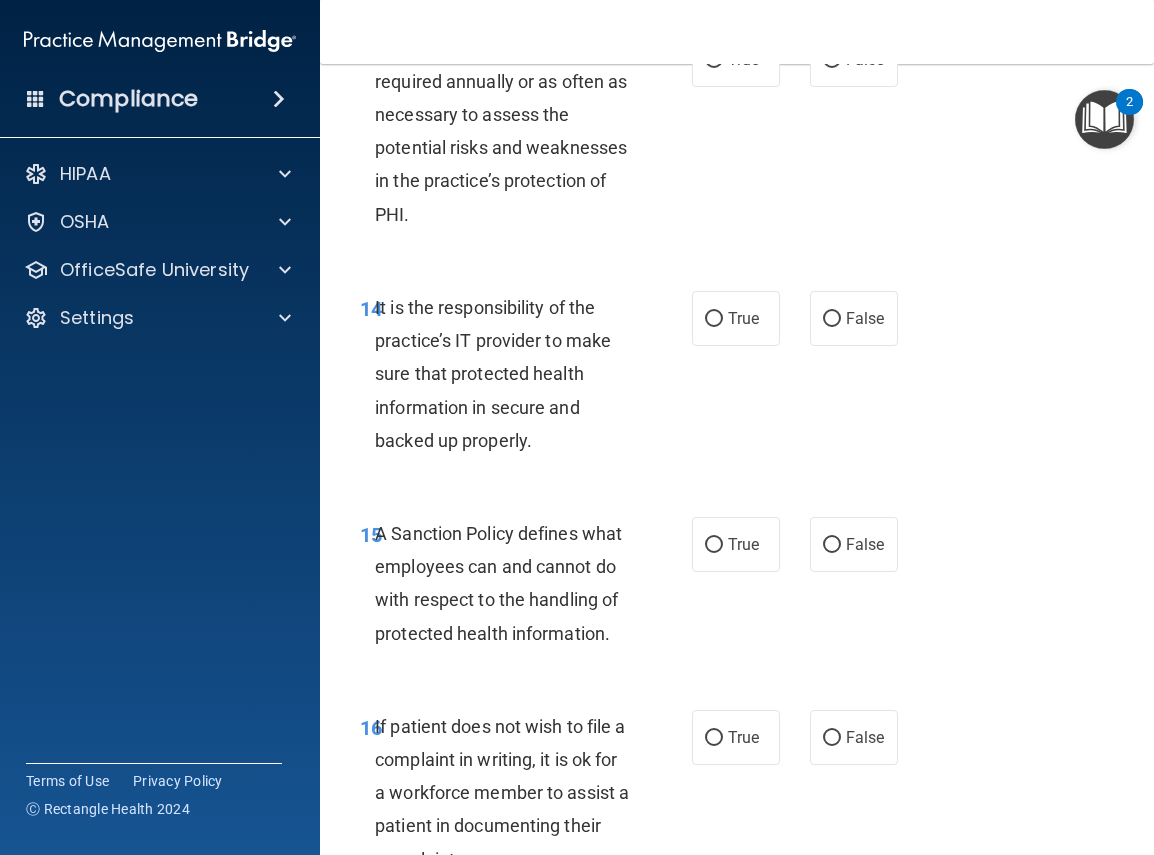 scroll, scrollTop: 3614, scrollLeft: 0, axis: vertical 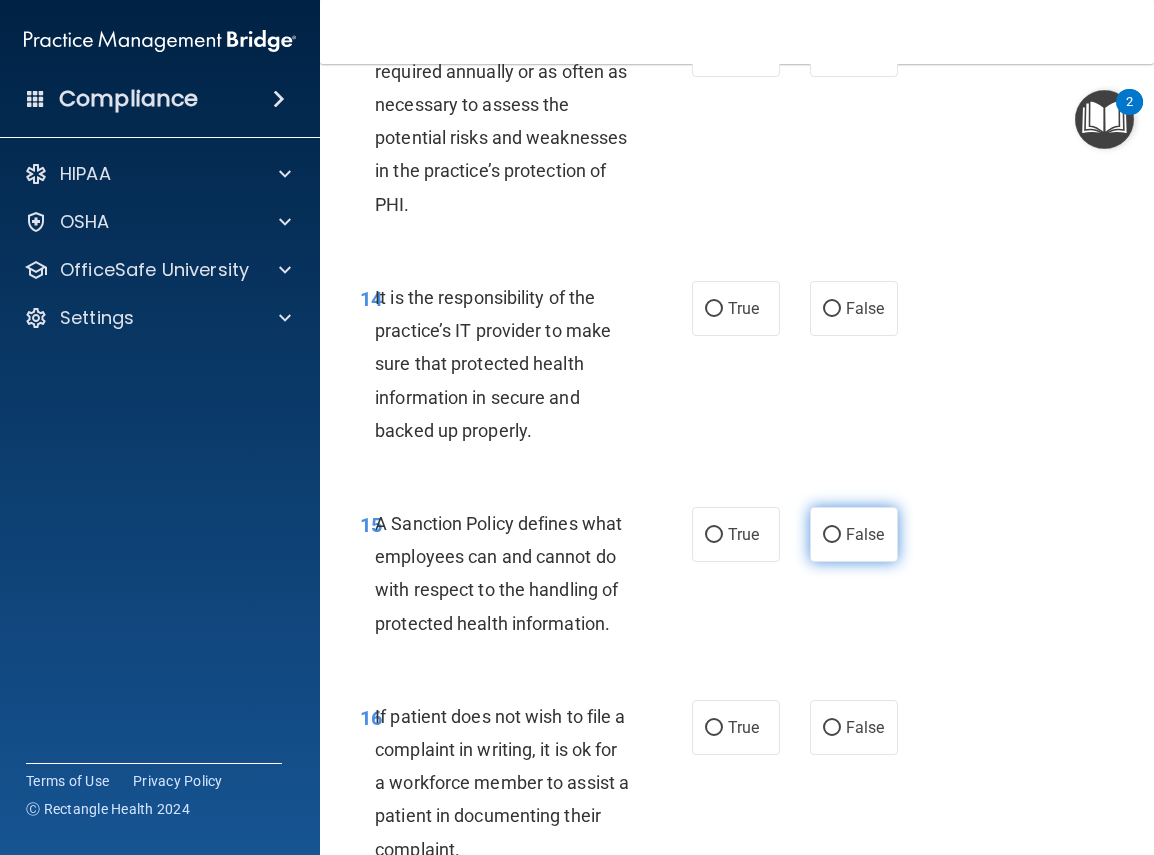 click on "False" at bounding box center (832, 535) 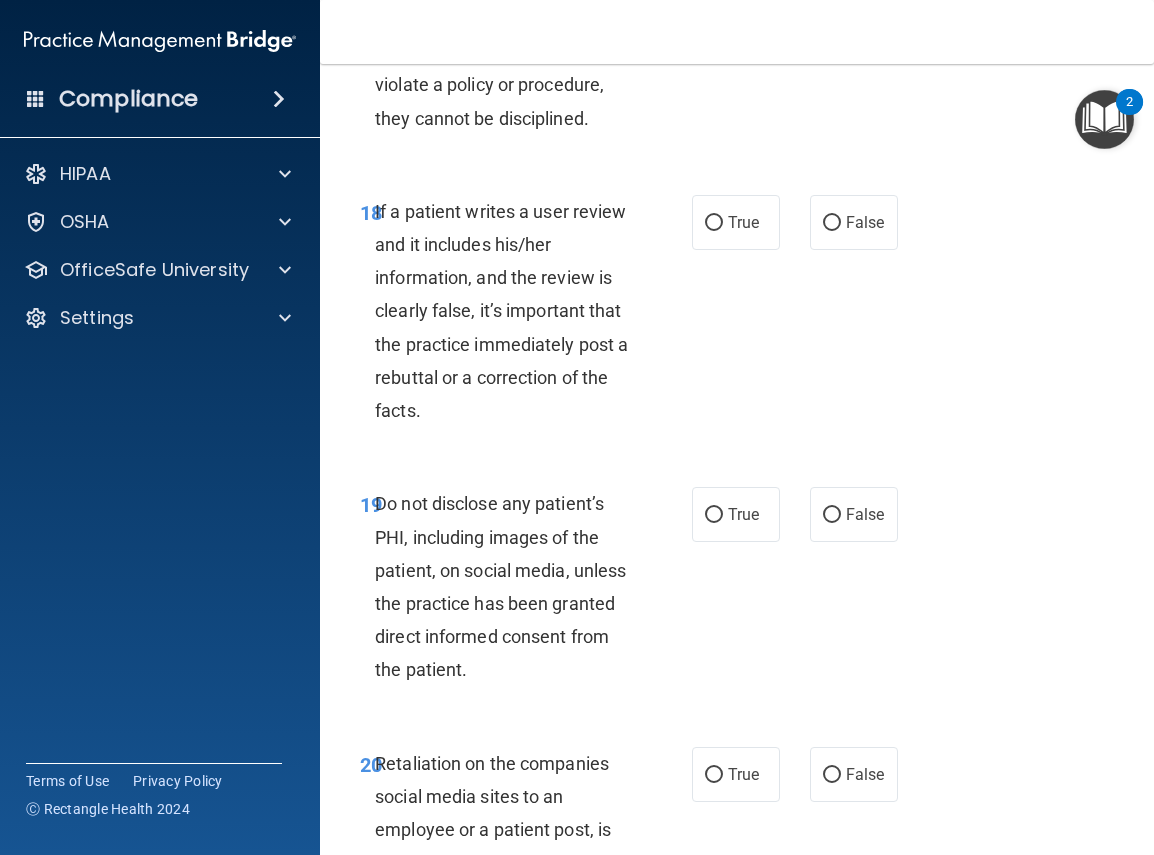 scroll, scrollTop: 4540, scrollLeft: 0, axis: vertical 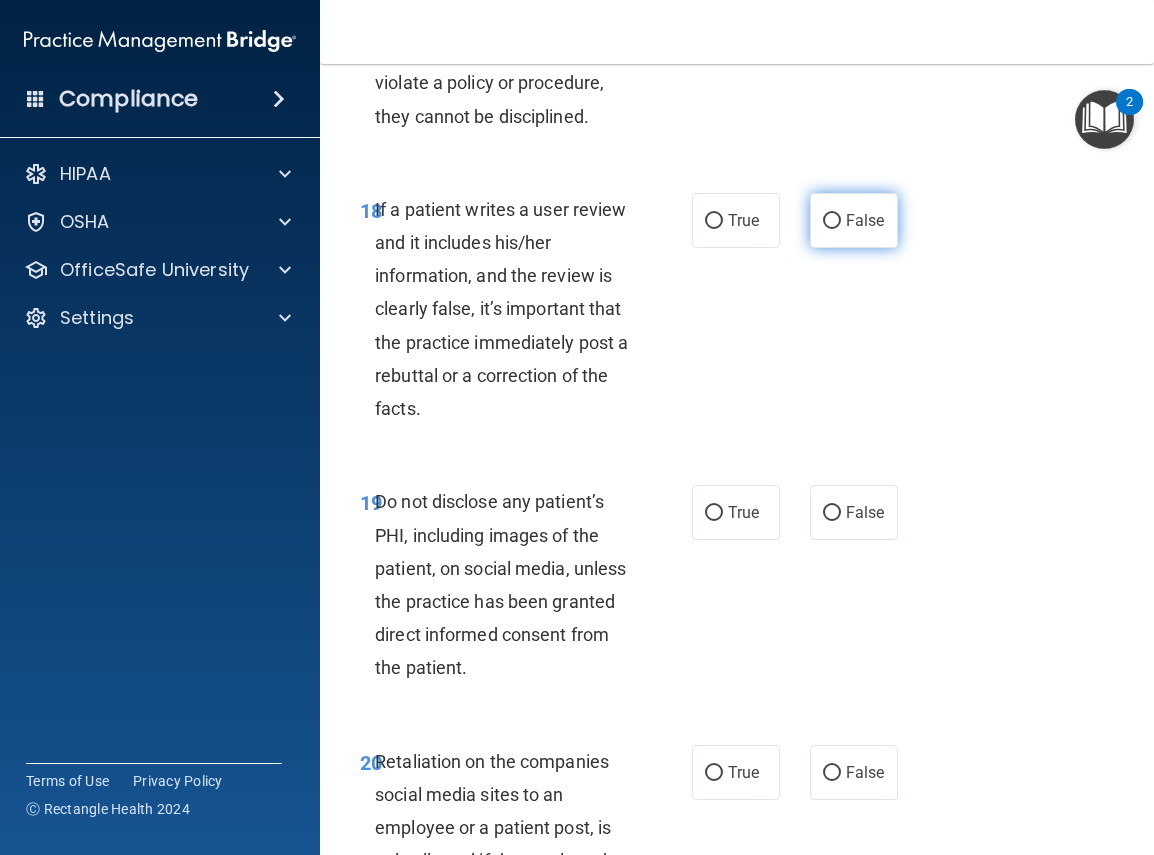click on "False" at bounding box center [832, 221] 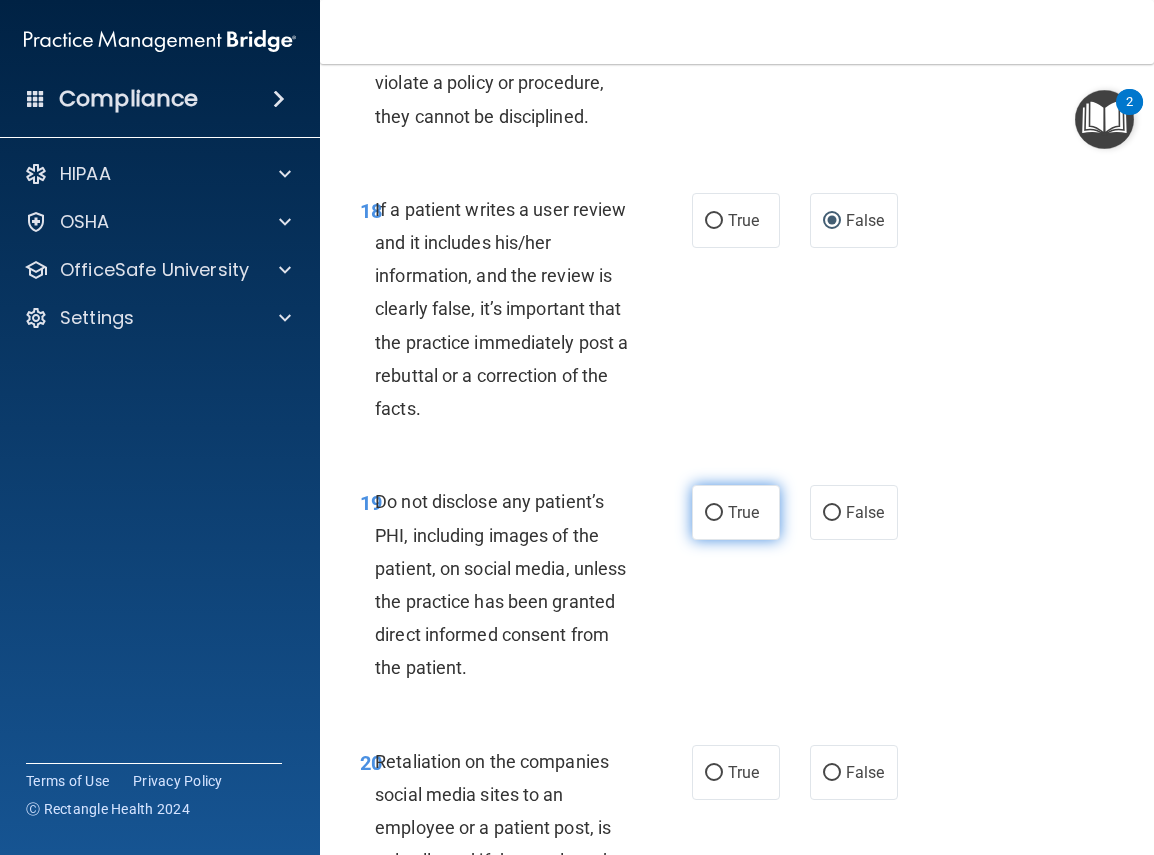 click on "True" at bounding box center [714, 513] 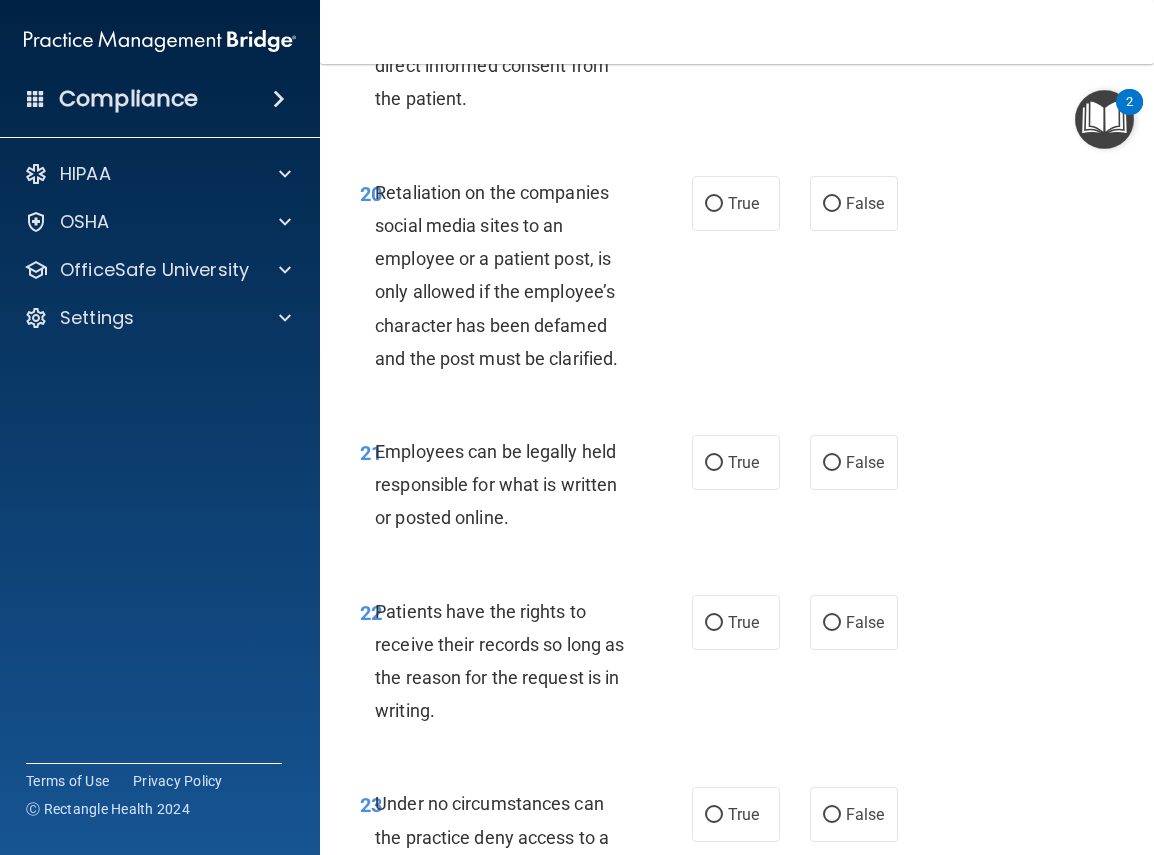 scroll, scrollTop: 5083, scrollLeft: 0, axis: vertical 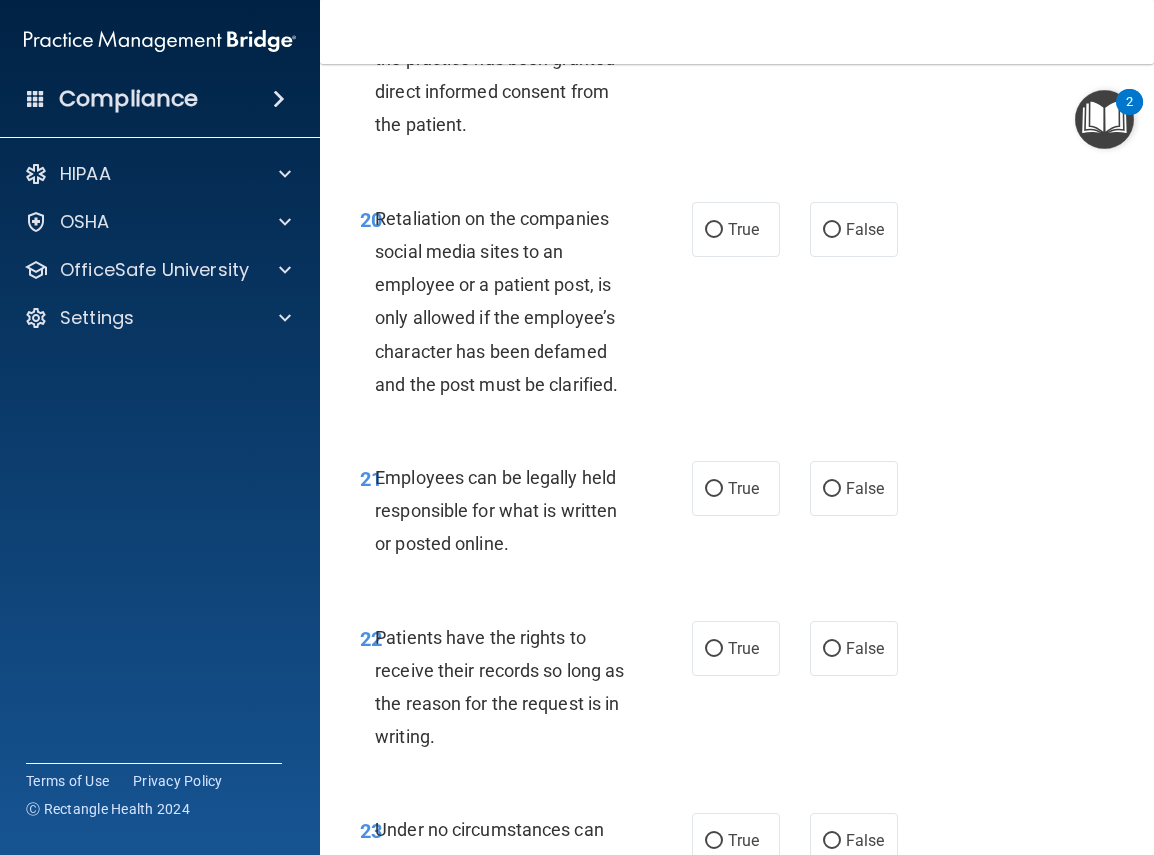 click on "21       Employees can be legally held responsible for what is written or posted online.                 True           False" at bounding box center [737, 516] 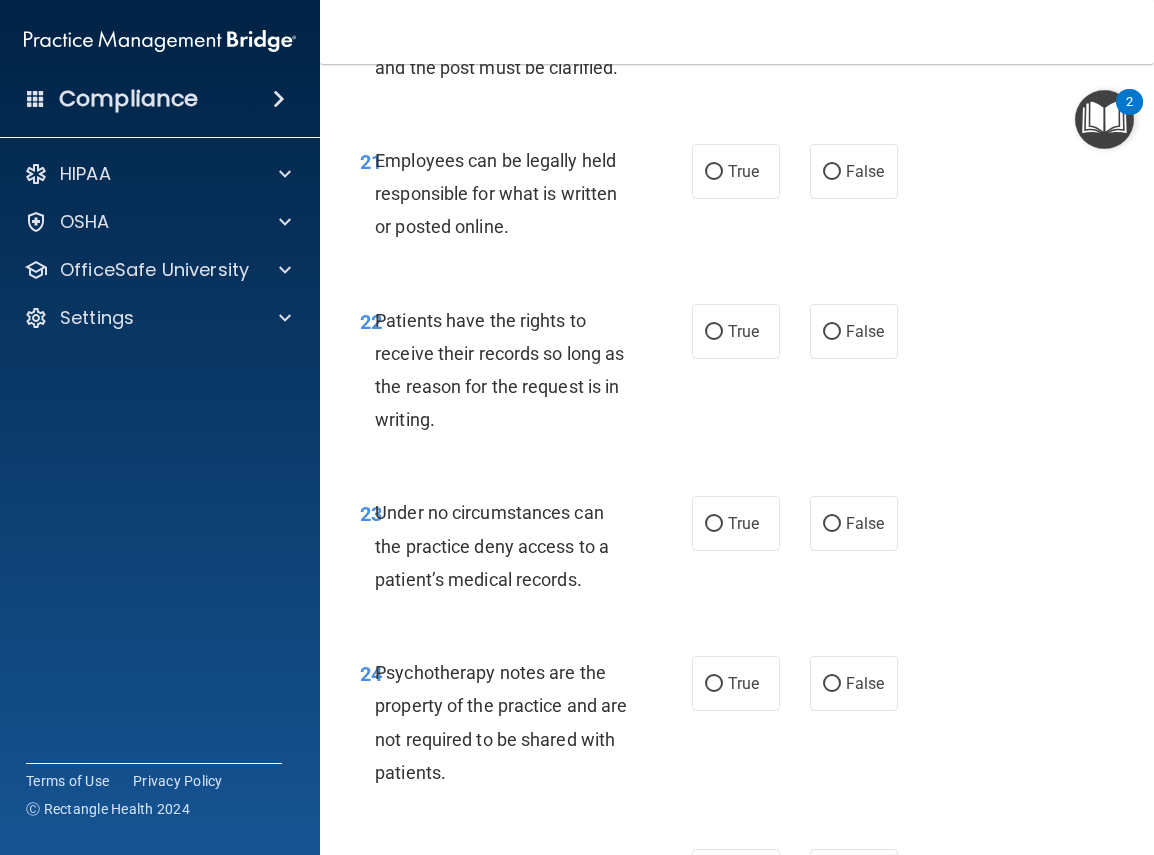 scroll, scrollTop: 5463, scrollLeft: 0, axis: vertical 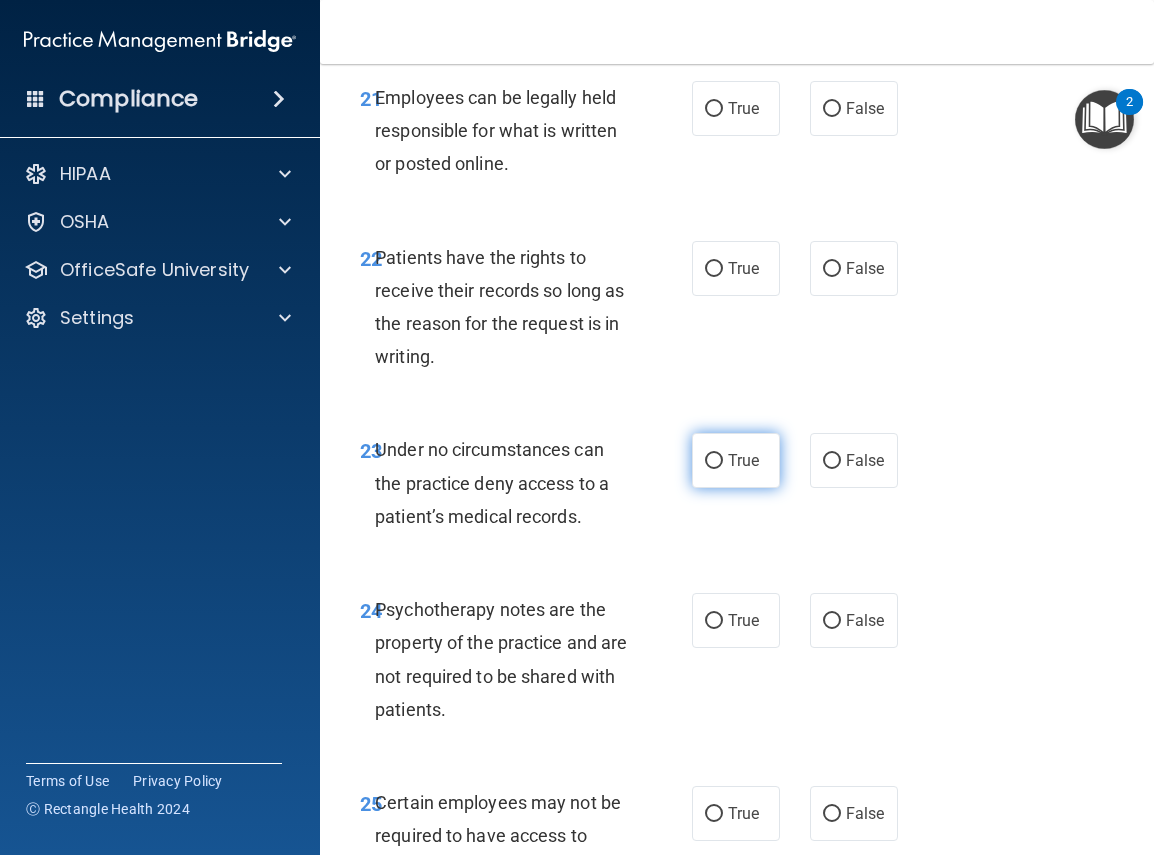 click on "True" at bounding box center [714, 461] 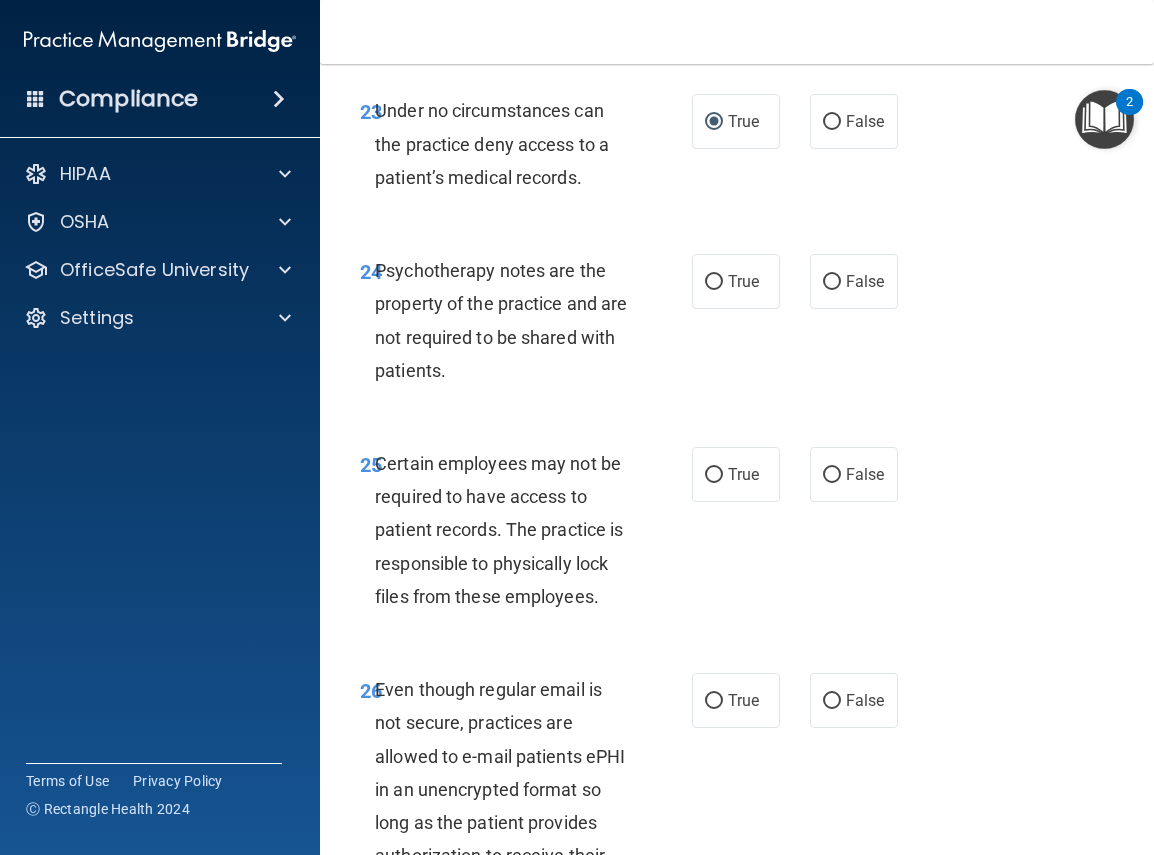 scroll, scrollTop: 5812, scrollLeft: 0, axis: vertical 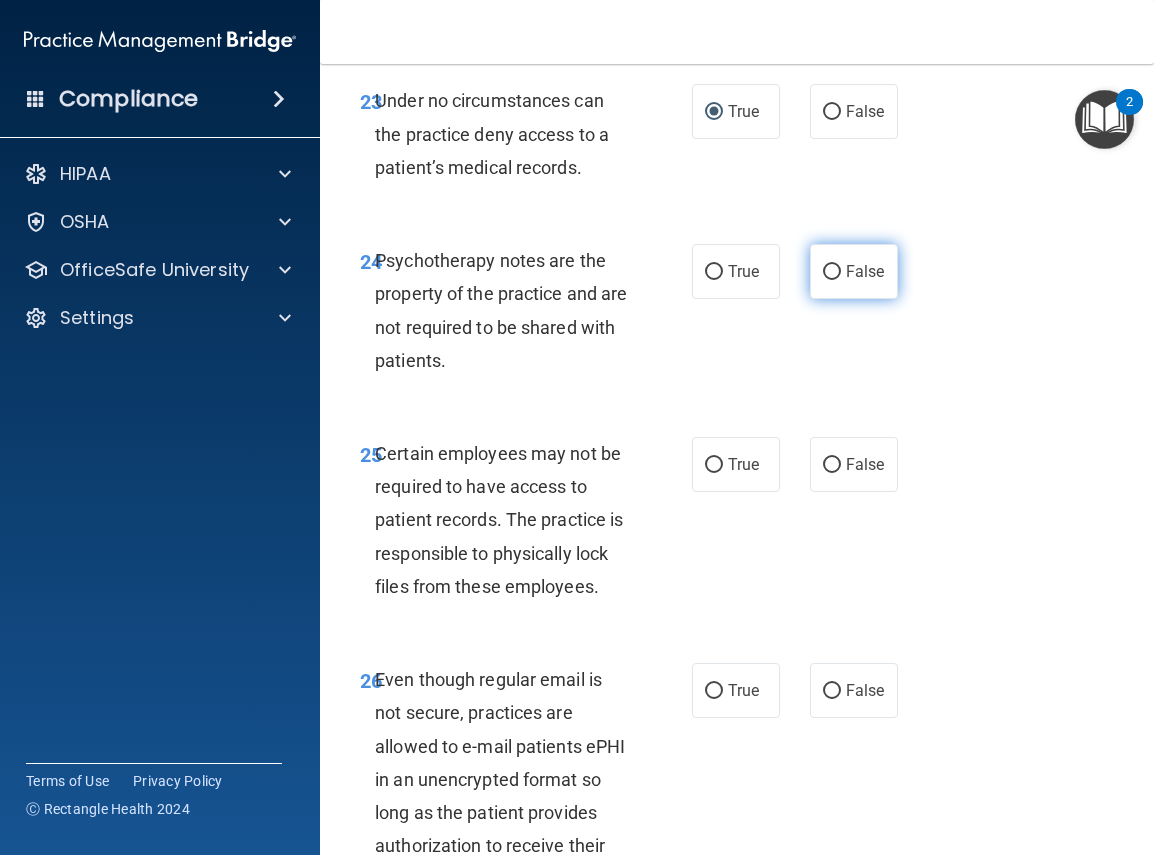 click on "False" at bounding box center (832, 272) 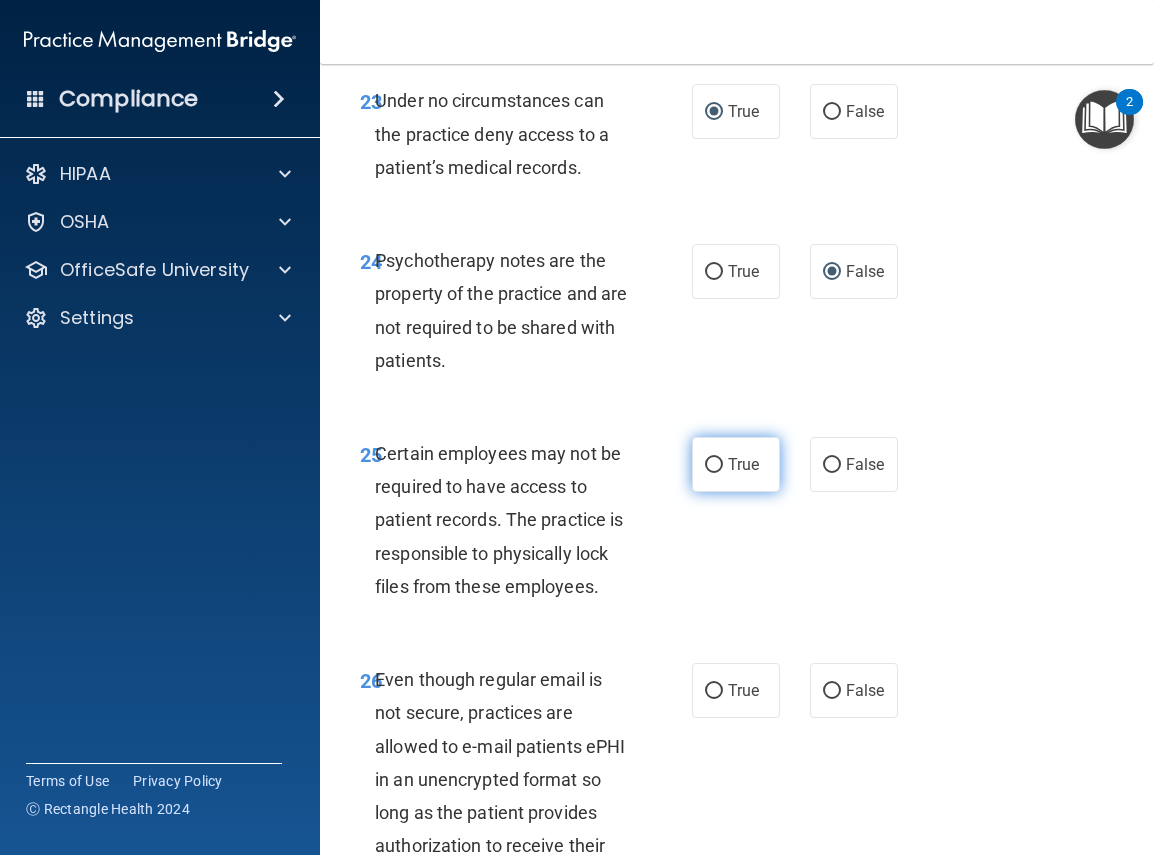 click on "True" at bounding box center [714, 465] 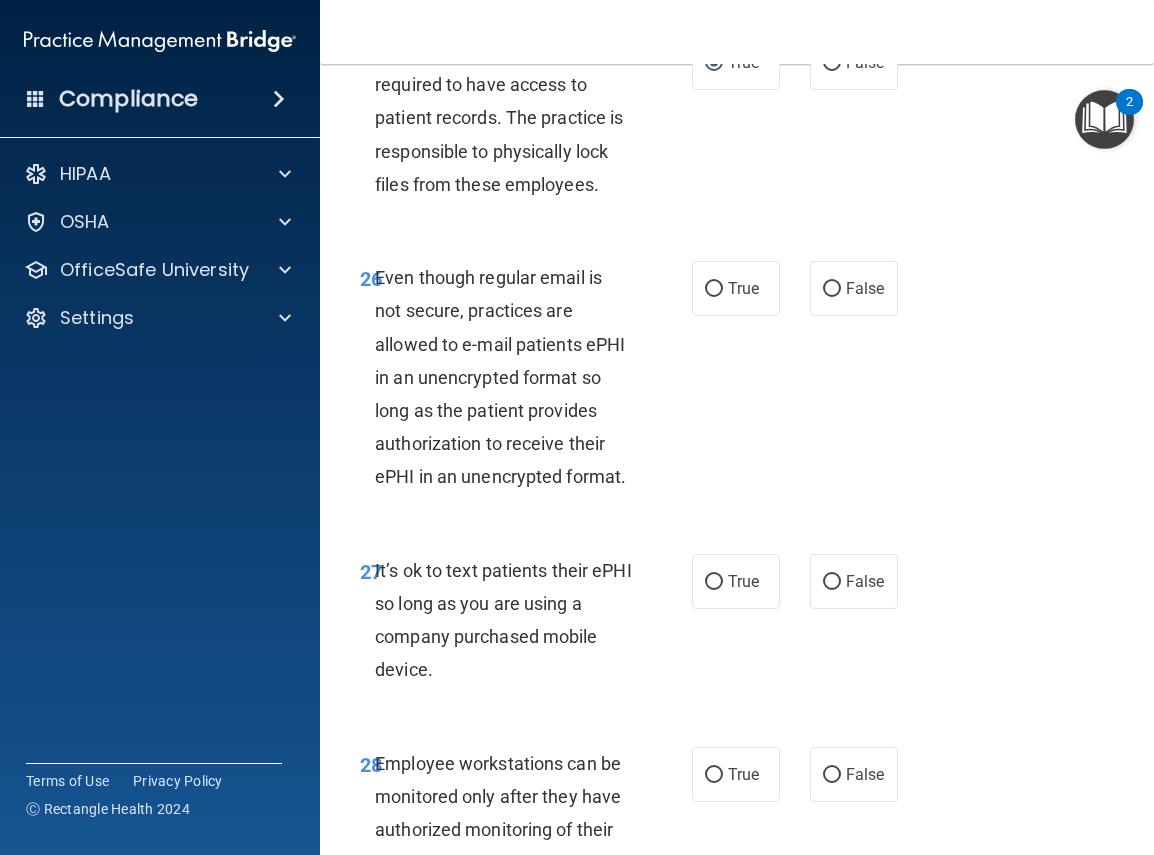 scroll, scrollTop: 6235, scrollLeft: 0, axis: vertical 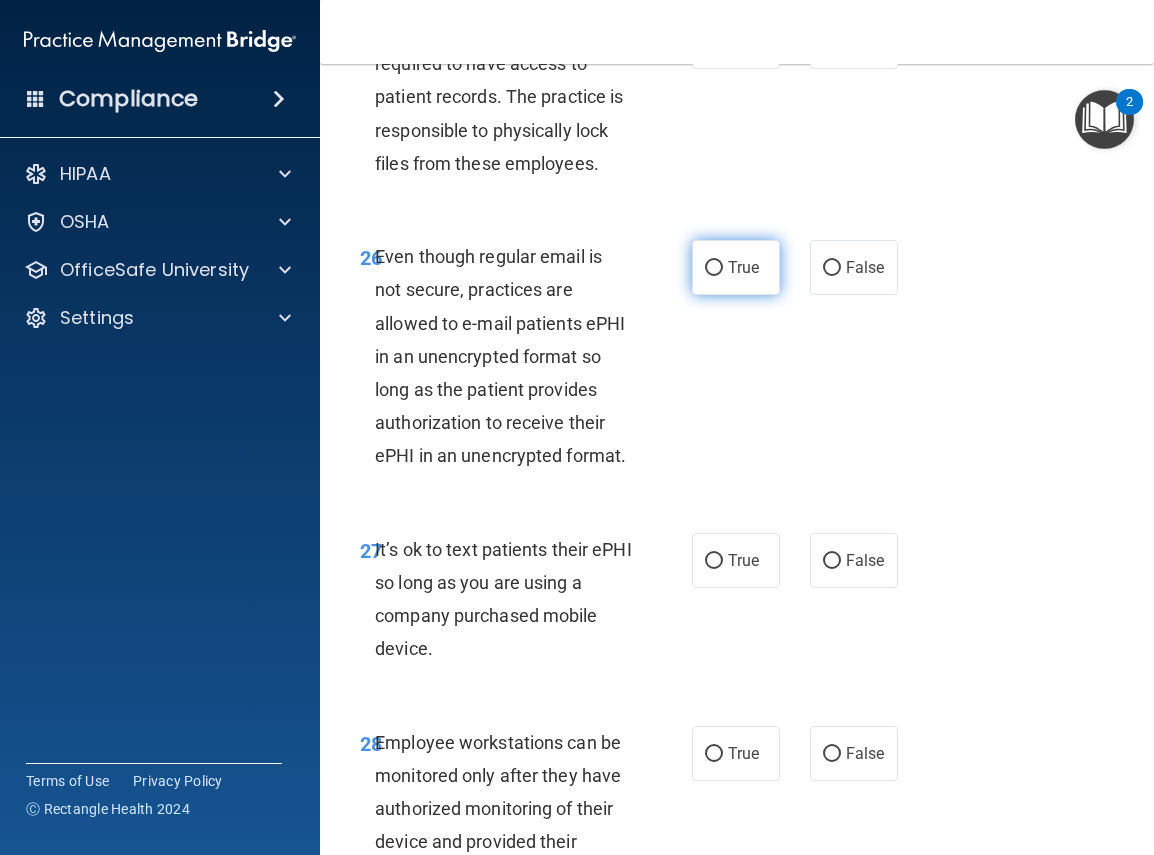 click on "True" at bounding box center (714, 268) 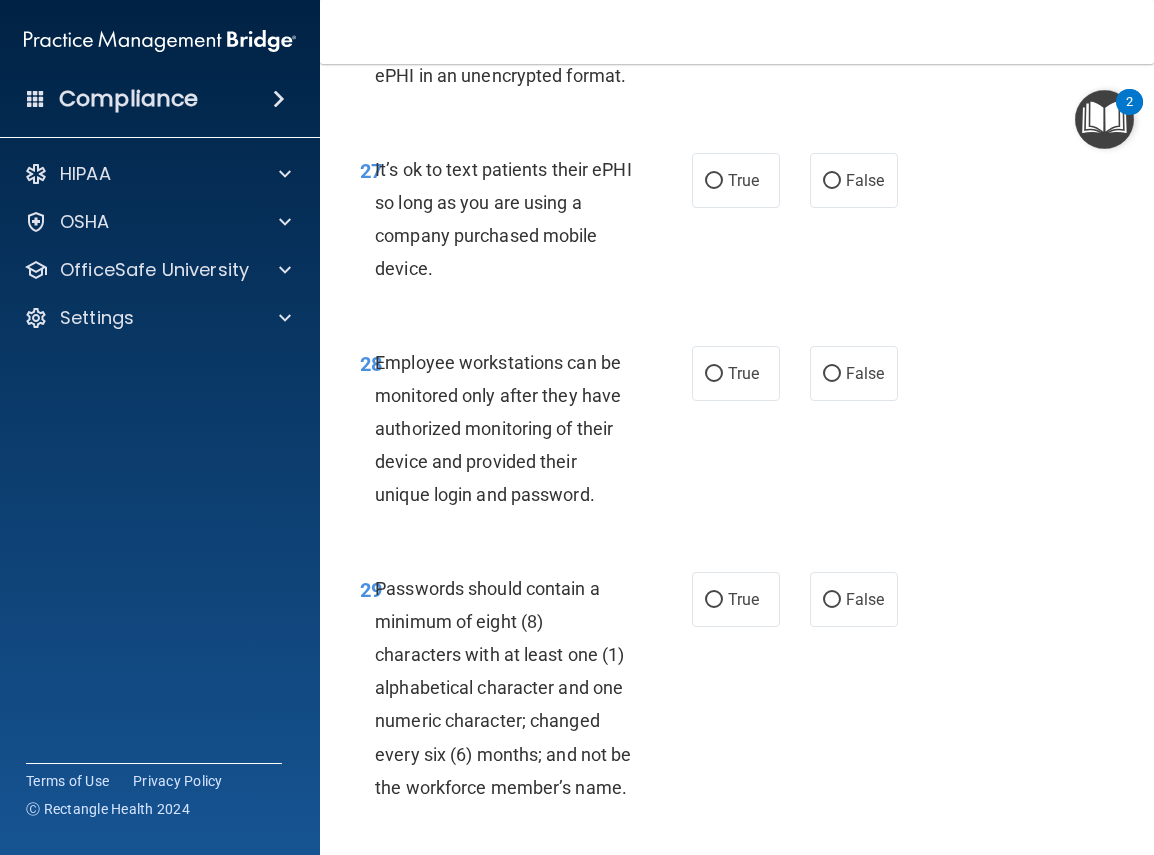 scroll, scrollTop: 6626, scrollLeft: 0, axis: vertical 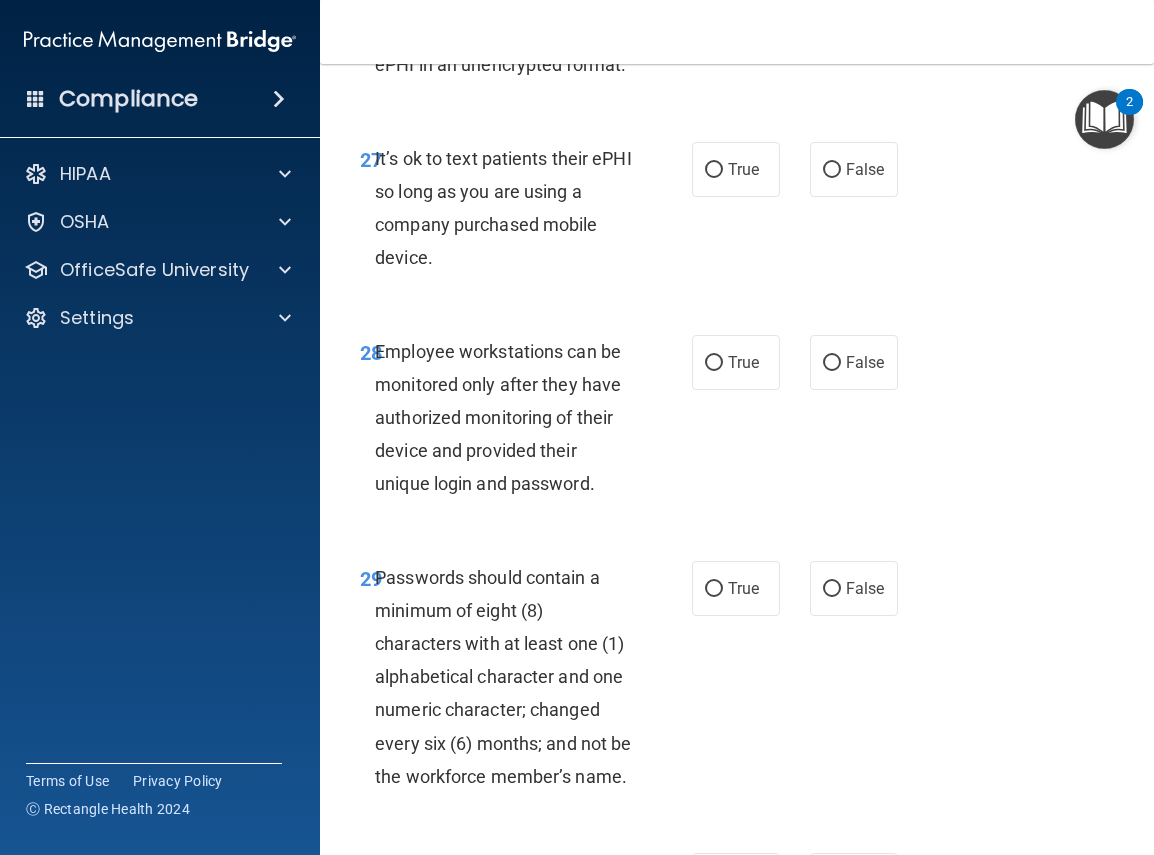 click on "27        It’s ok to text patients their ePHI so long as you are using a company purchased mobile device.                 True           False" at bounding box center (737, 213) 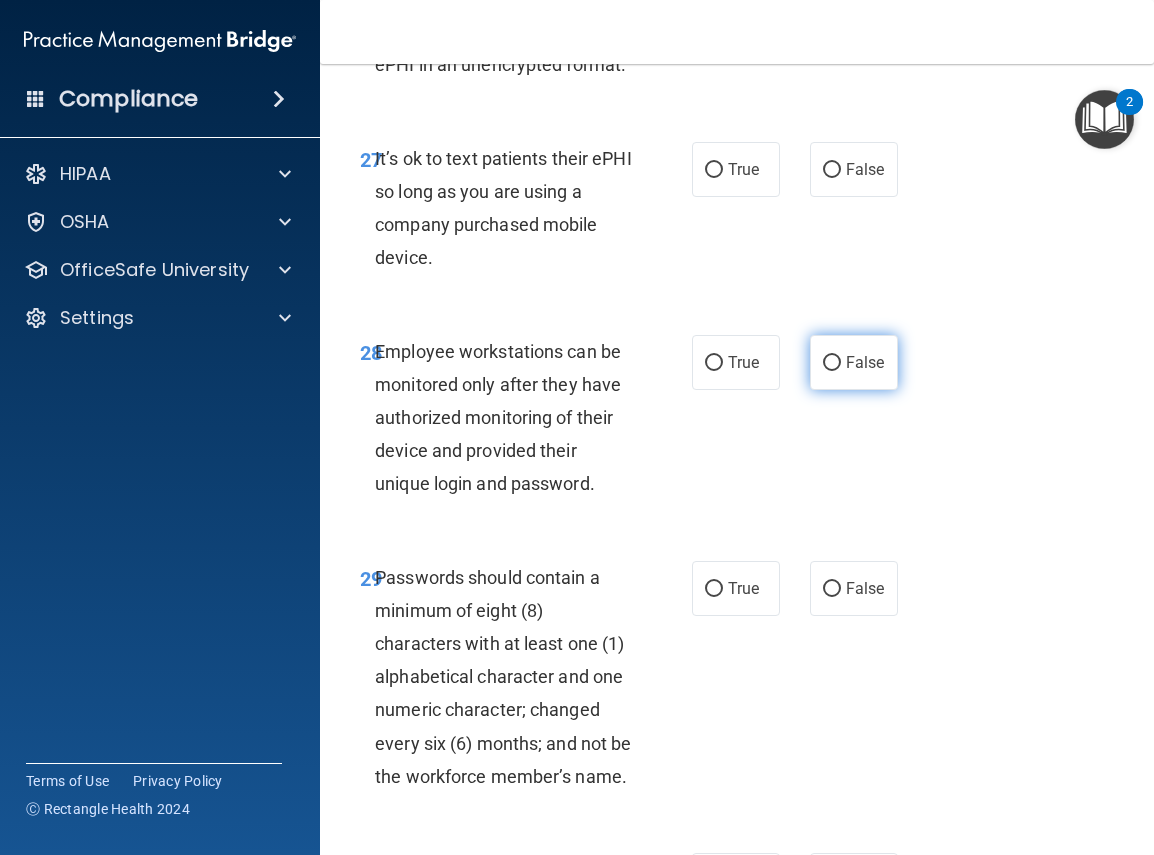 click on "False" at bounding box center [832, 363] 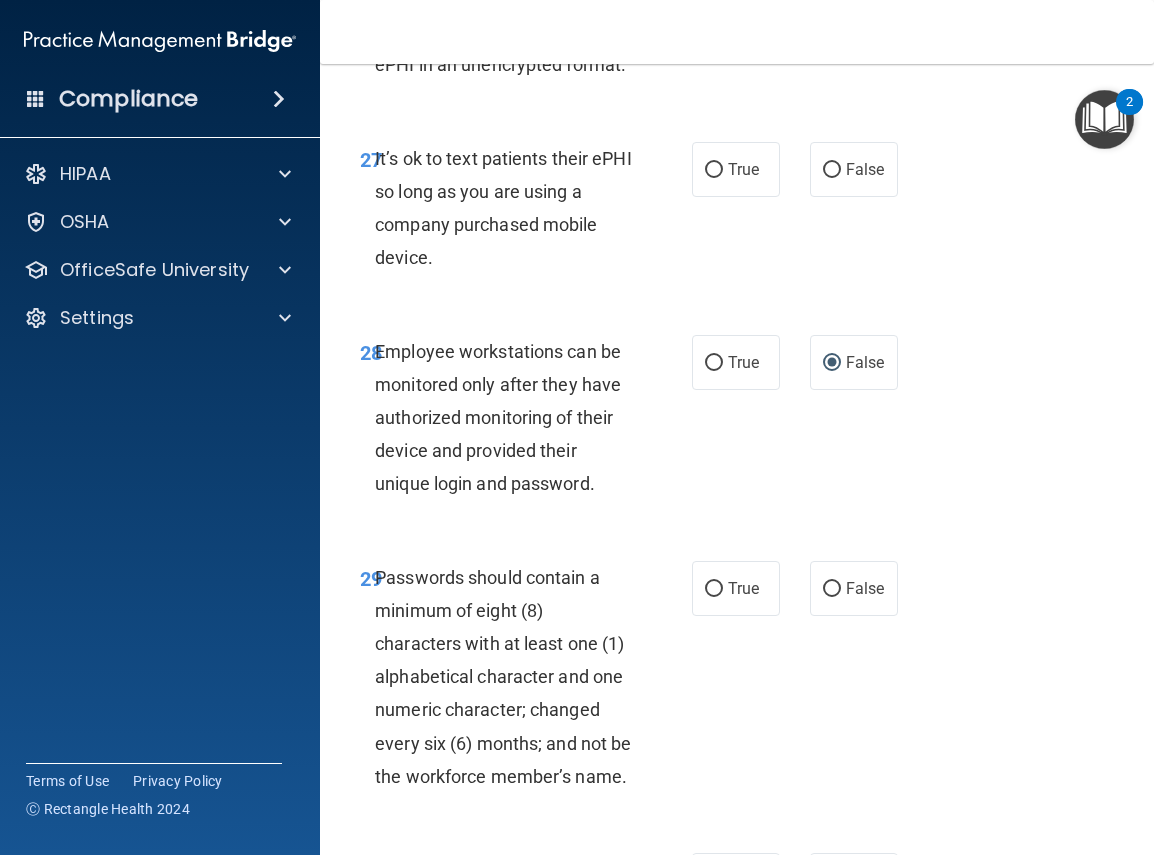 scroll, scrollTop: 7188, scrollLeft: 0, axis: vertical 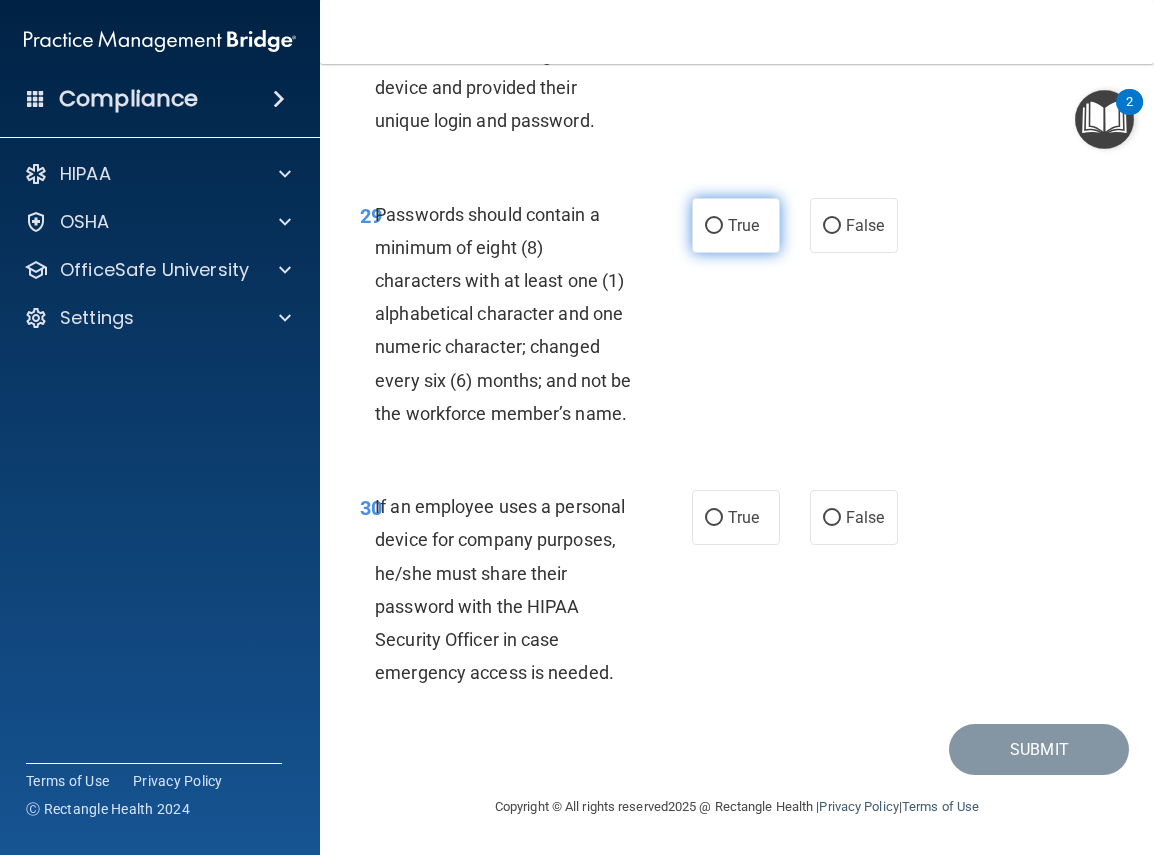 click on "True" at bounding box center [714, 226] 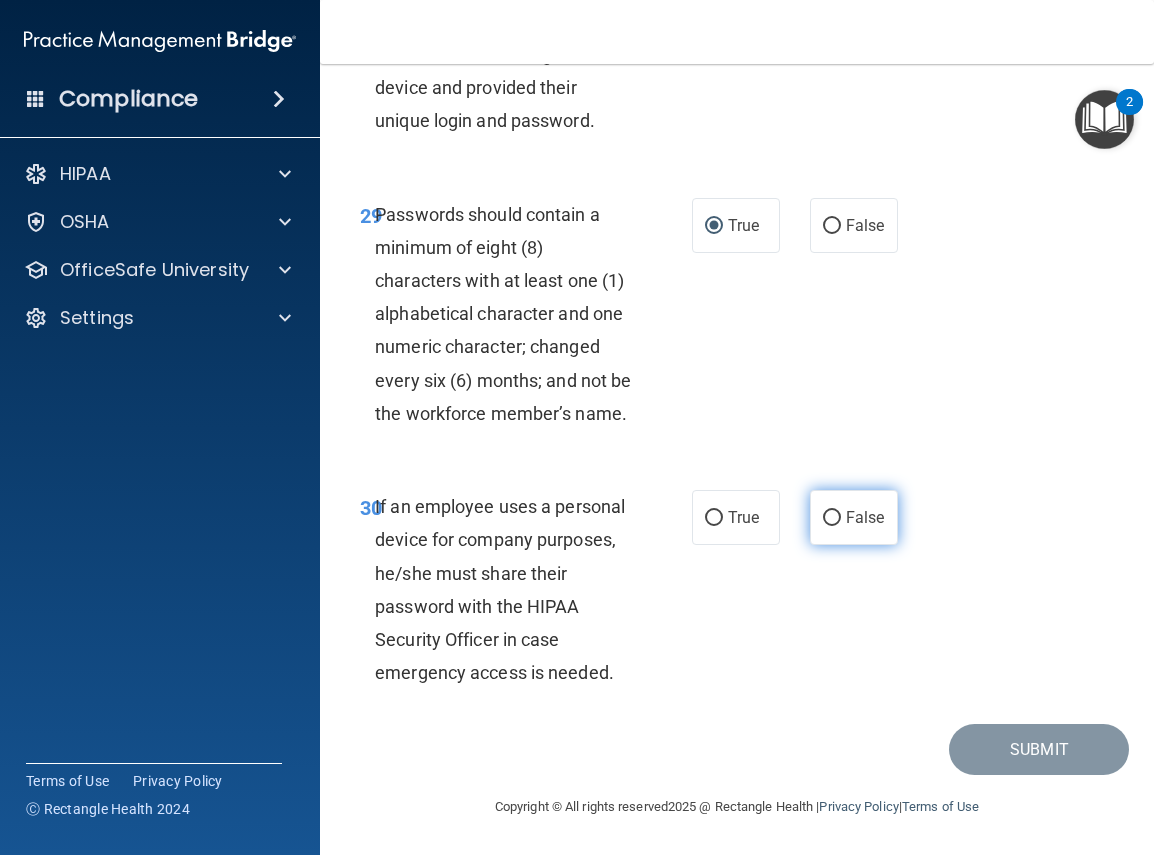 click on "False" at bounding box center (832, 518) 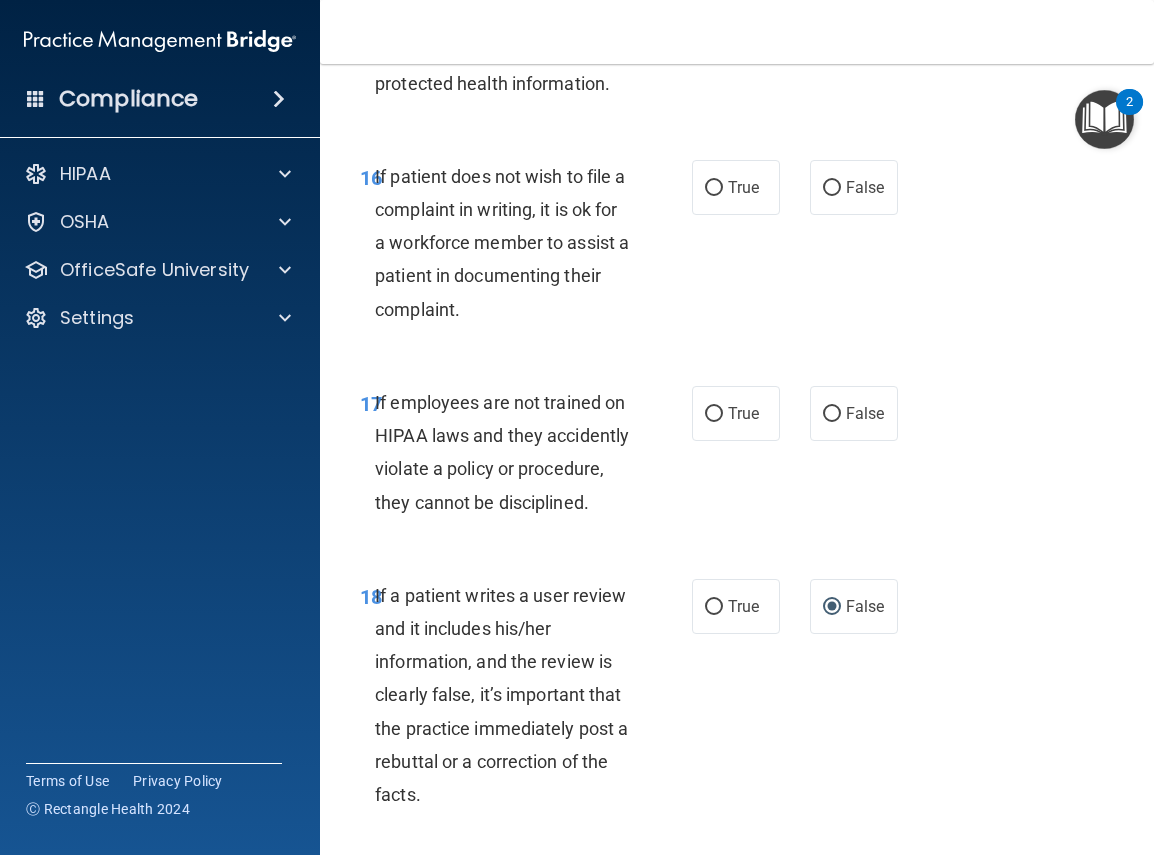 scroll, scrollTop: 4144, scrollLeft: 0, axis: vertical 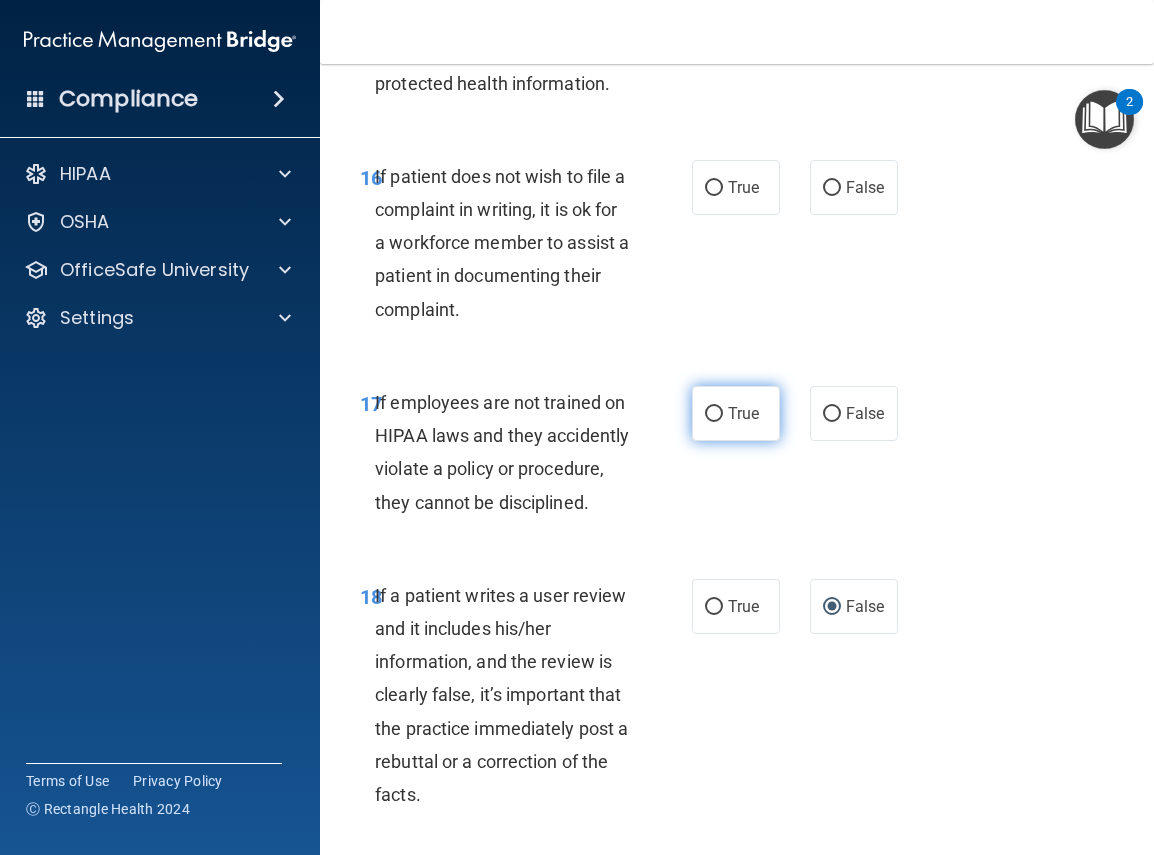 click on "True" at bounding box center [714, 414] 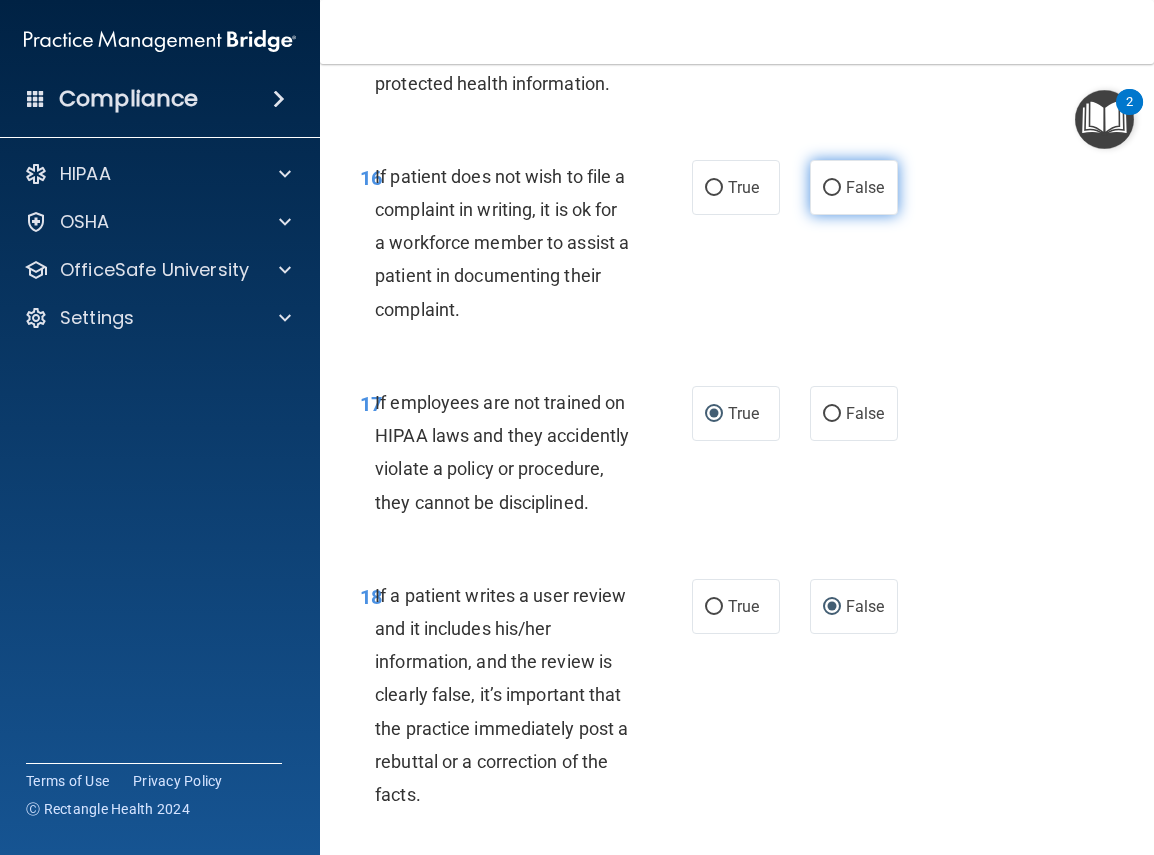 click on "False" at bounding box center [832, 188] 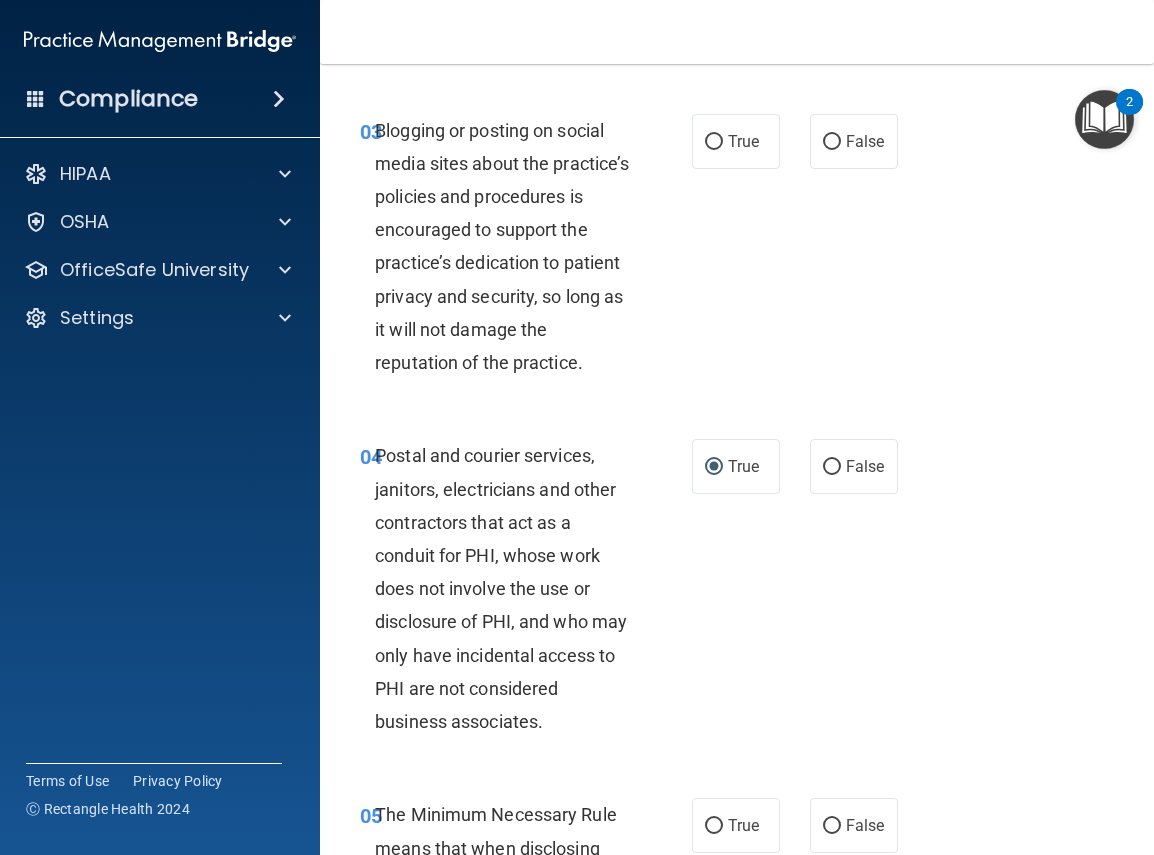 scroll, scrollTop: 518, scrollLeft: 0, axis: vertical 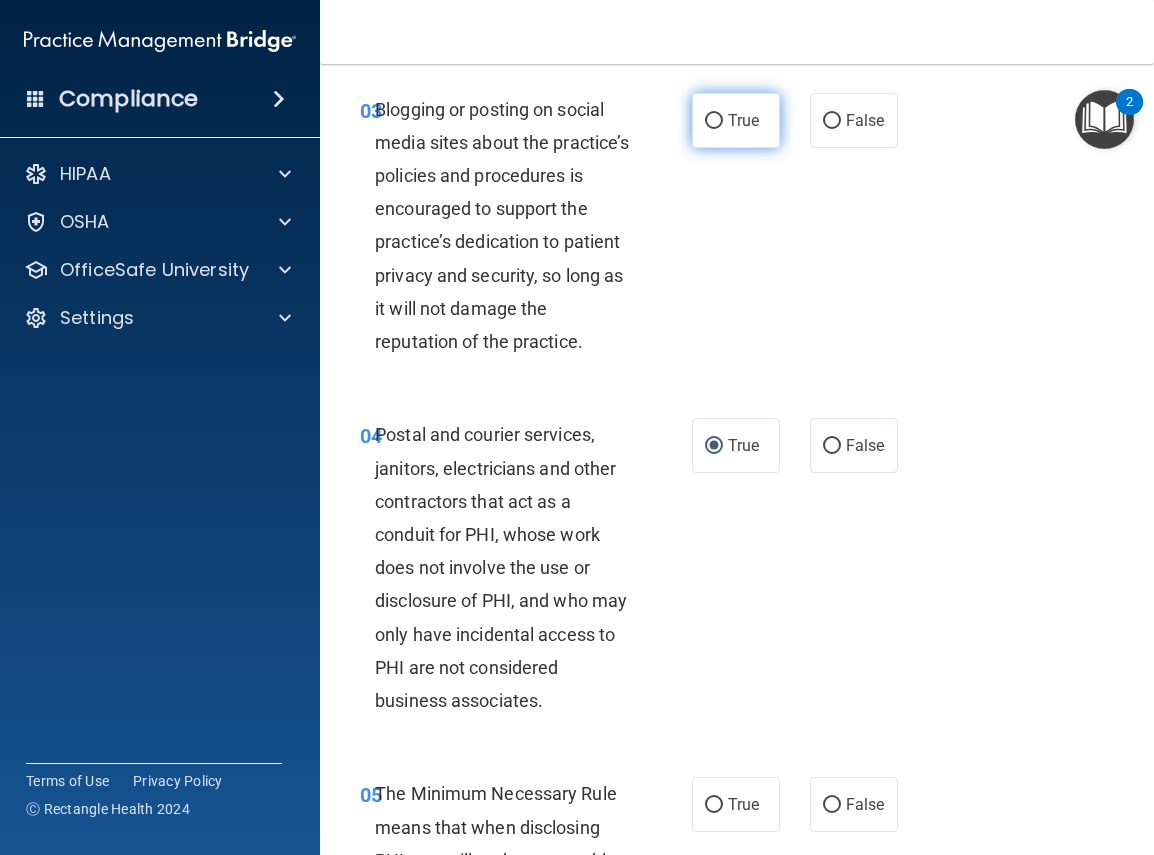 click on "True" at bounding box center (714, 121) 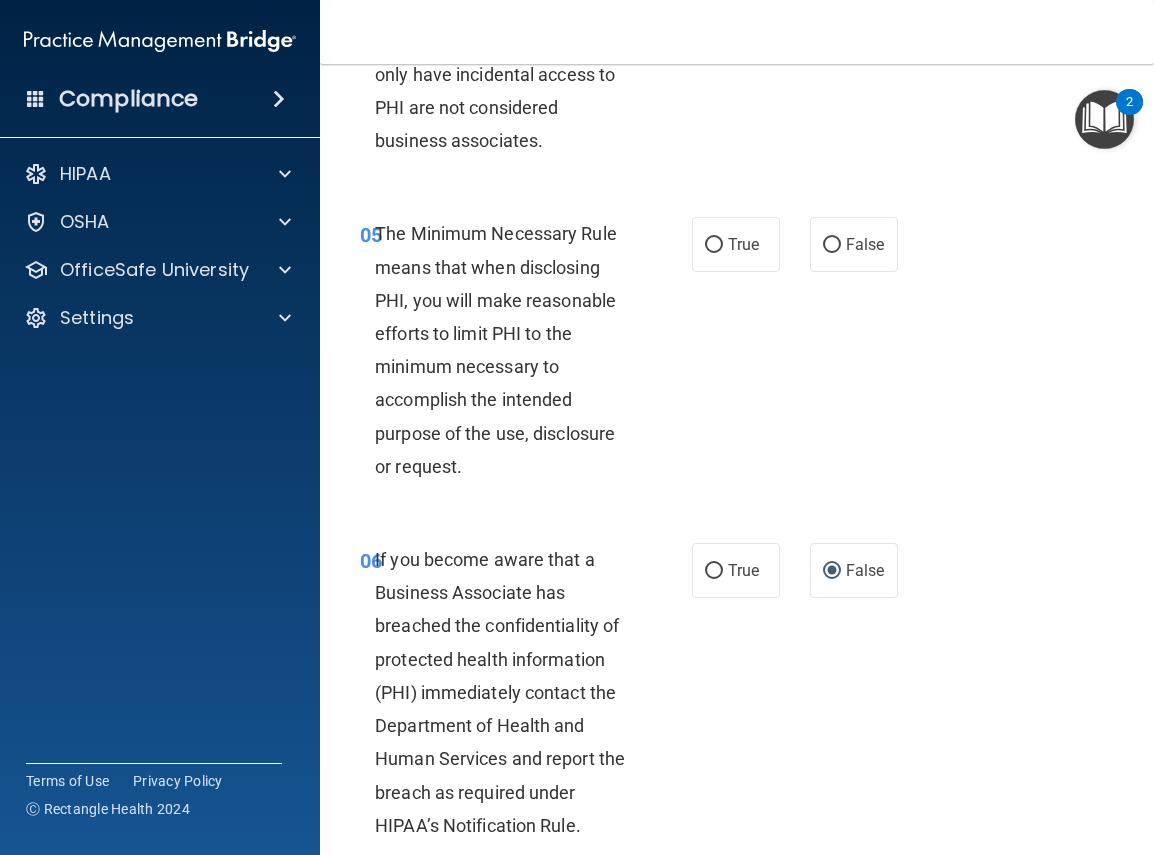 scroll, scrollTop: 1110, scrollLeft: 0, axis: vertical 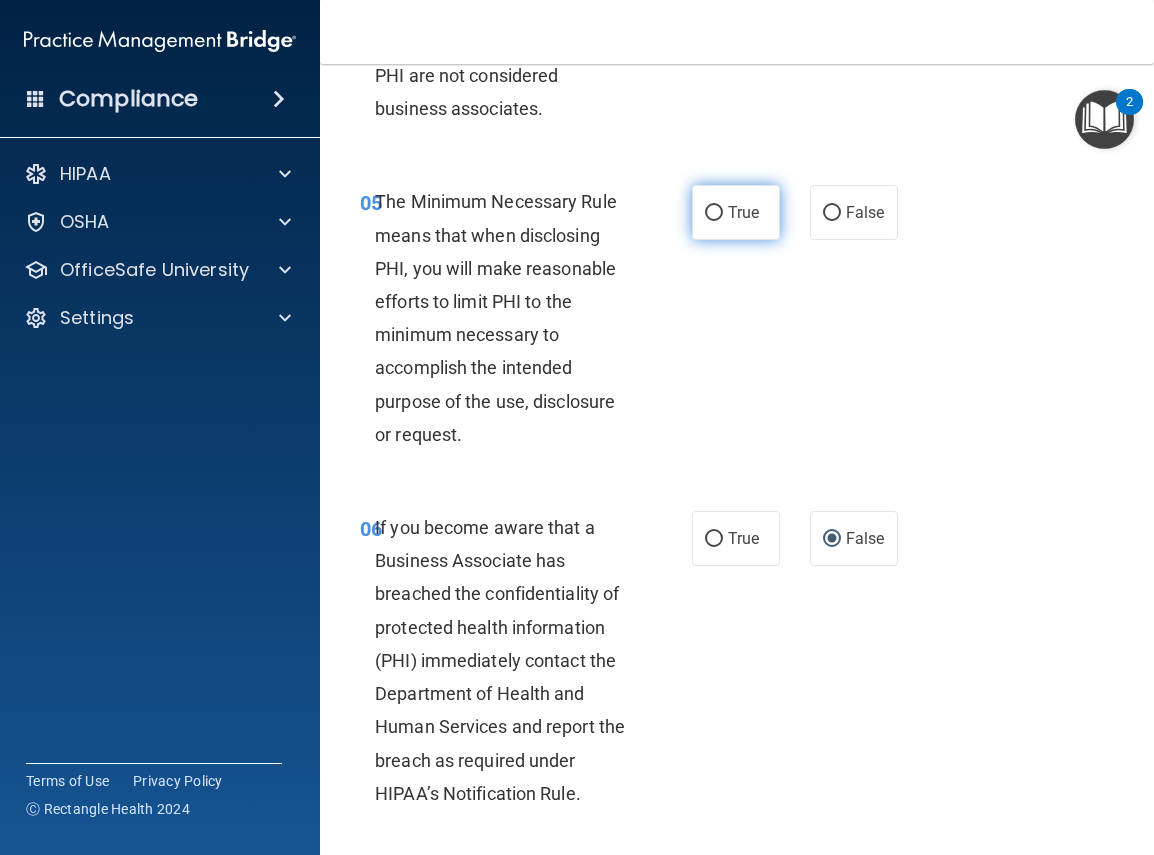 click on "True" at bounding box center (736, 212) 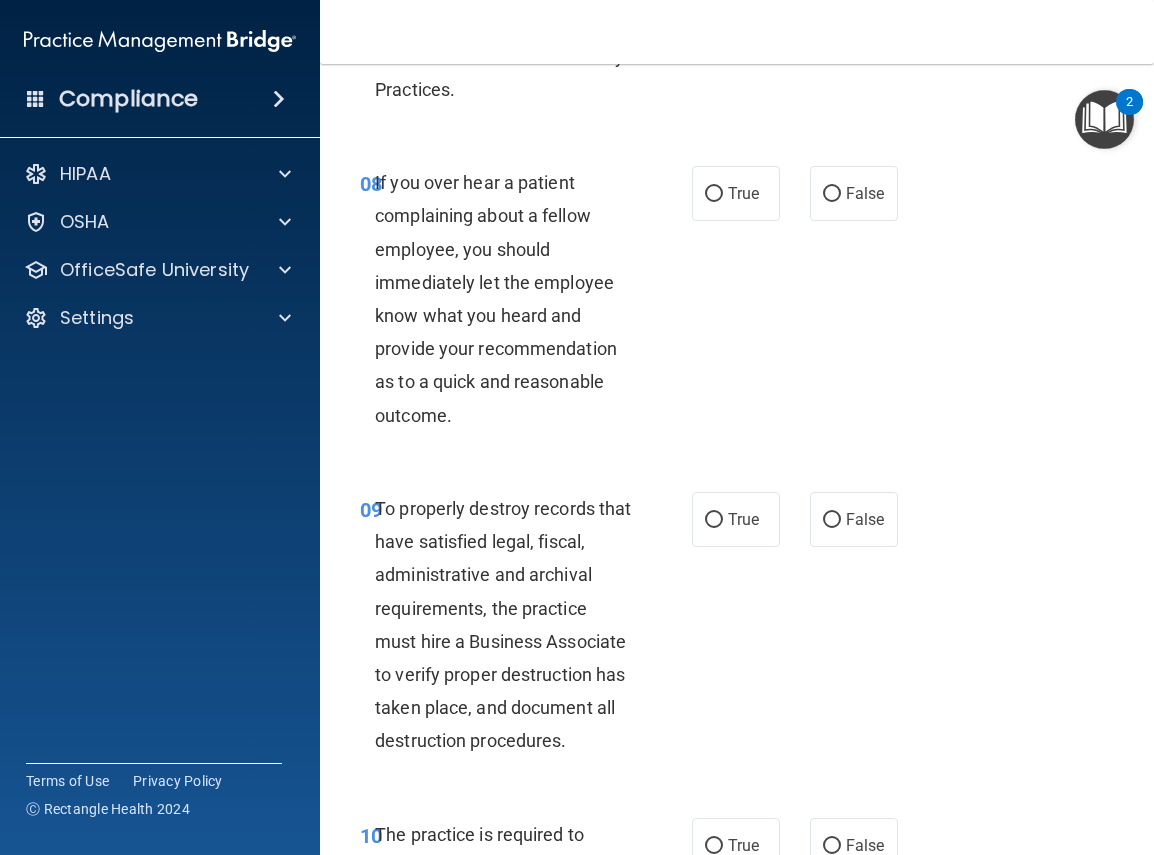 scroll, scrollTop: 2135, scrollLeft: 0, axis: vertical 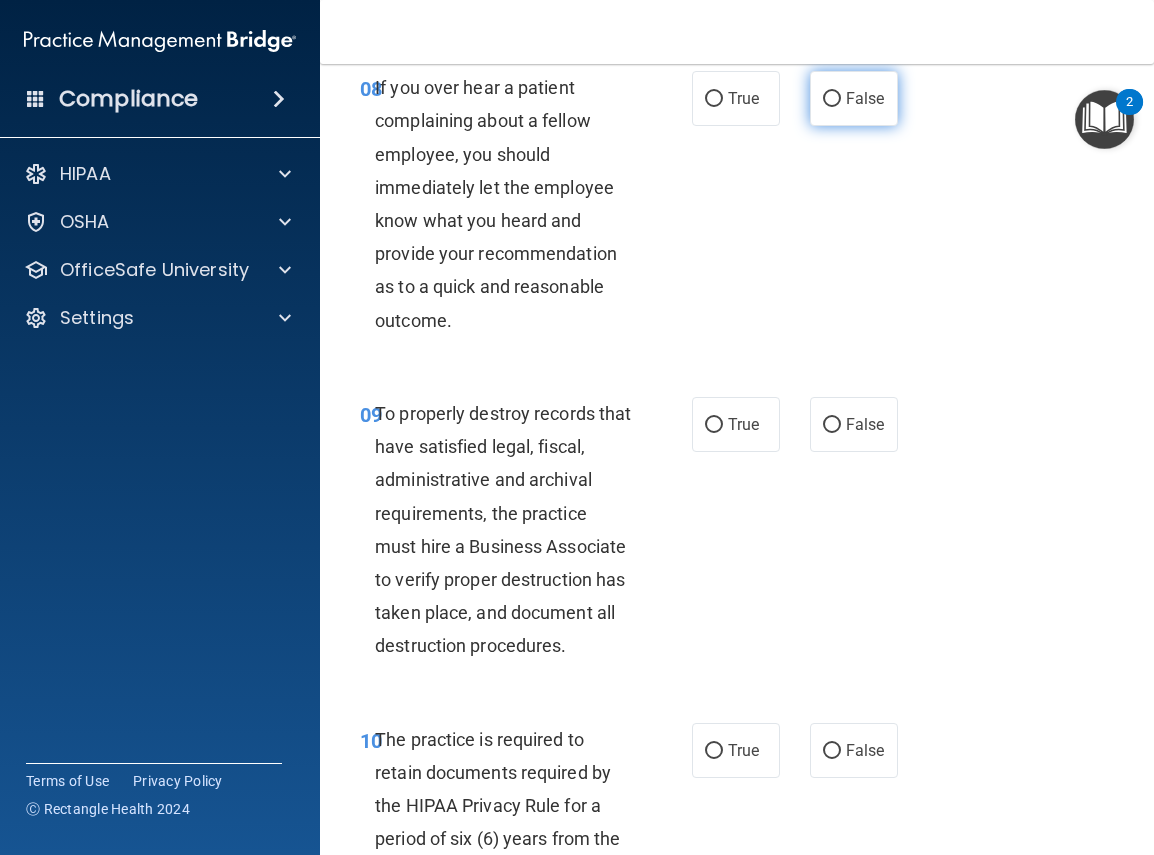 click on "False" at bounding box center (832, 99) 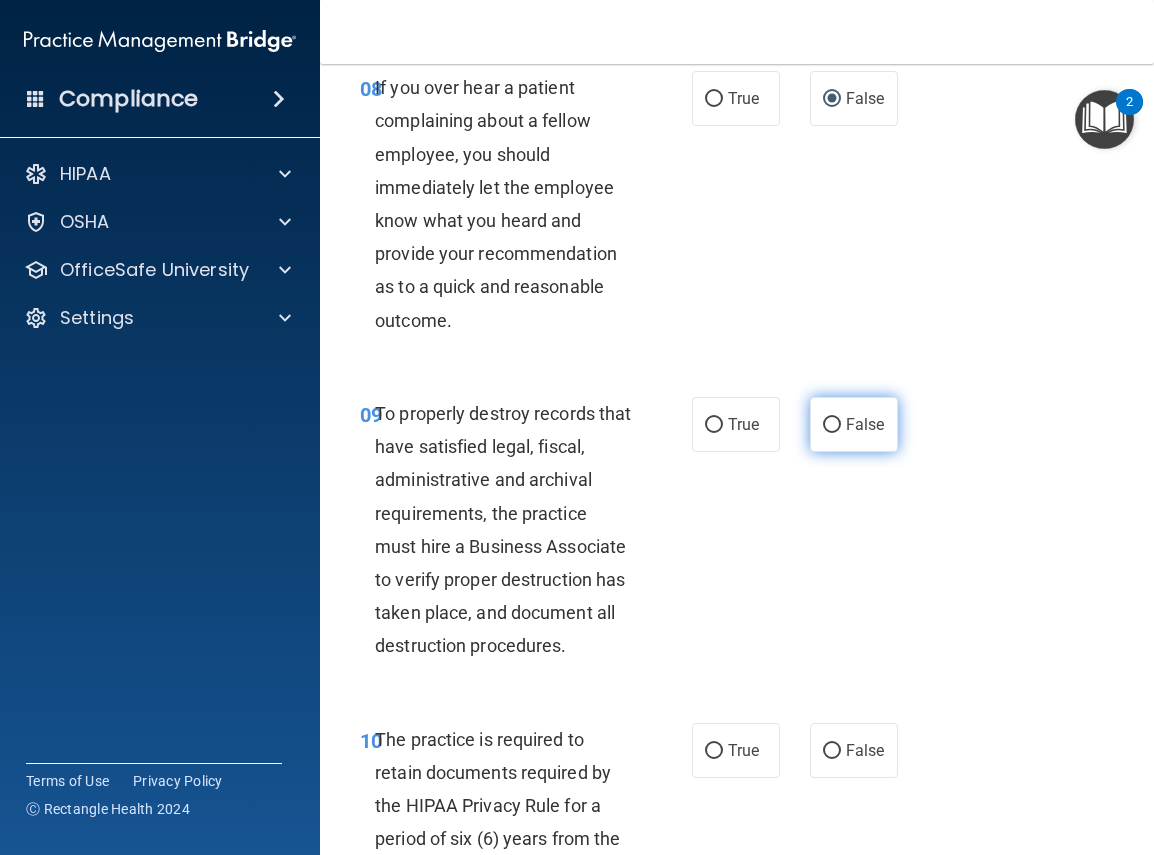 click on "False" at bounding box center (832, 425) 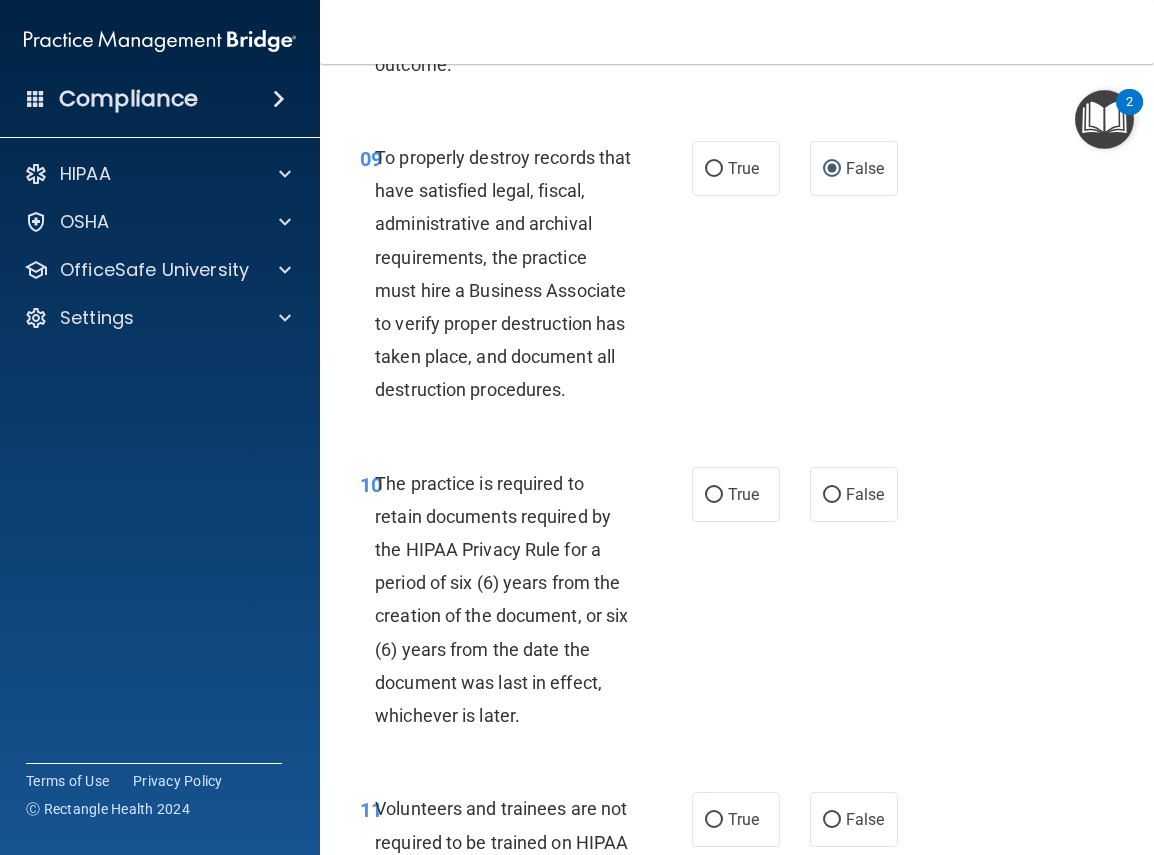 scroll, scrollTop: 2415, scrollLeft: 0, axis: vertical 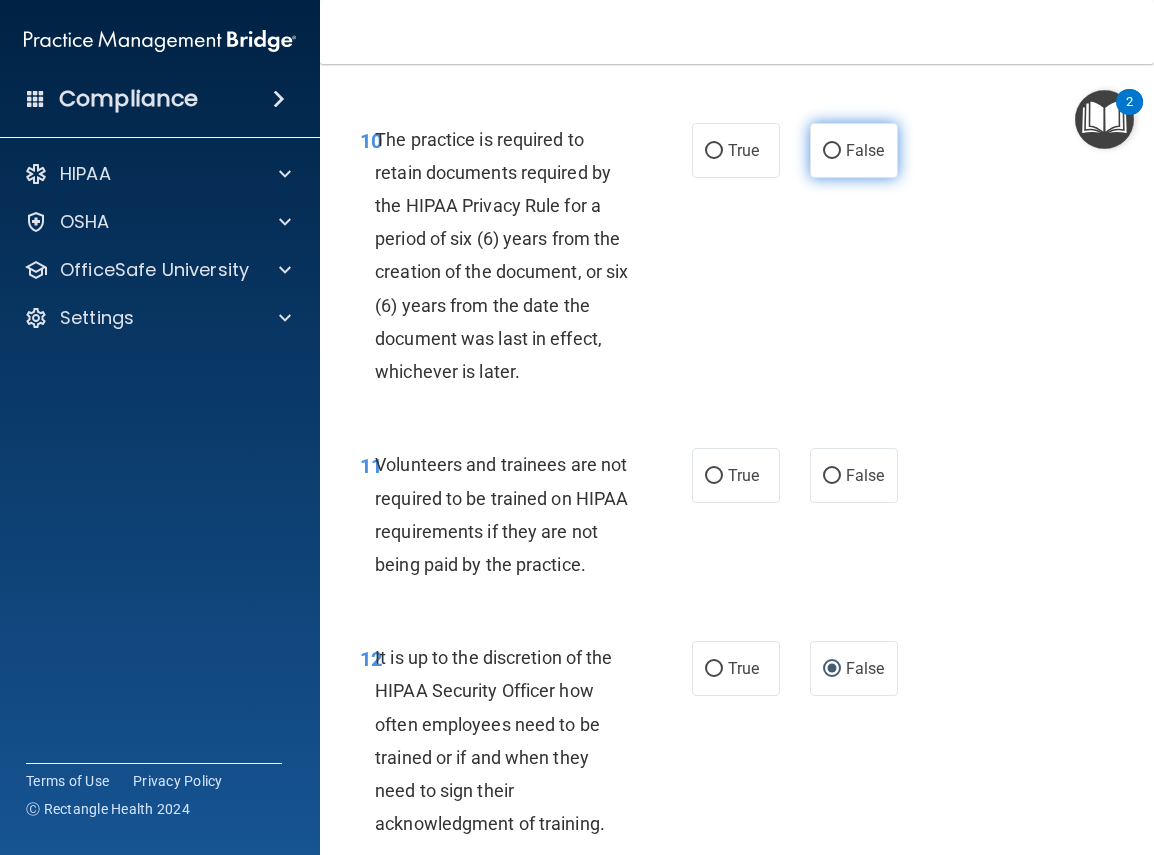 click on "False" at bounding box center [832, 151] 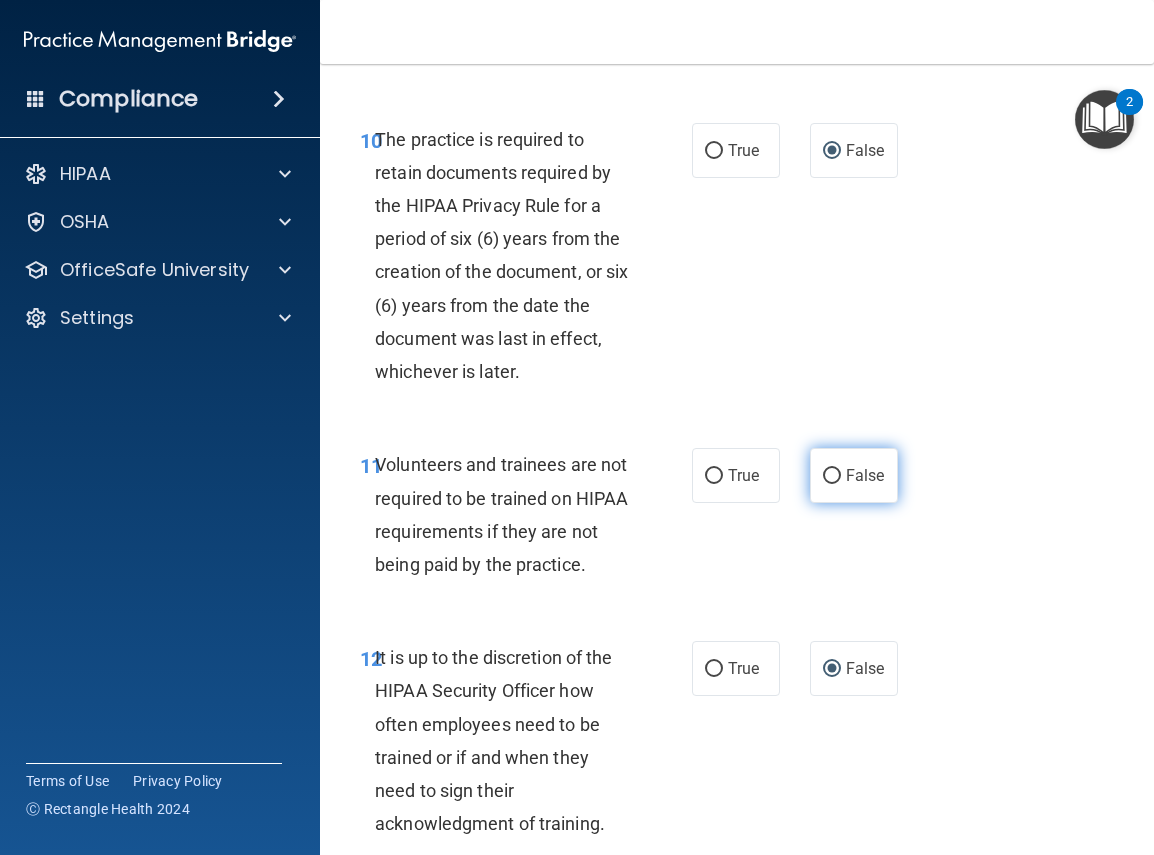 click on "False" at bounding box center [832, 476] 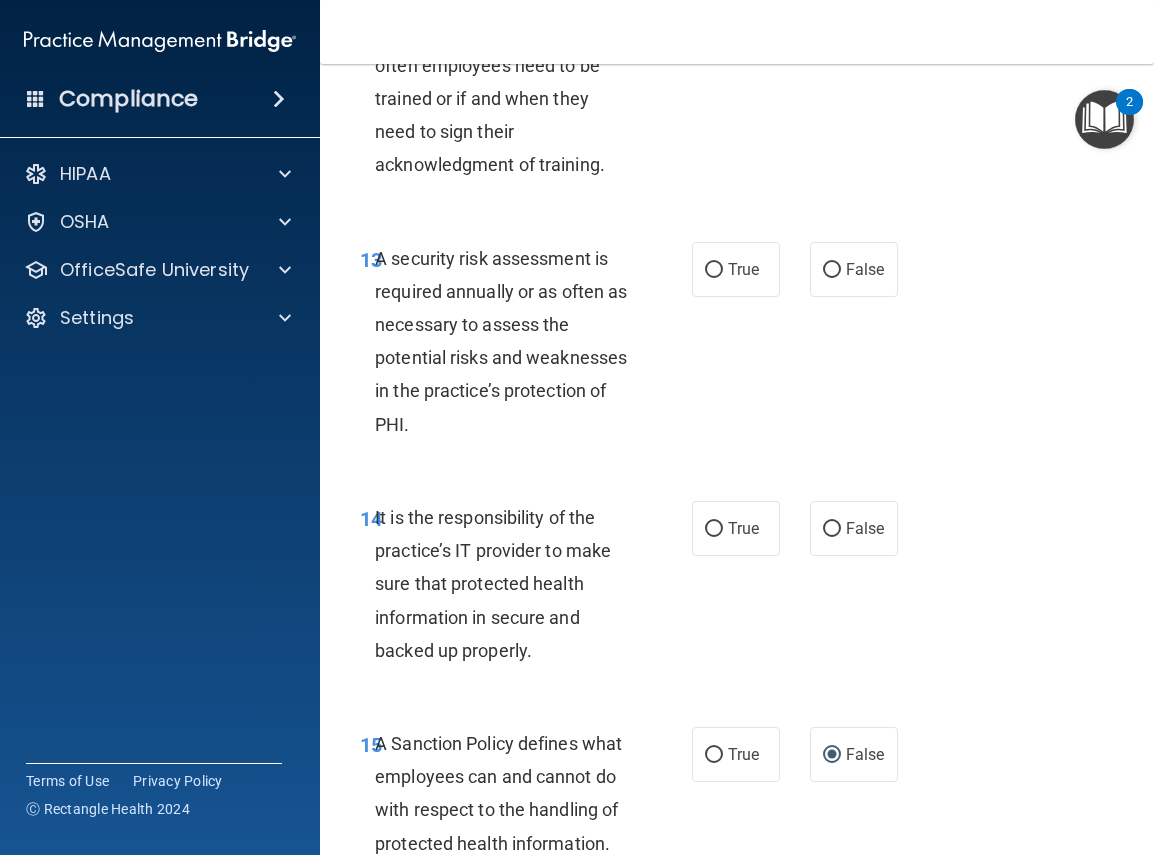 scroll, scrollTop: 3487, scrollLeft: 0, axis: vertical 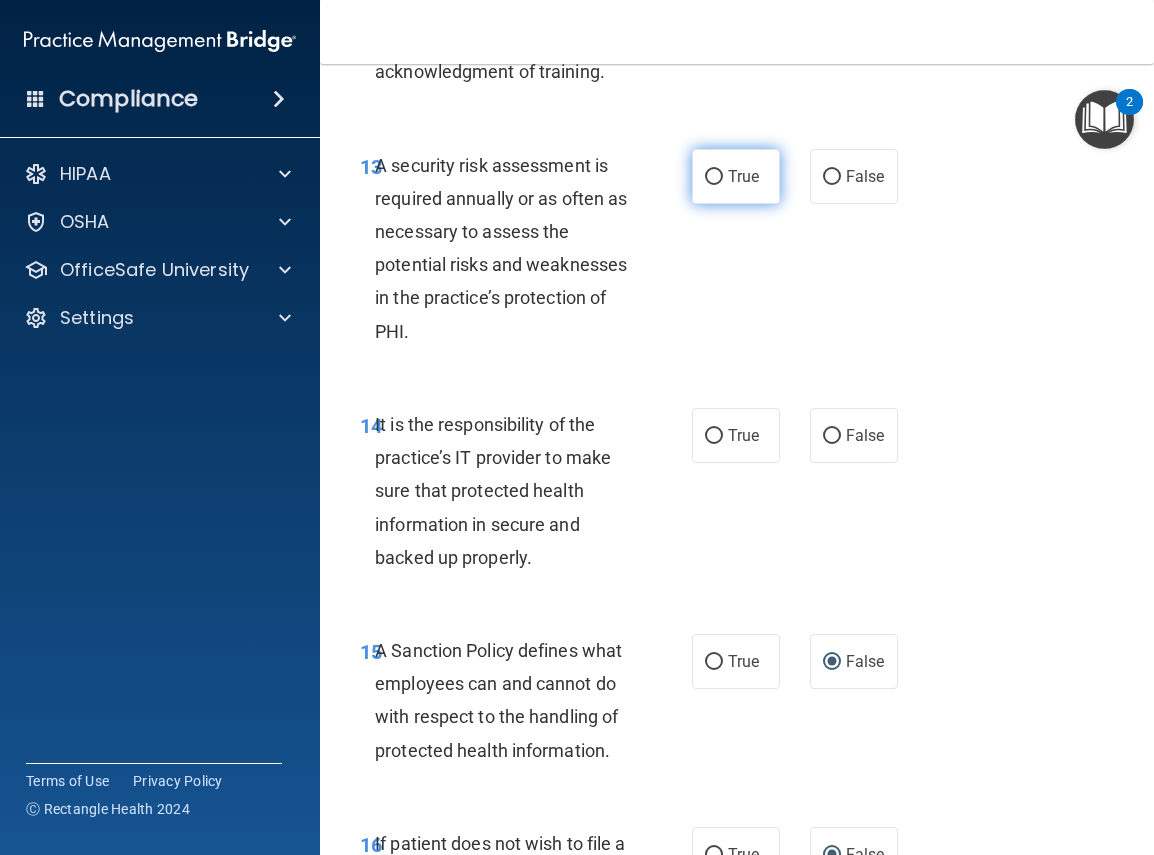 click on "True" at bounding box center (714, 177) 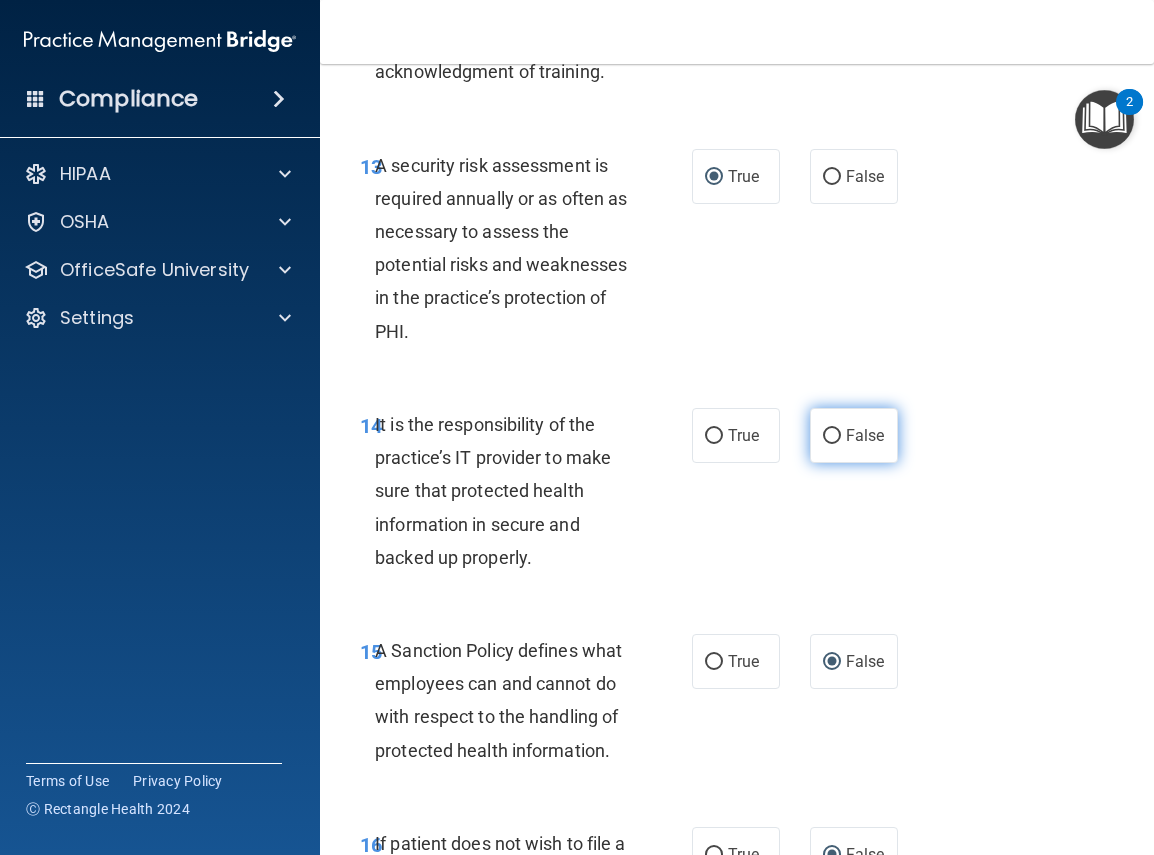 click on "False" at bounding box center [832, 436] 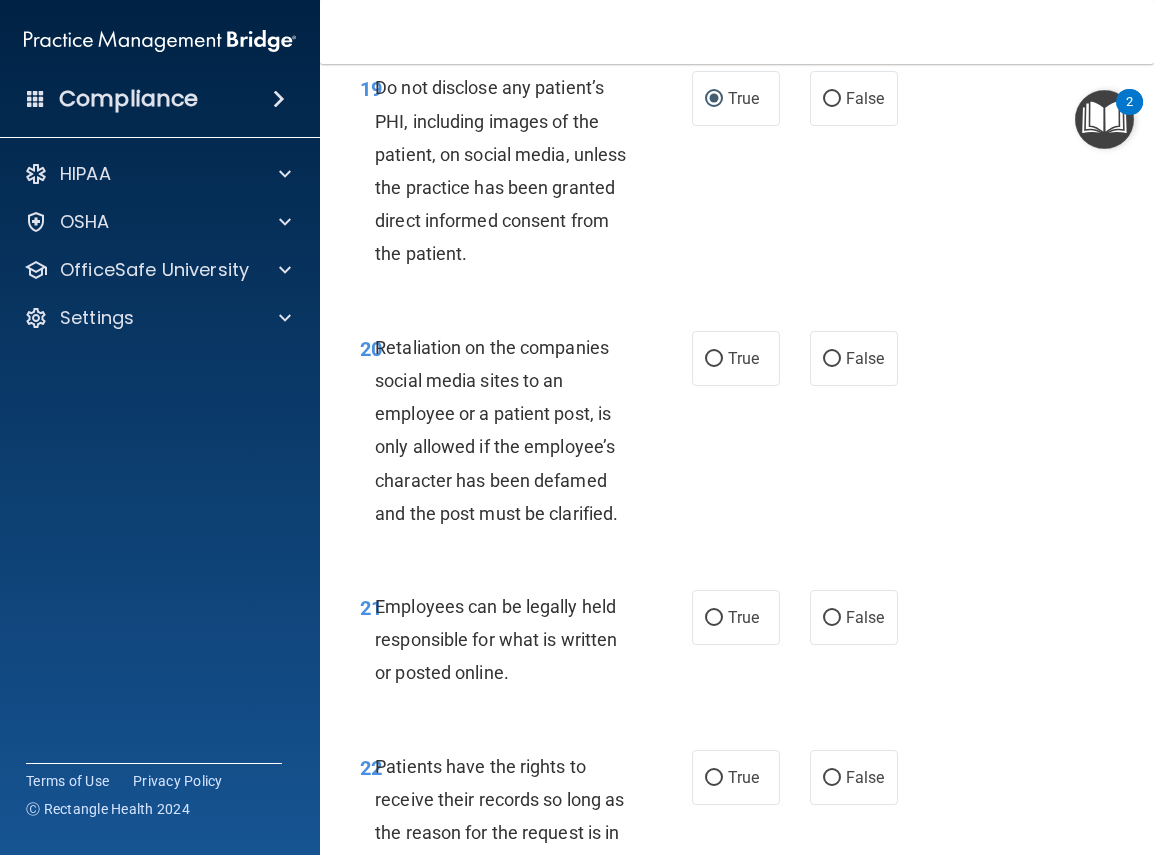 scroll, scrollTop: 5060, scrollLeft: 0, axis: vertical 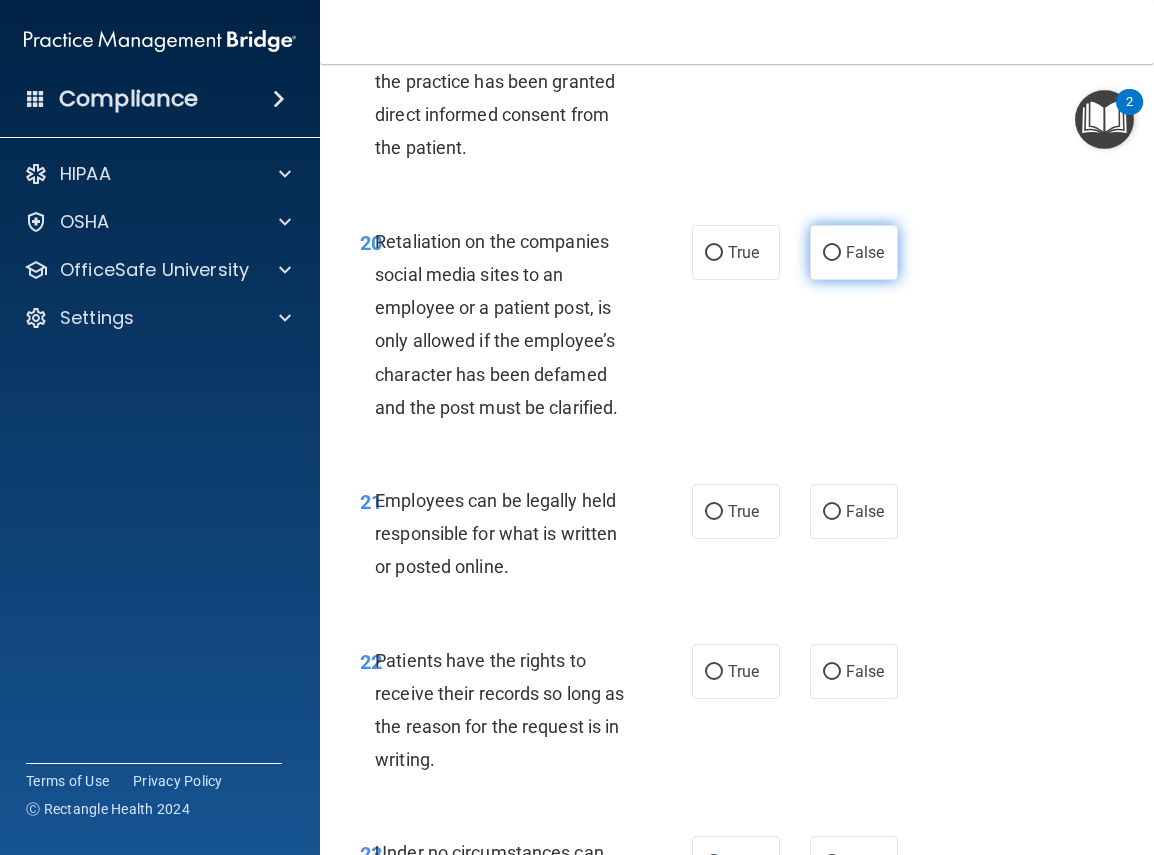 click on "False" at bounding box center (832, 253) 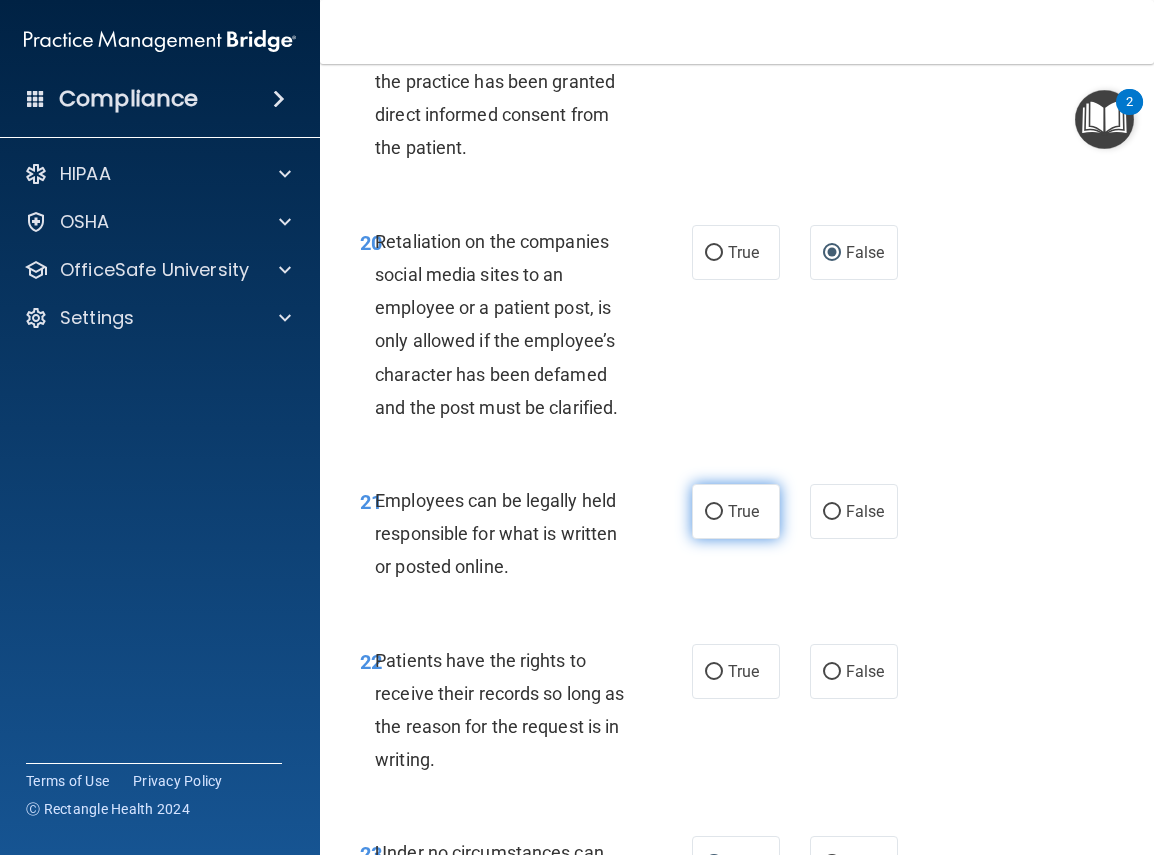 click on "True" at bounding box center (714, 512) 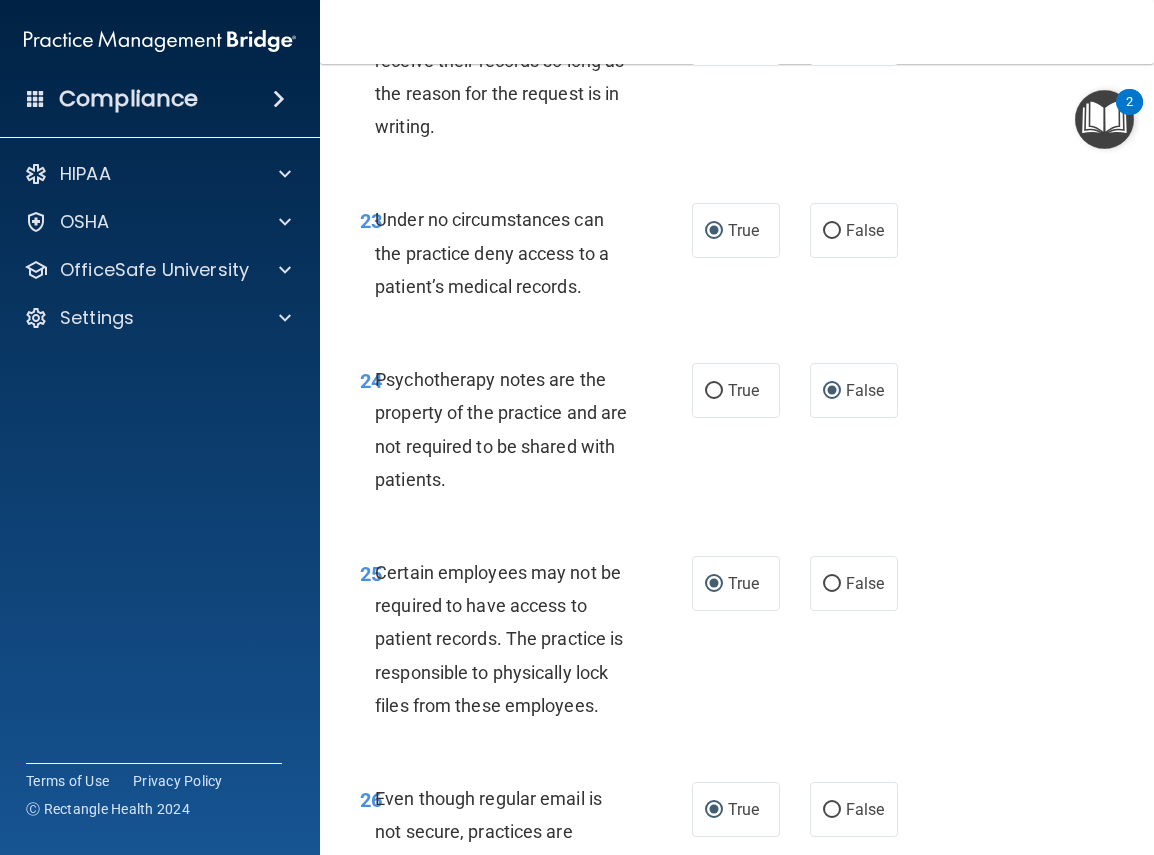 scroll, scrollTop: 5700, scrollLeft: 0, axis: vertical 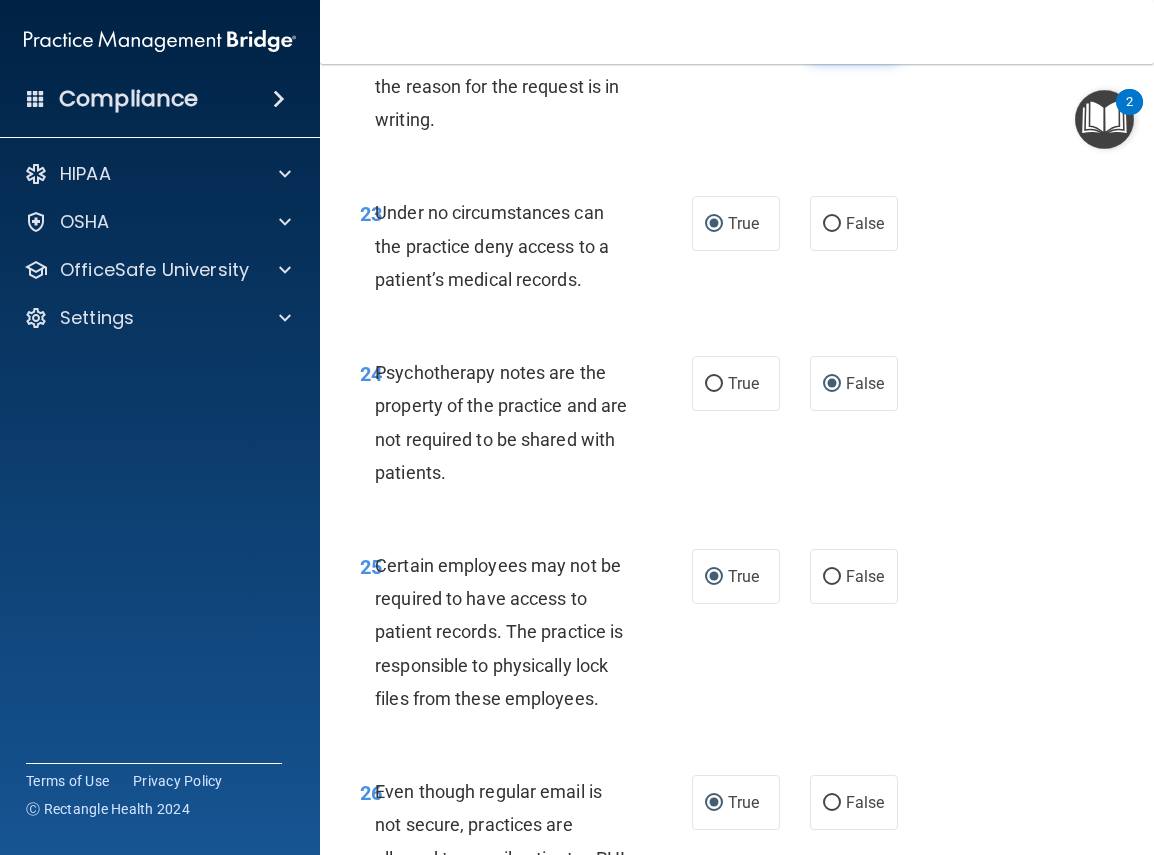 click on "False" at bounding box center (832, 32) 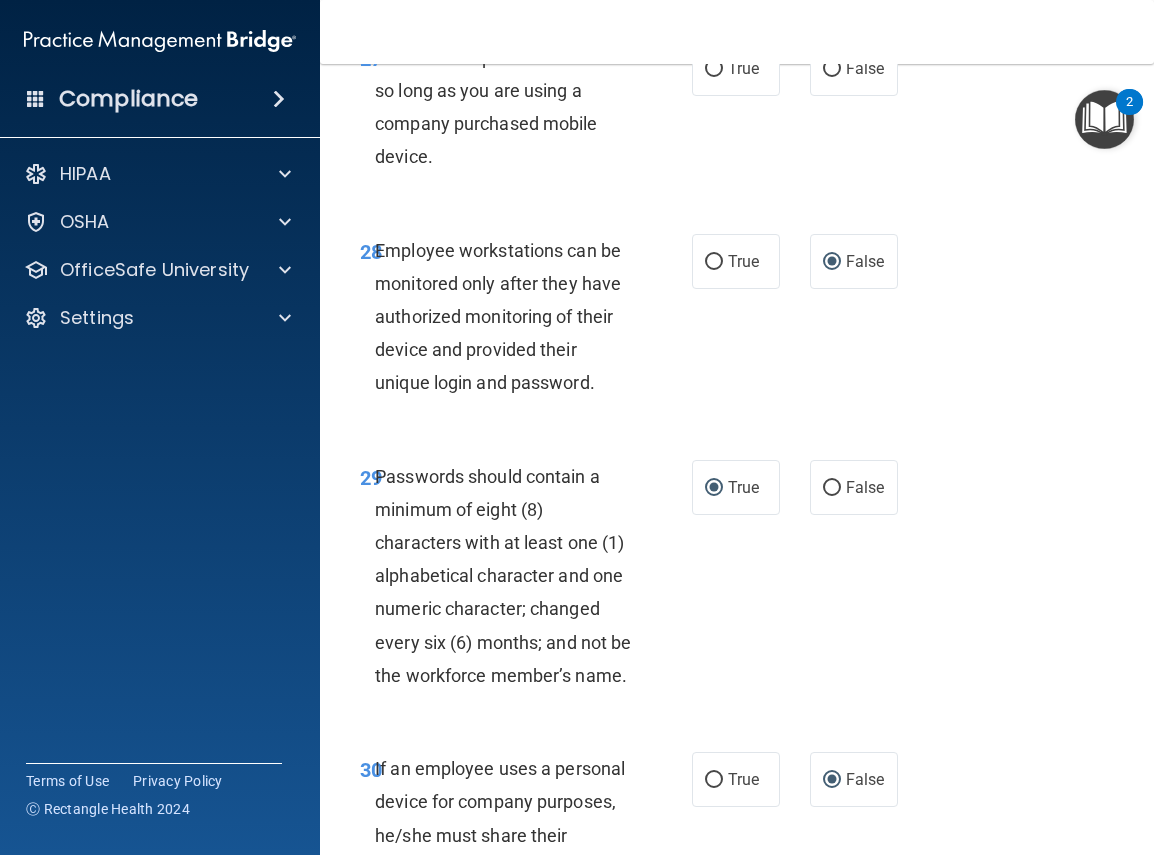 scroll, scrollTop: 6874, scrollLeft: 0, axis: vertical 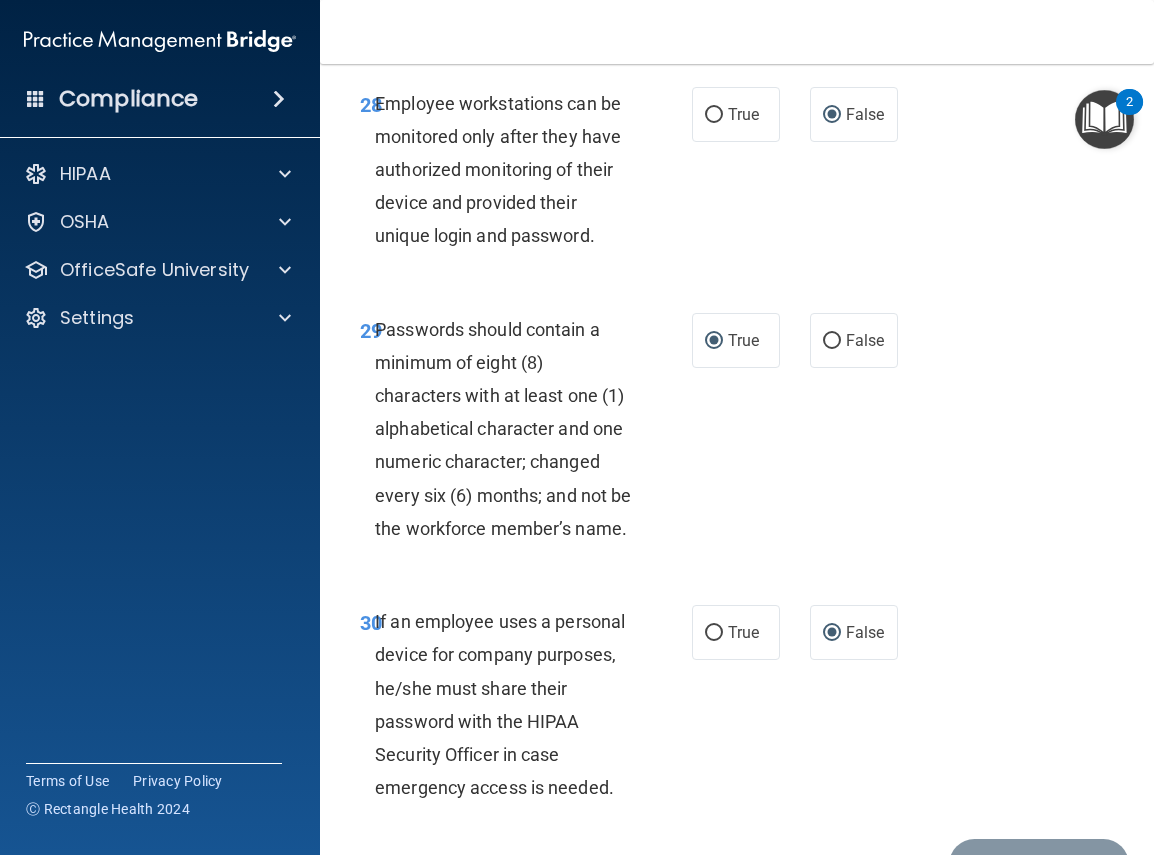 click on "False" at bounding box center [832, -78] 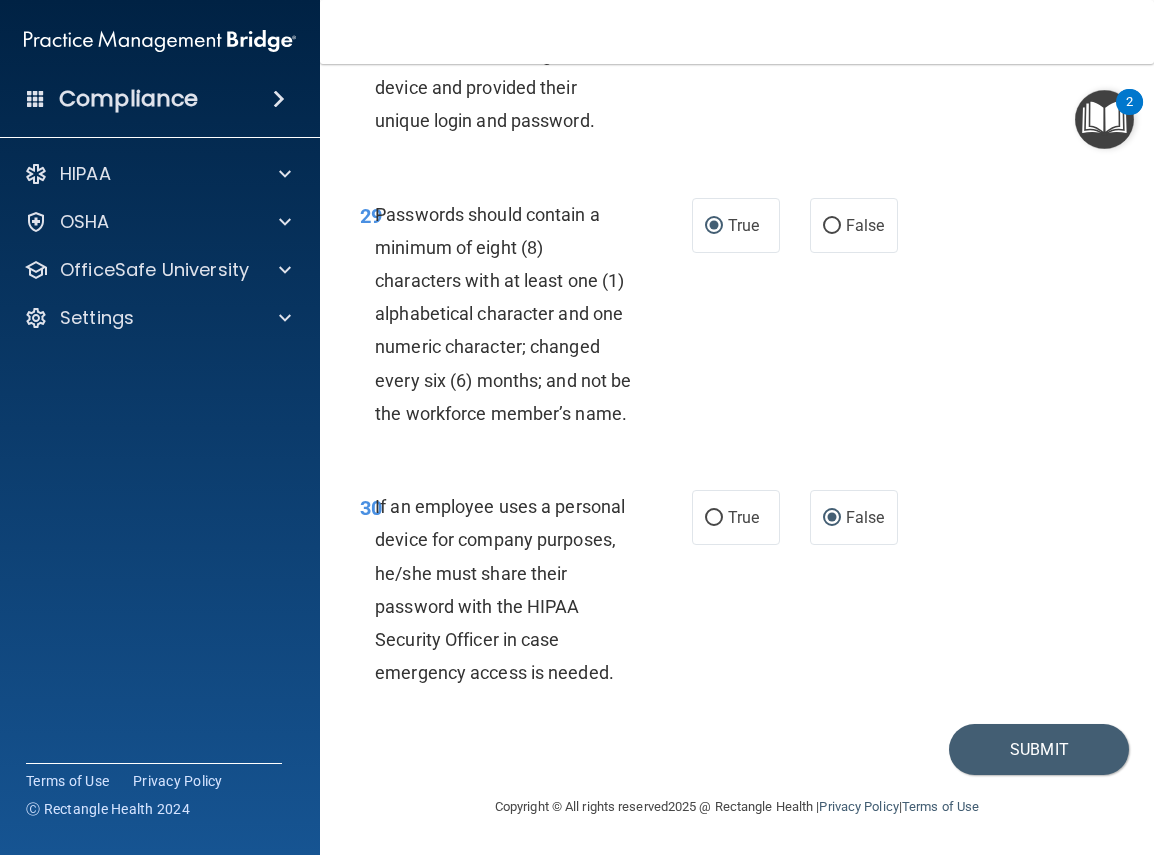 scroll, scrollTop: 7188, scrollLeft: 0, axis: vertical 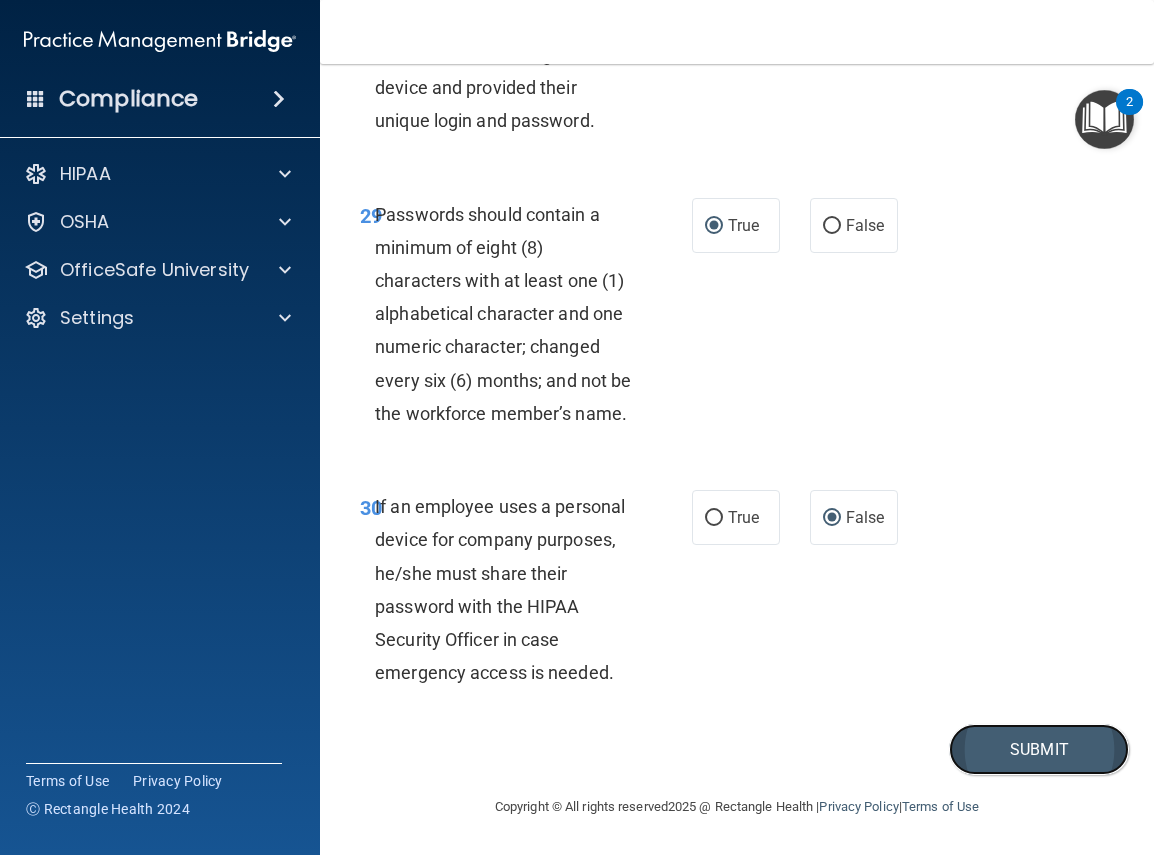click on "Submit" at bounding box center [1039, 749] 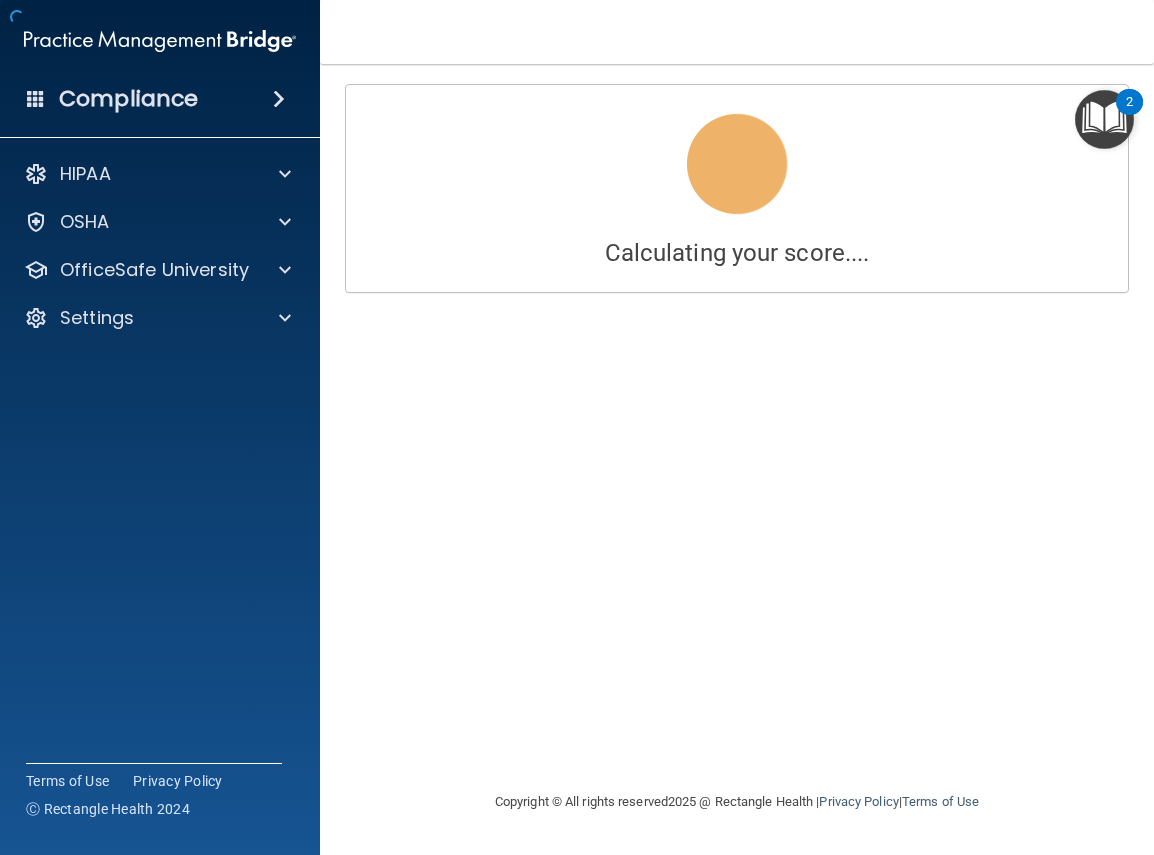 scroll, scrollTop: 0, scrollLeft: 0, axis: both 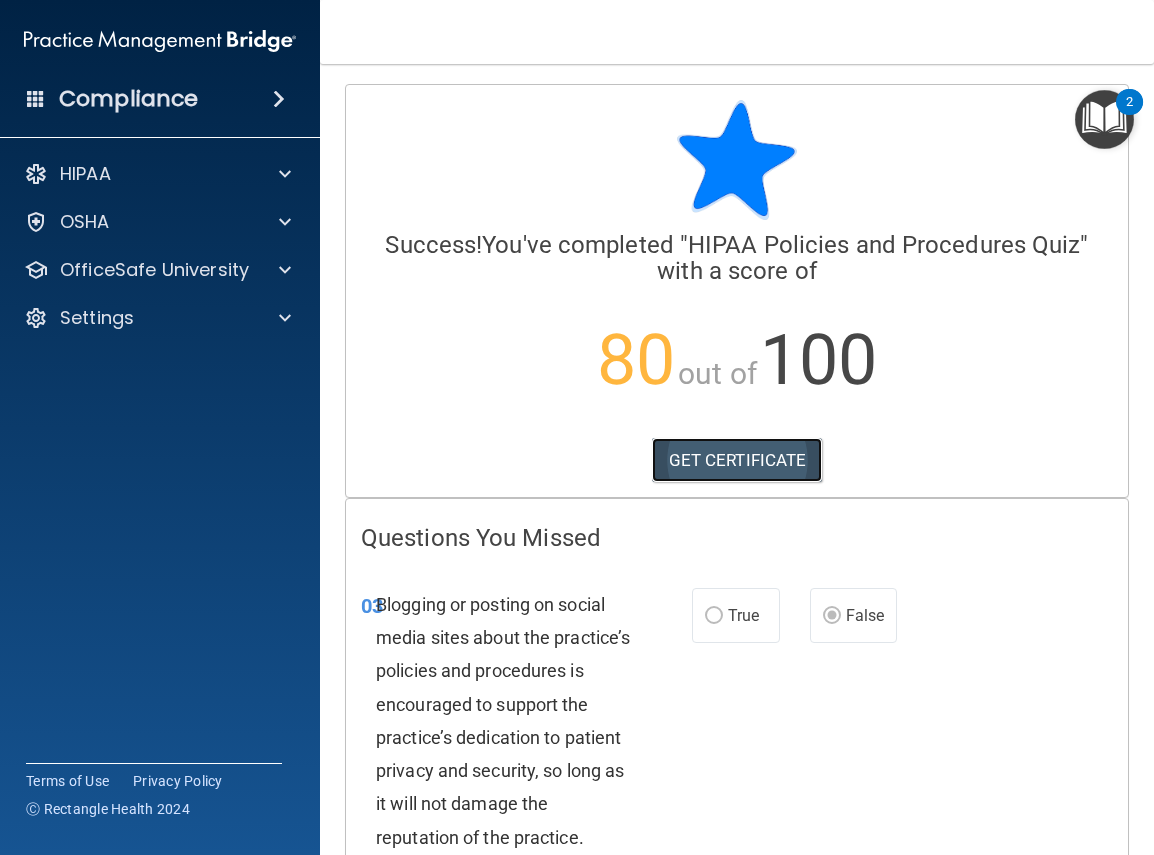 click on "GET CERTIFICATE" at bounding box center [737, 460] 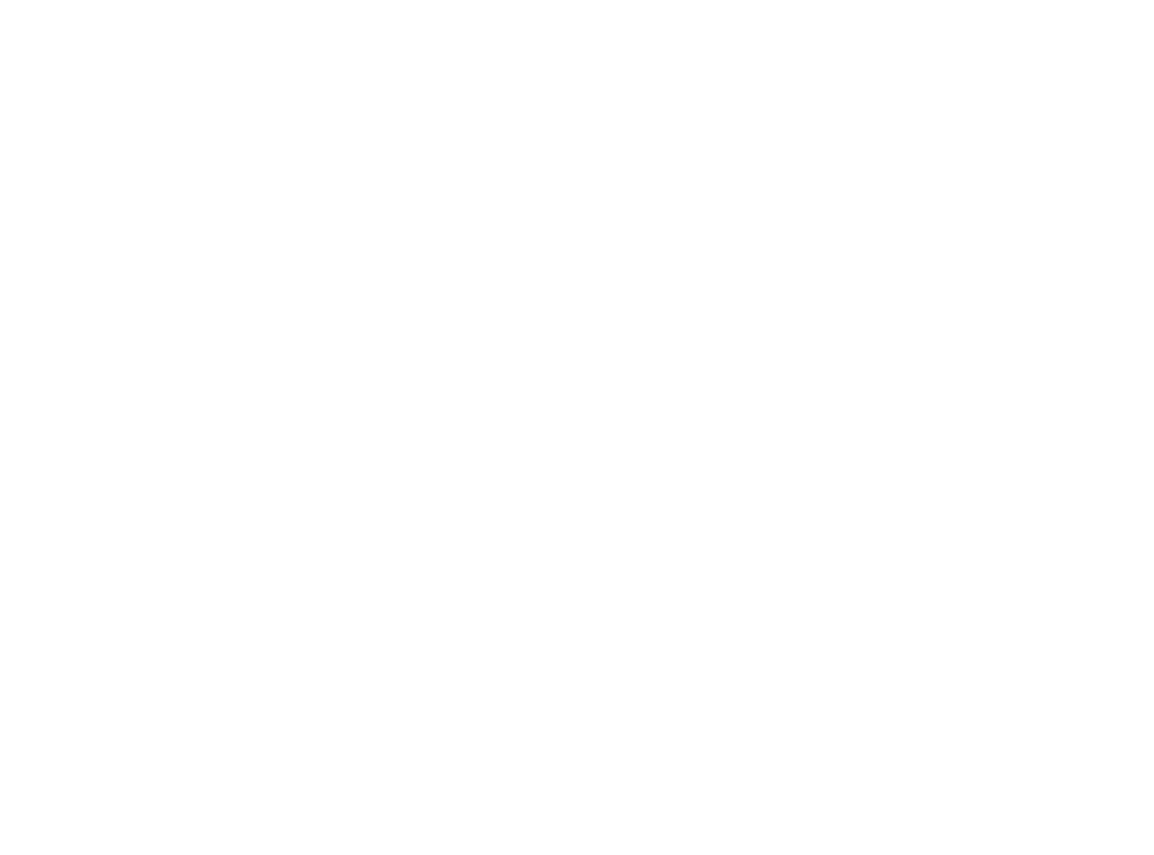 scroll, scrollTop: 0, scrollLeft: 0, axis: both 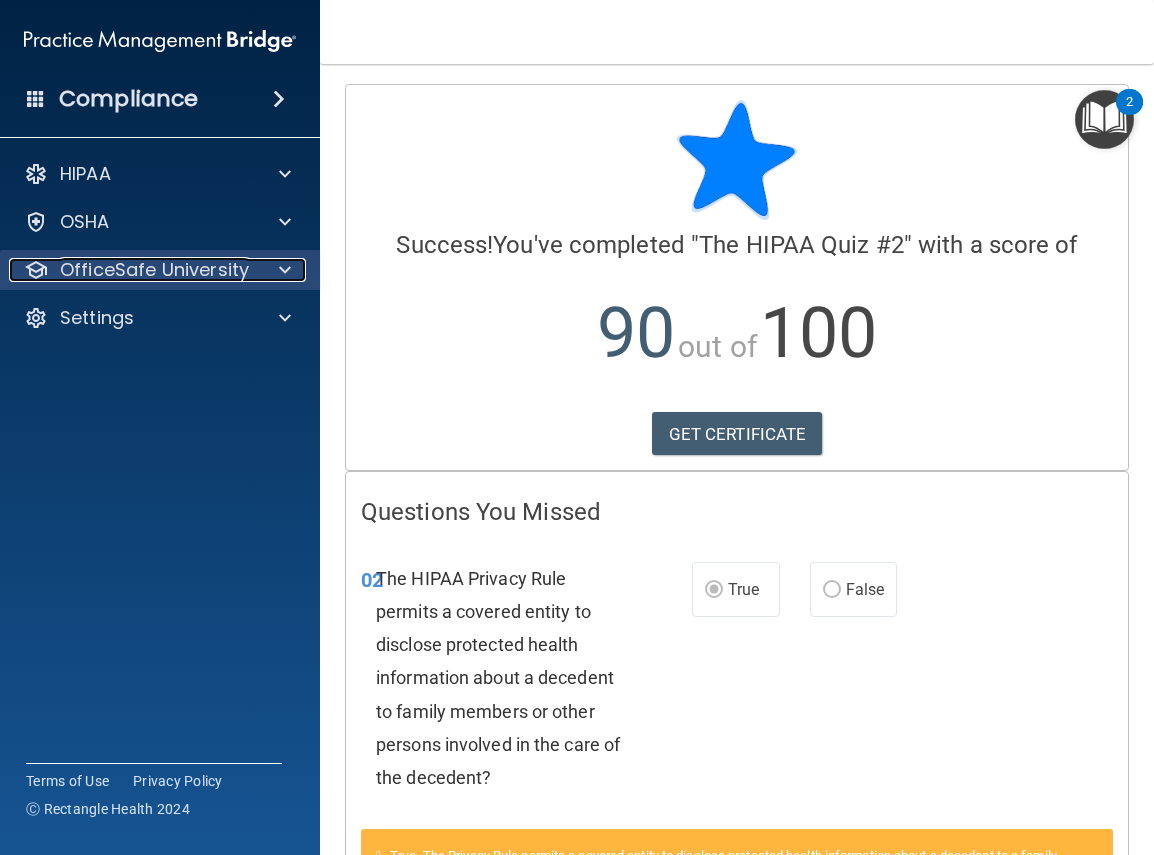 click at bounding box center [282, 270] 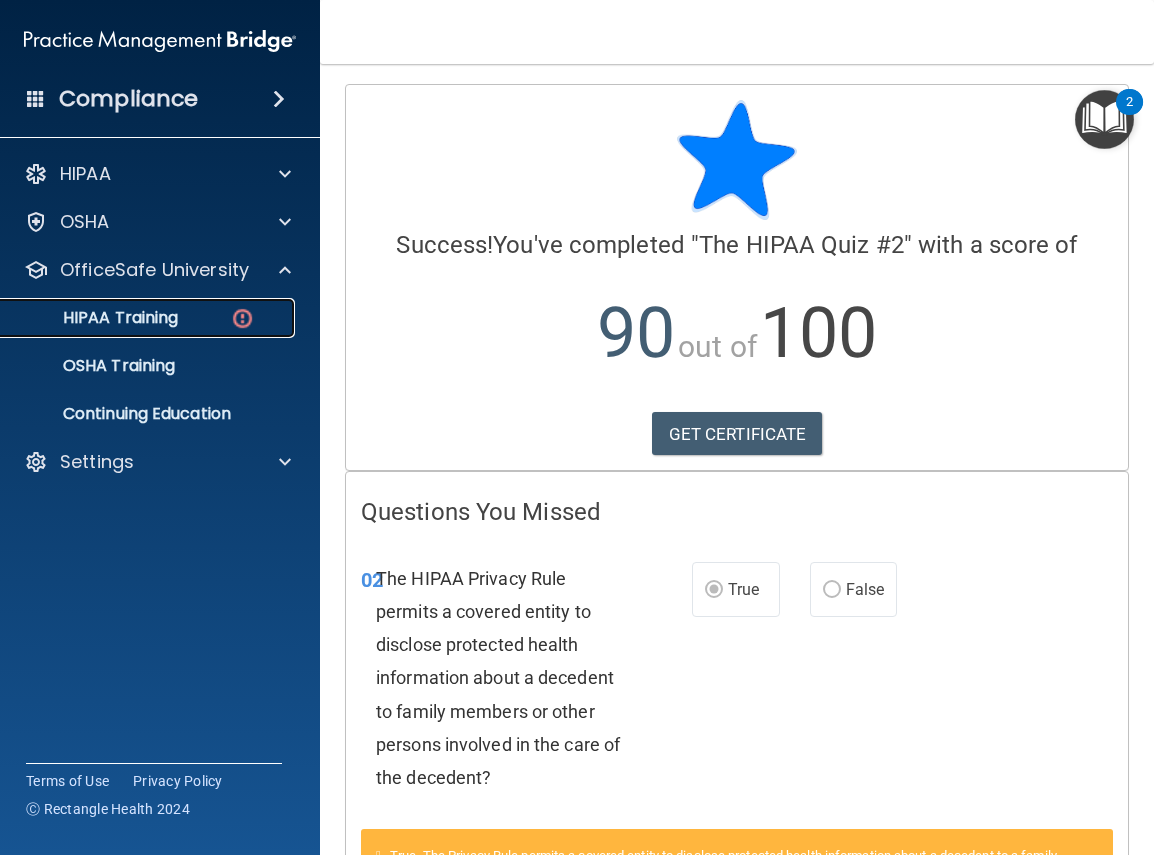 click at bounding box center (242, 318) 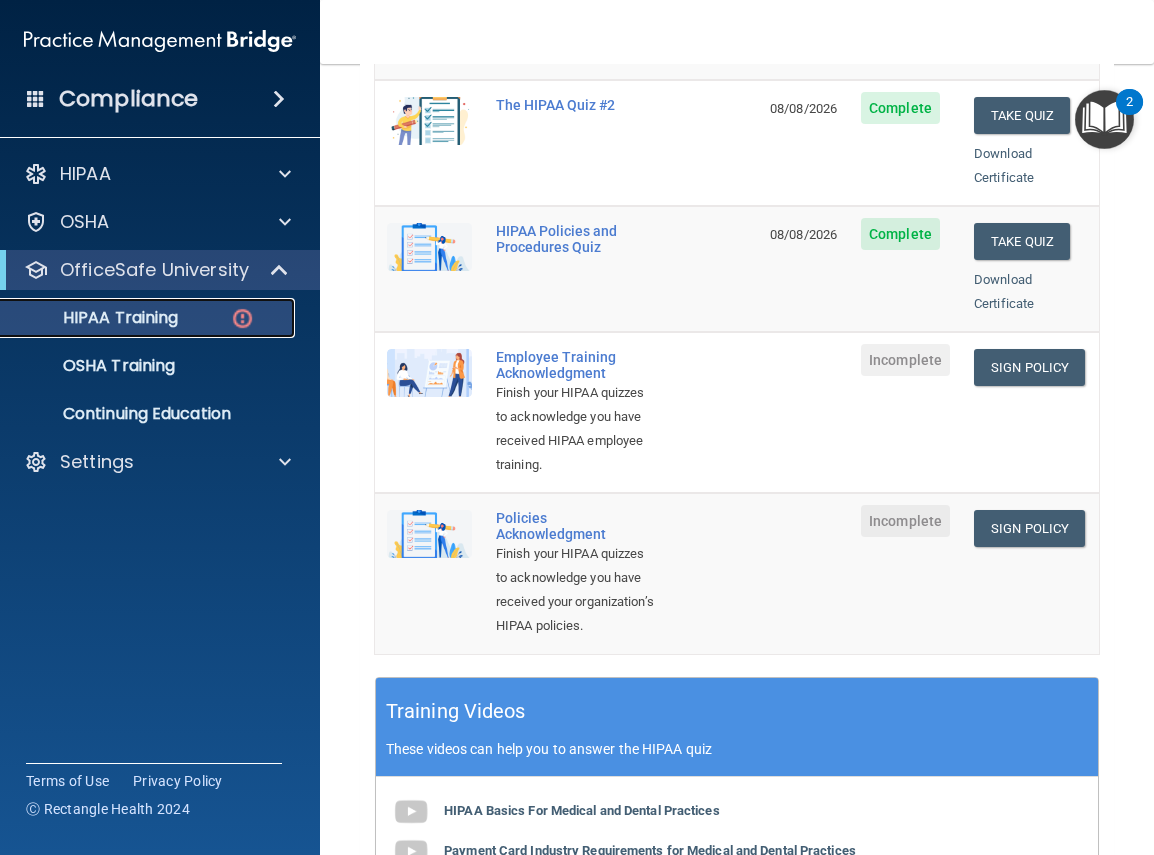 scroll, scrollTop: 396, scrollLeft: 0, axis: vertical 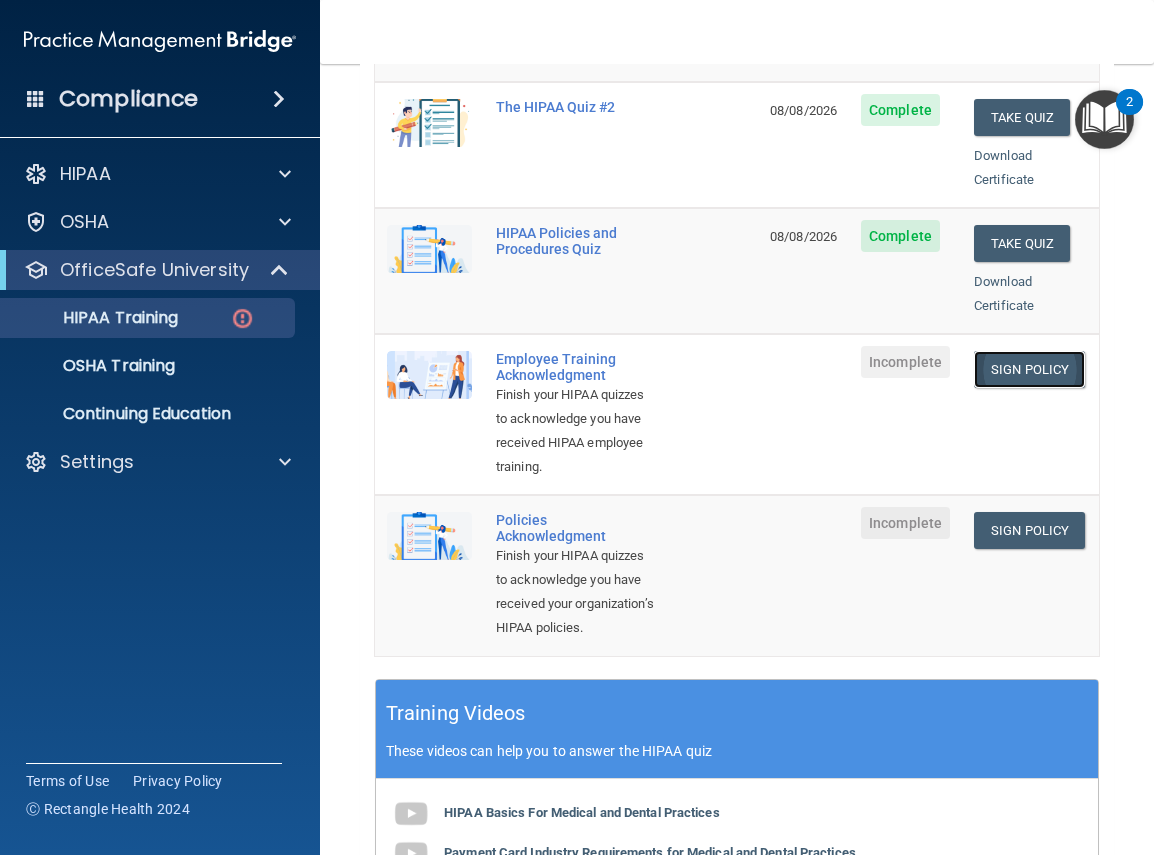 click on "Sign Policy" at bounding box center (1029, 369) 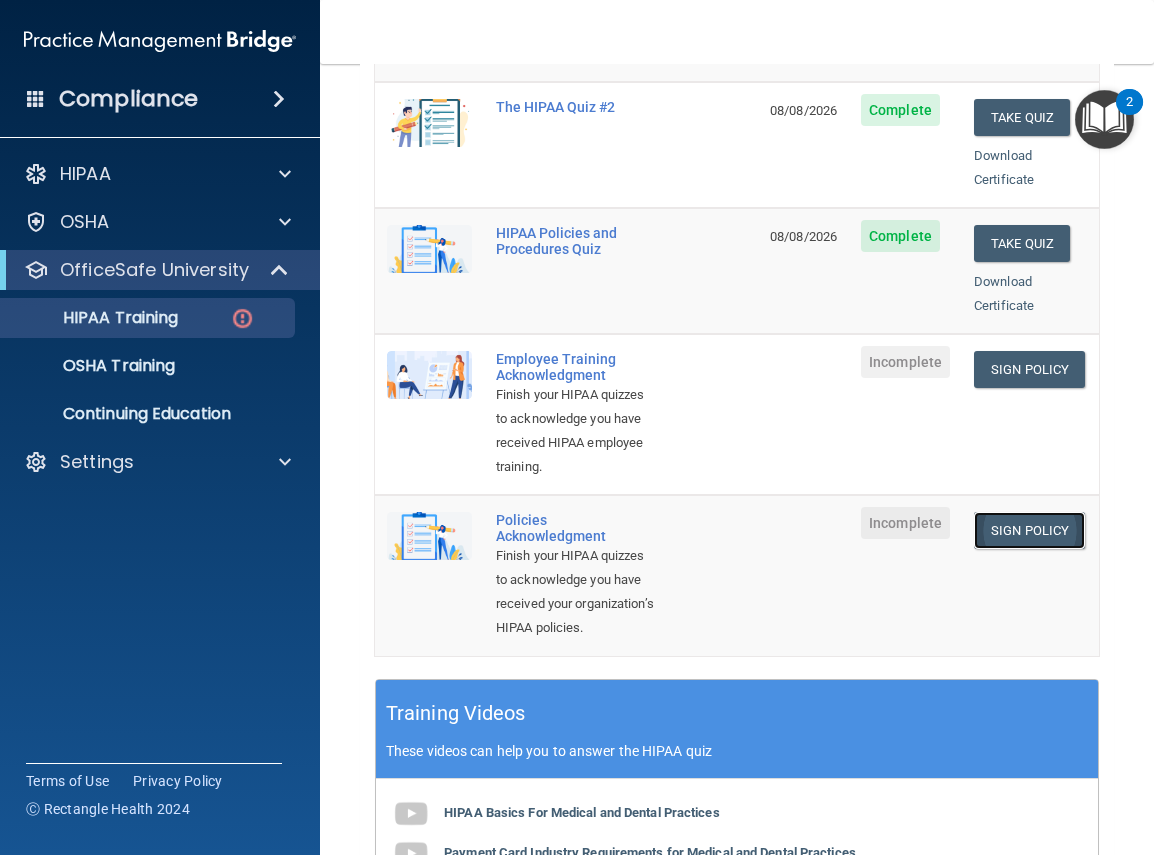 click on "Sign Policy" at bounding box center (1029, 530) 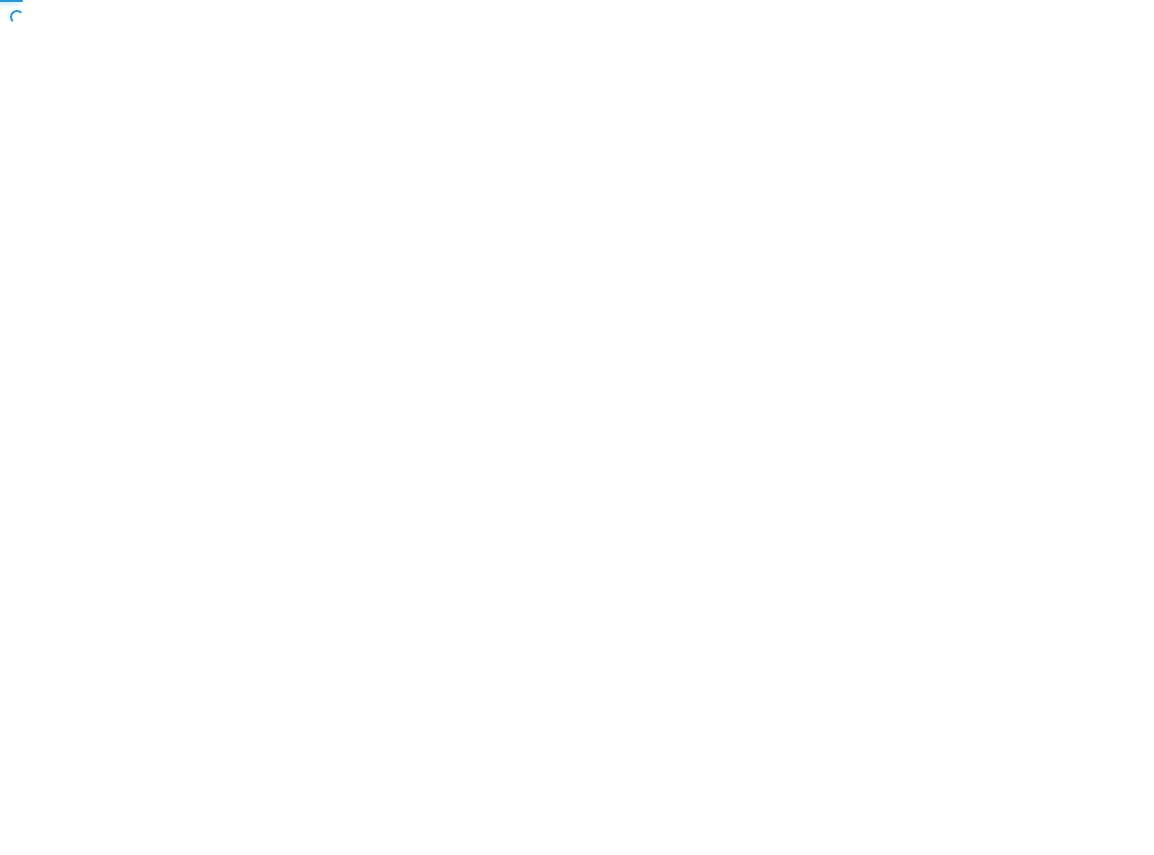 scroll, scrollTop: 0, scrollLeft: 0, axis: both 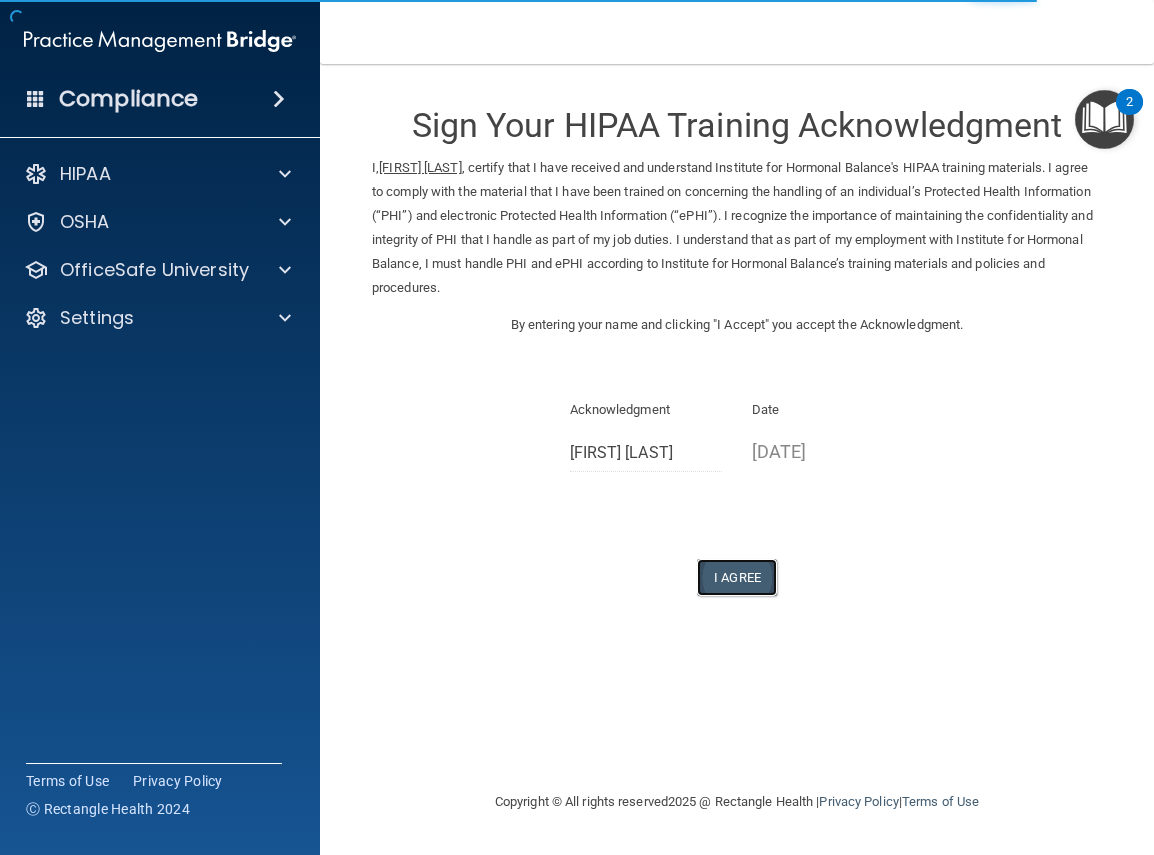 click on "I Agree" at bounding box center (737, 577) 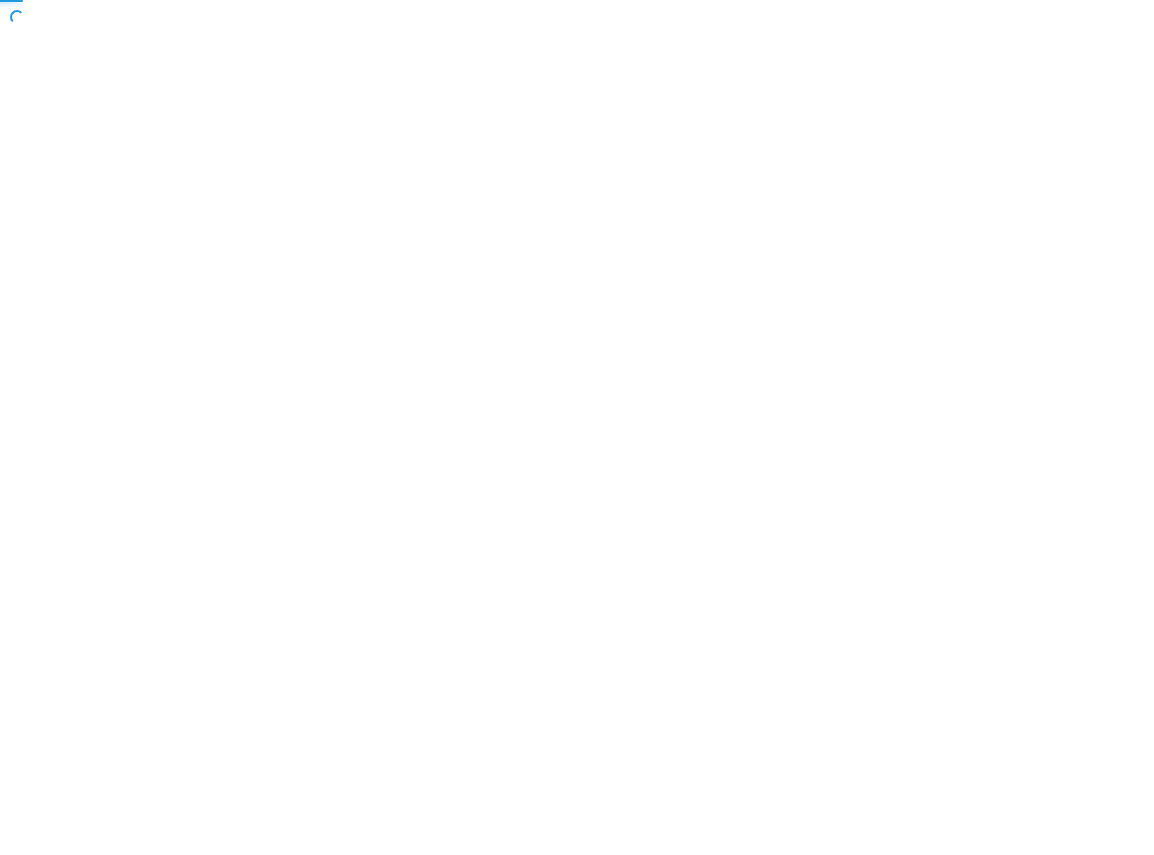 scroll, scrollTop: 0, scrollLeft: 0, axis: both 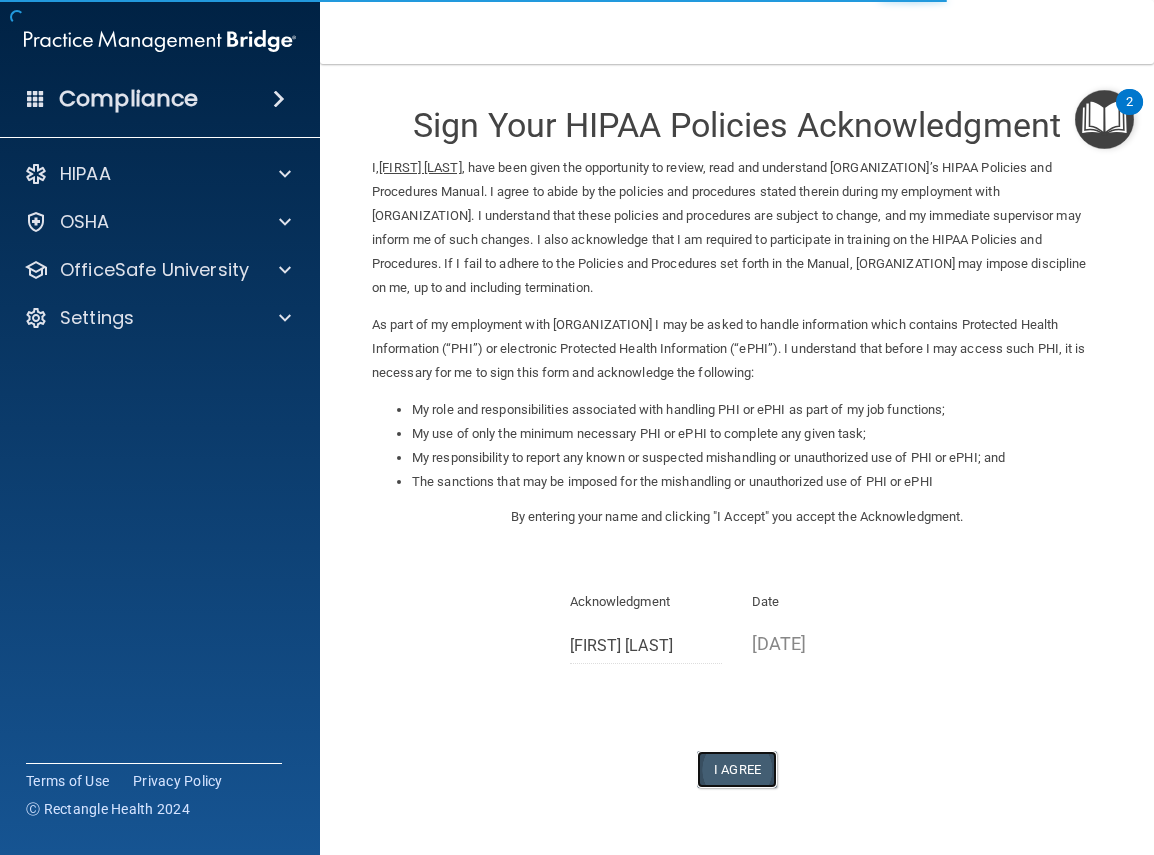click on "I Agree" at bounding box center [737, 769] 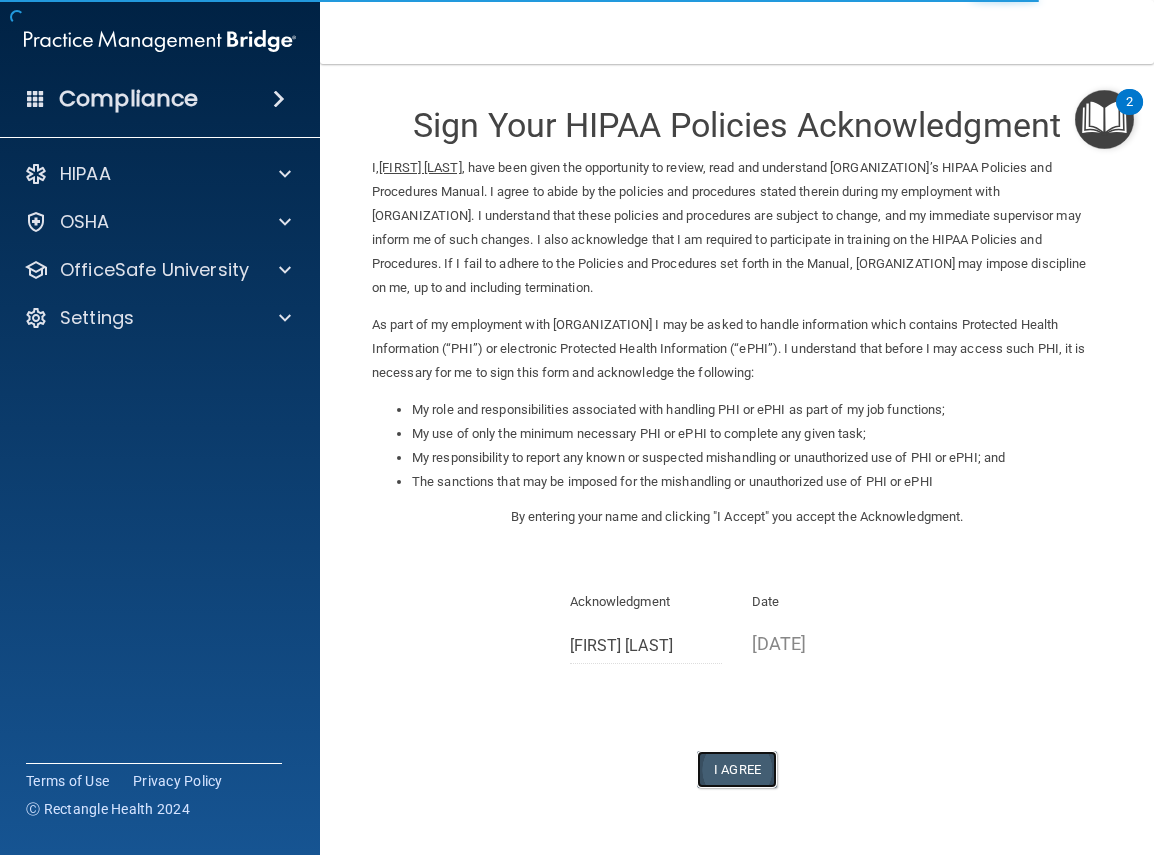click on "I Agree" at bounding box center [737, 769] 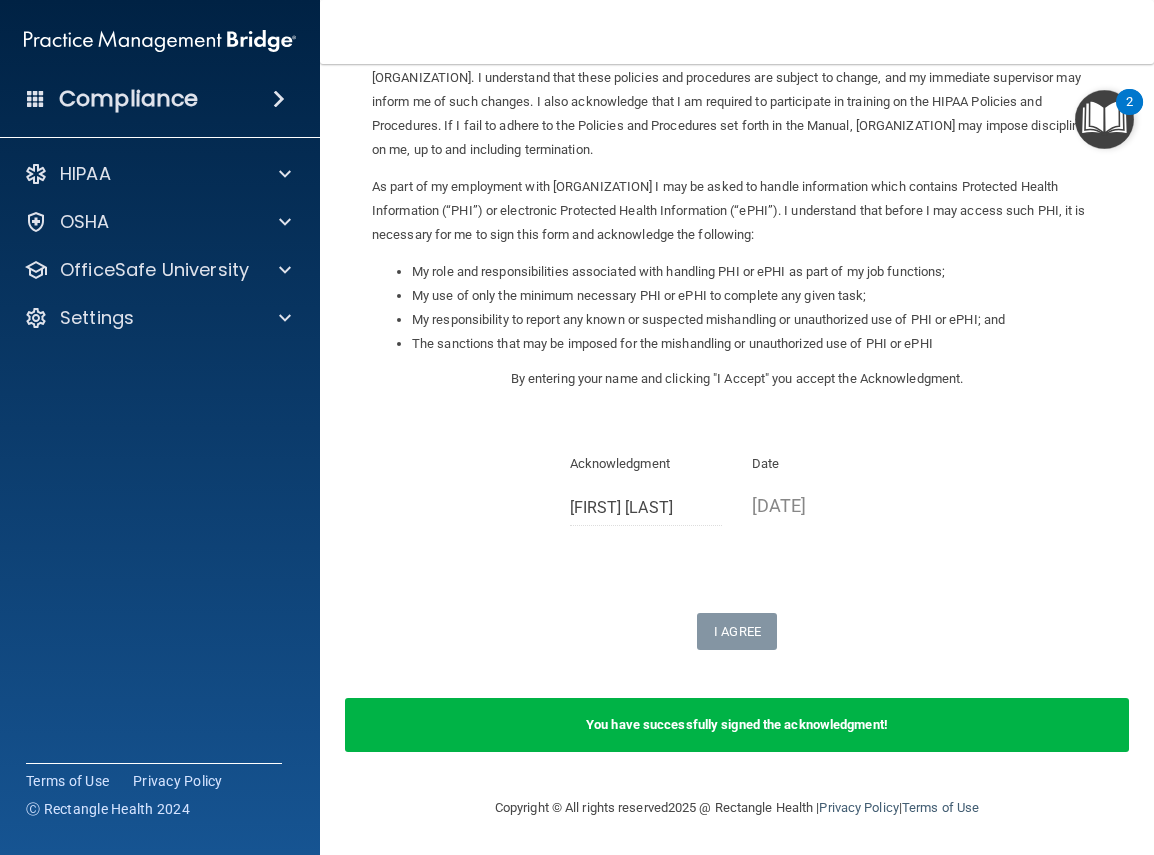 scroll, scrollTop: 139, scrollLeft: 0, axis: vertical 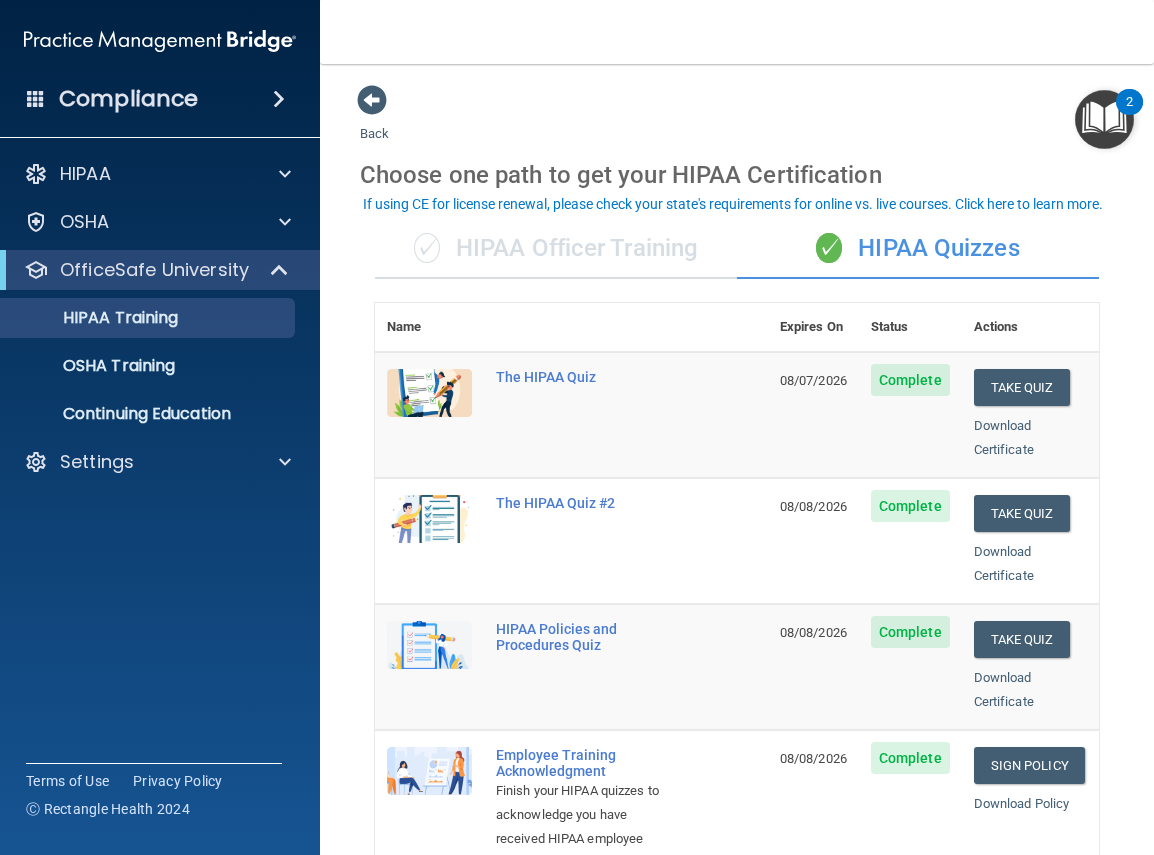 click on "✓   HIPAA Officer Training" at bounding box center (556, 249) 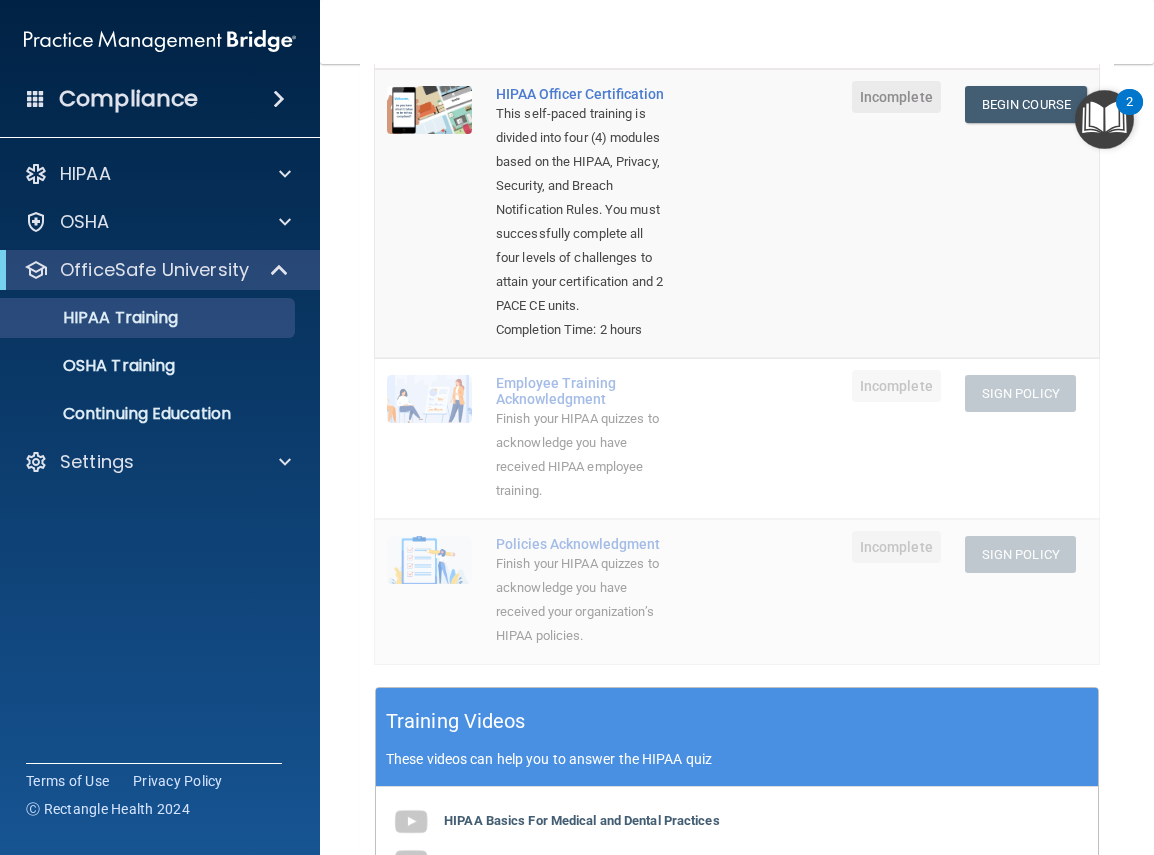 scroll, scrollTop: 400, scrollLeft: 0, axis: vertical 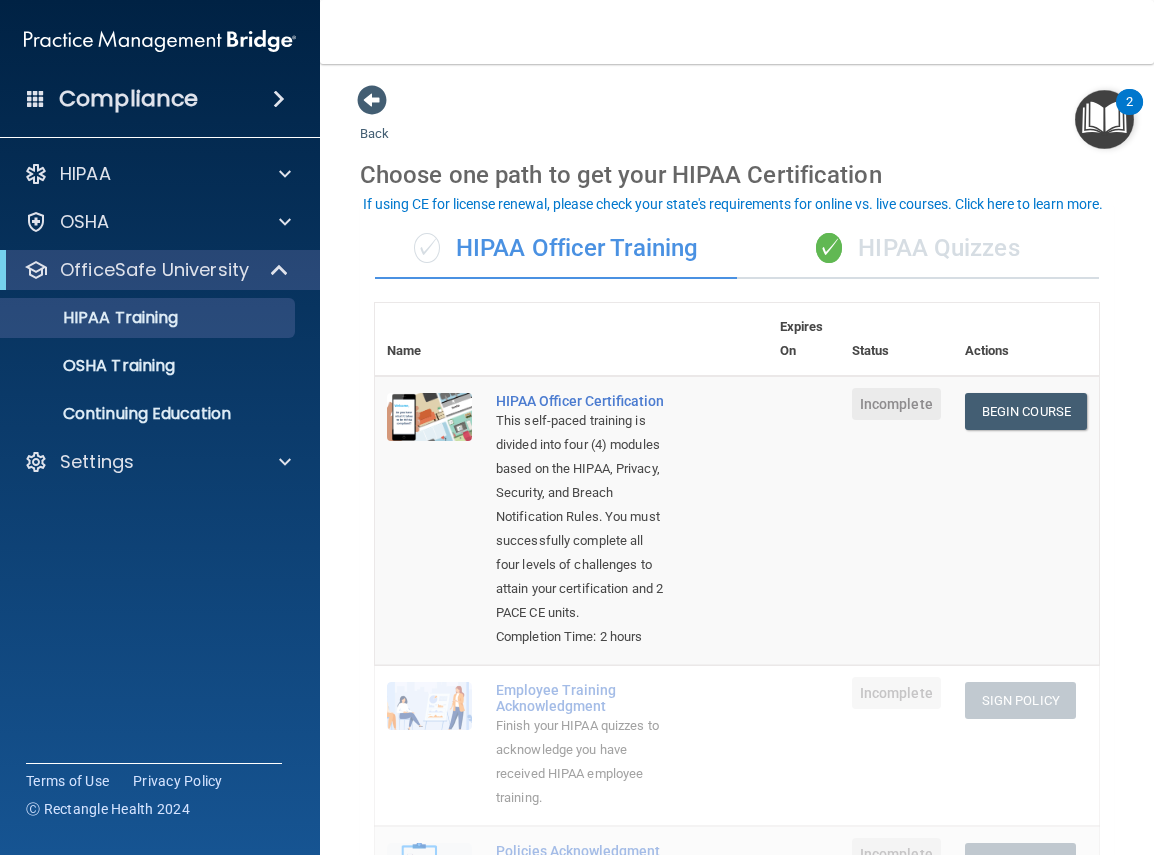 click on "✓   HIPAA Quizzes" at bounding box center [918, 249] 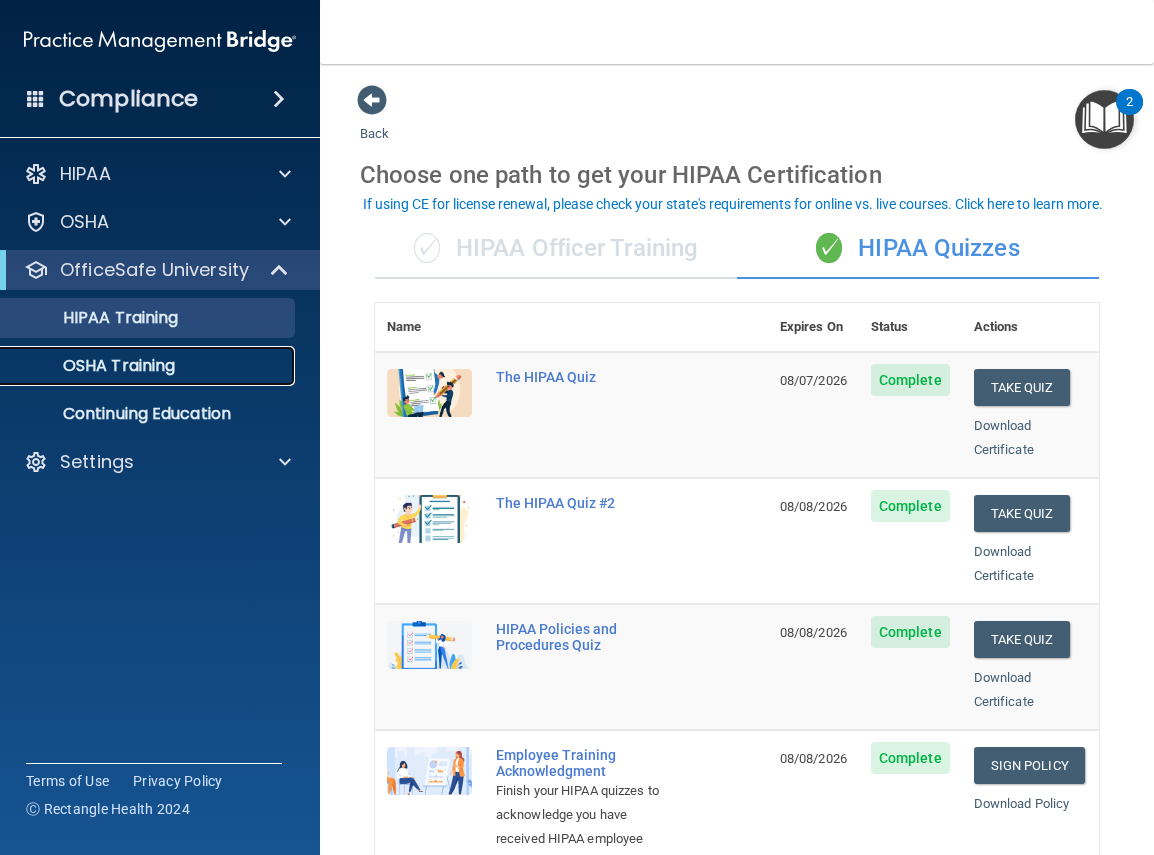 click on "OSHA Training" at bounding box center [149, 366] 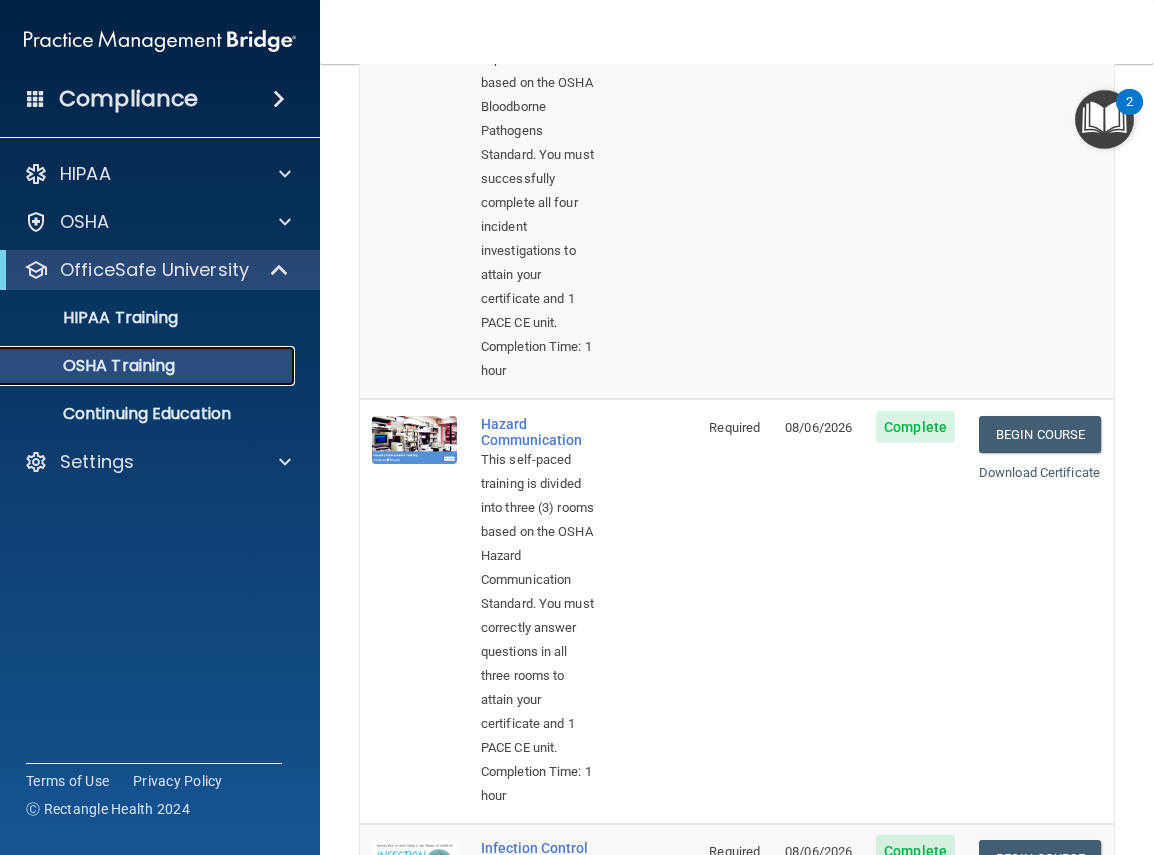 scroll, scrollTop: 0, scrollLeft: 0, axis: both 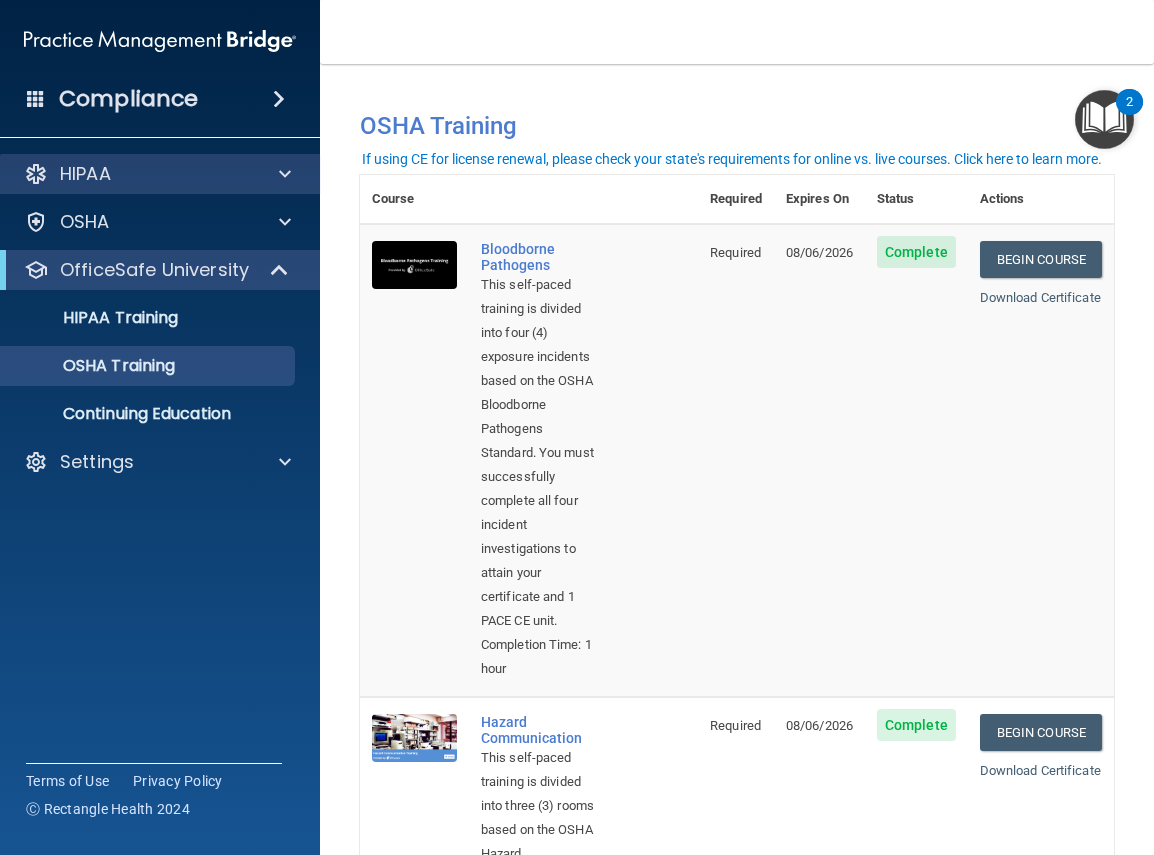 click on "HIPAA" at bounding box center (160, 174) 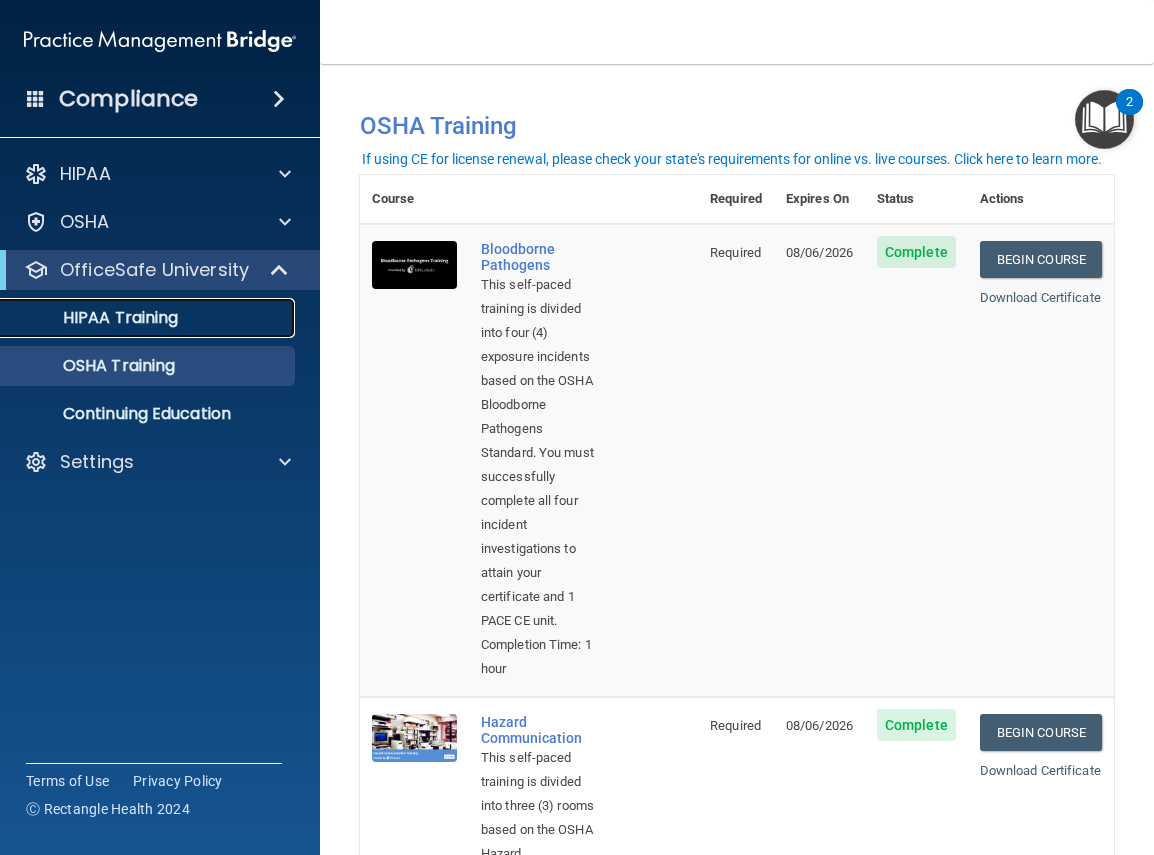 click on "HIPAA Training" at bounding box center [95, 318] 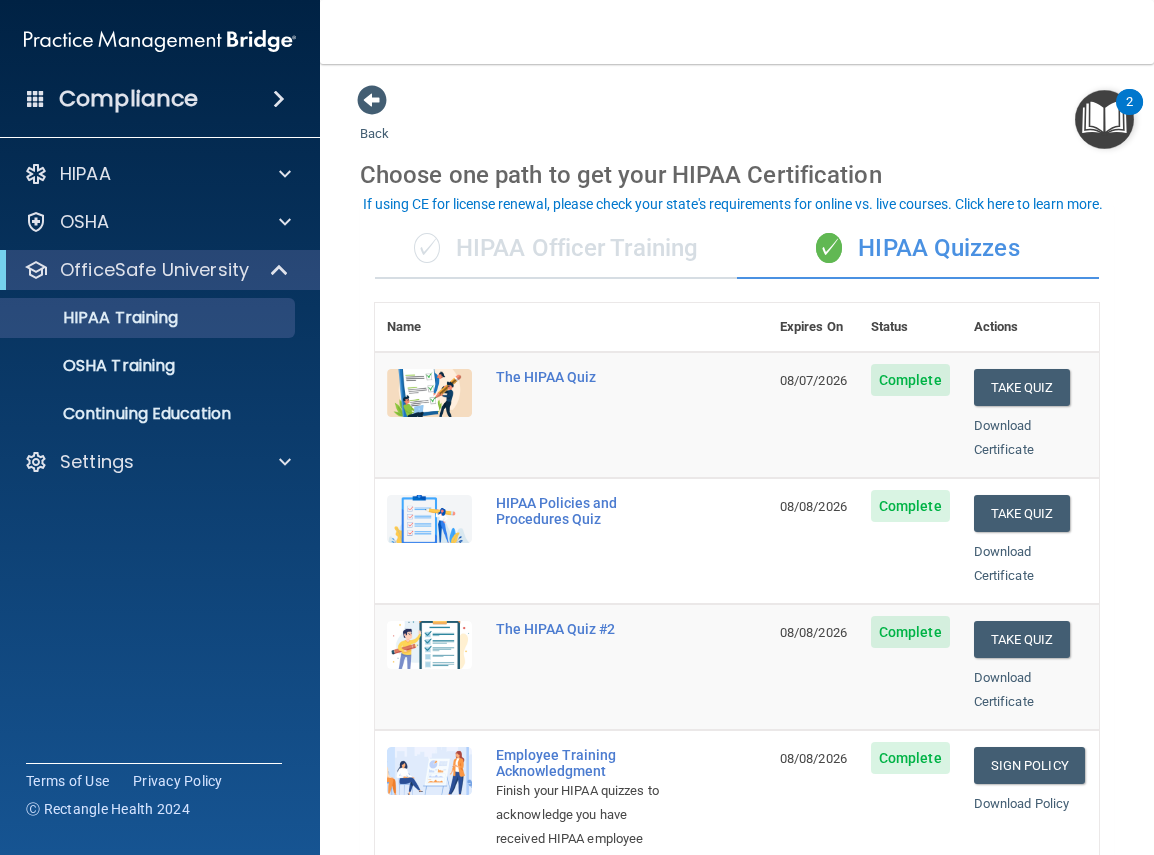 click on "✓" at bounding box center (427, 248) 